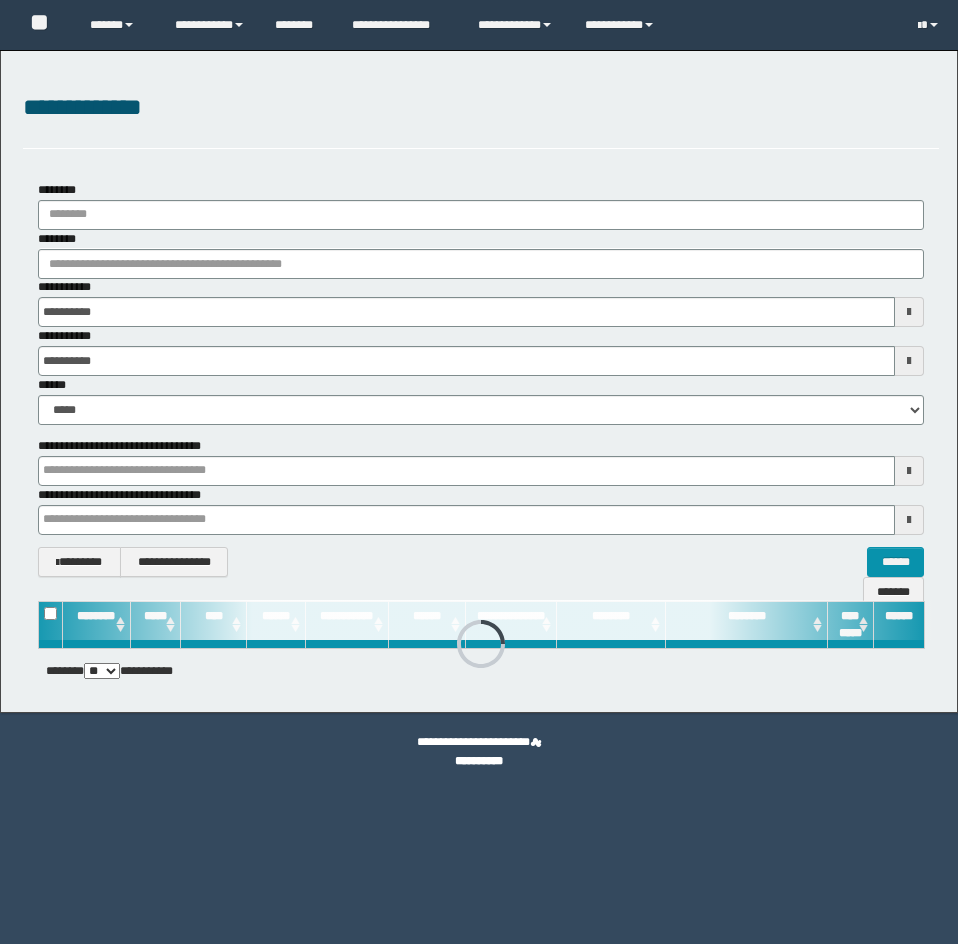 scroll, scrollTop: 0, scrollLeft: 0, axis: both 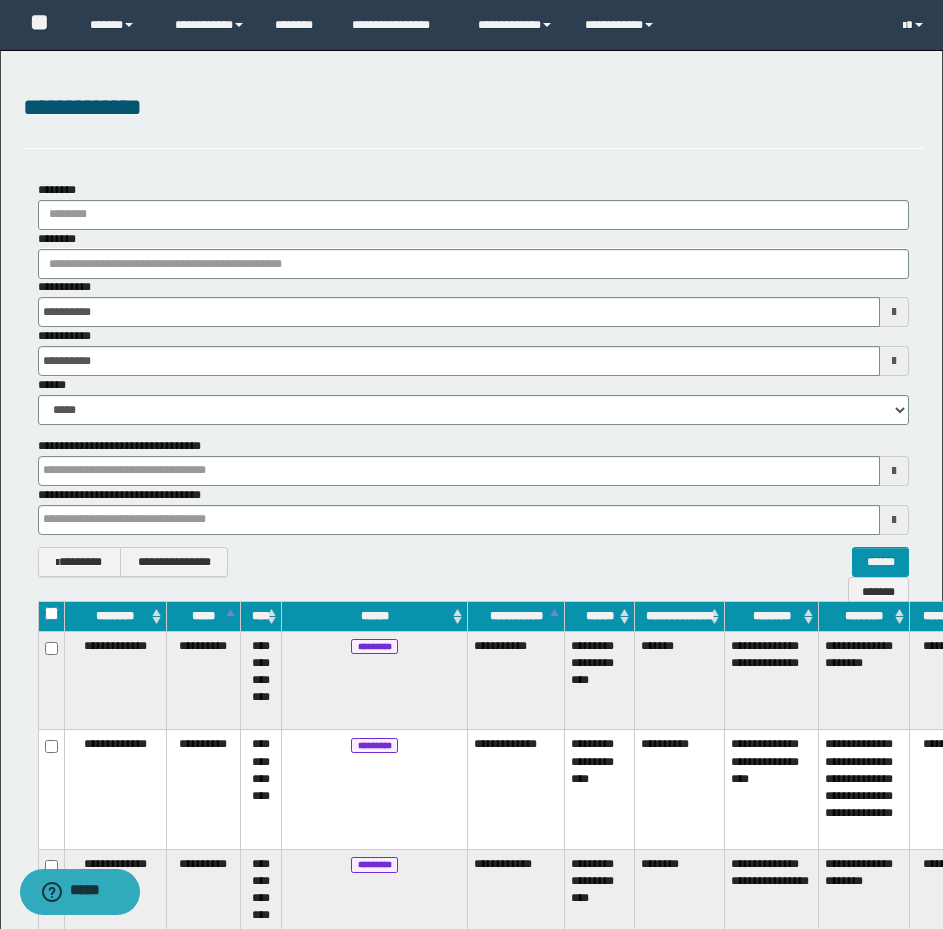 click on "********" at bounding box center [473, 254] 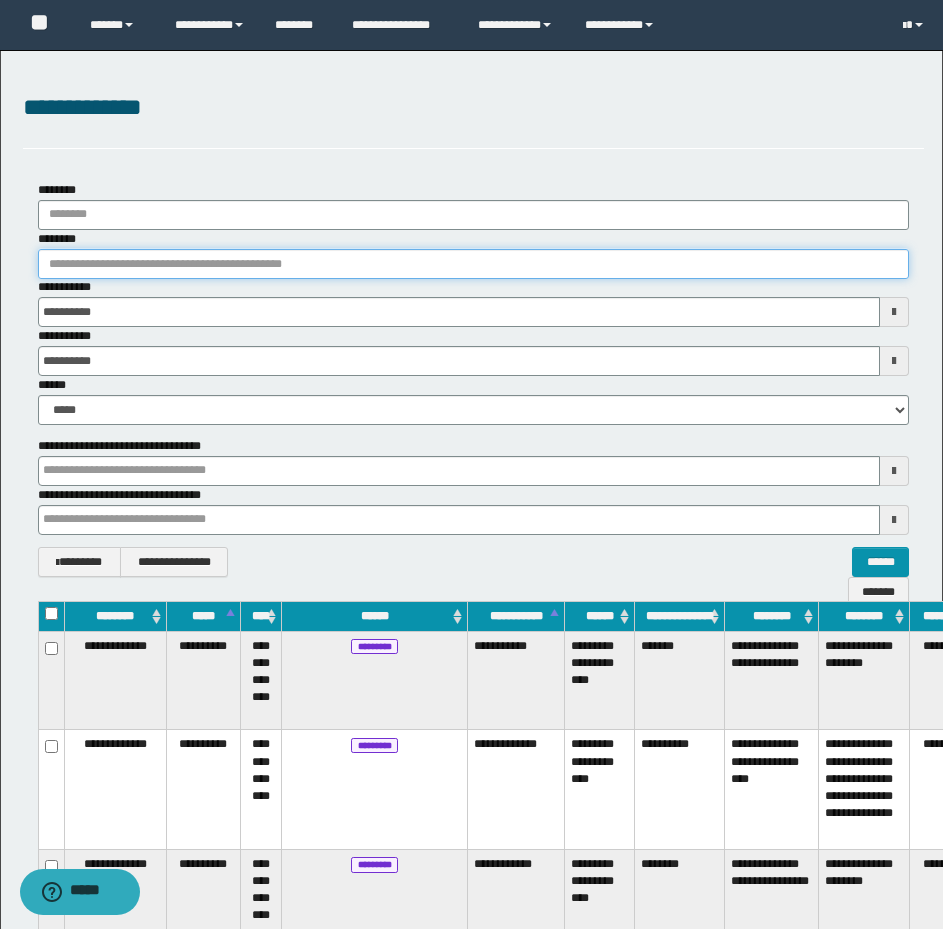 click on "********" at bounding box center [473, 264] 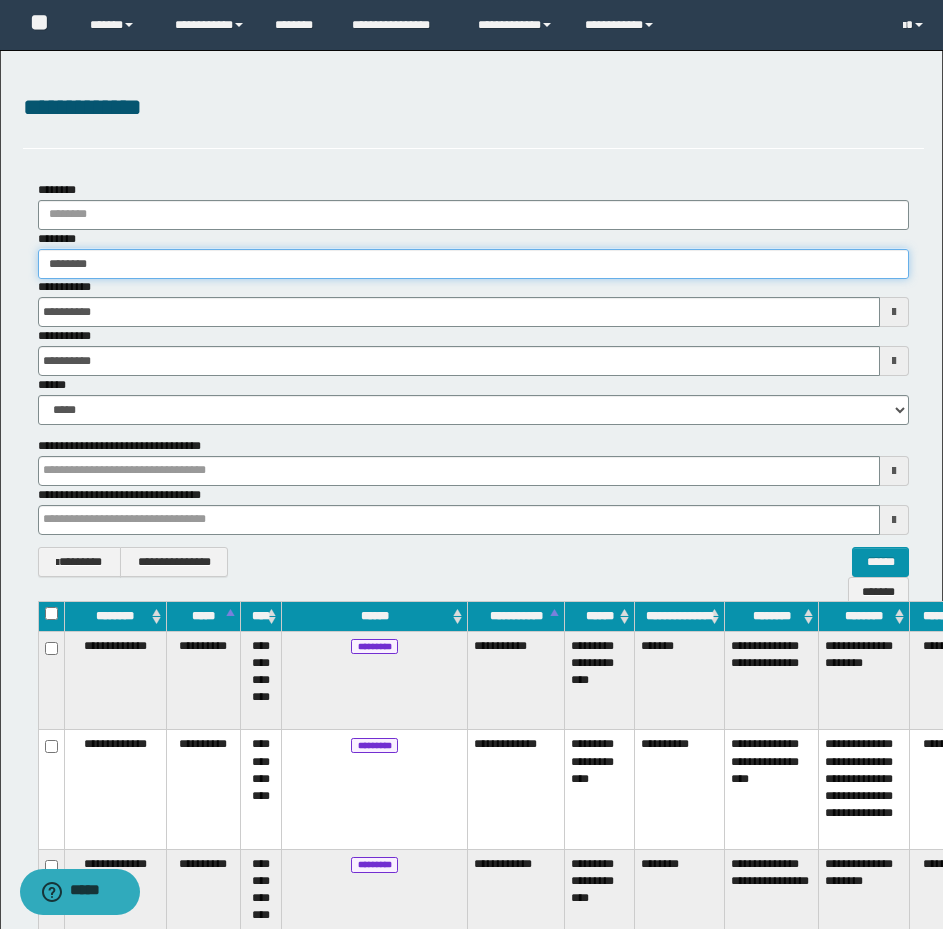 type on "********" 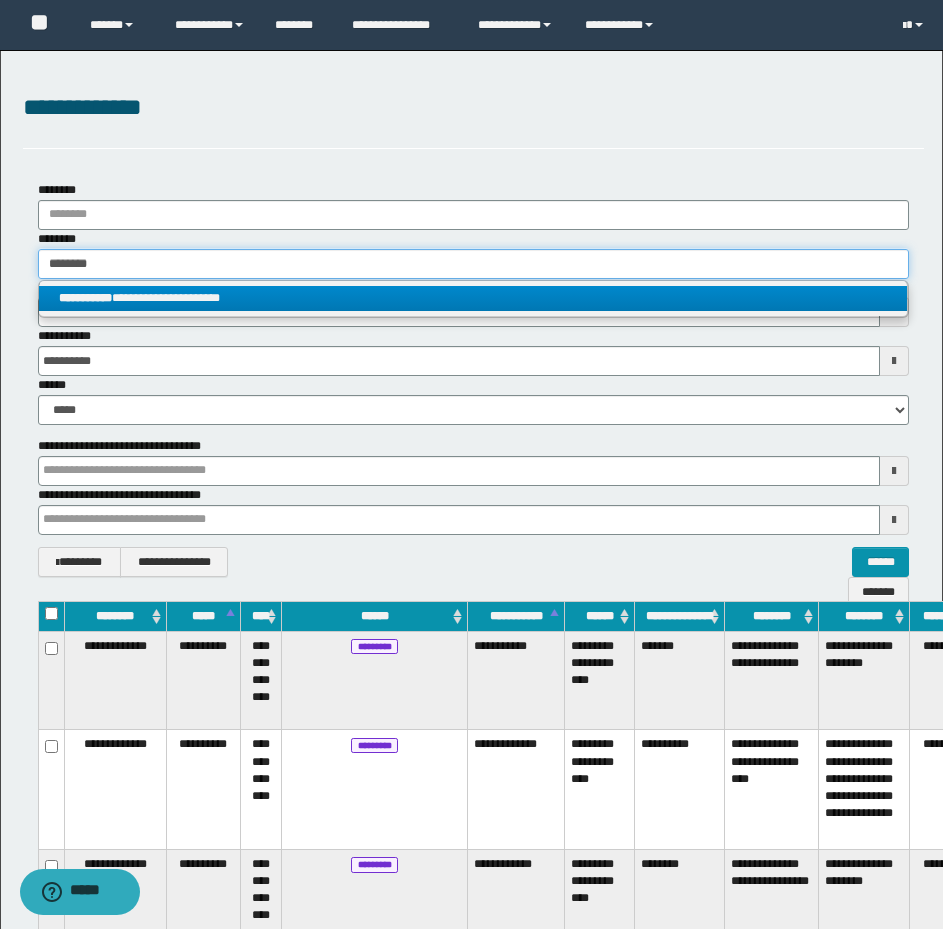 type on "********" 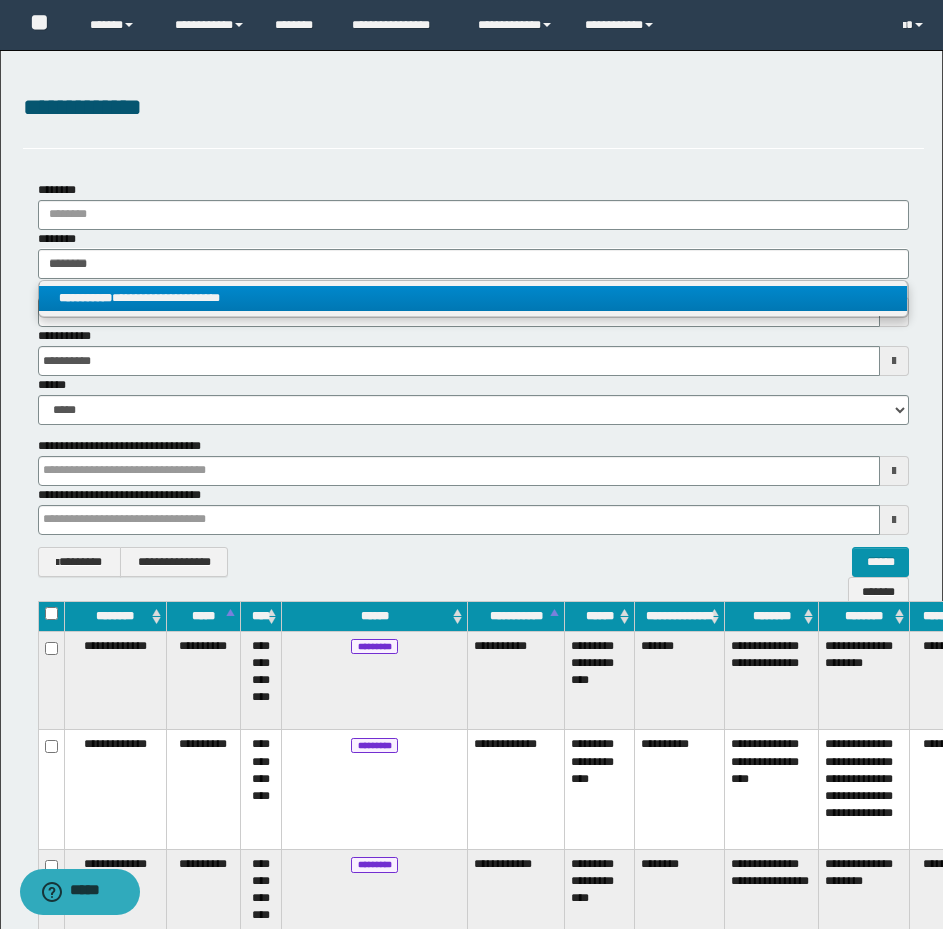 drag, startPoint x: 302, startPoint y: 286, endPoint x: 286, endPoint y: 303, distance: 23.345236 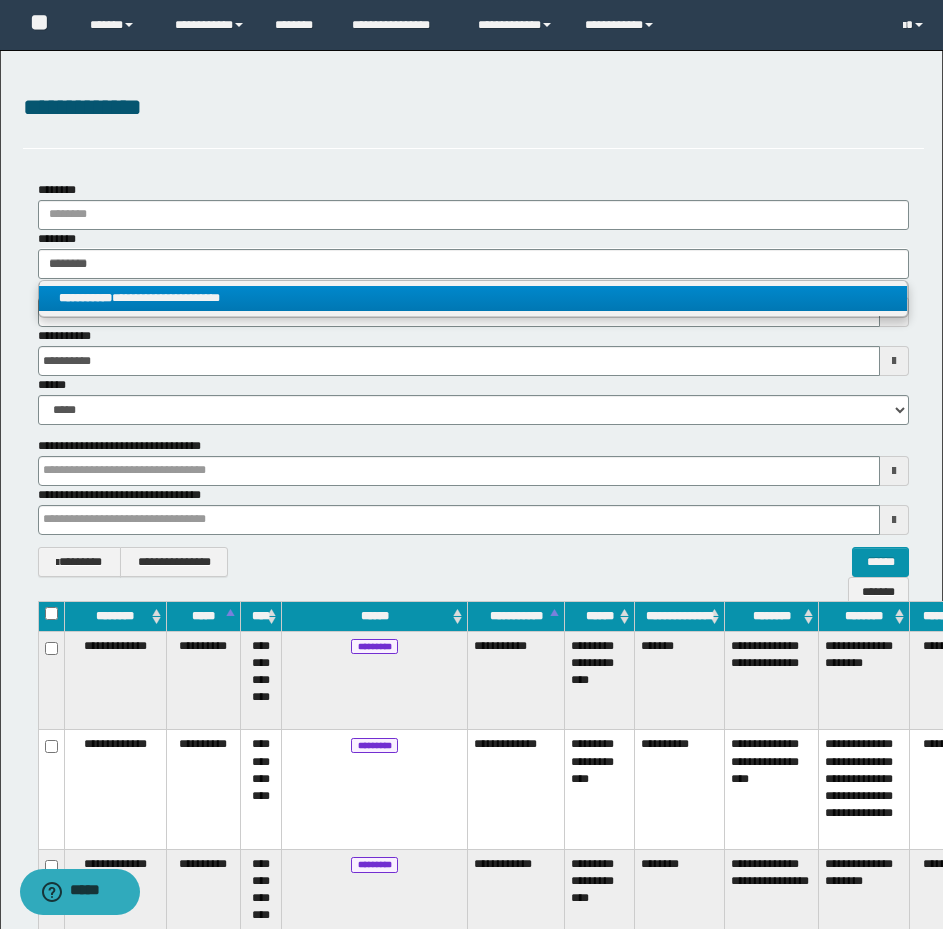 click on "**********" at bounding box center [473, 298] 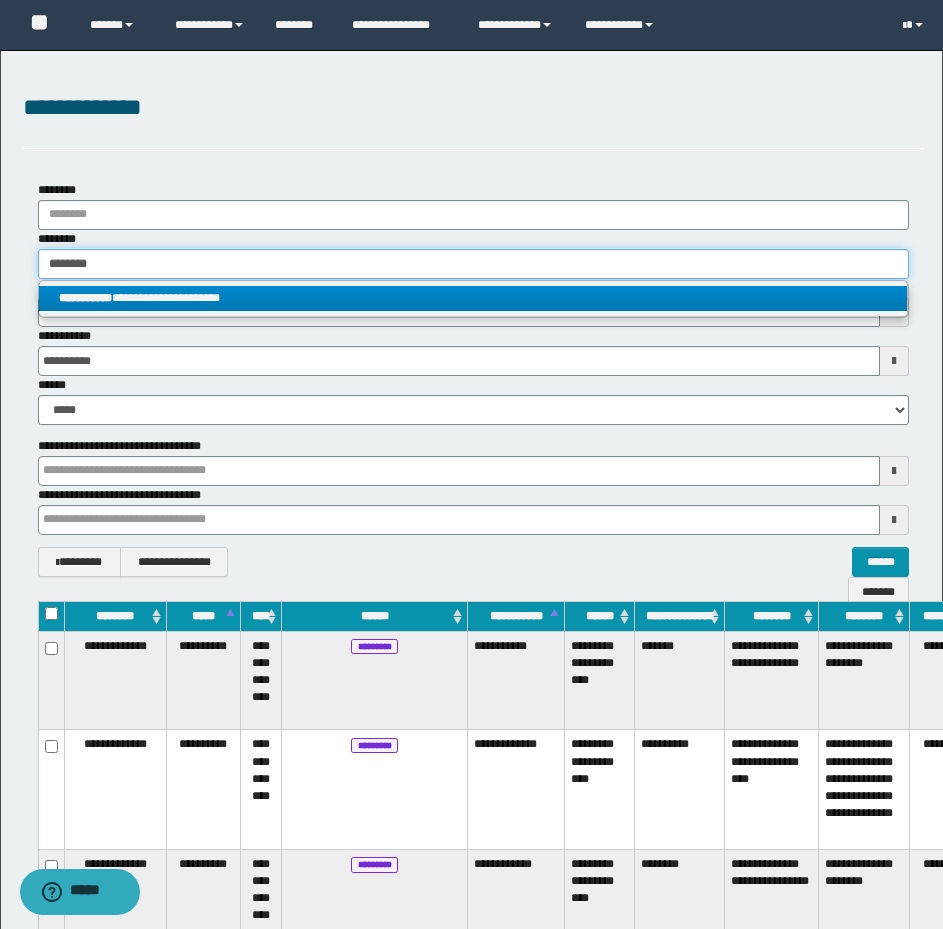 type 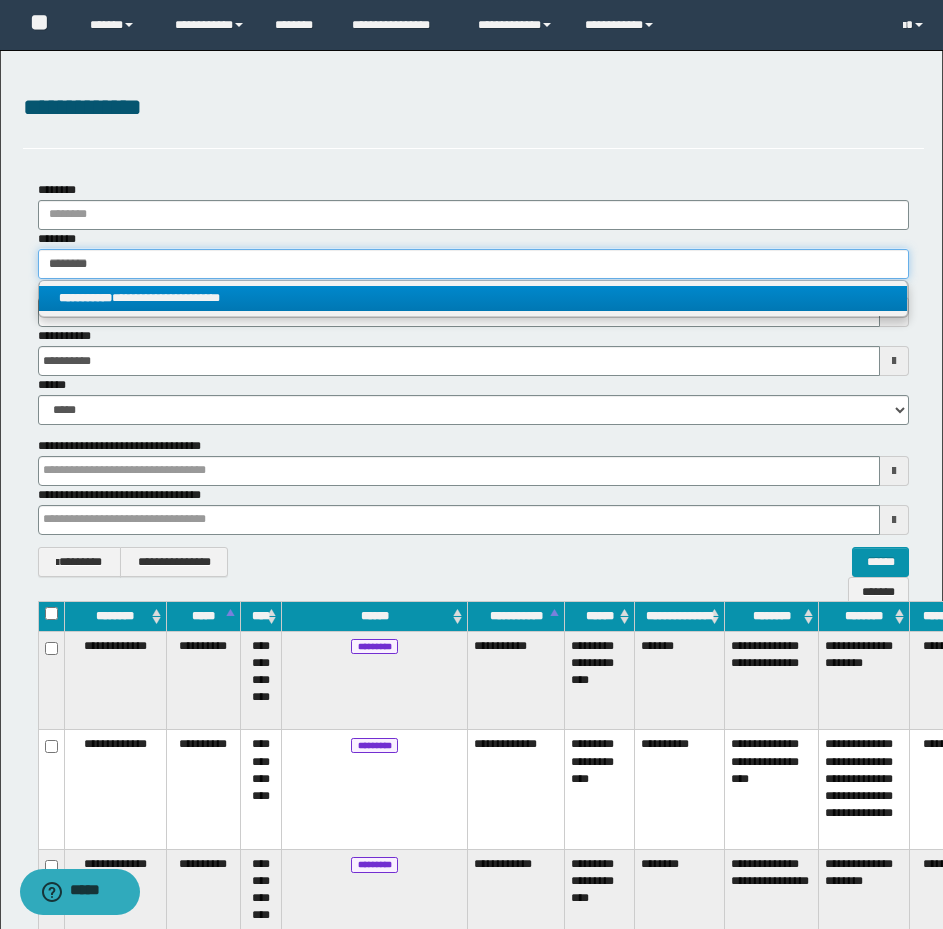 type on "**********" 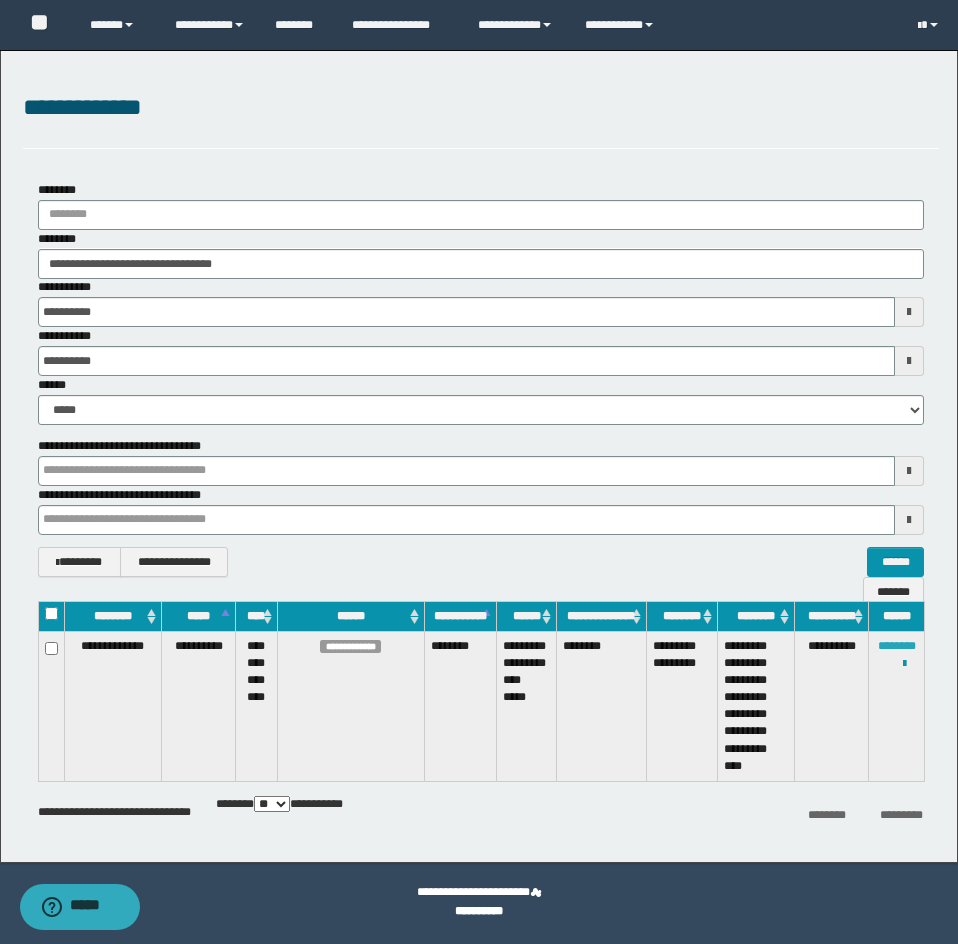 click on "********" at bounding box center [897, 646] 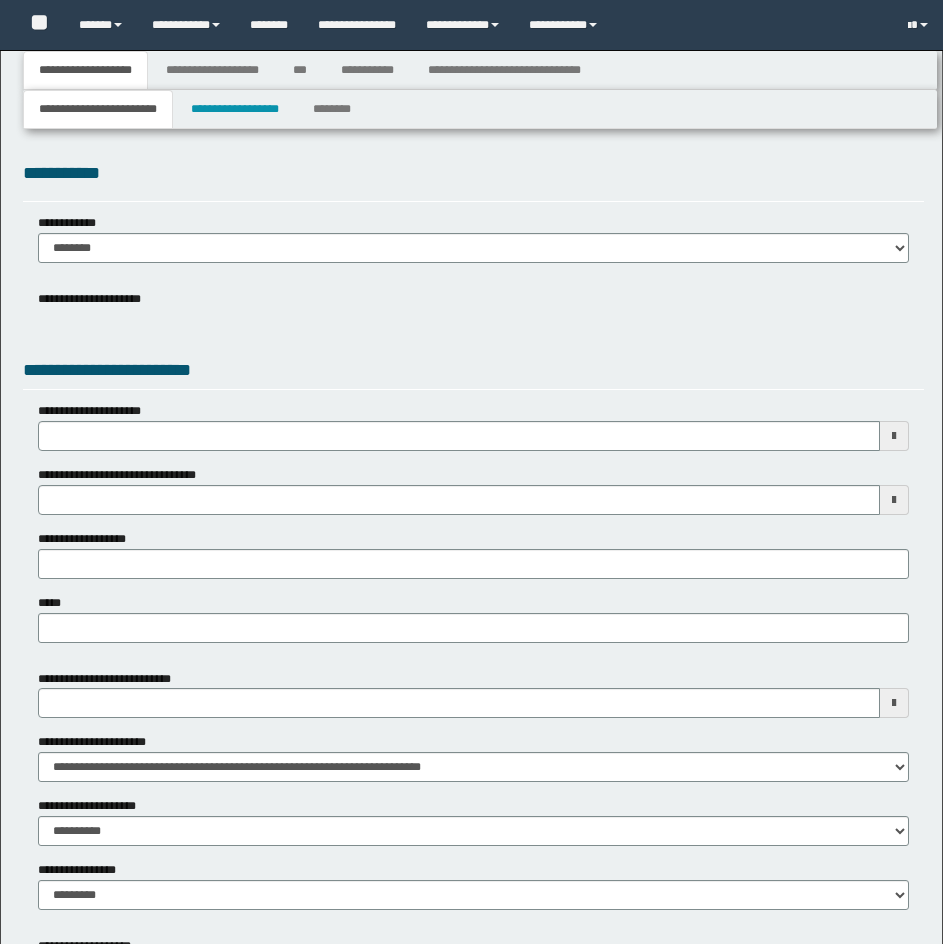 type 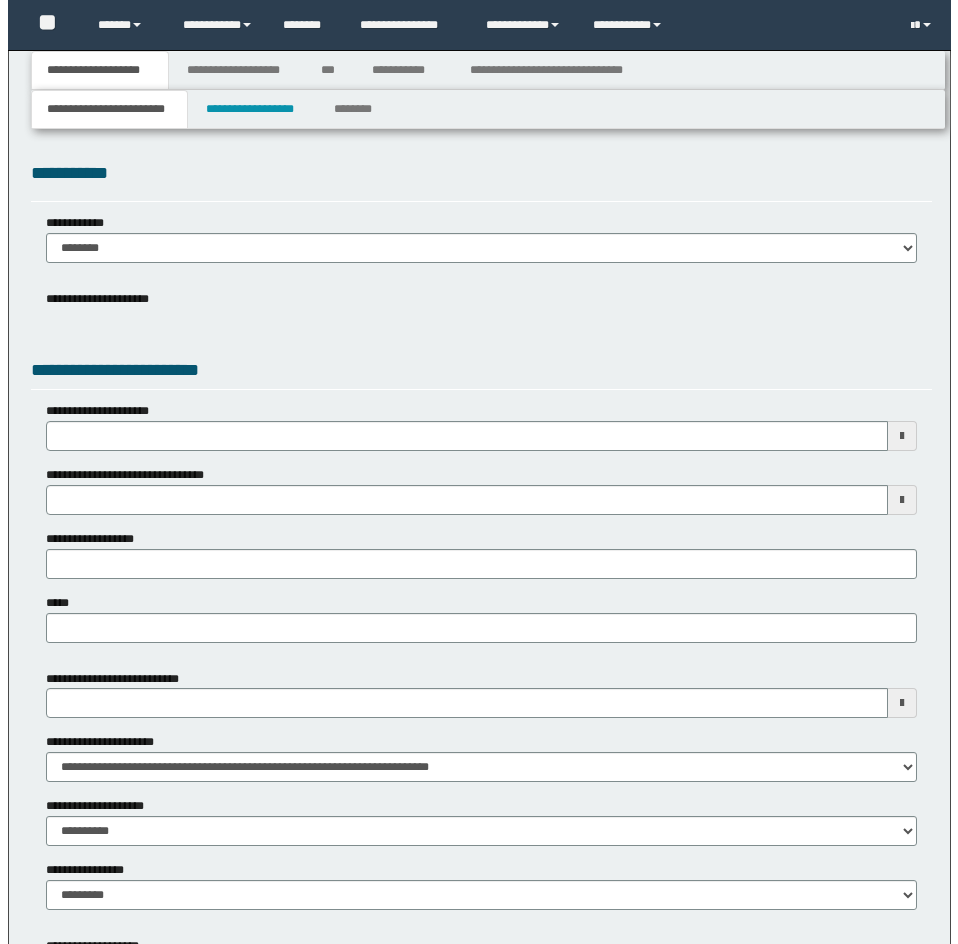 scroll, scrollTop: 0, scrollLeft: 0, axis: both 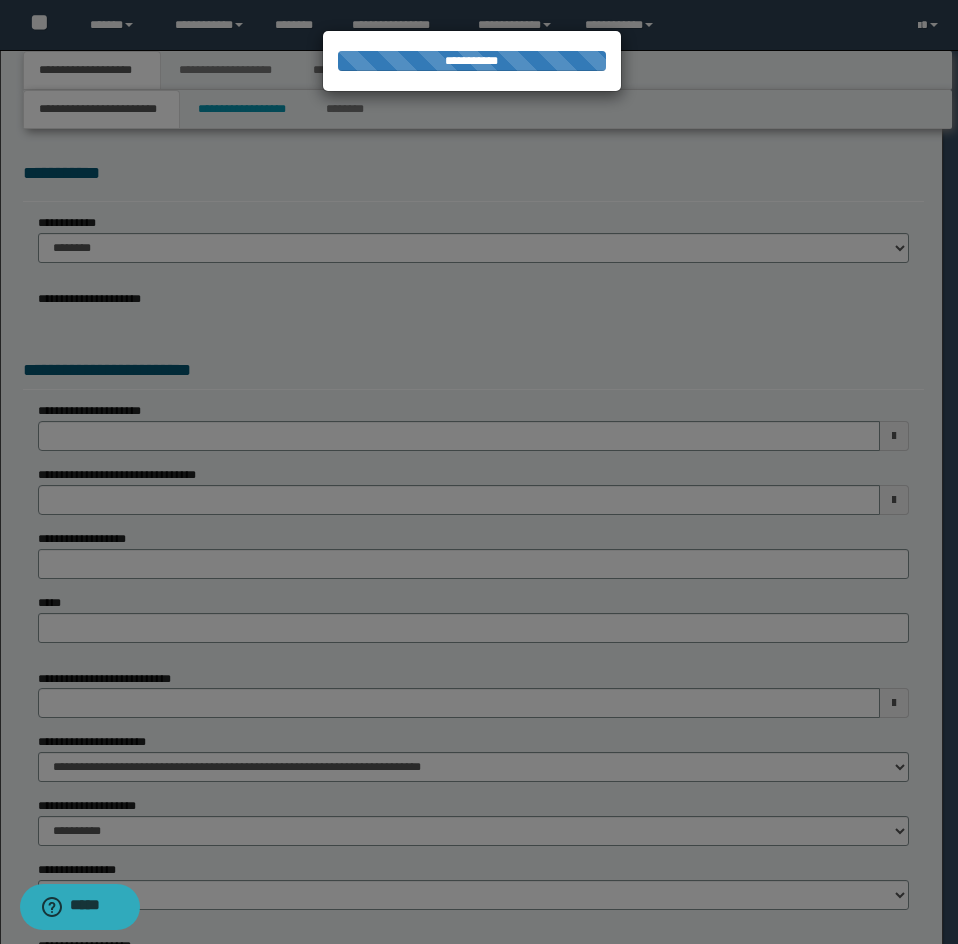 type on "**********" 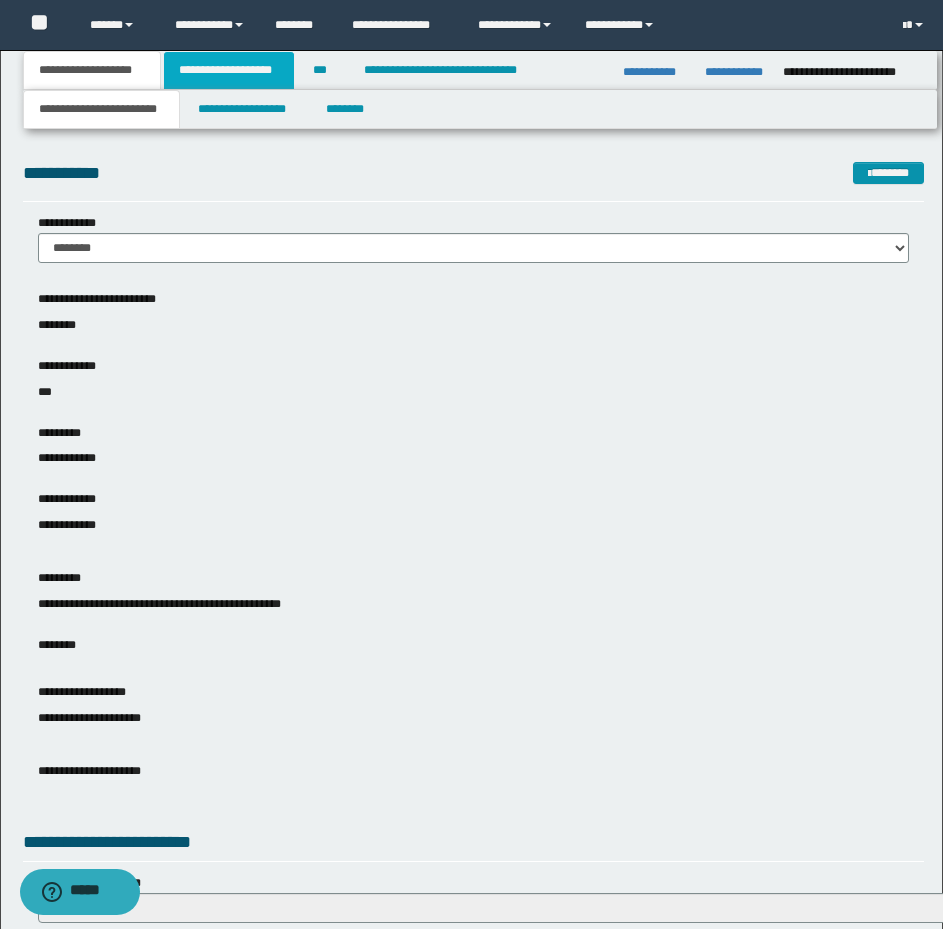 click on "**********" at bounding box center (229, 70) 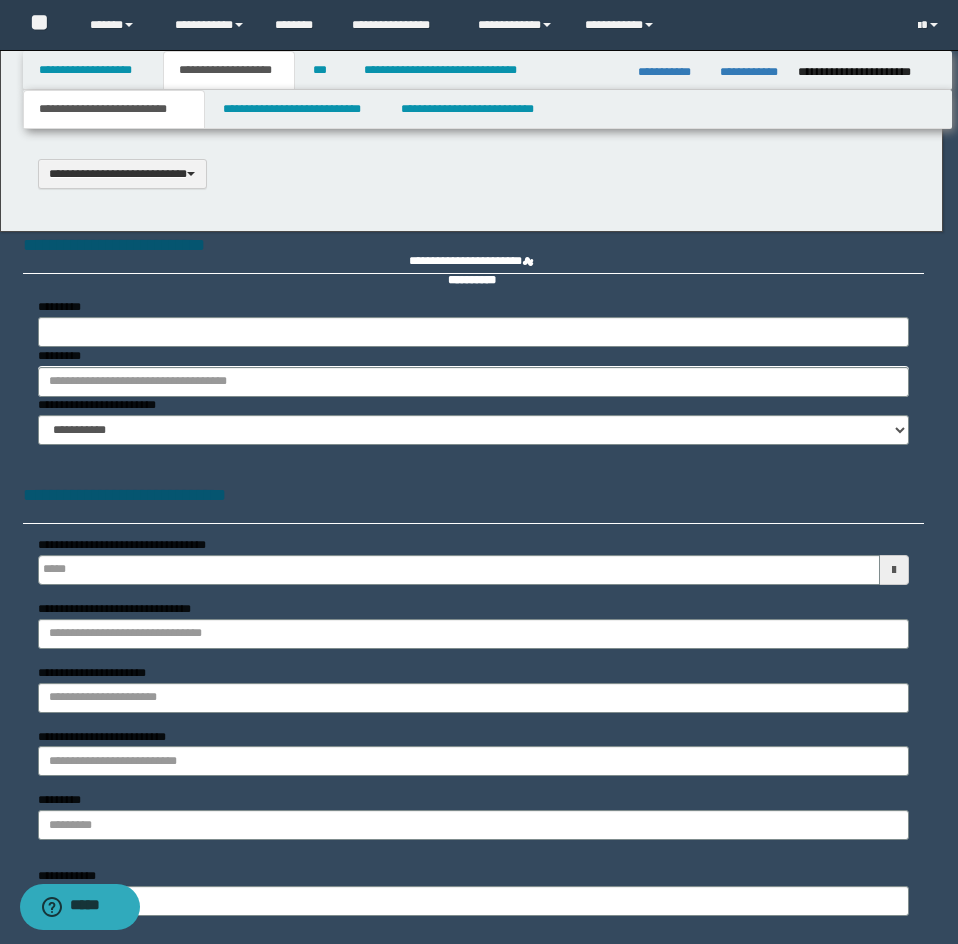 scroll, scrollTop: 0, scrollLeft: 0, axis: both 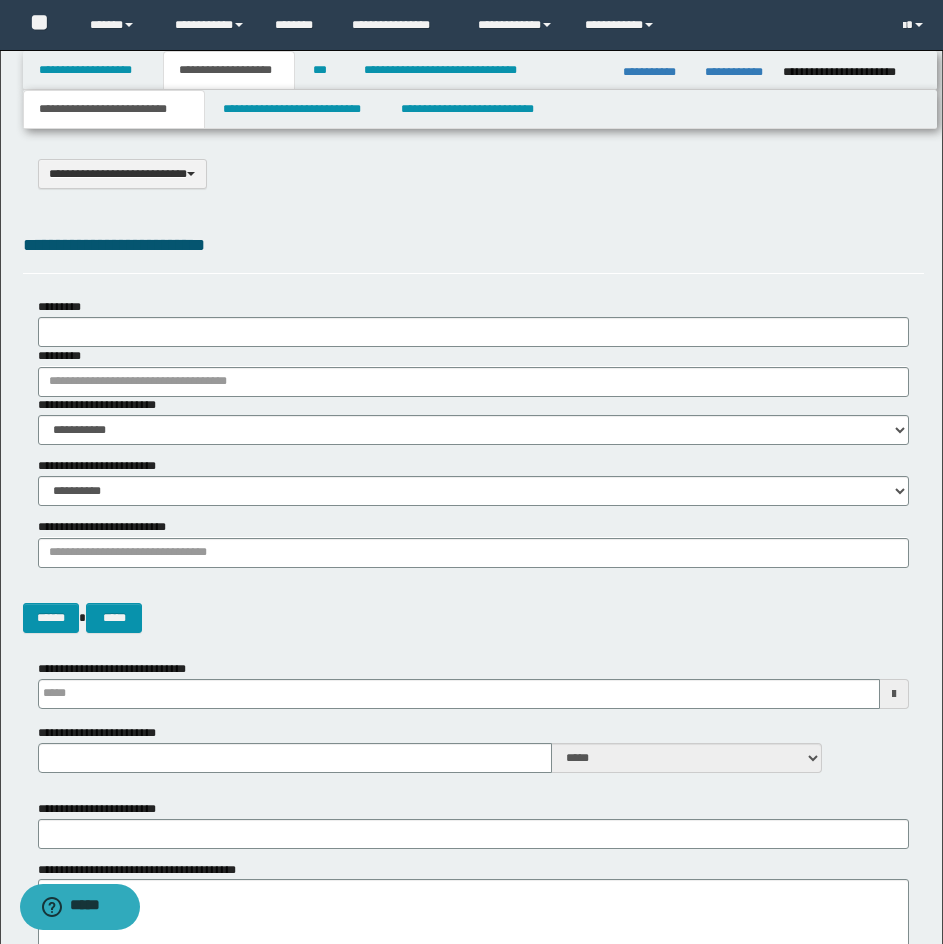 click on "**********" at bounding box center [473, 245] 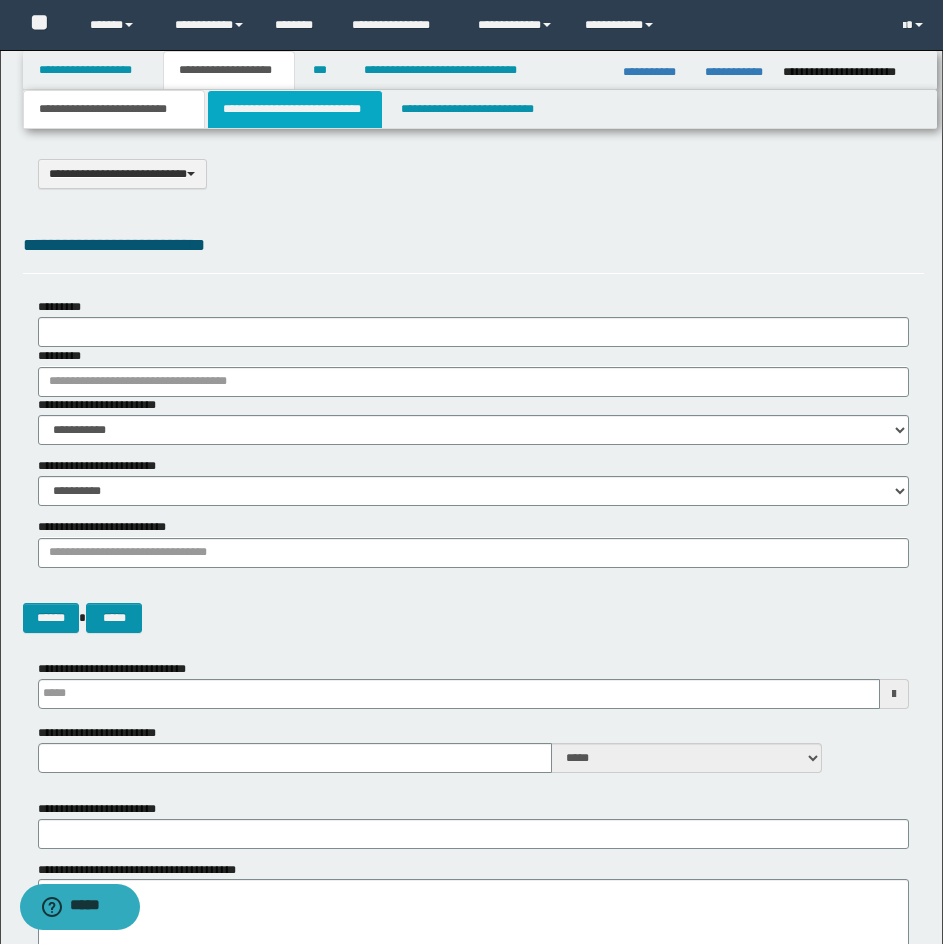 click on "**********" at bounding box center (295, 109) 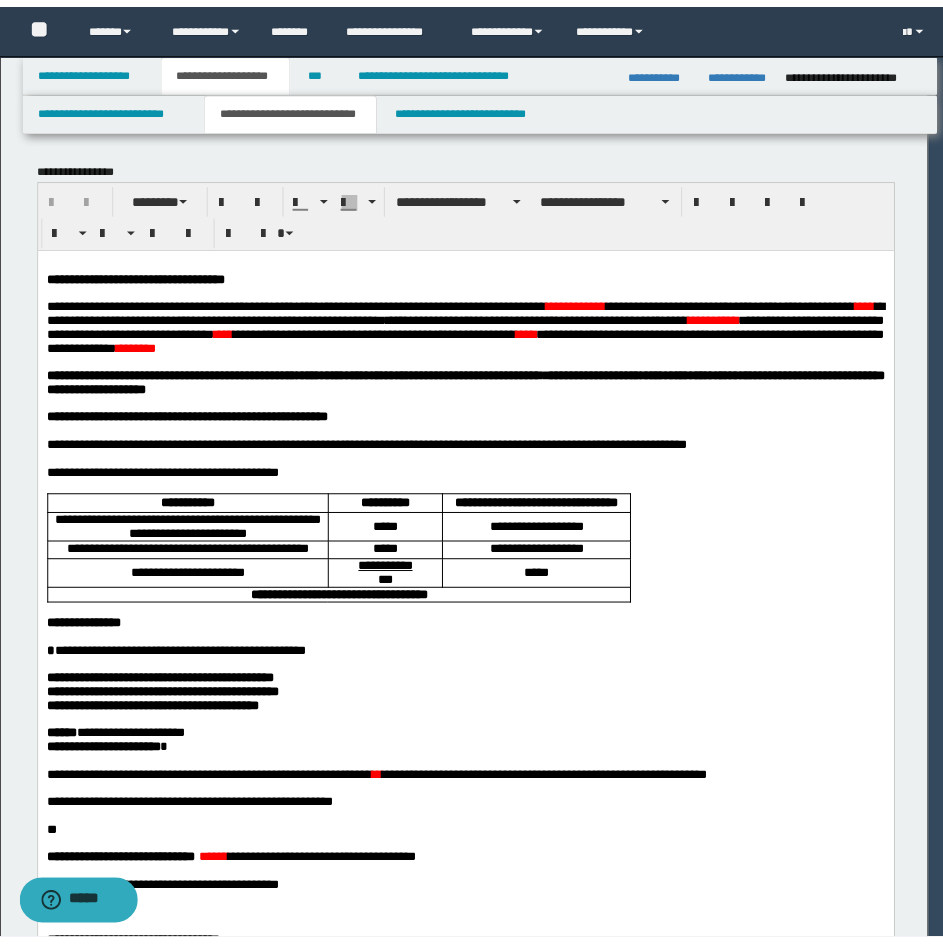 scroll, scrollTop: 0, scrollLeft: 0, axis: both 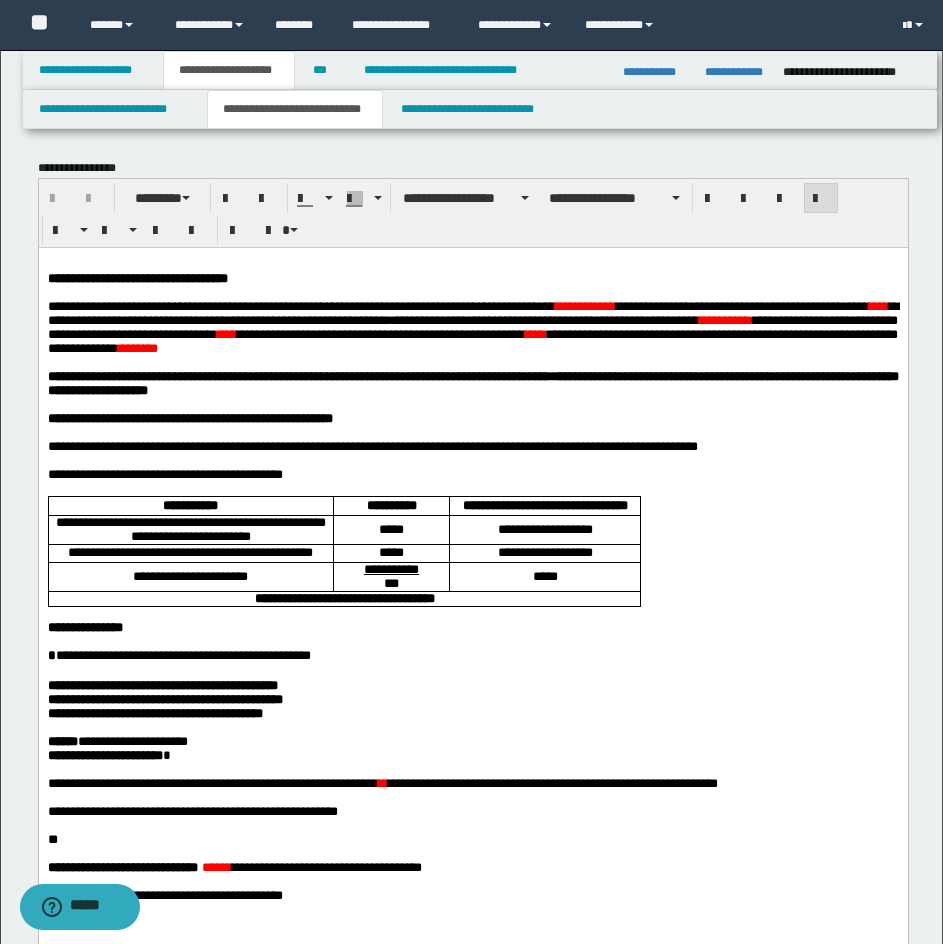 drag, startPoint x: 600, startPoint y: 265, endPoint x: 731, endPoint y: 254, distance: 131.46101 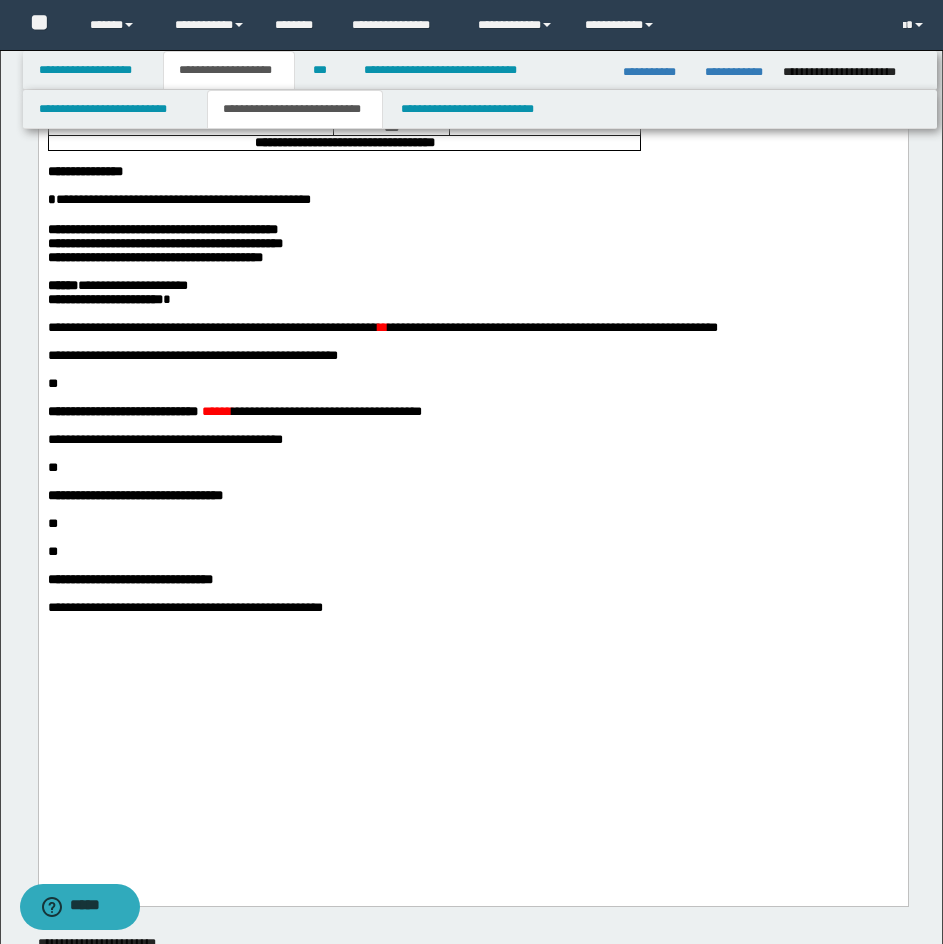 scroll, scrollTop: 522, scrollLeft: 0, axis: vertical 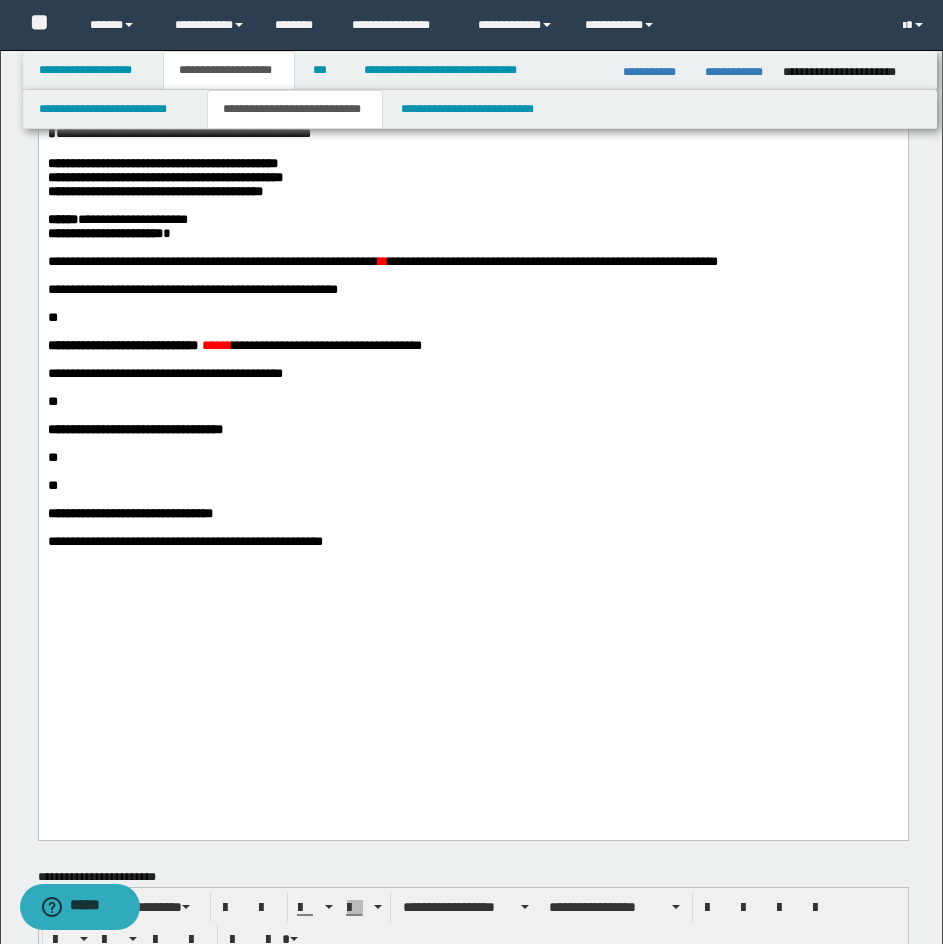click on "**********" at bounding box center (164, 177) 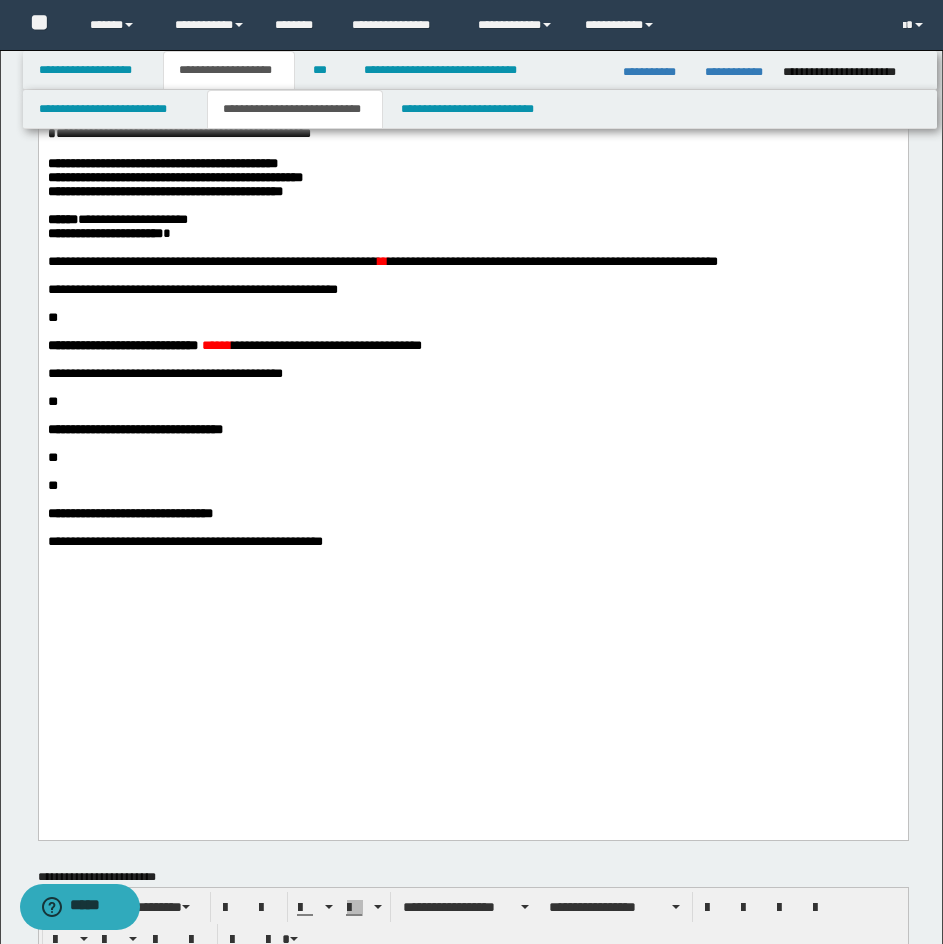 click on "**********" at bounding box center (472, 234) 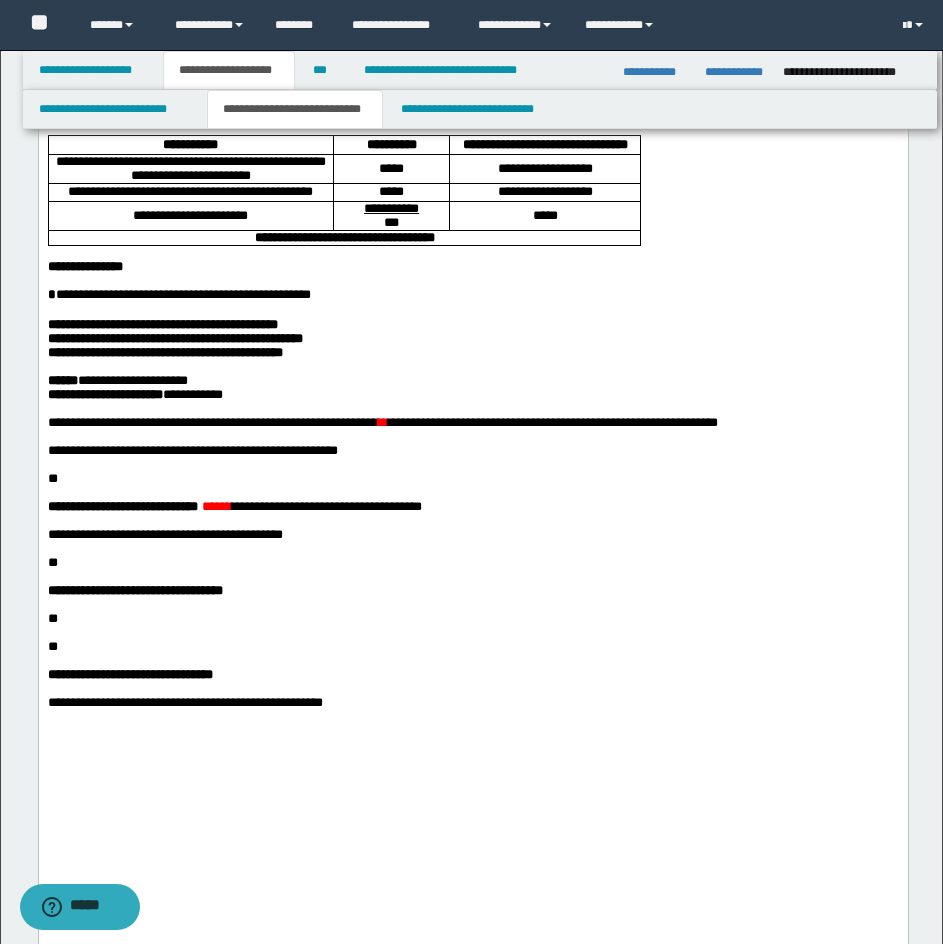 scroll, scrollTop: 355, scrollLeft: 0, axis: vertical 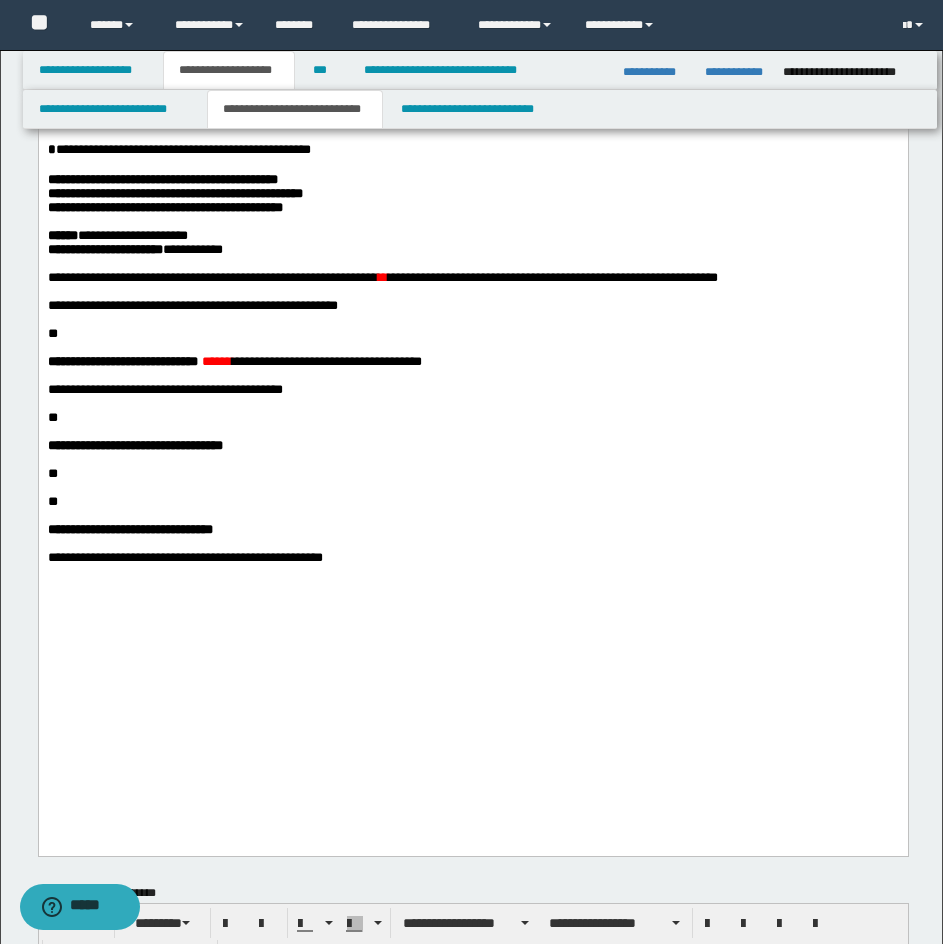 click on "**********" at bounding box center [472, 306] 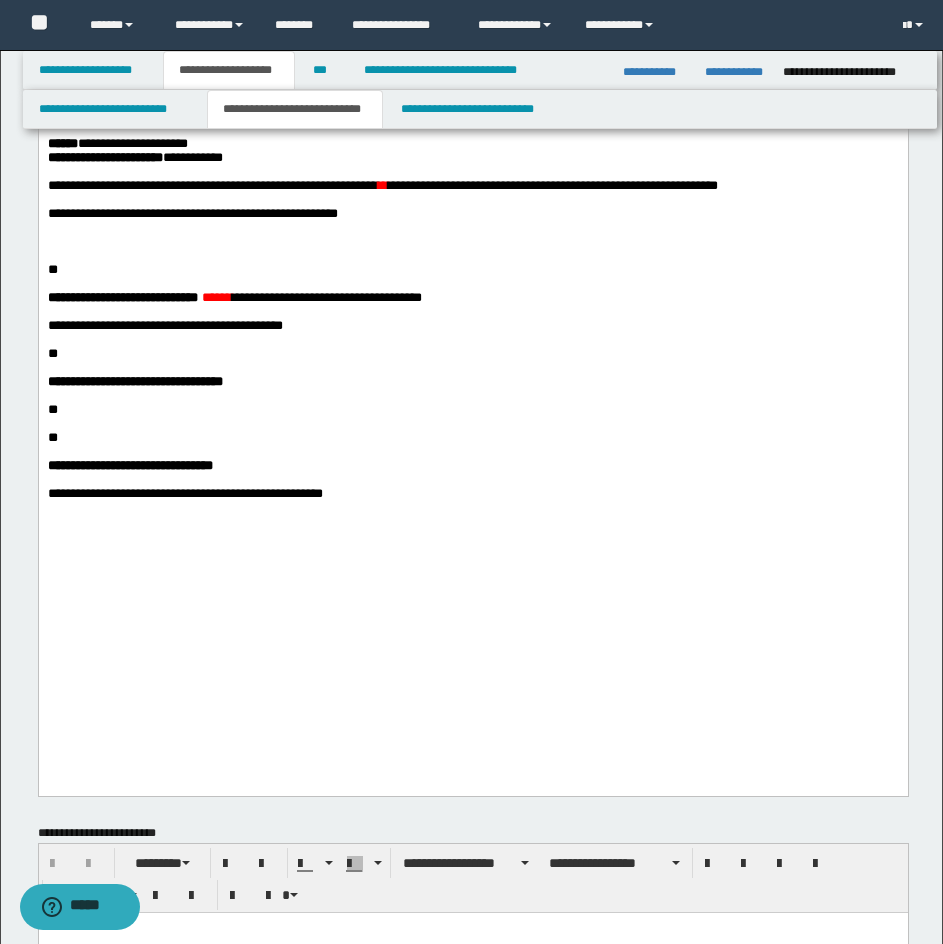 scroll, scrollTop: 659, scrollLeft: 0, axis: vertical 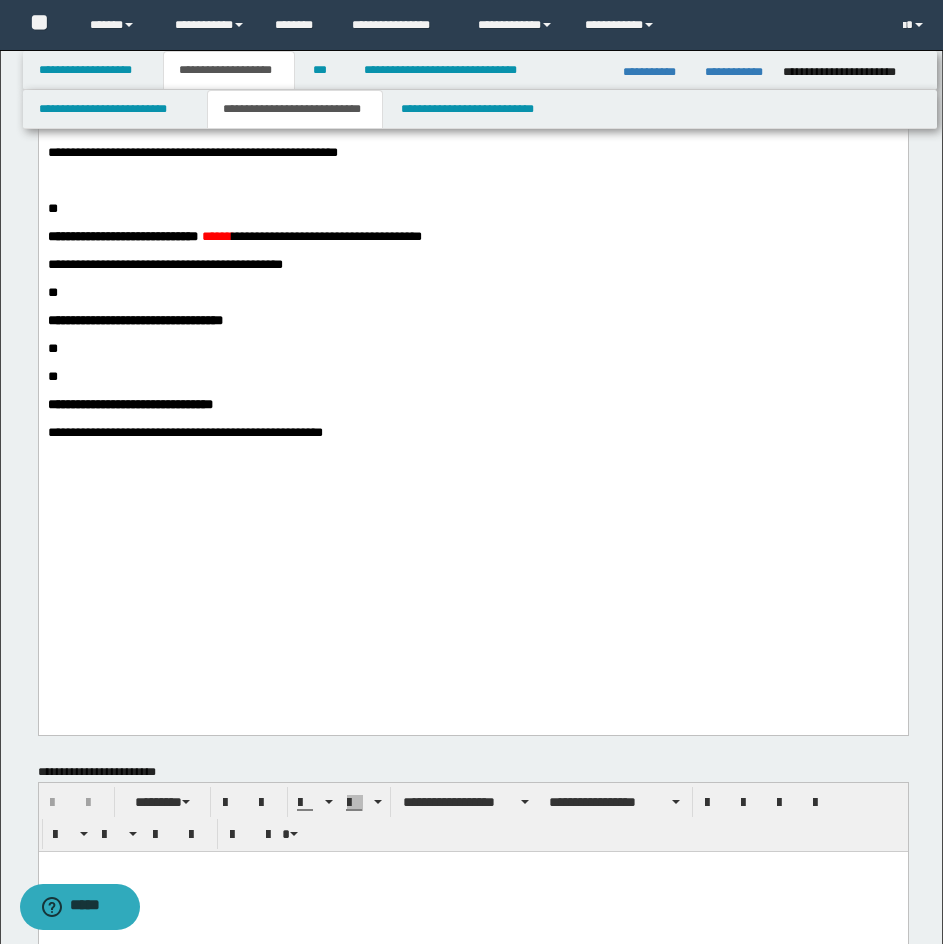 click on "**********" at bounding box center [472, 153] 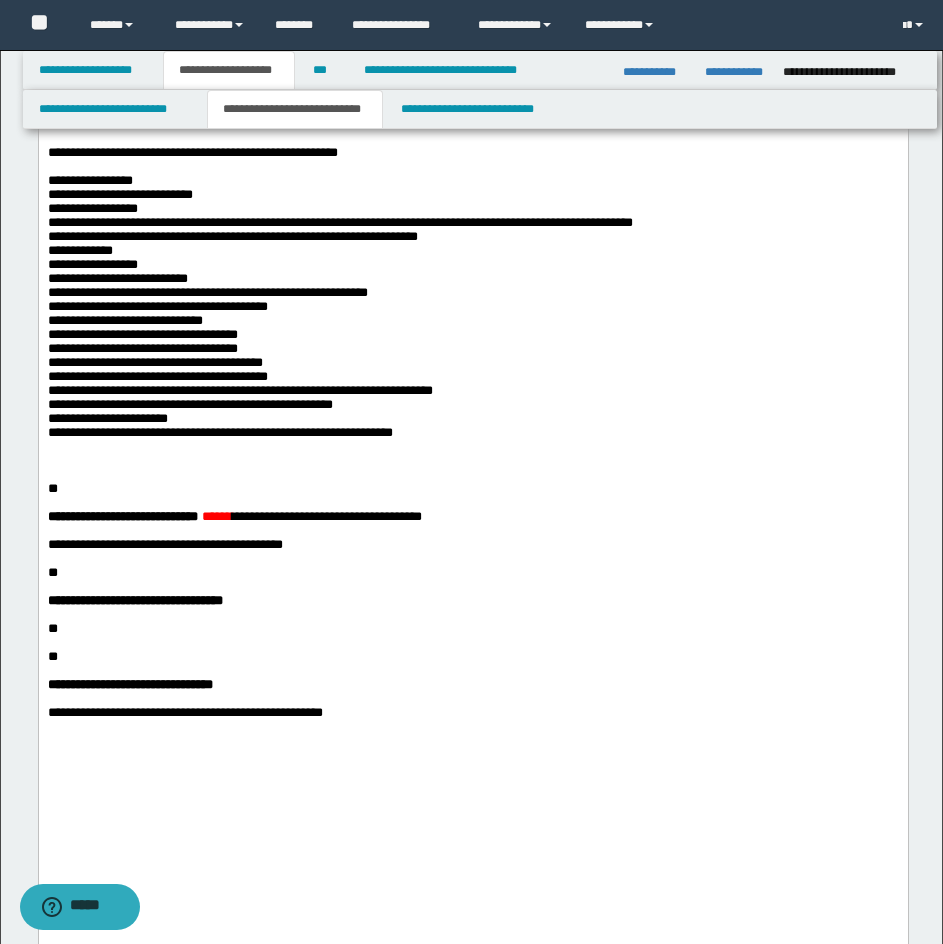 scroll, scrollTop: 680, scrollLeft: 0, axis: vertical 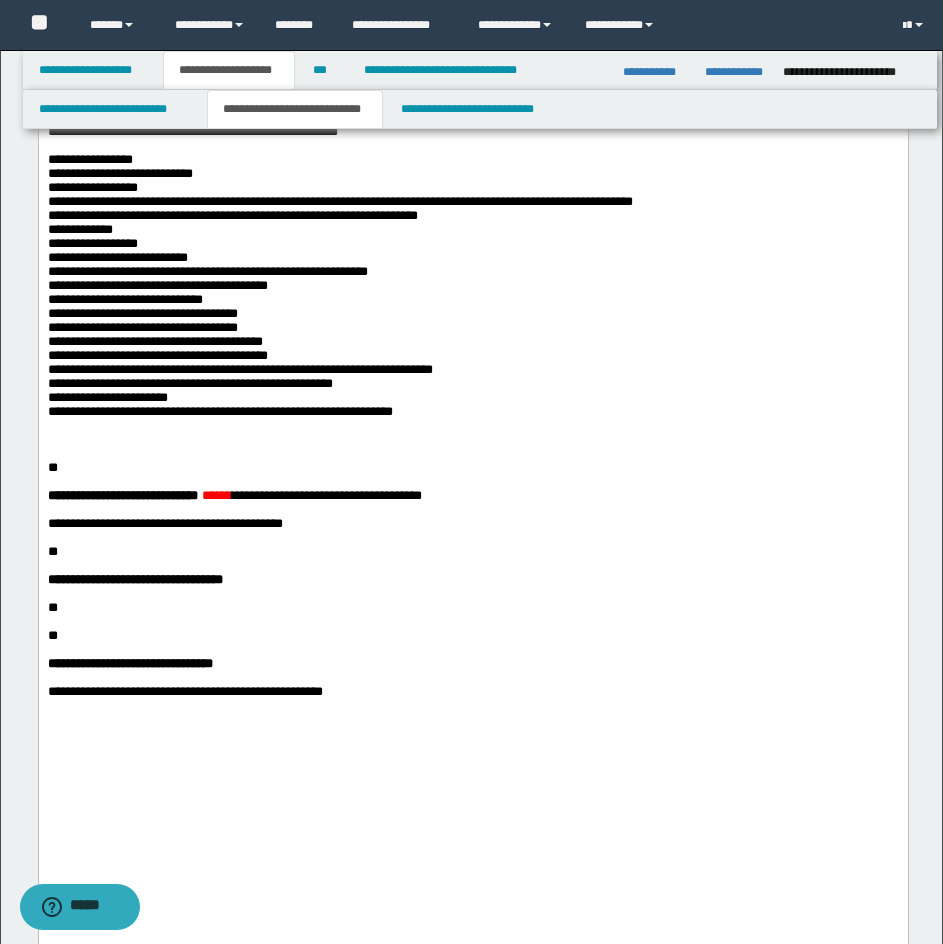 click on "**********" at bounding box center [339, 285] 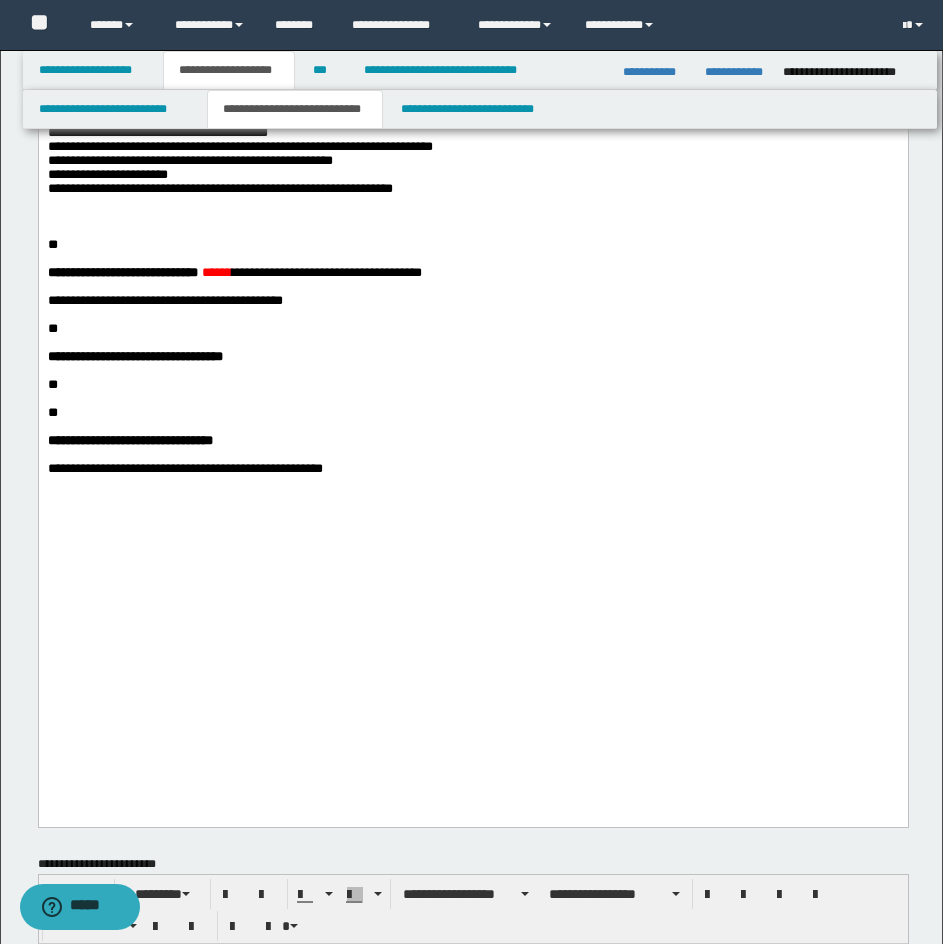 scroll, scrollTop: 944, scrollLeft: 0, axis: vertical 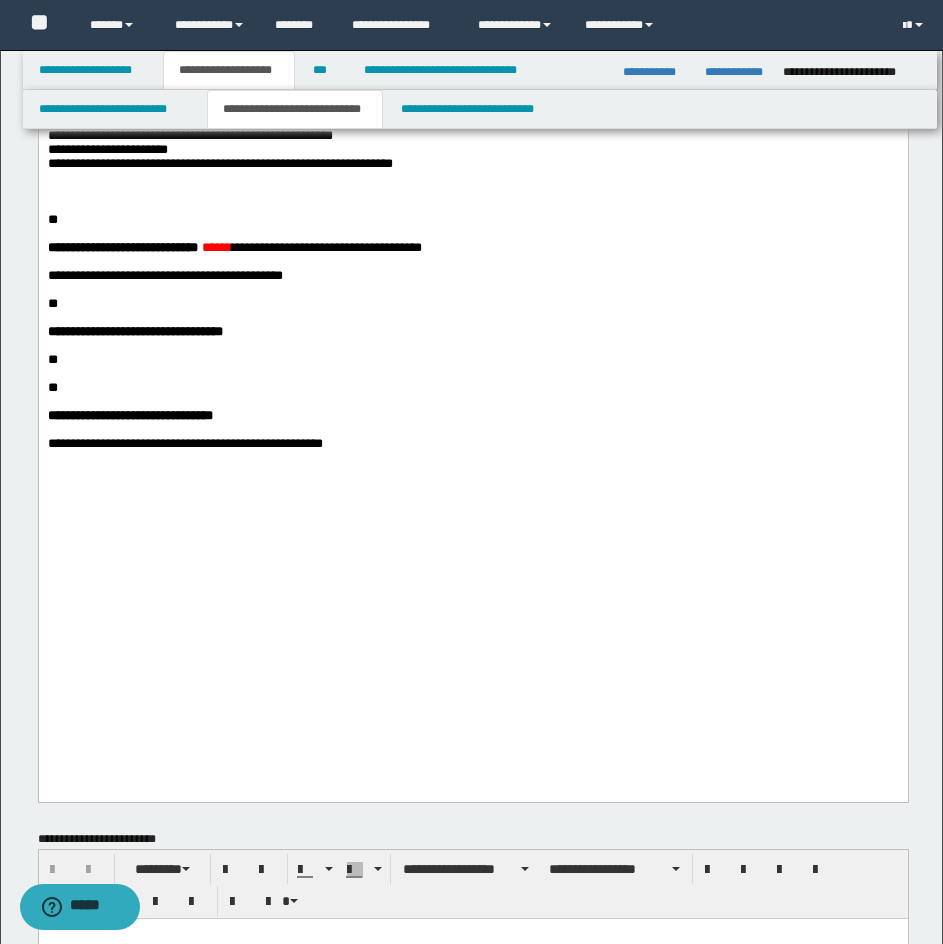 click on "**********" at bounding box center [472, 80] 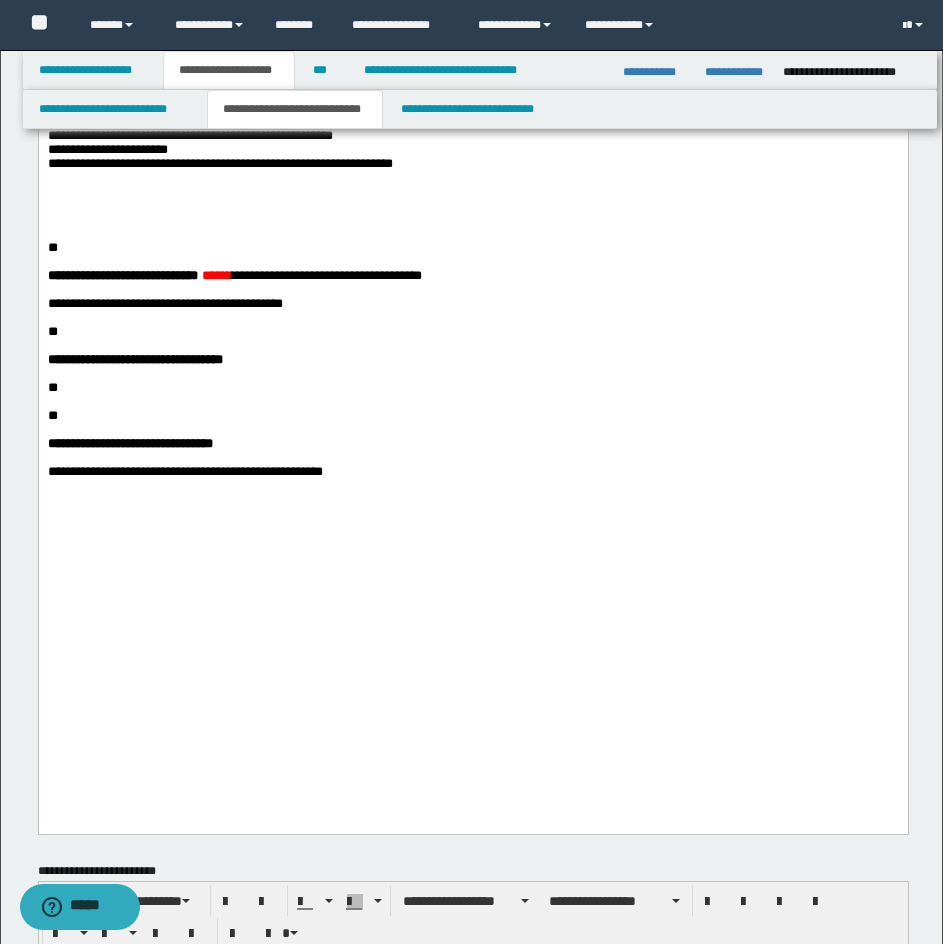 click on "**********" at bounding box center [472, 80] 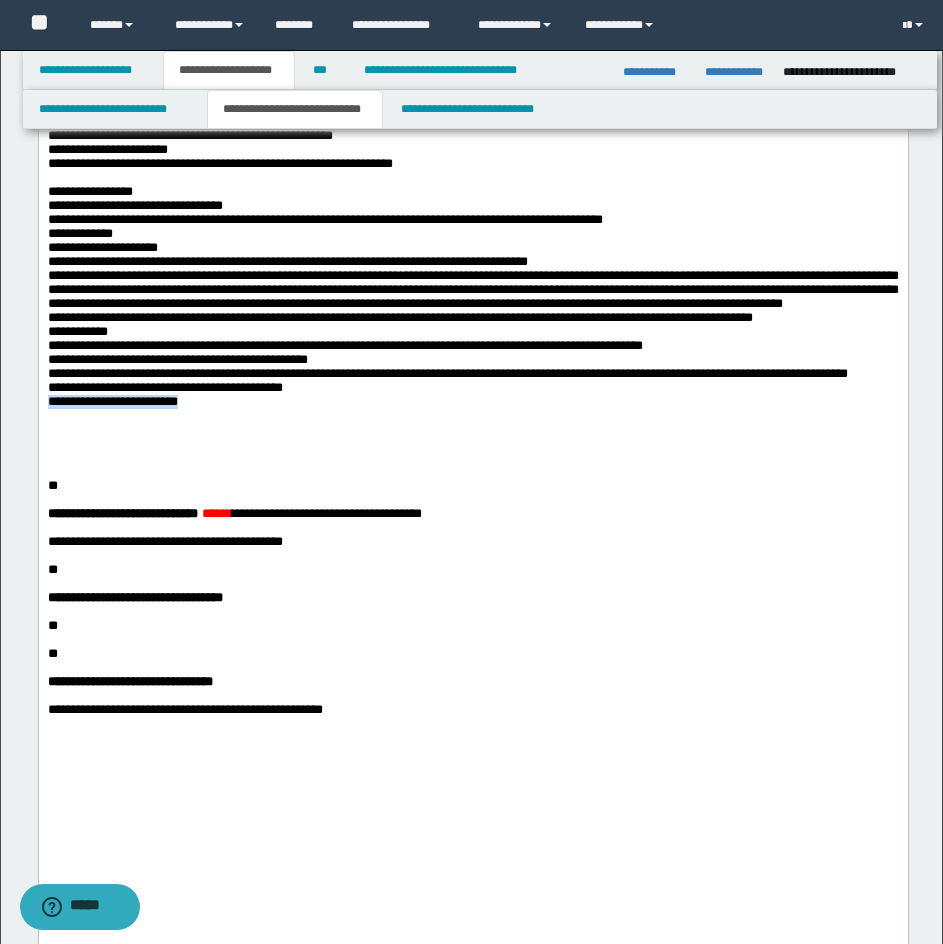drag, startPoint x: 160, startPoint y: 634, endPoint x: 52, endPoint y: -52, distance: 694.4494 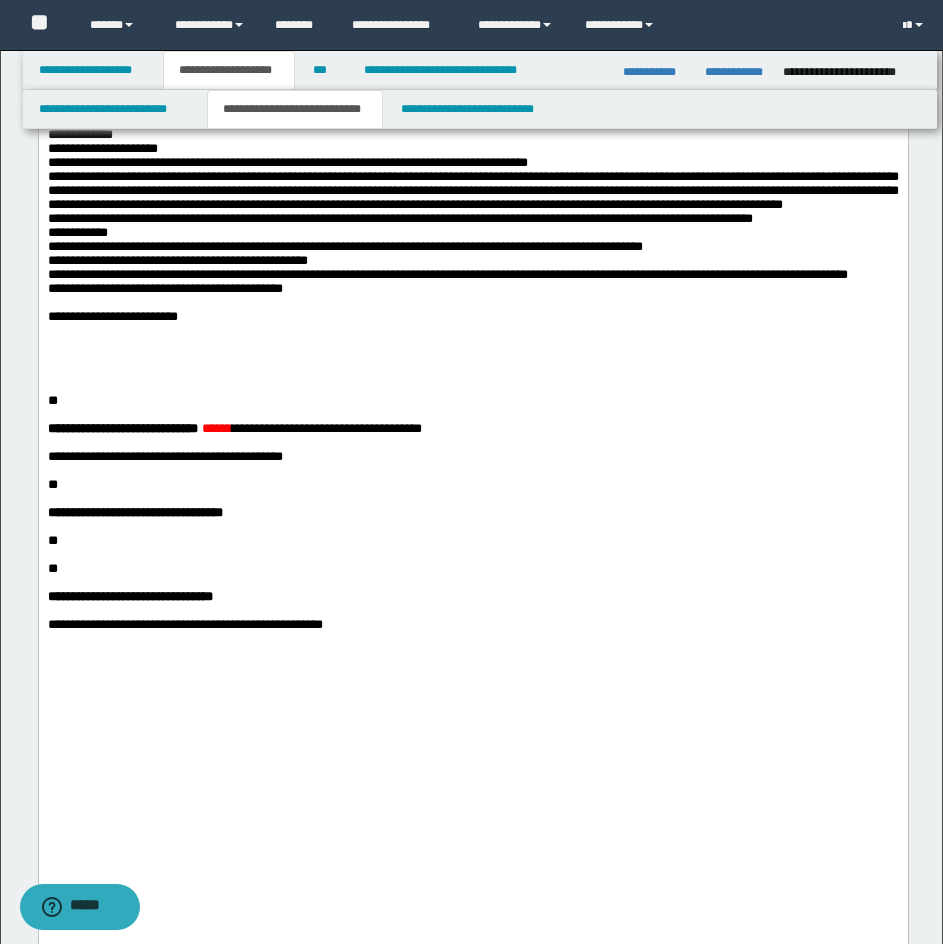 scroll, scrollTop: 1063, scrollLeft: 0, axis: vertical 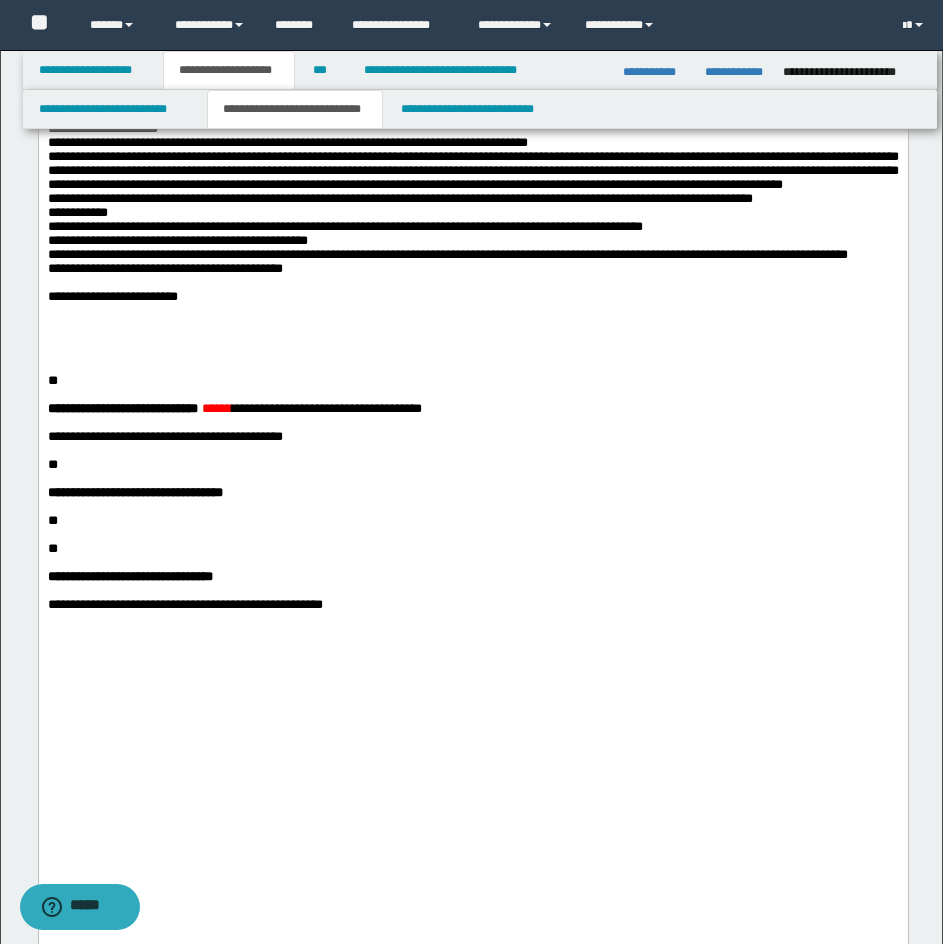click at bounding box center (472, 311) 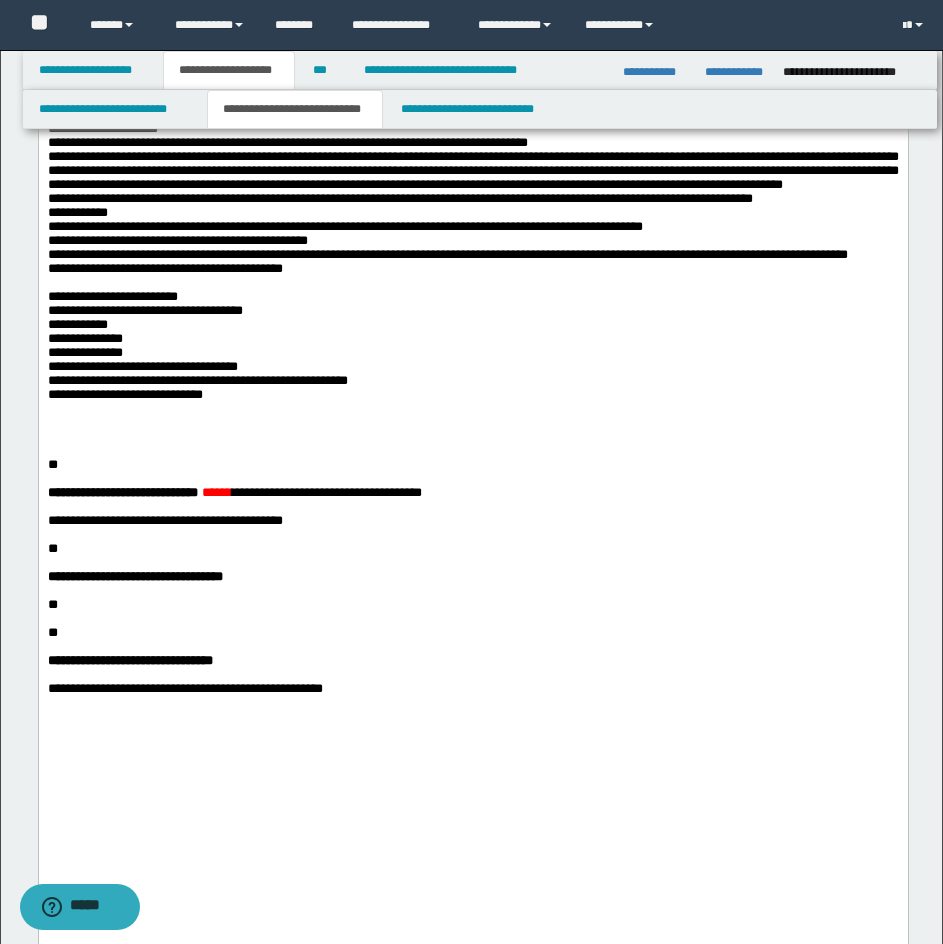 drag, startPoint x: 368, startPoint y: 469, endPoint x: 517, endPoint y: 383, distance: 172.03778 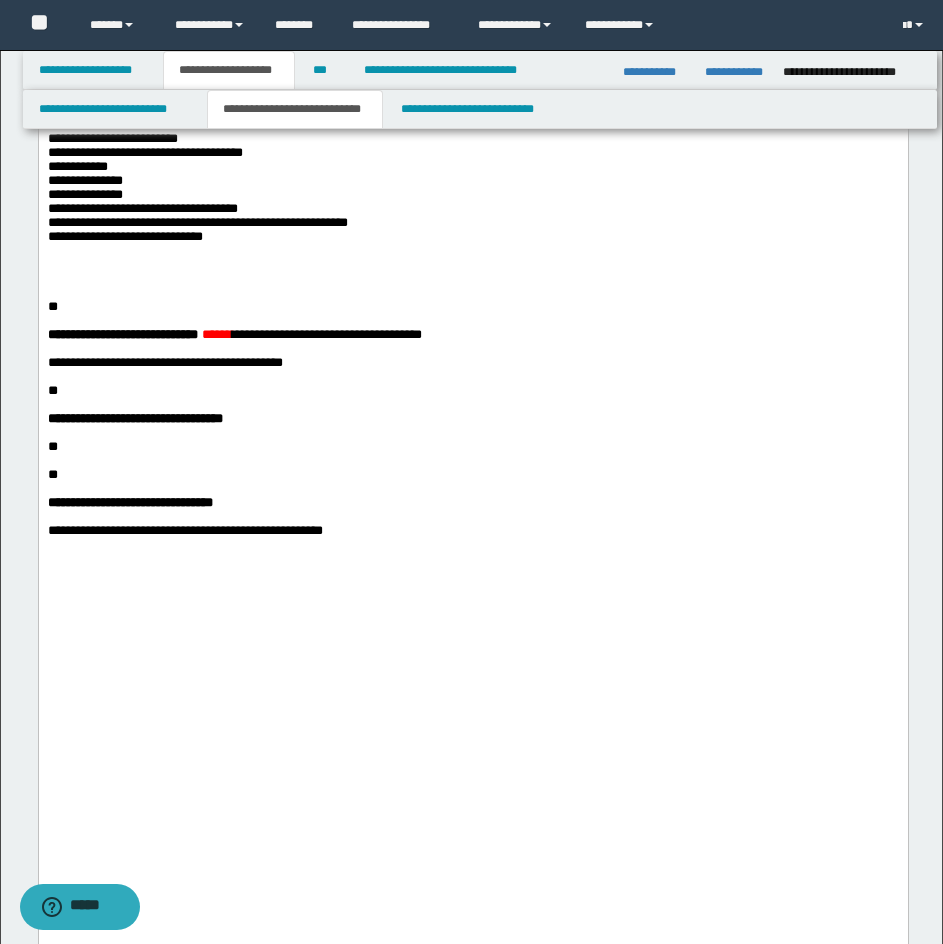 scroll, scrollTop: 1225, scrollLeft: 0, axis: vertical 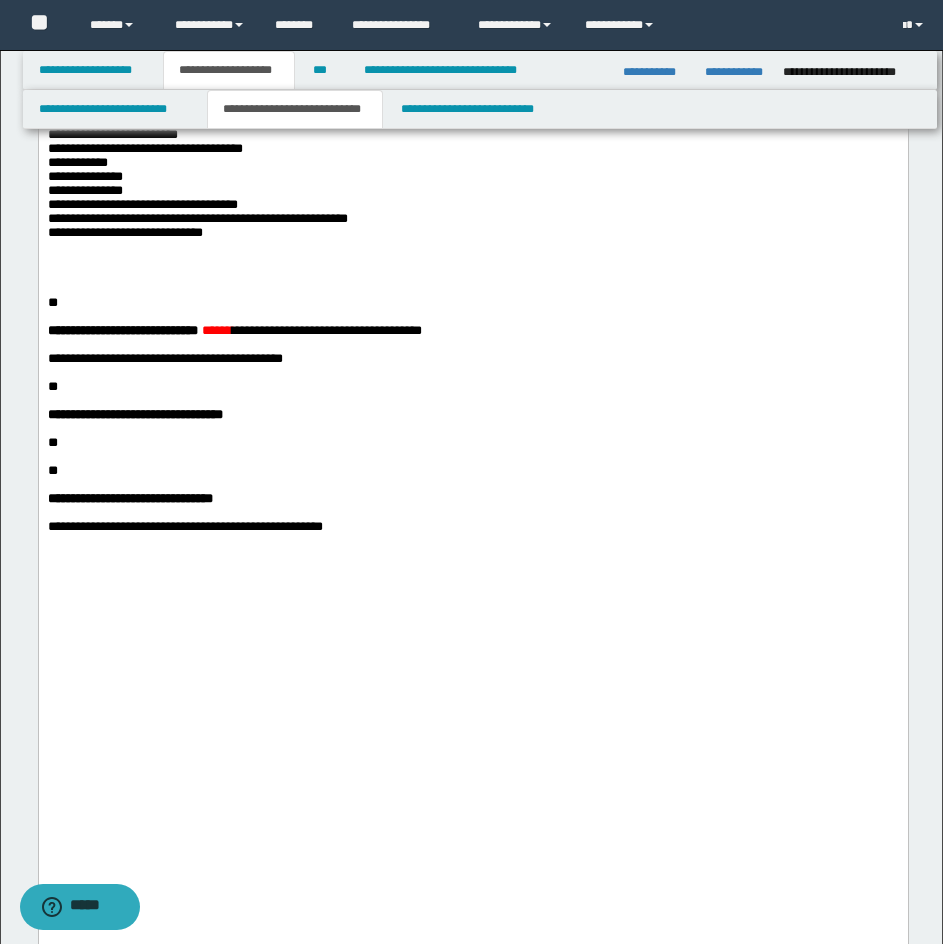 click on "**" at bounding box center [52, 302] 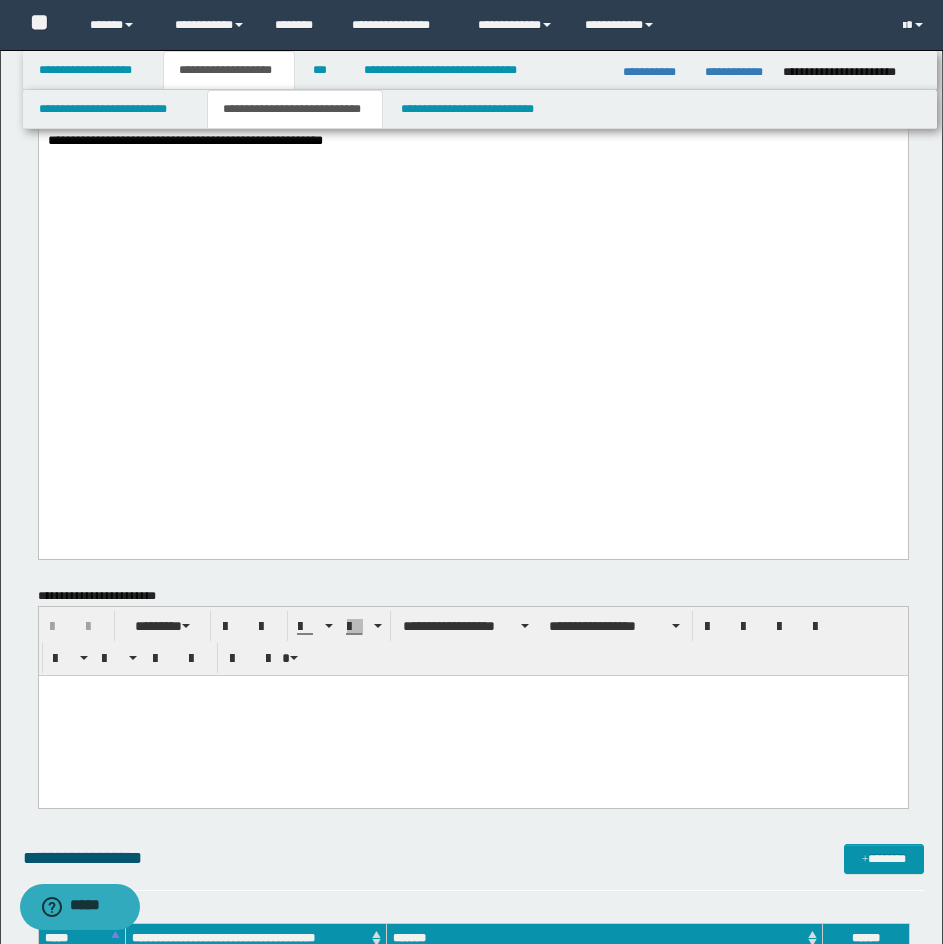 scroll, scrollTop: 1563, scrollLeft: 0, axis: vertical 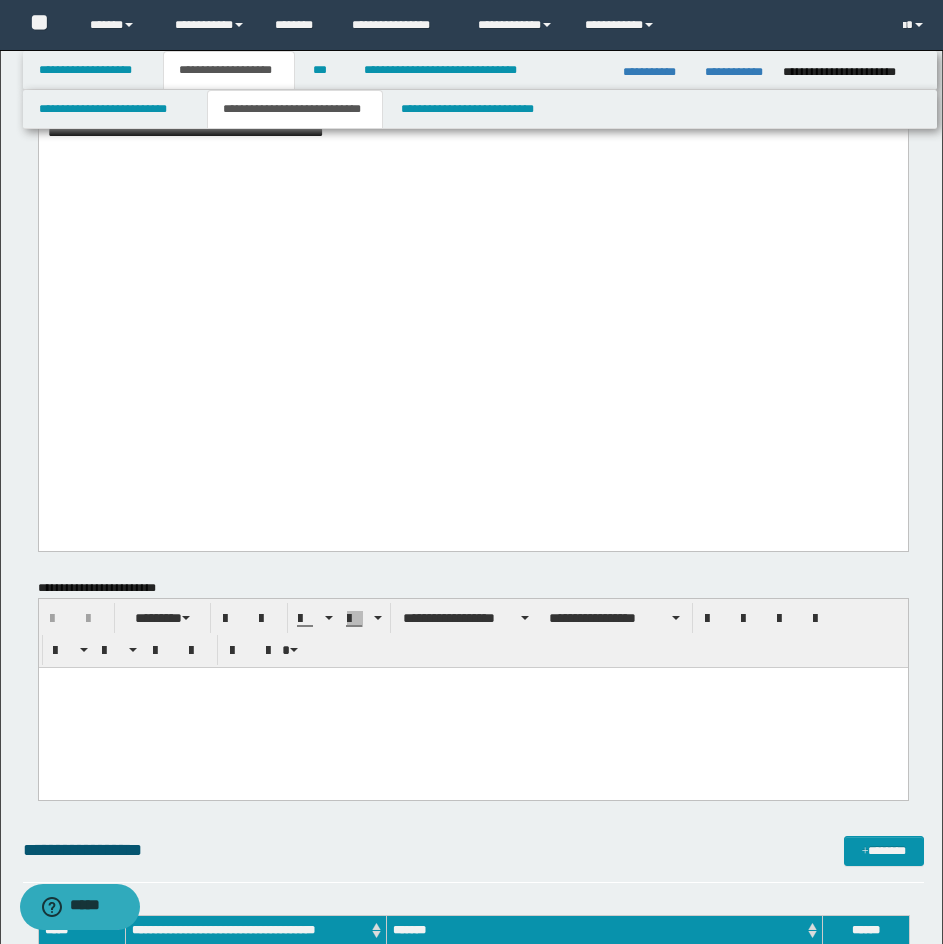 click on "**********" at bounding box center (473, 859) 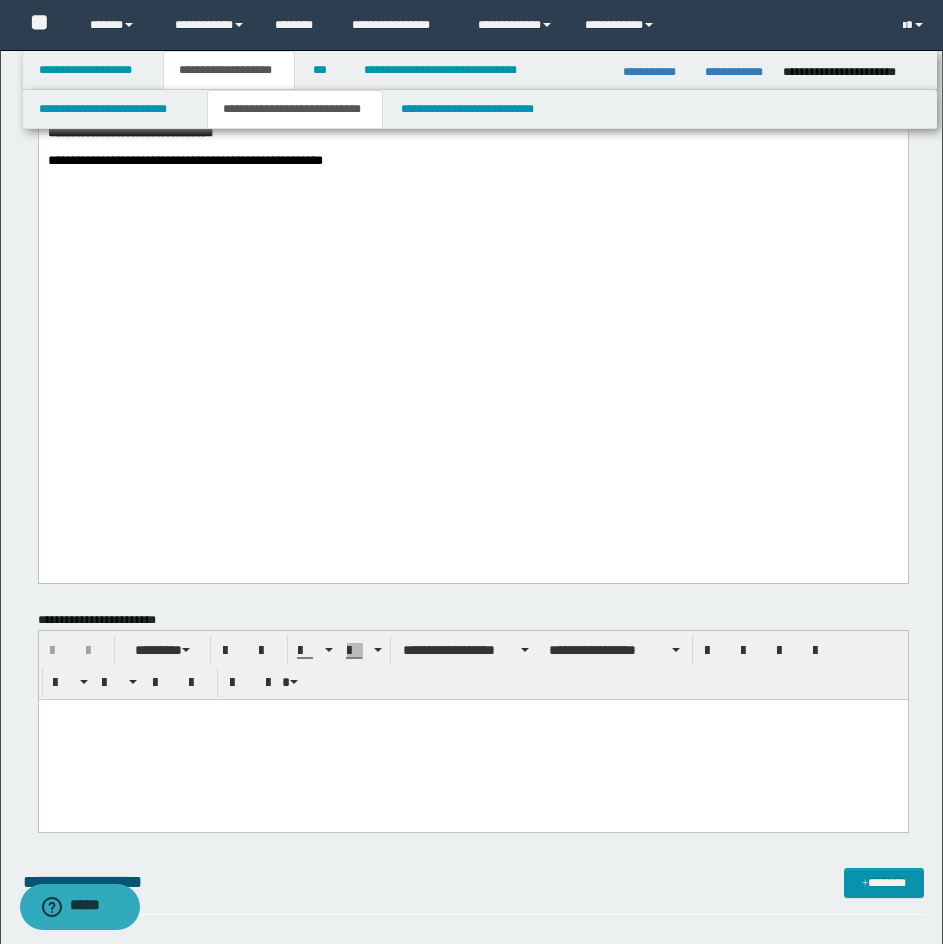 click at bounding box center (472, -21) 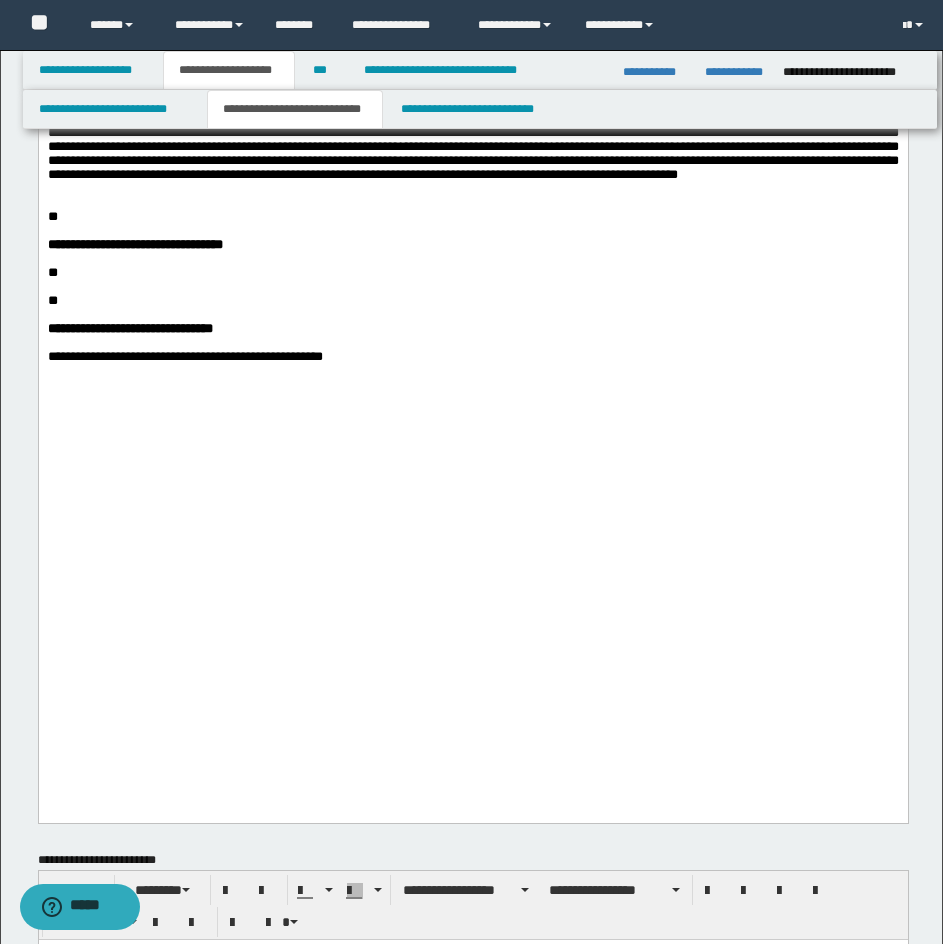 click on "**********" at bounding box center [472, 83] 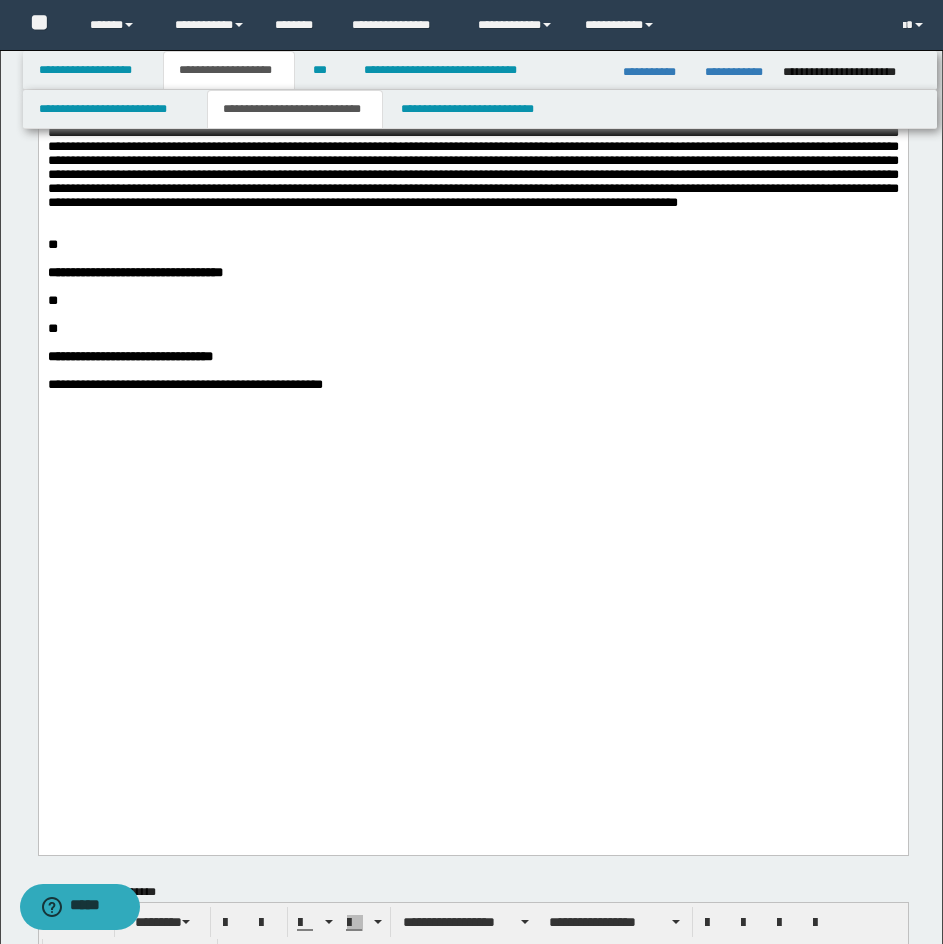 click on "**********" at bounding box center (472, 42) 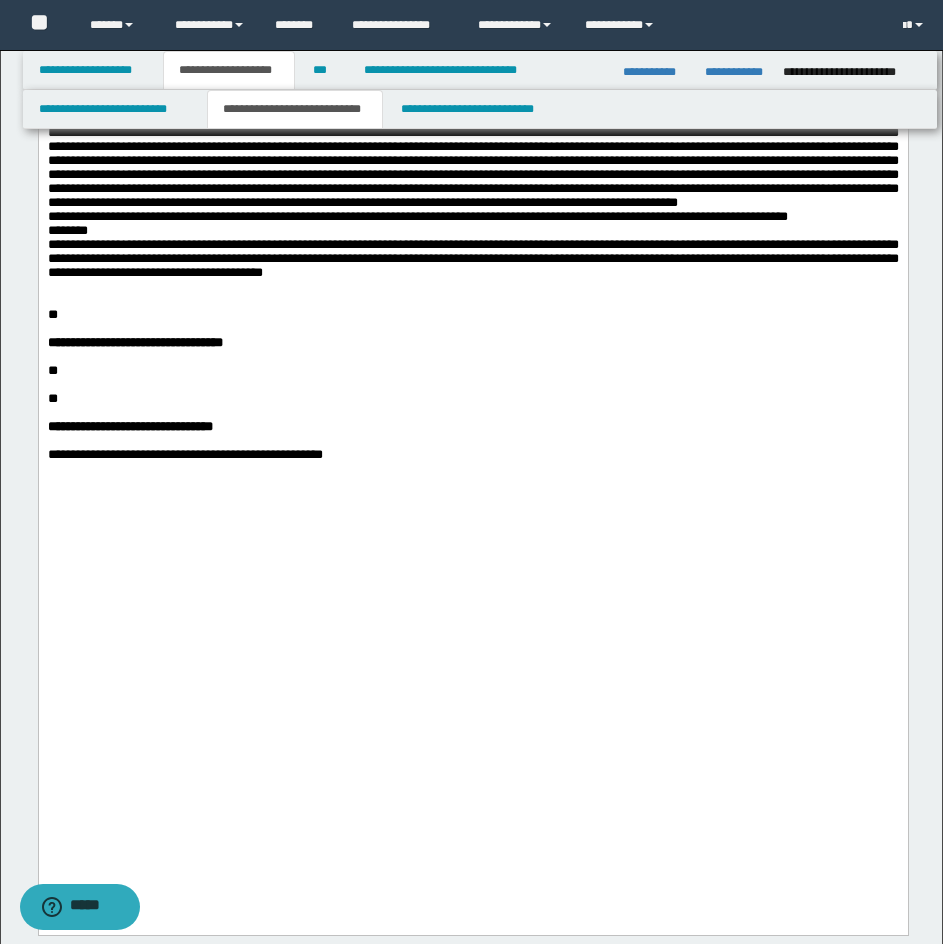 click on "**********" at bounding box center [472, -382] 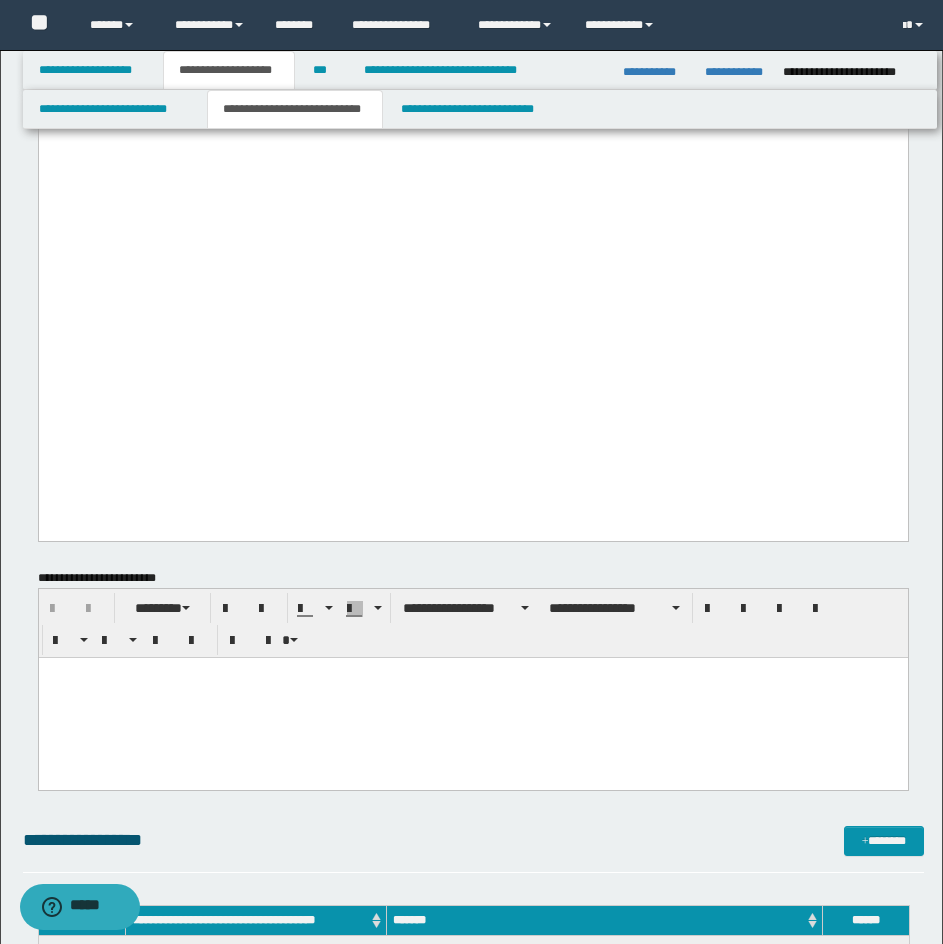 scroll, scrollTop: 1929, scrollLeft: 0, axis: vertical 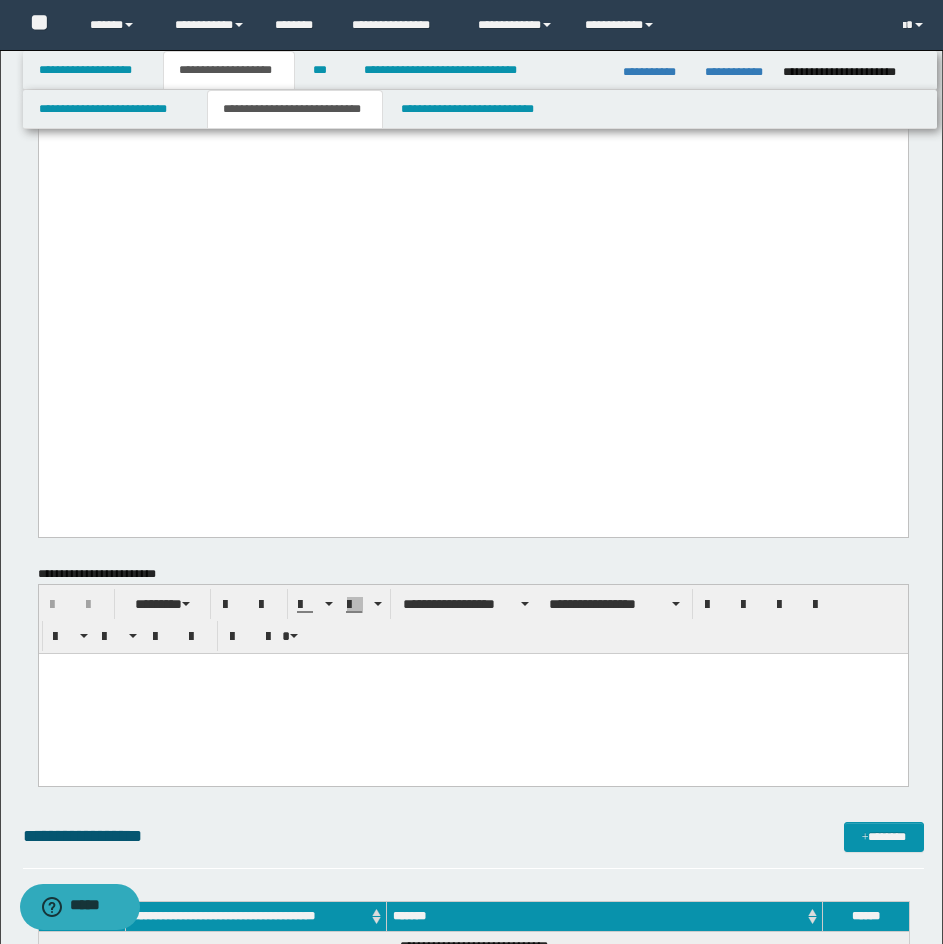 click on "**" at bounding box center (472, -23) 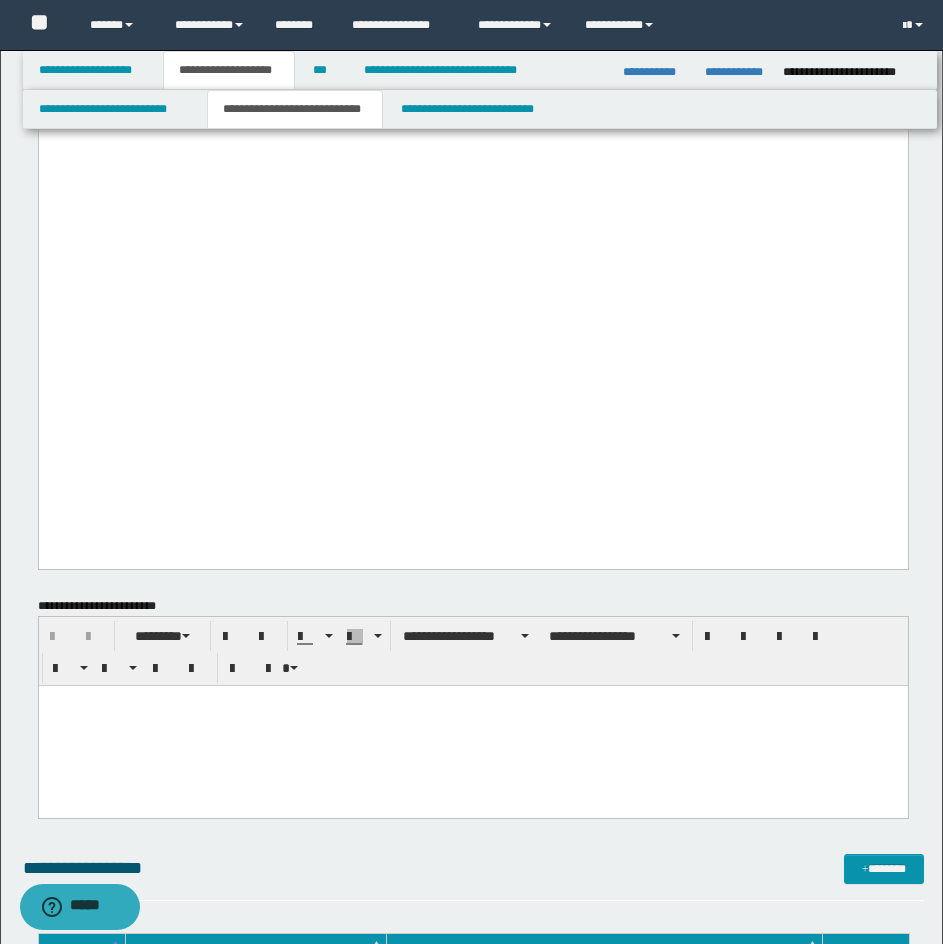 click at bounding box center (472, 5) 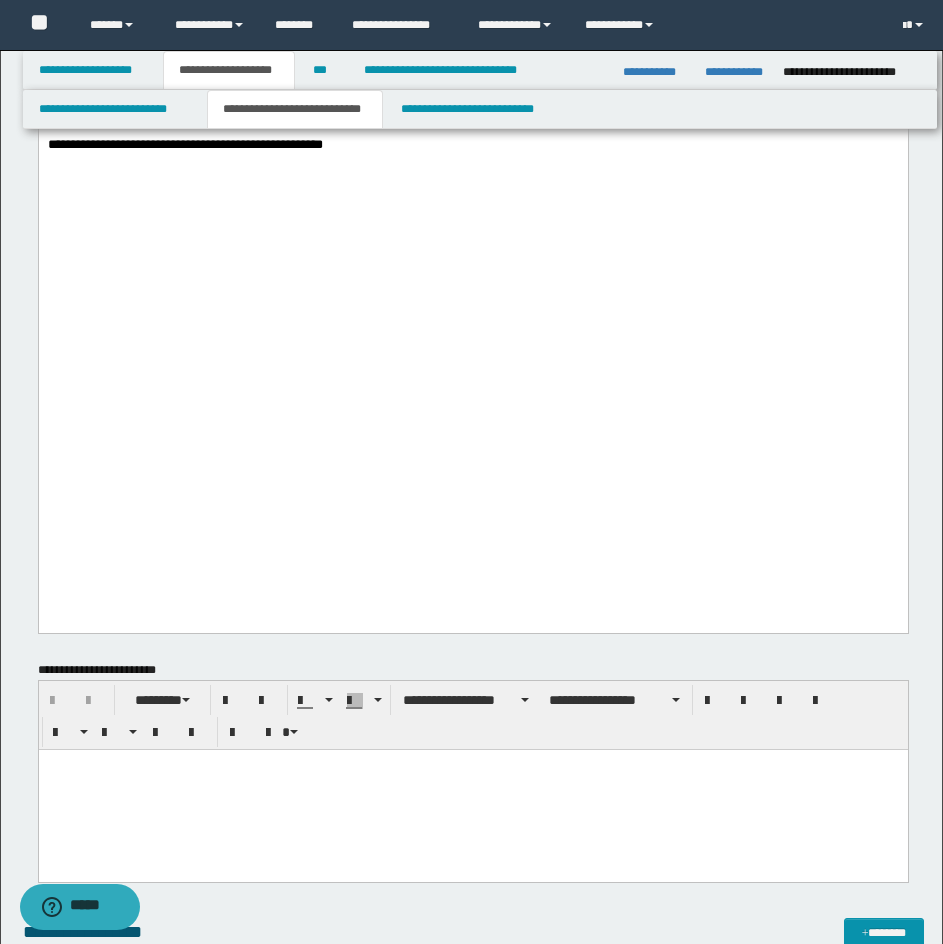 click on "**" at bounding box center (52, 88) 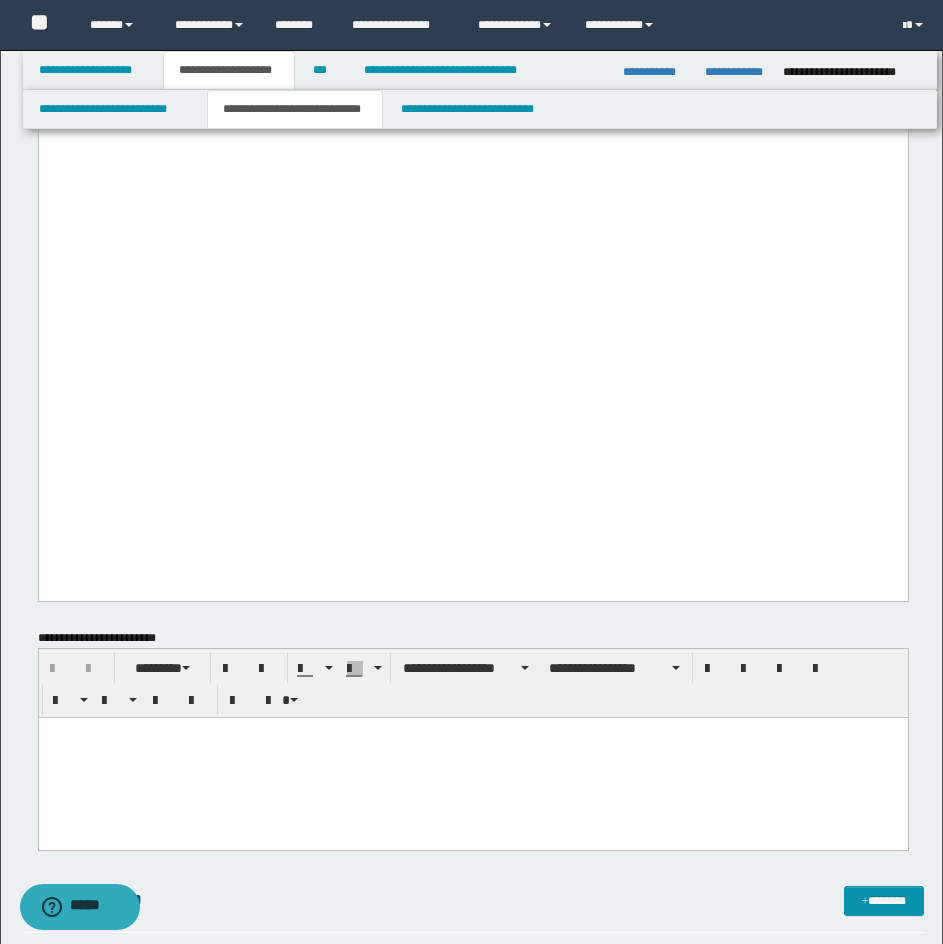 drag, startPoint x: 758, startPoint y: 305, endPoint x: 905, endPoint y: 272, distance: 150.65855 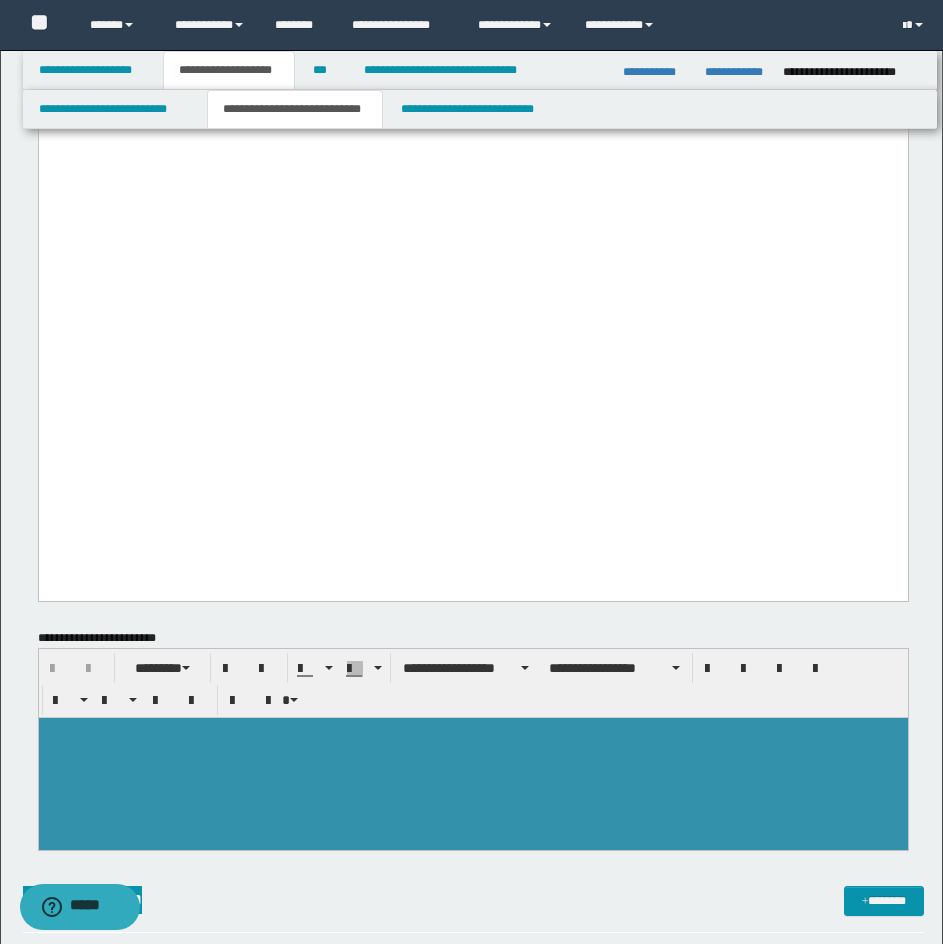 click on "**********" at bounding box center (472, -734) 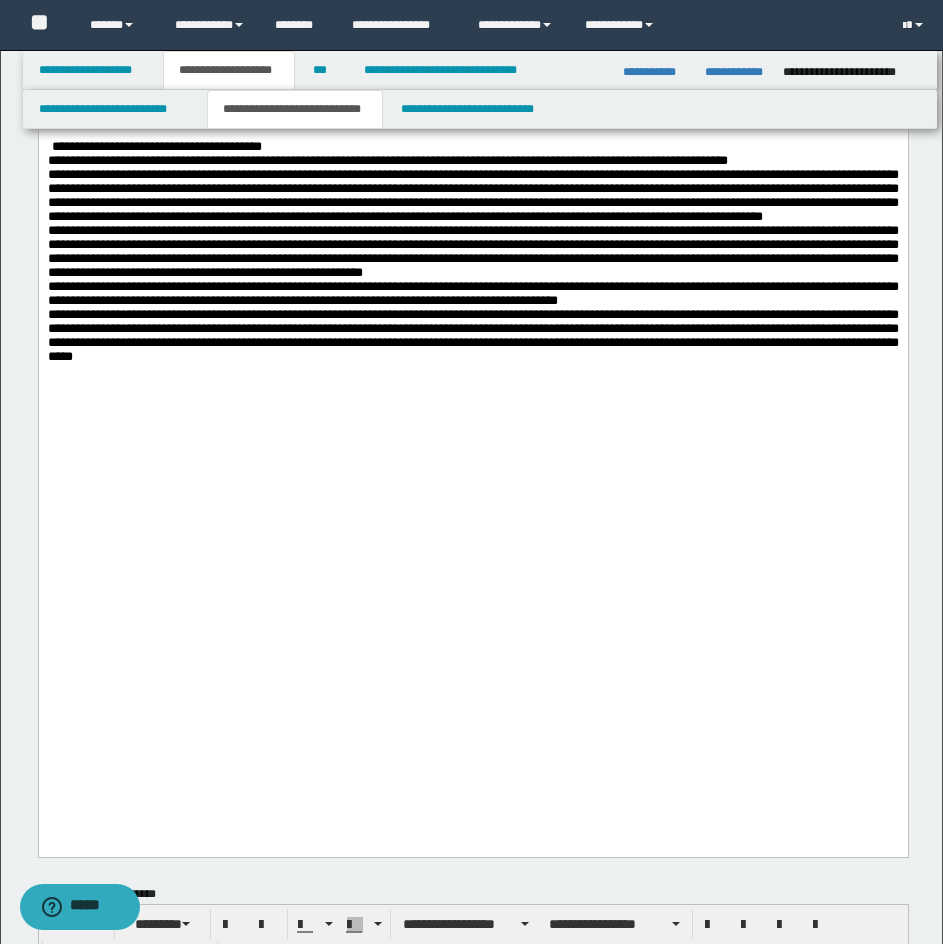 click on "**********" at bounding box center (472, 276) 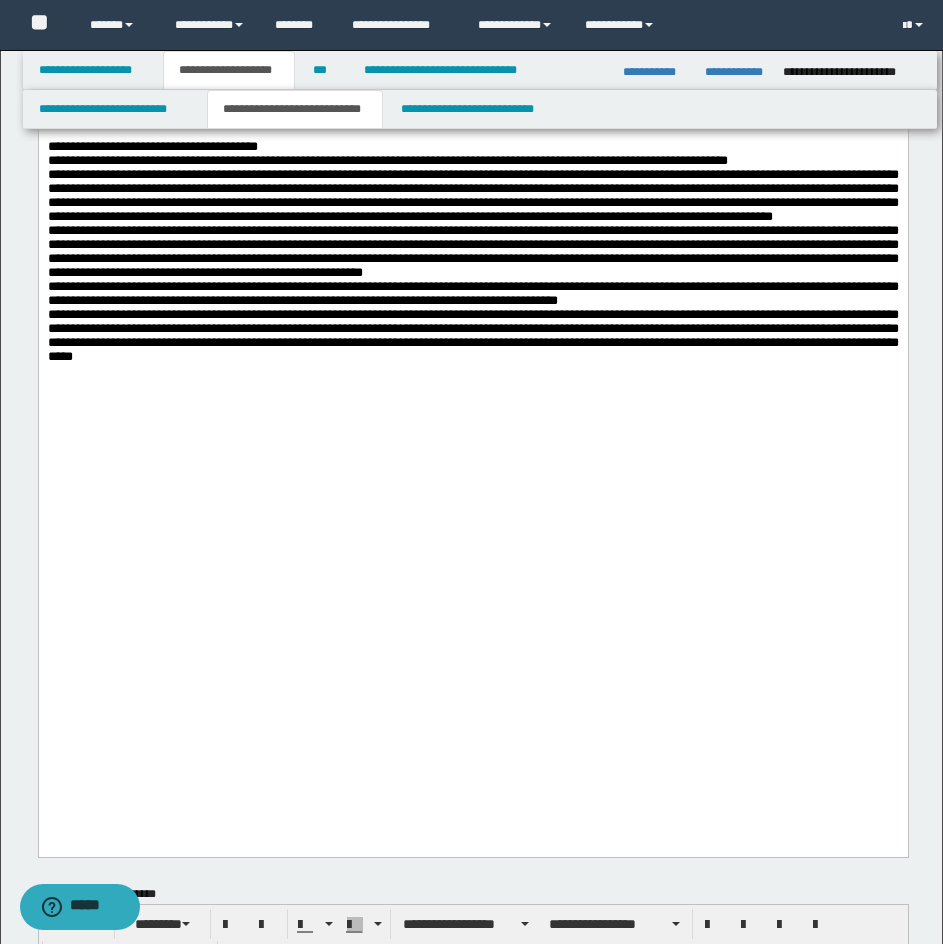 click on "**********" at bounding box center (472, 276) 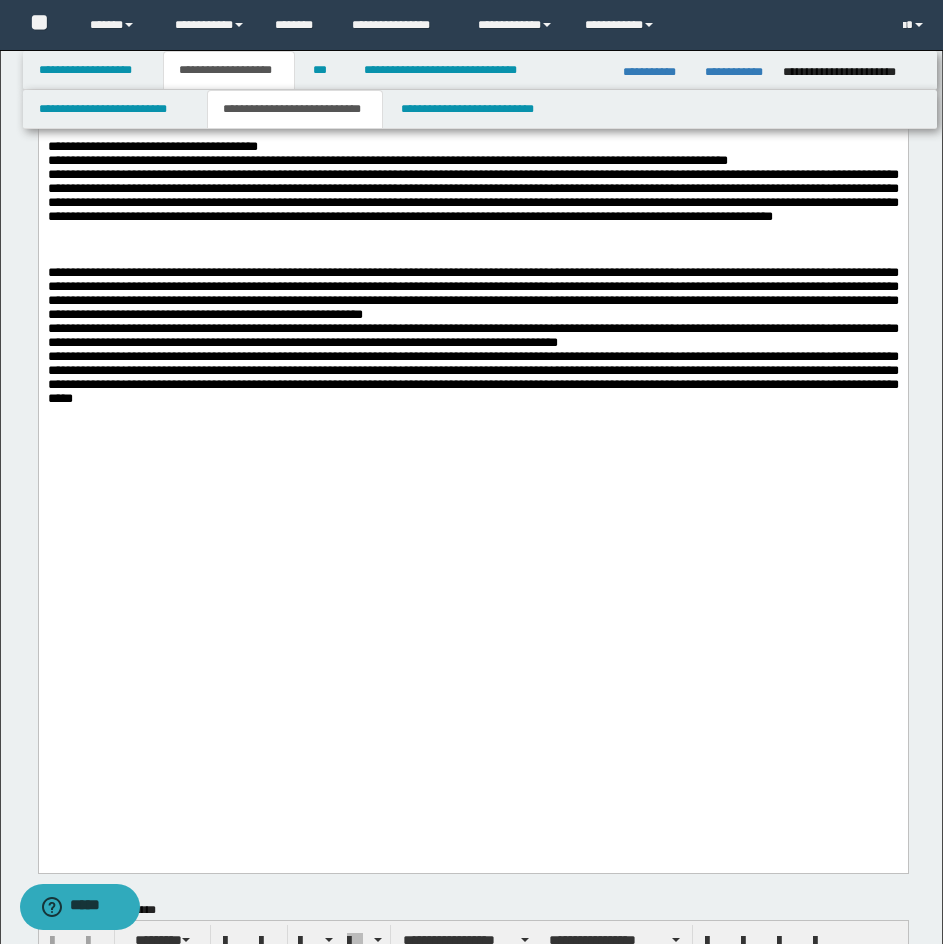 click on "**********" at bounding box center [472, 340] 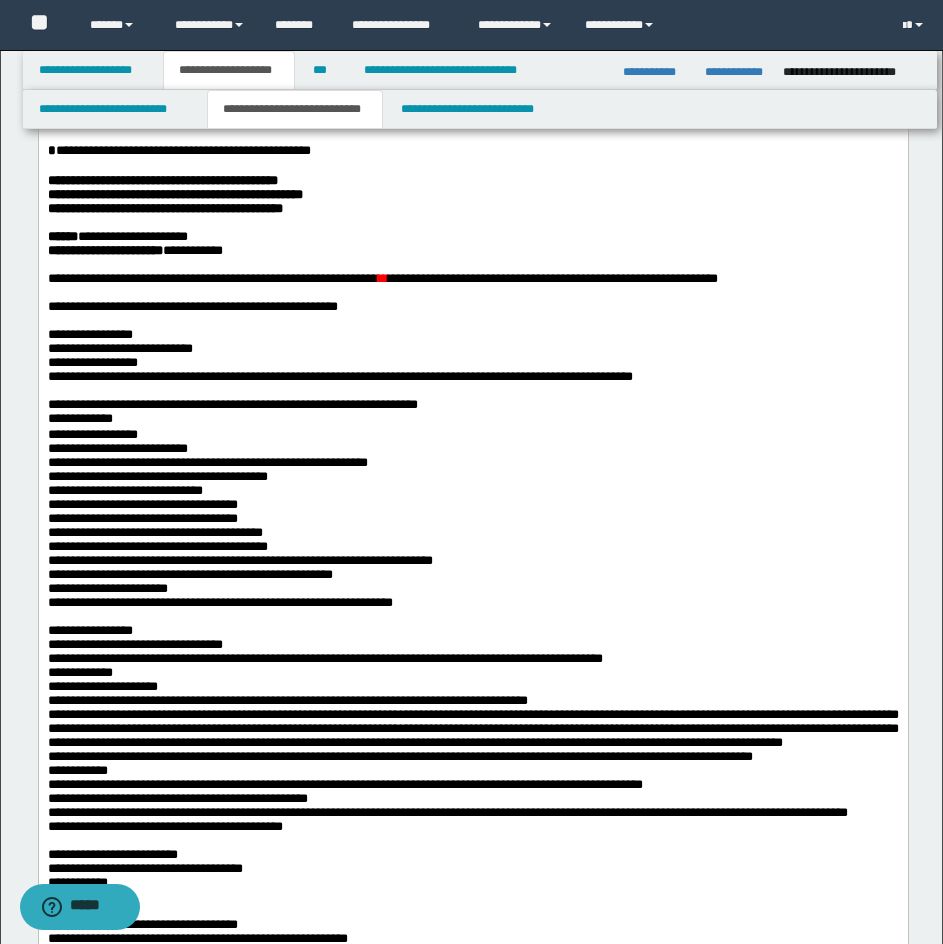 scroll, scrollTop: 0, scrollLeft: 0, axis: both 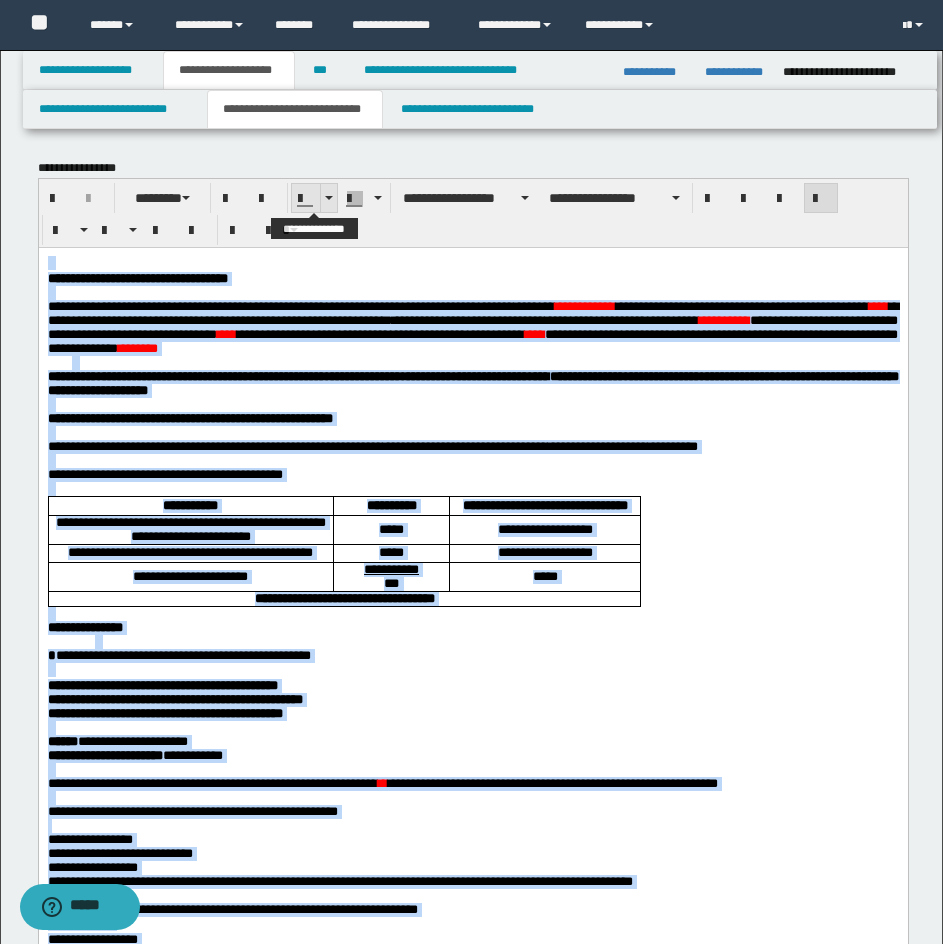 click at bounding box center (329, 198) 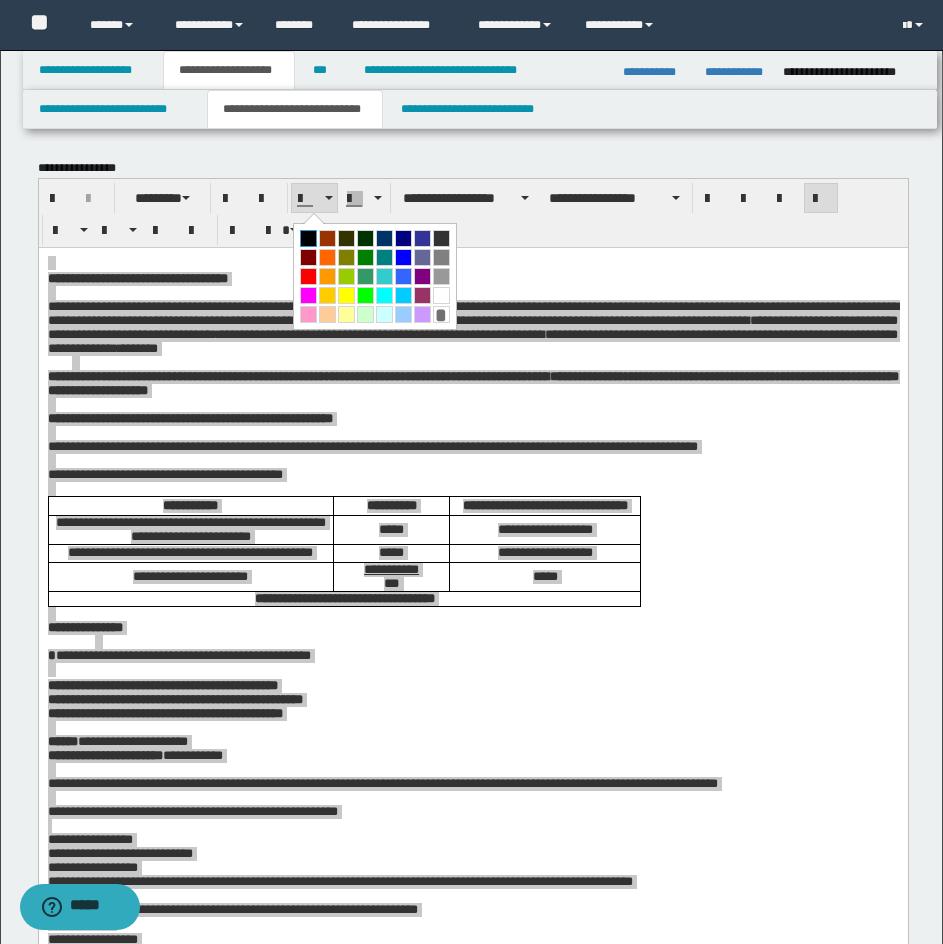 click at bounding box center (308, 238) 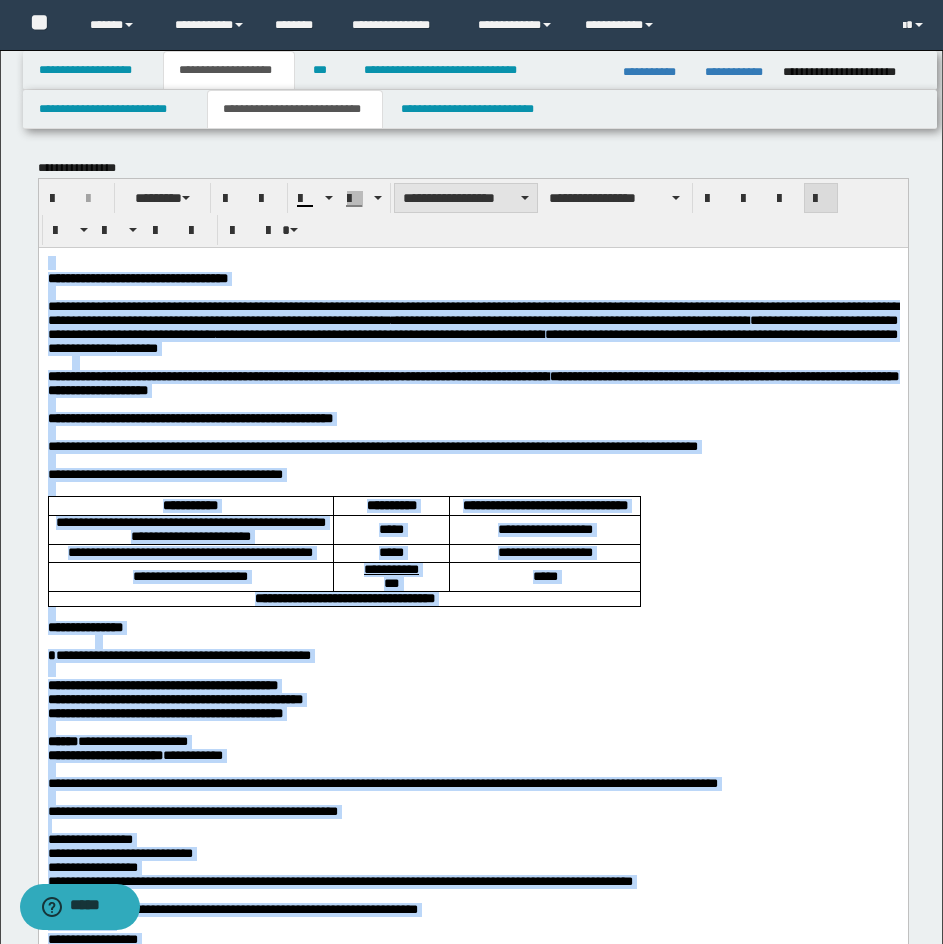 click on "**********" at bounding box center (466, 198) 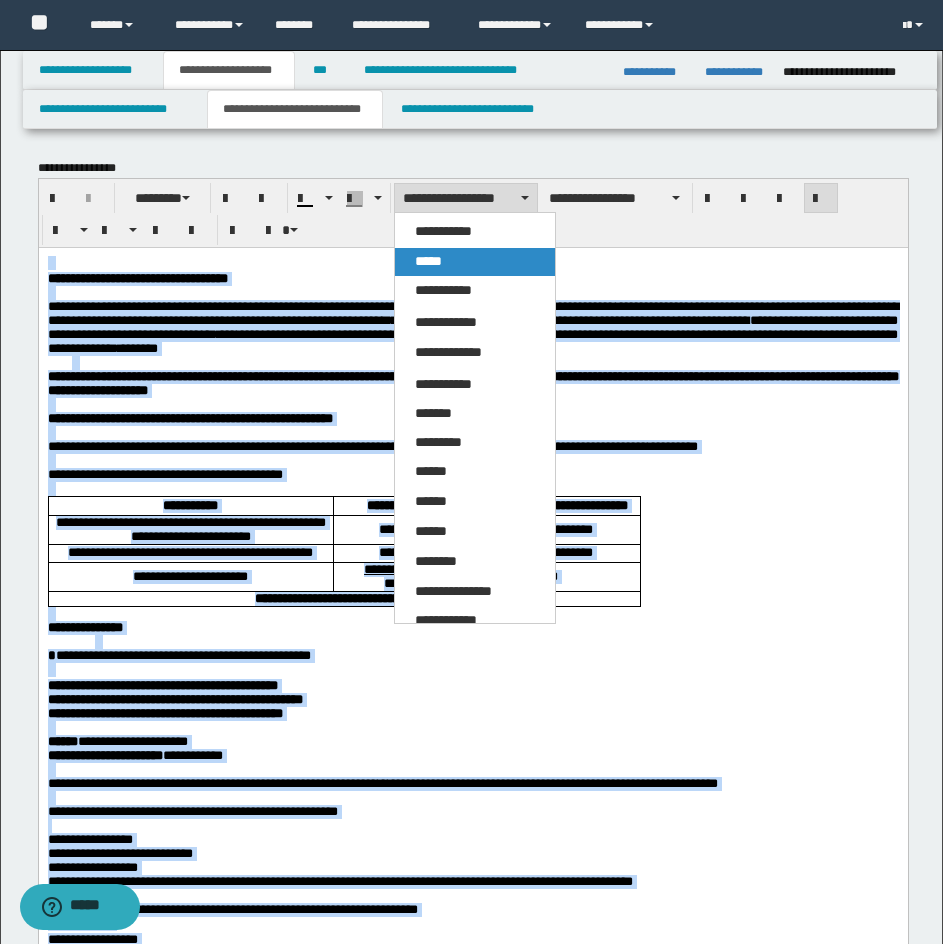 click on "*****" at bounding box center [475, 262] 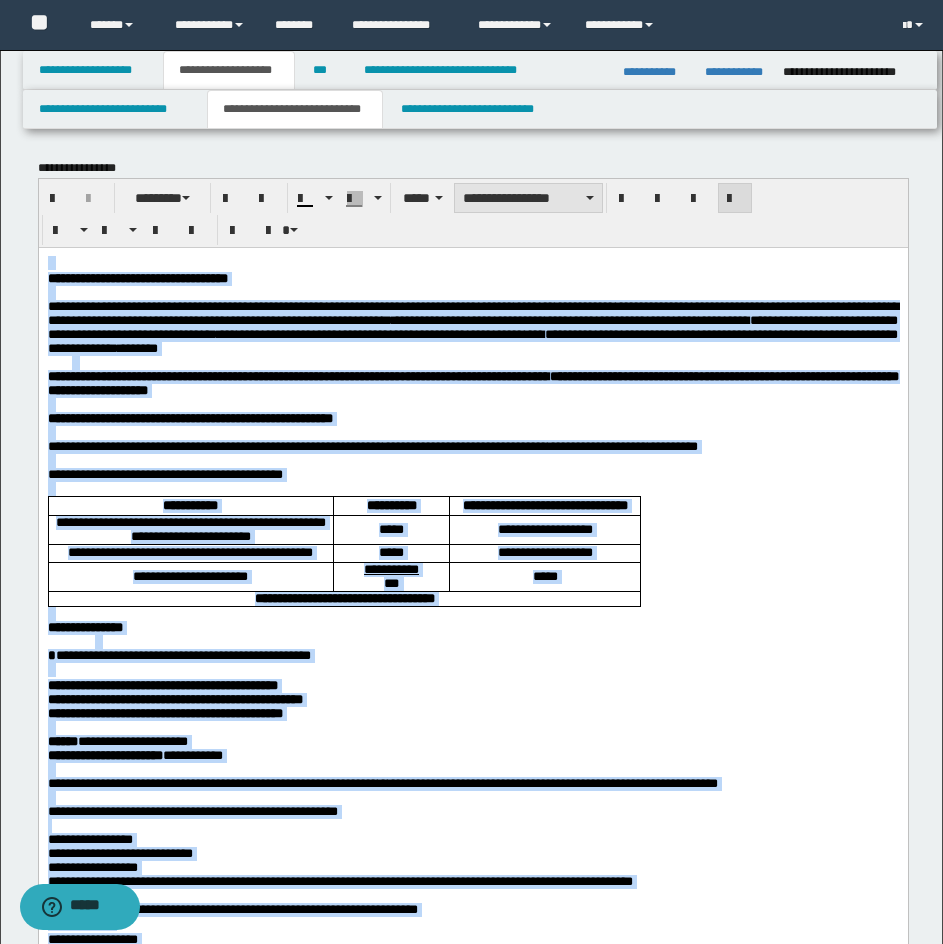 click on "**********" at bounding box center [528, 198] 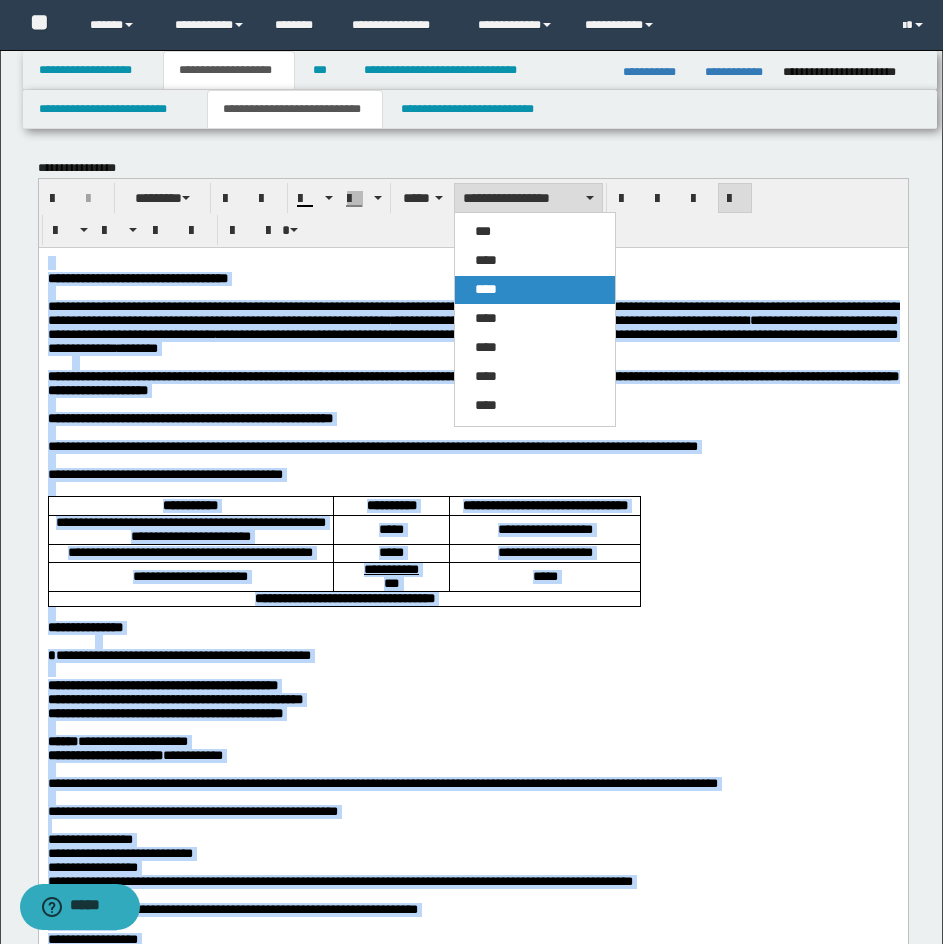 drag, startPoint x: 527, startPoint y: 295, endPoint x: 478, endPoint y: 1, distance: 298.05536 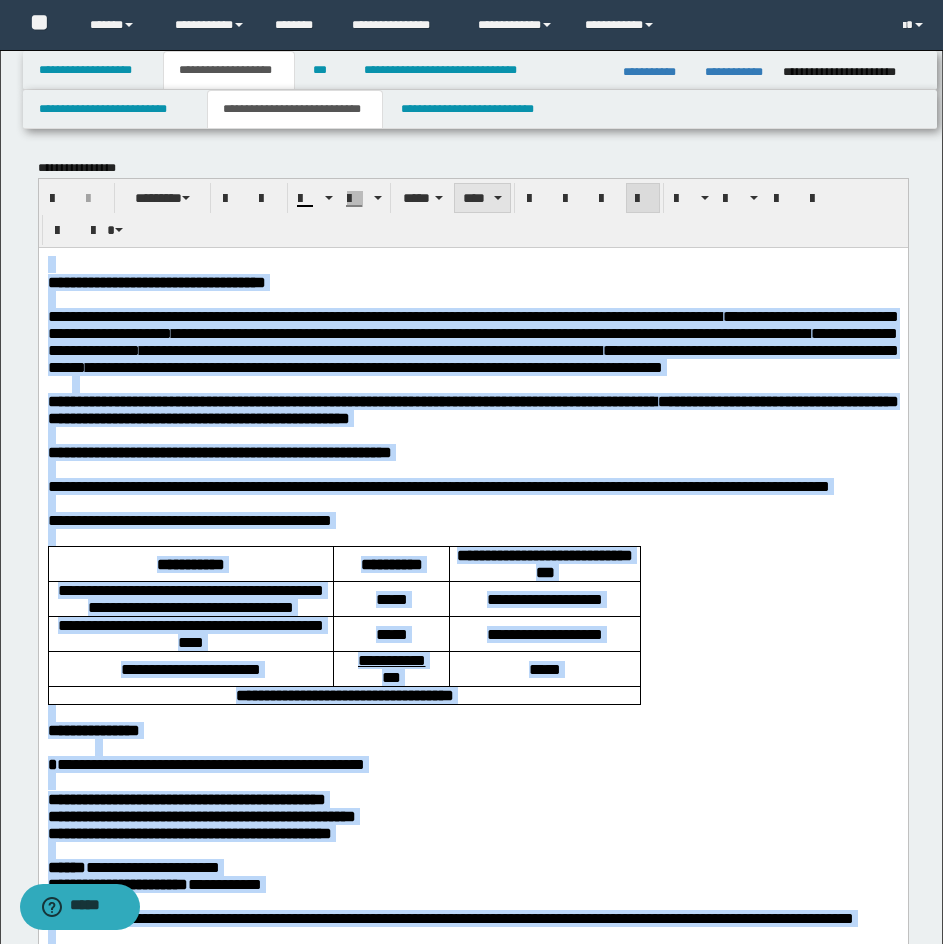 click on "****" at bounding box center (482, 198) 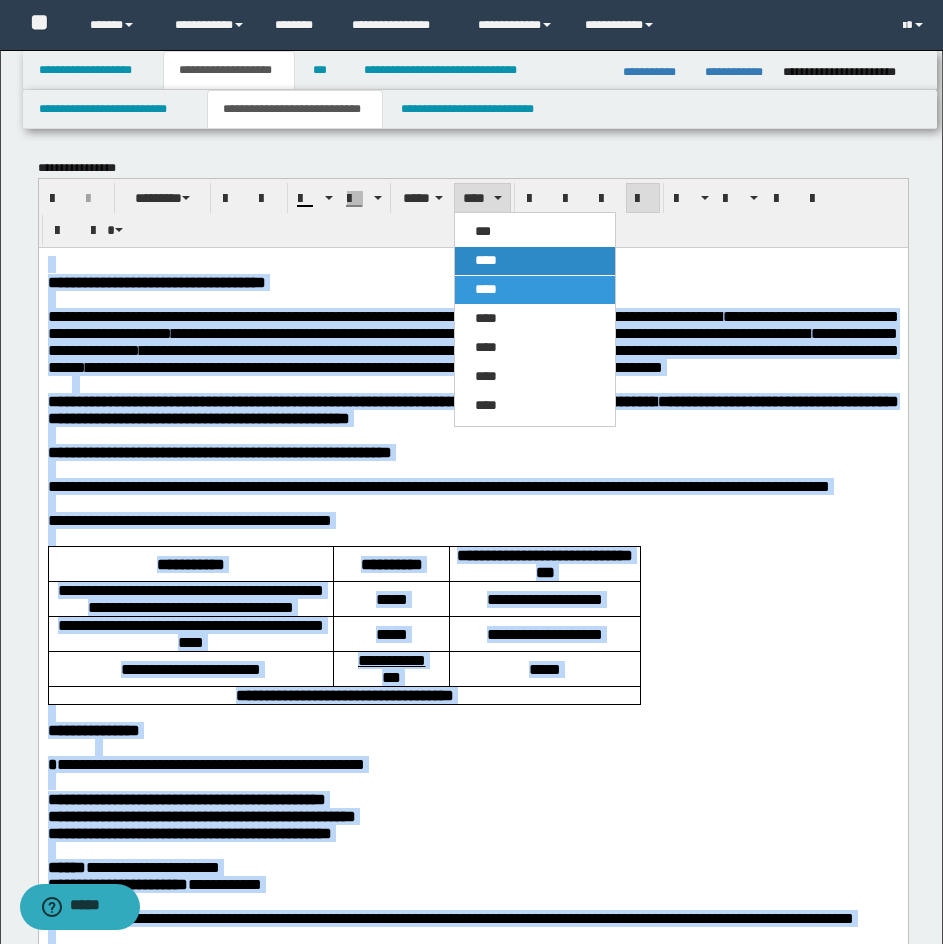 click on "****" at bounding box center (486, 260) 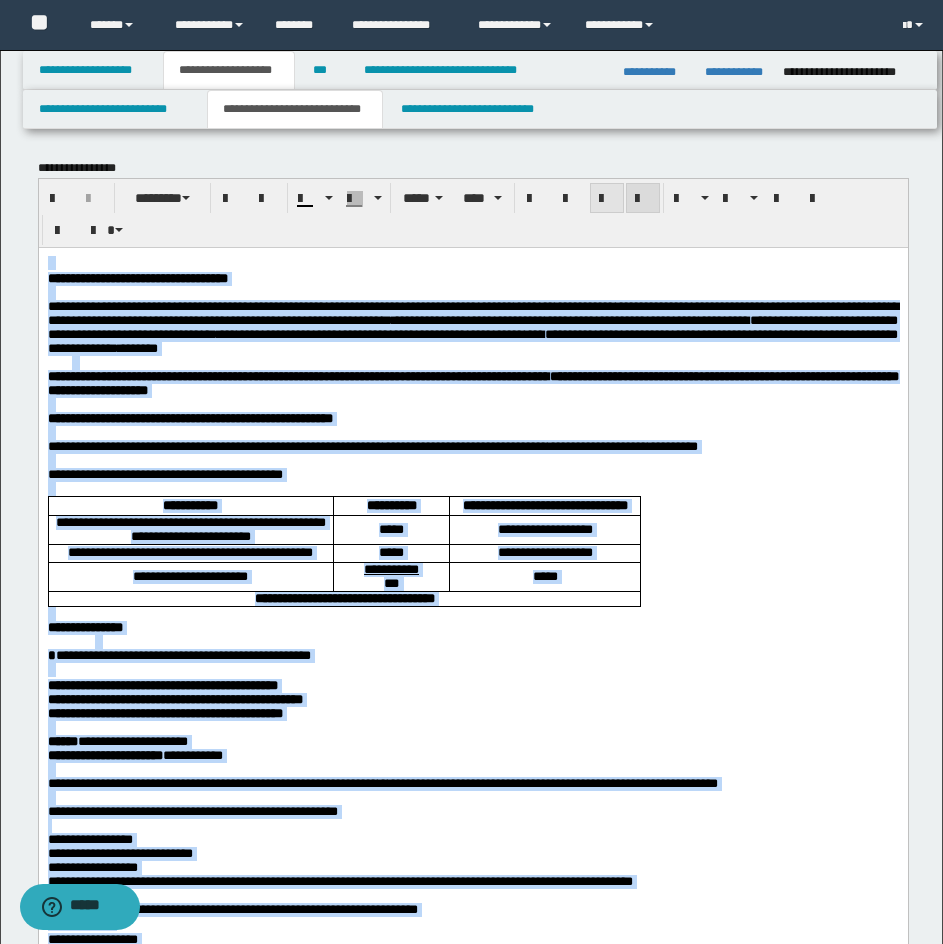 click at bounding box center (607, 199) 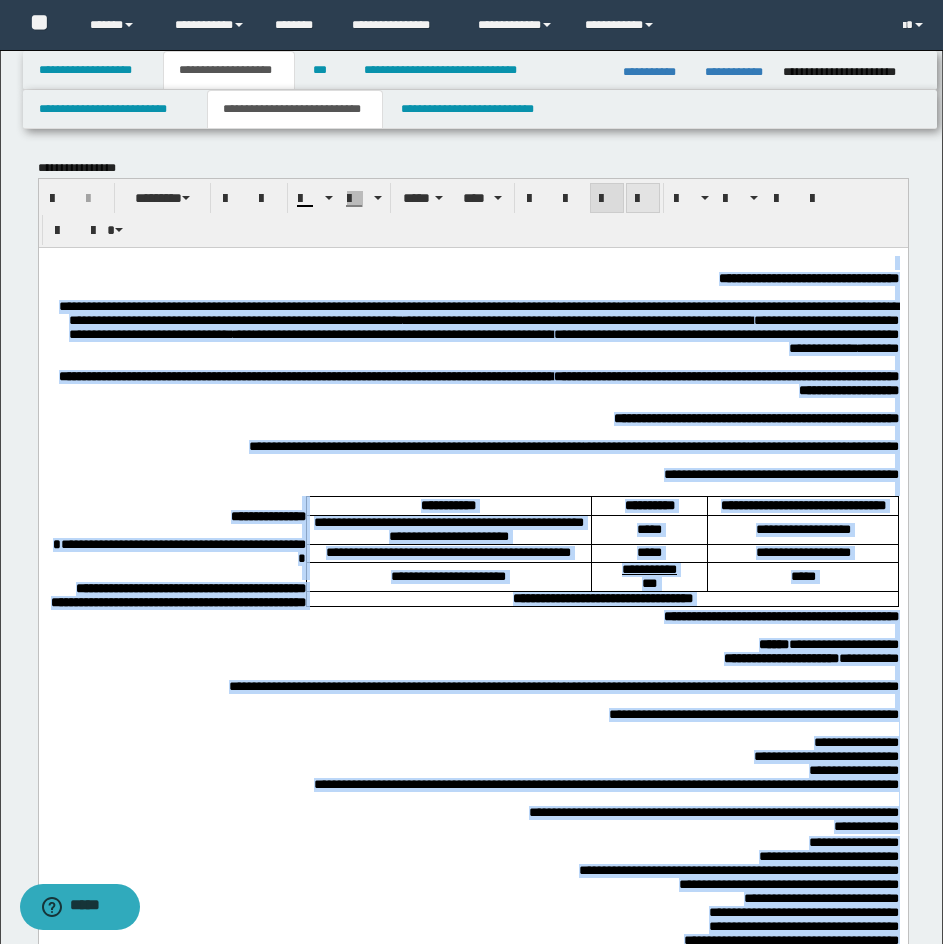 click at bounding box center [643, 199] 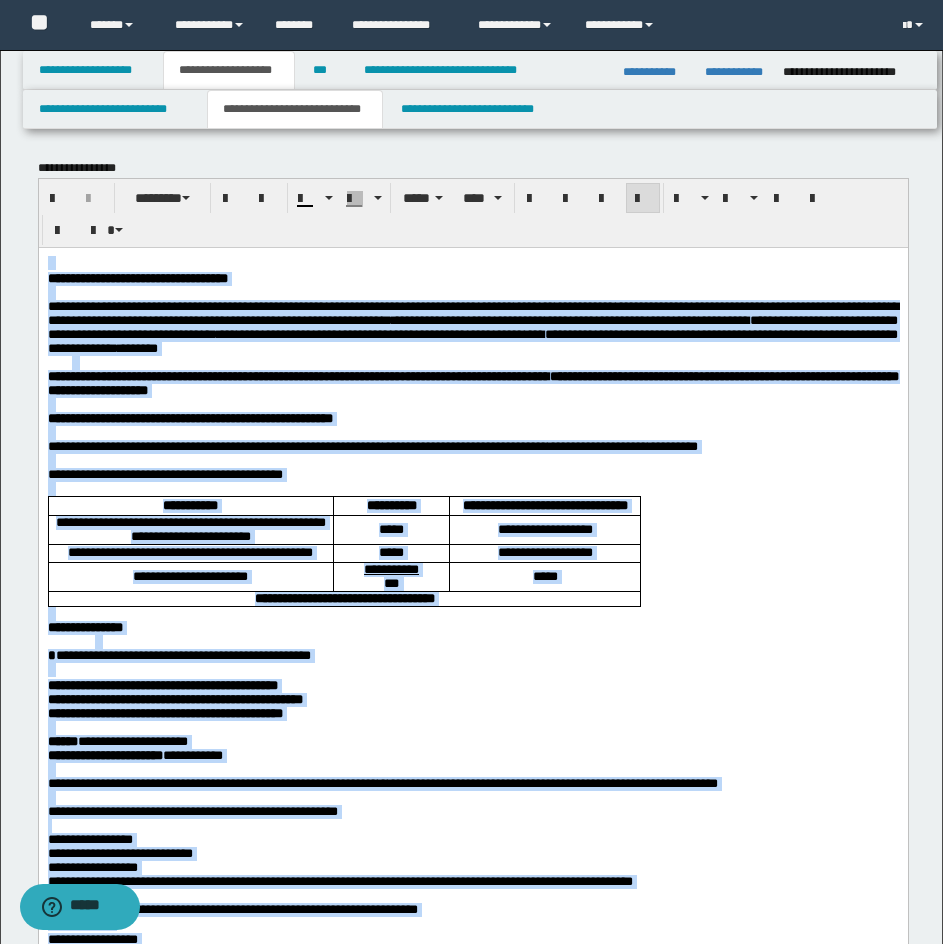 drag, startPoint x: 625, startPoint y: 325, endPoint x: 953, endPoint y: 492, distance: 368.06656 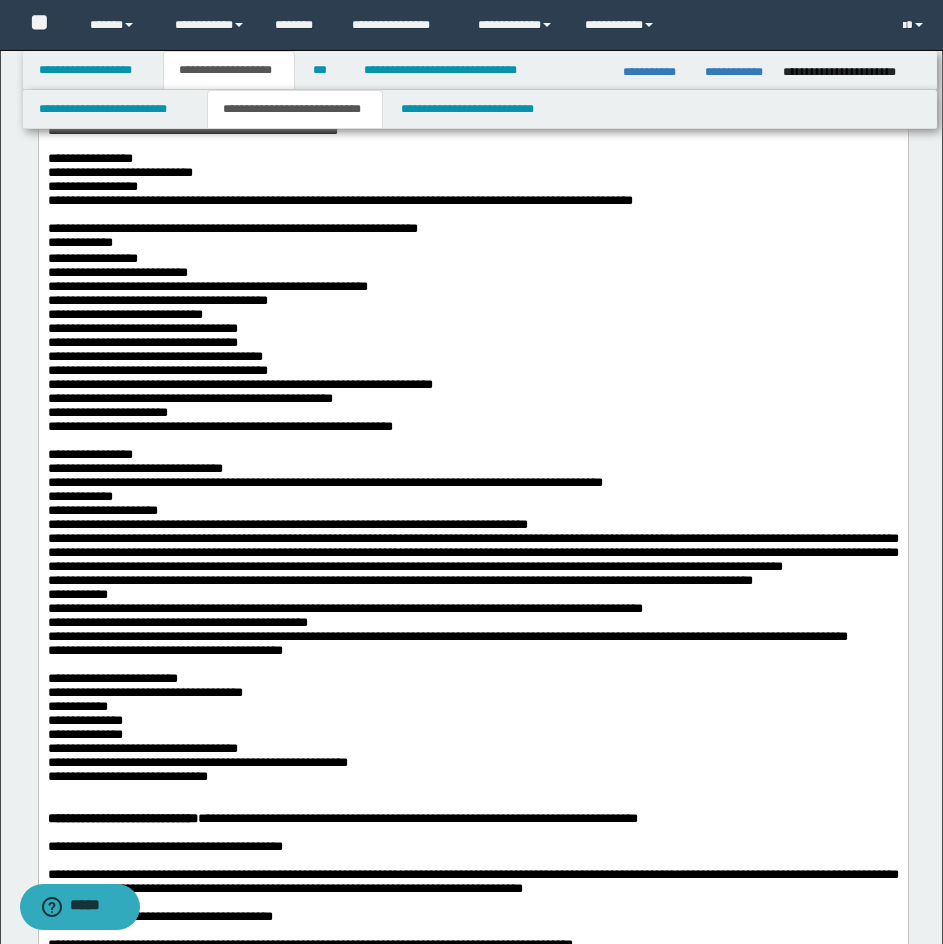 scroll, scrollTop: 676, scrollLeft: 0, axis: vertical 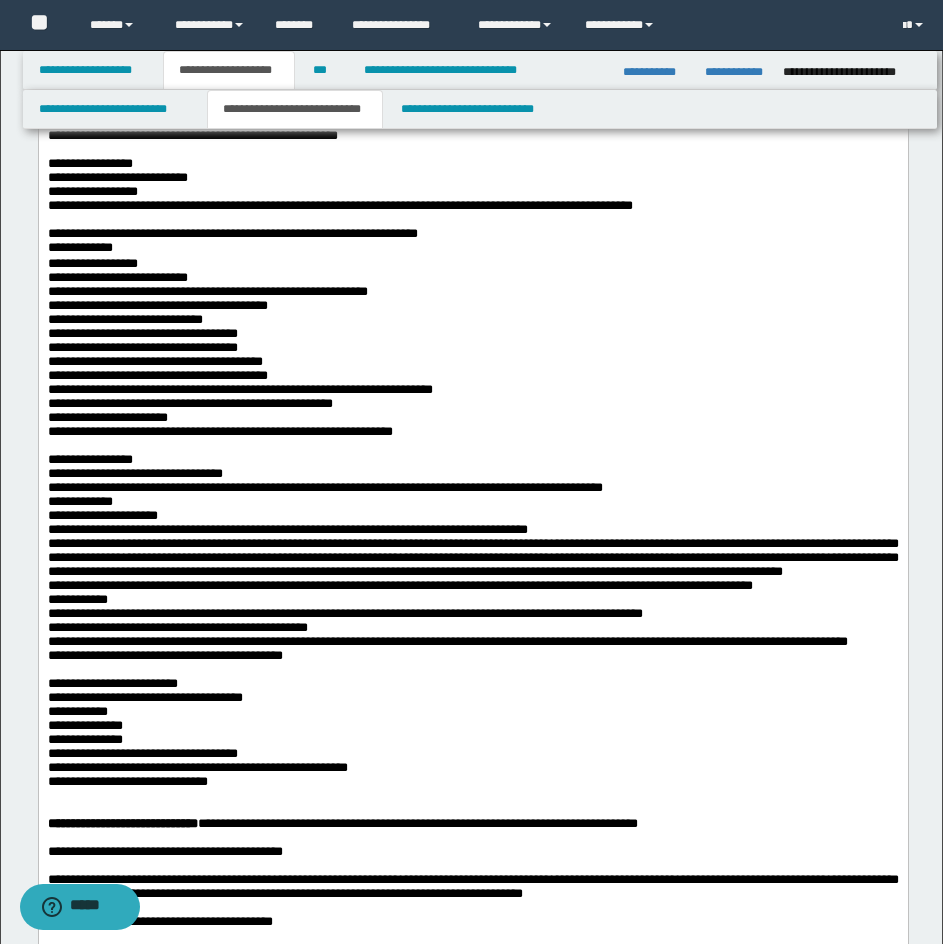 drag, startPoint x: 295, startPoint y: 297, endPoint x: 398, endPoint y: 286, distance: 103.58572 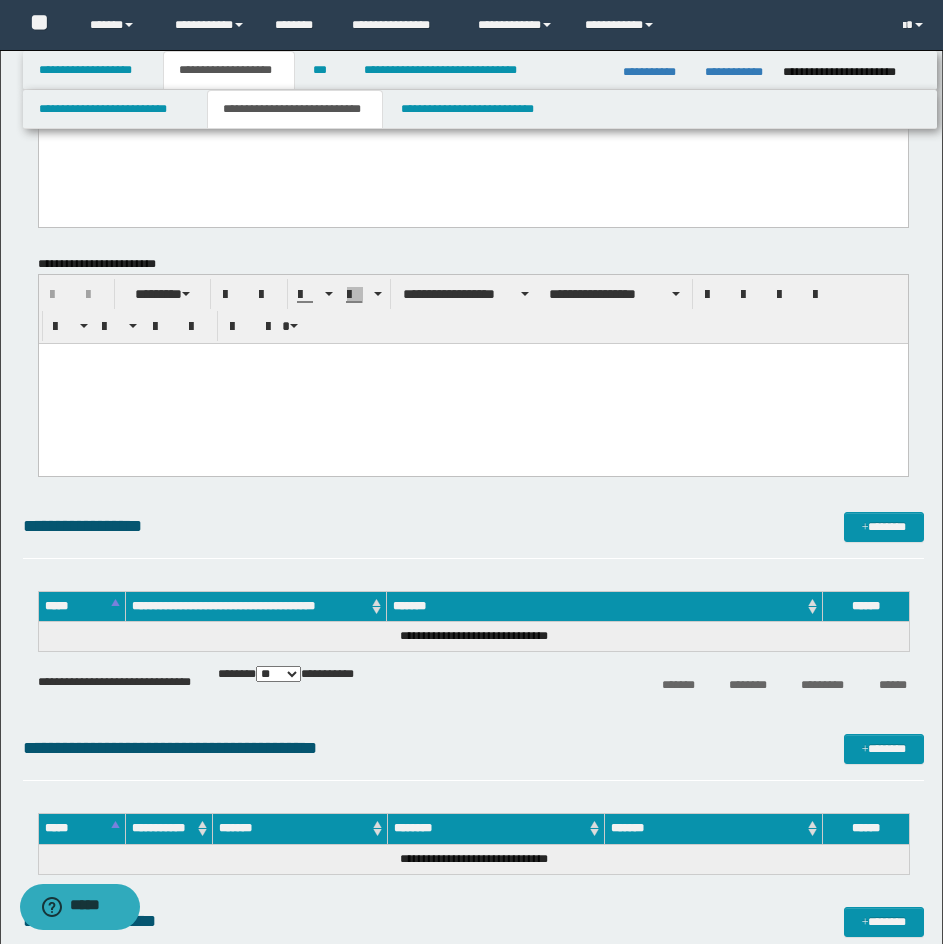scroll, scrollTop: 2627, scrollLeft: 0, axis: vertical 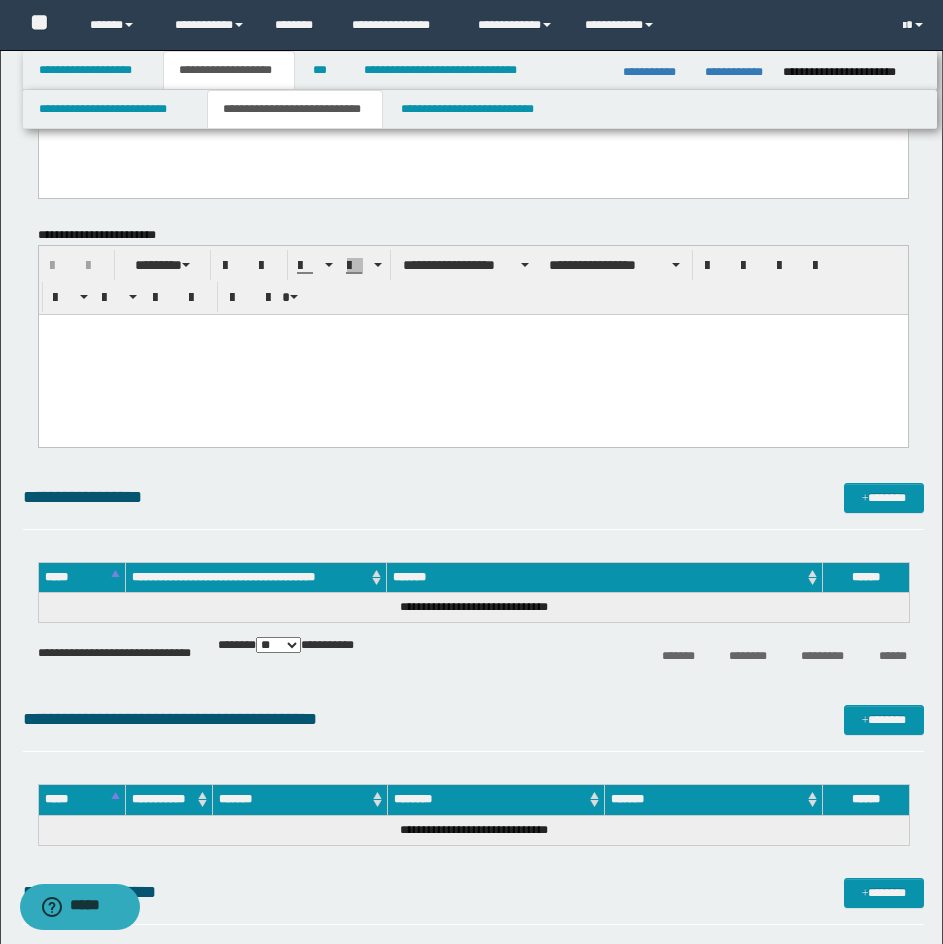 click at bounding box center [472, 354] 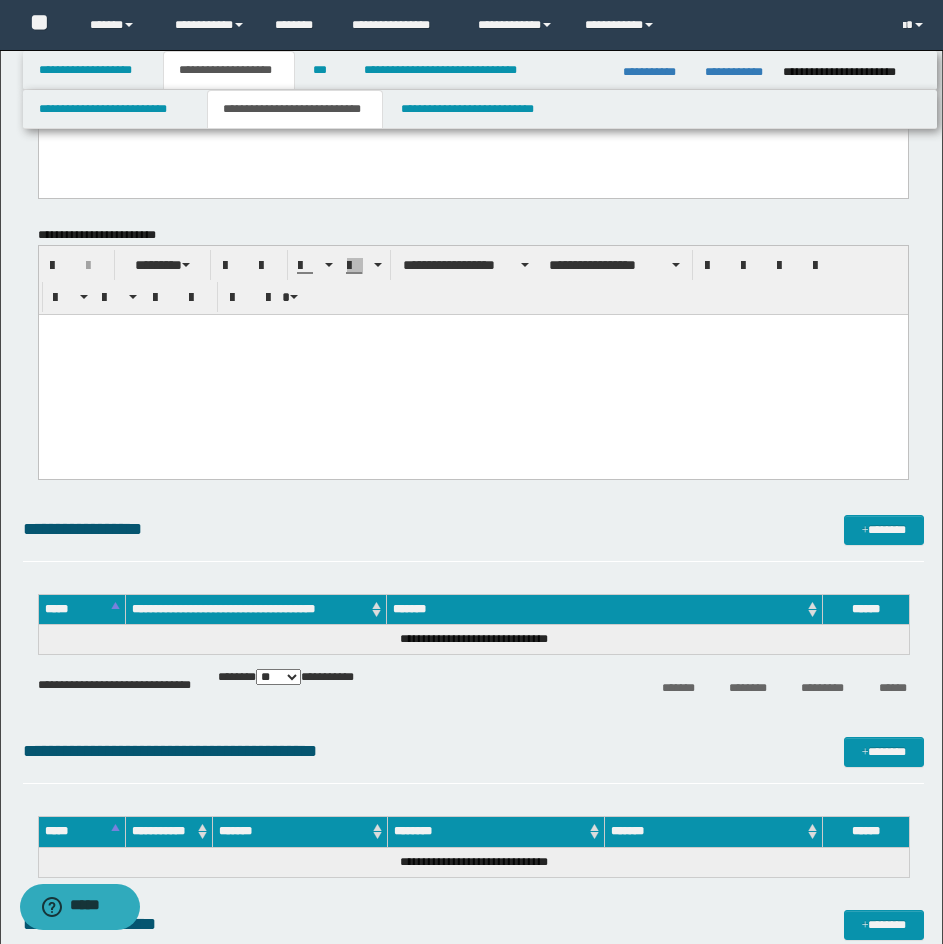 type 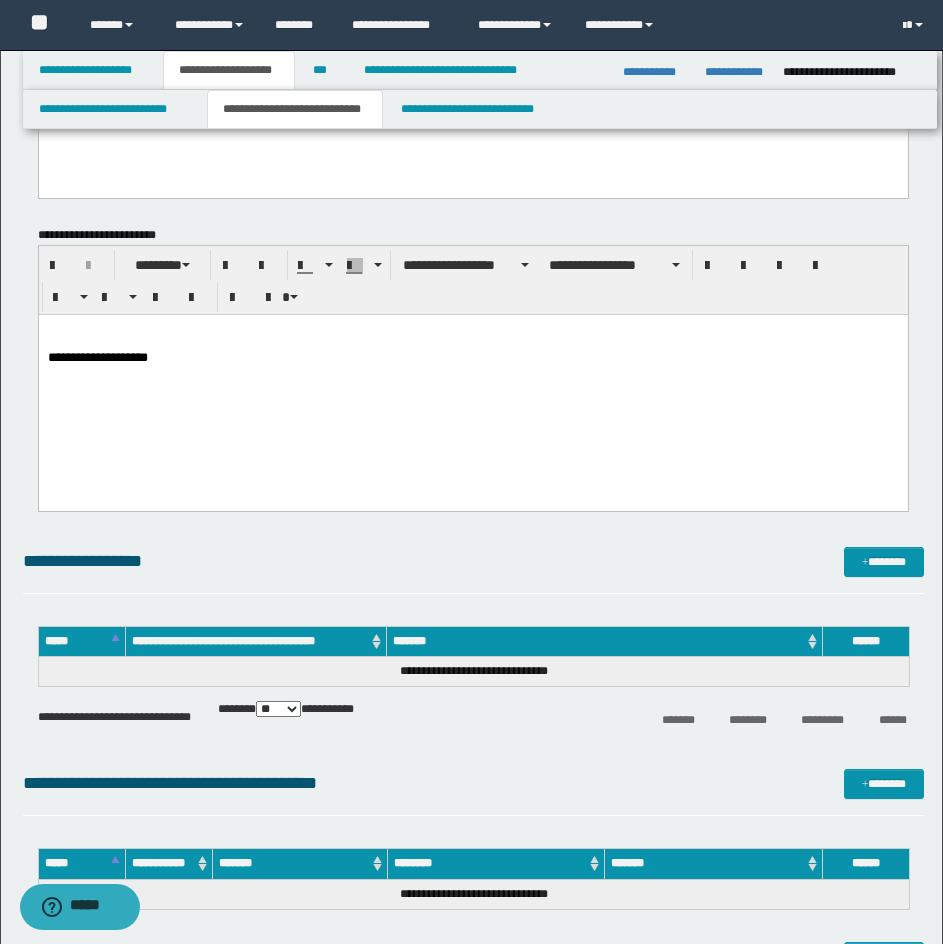 click on "**********" at bounding box center [472, 358] 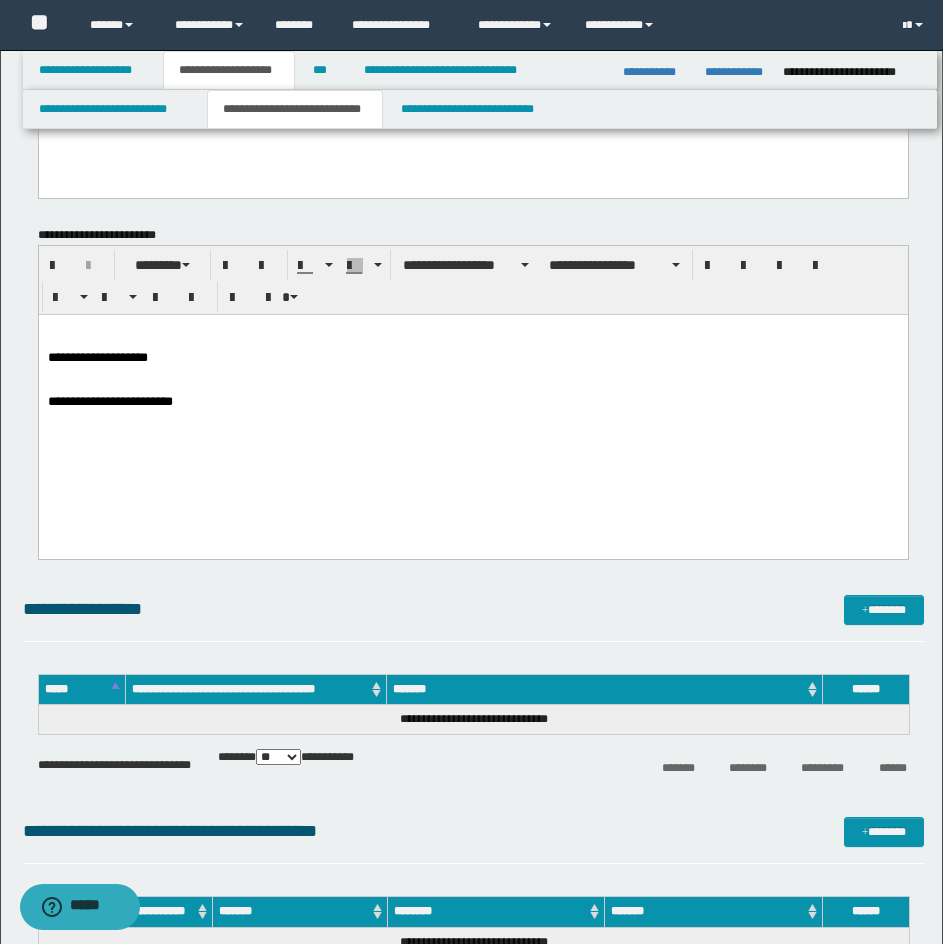 click at bounding box center [472, 343] 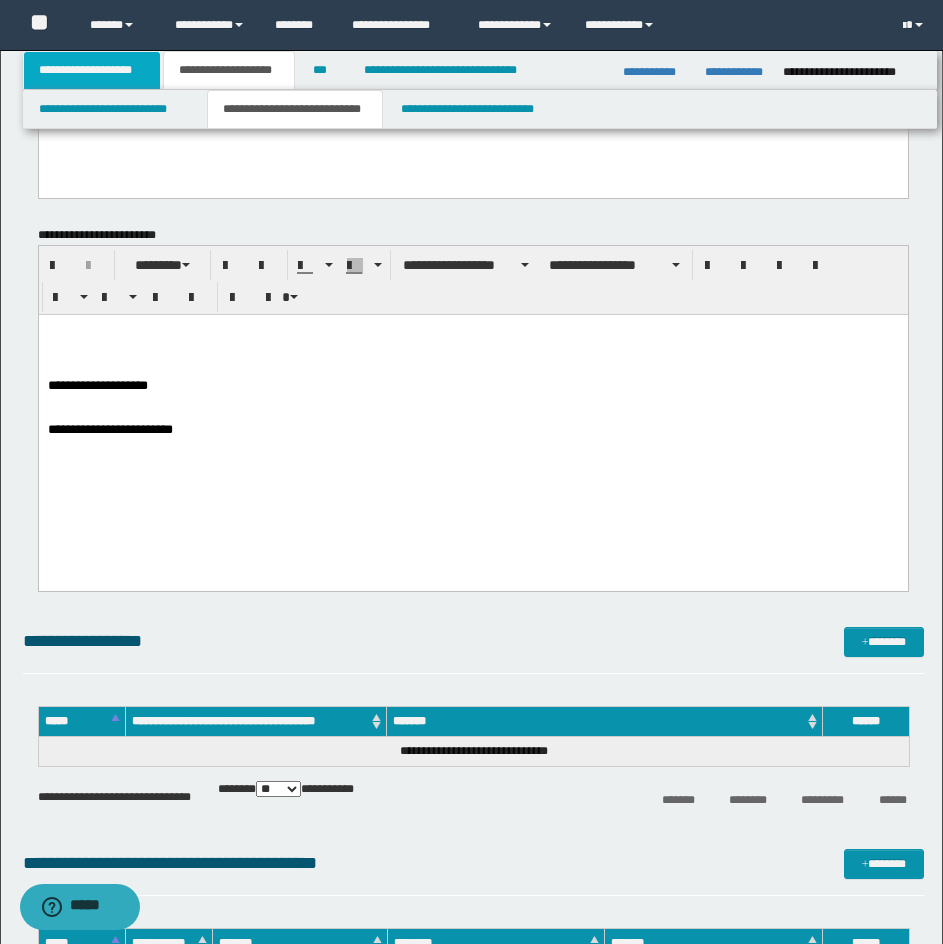 click on "**********" at bounding box center (92, 70) 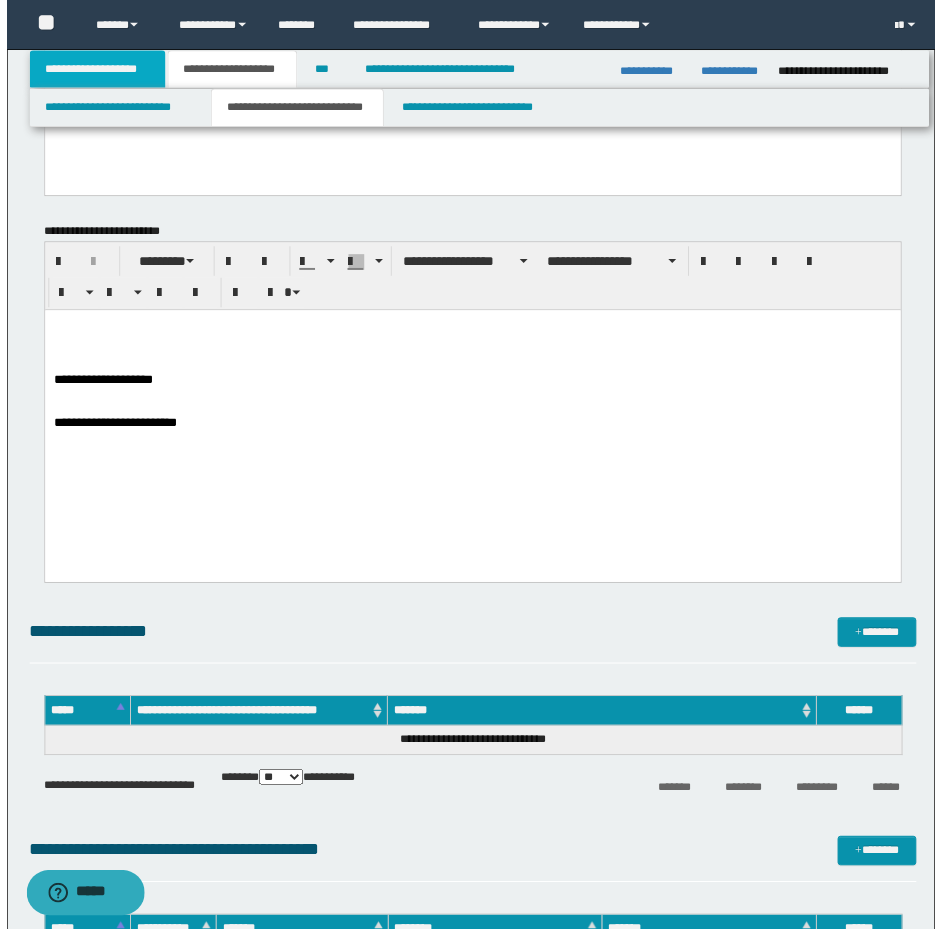scroll, scrollTop: 844, scrollLeft: 0, axis: vertical 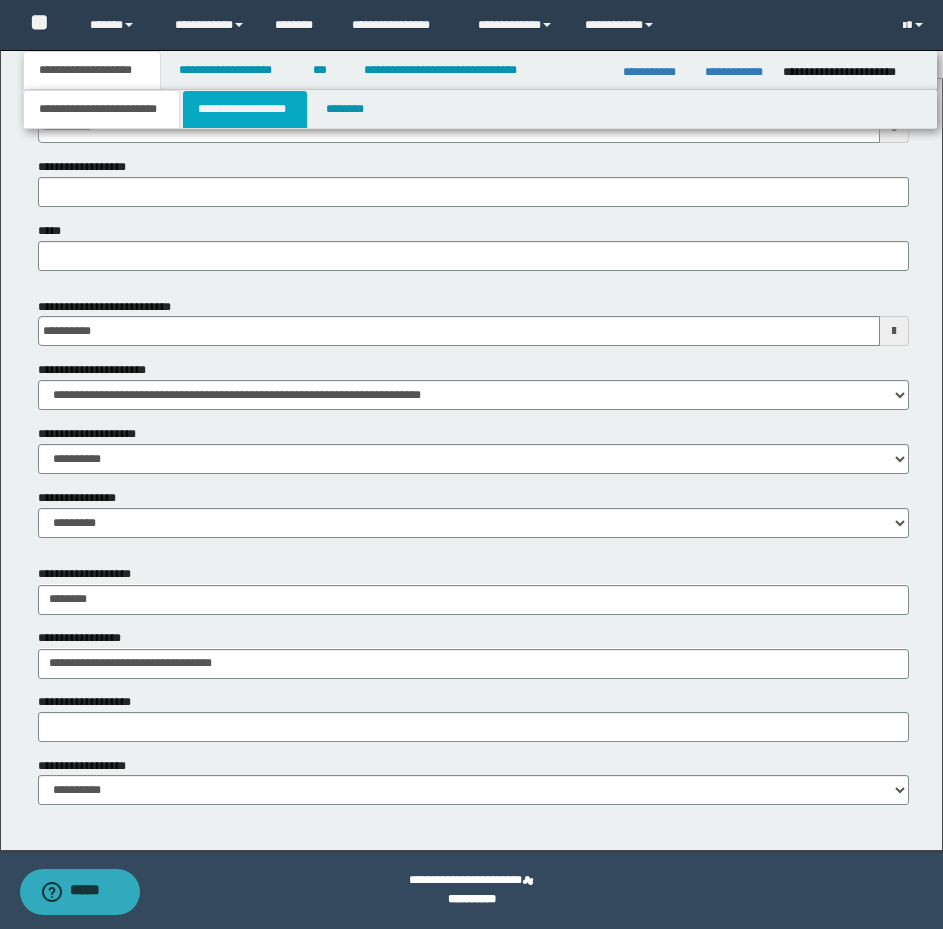 click on "**********" at bounding box center (245, 109) 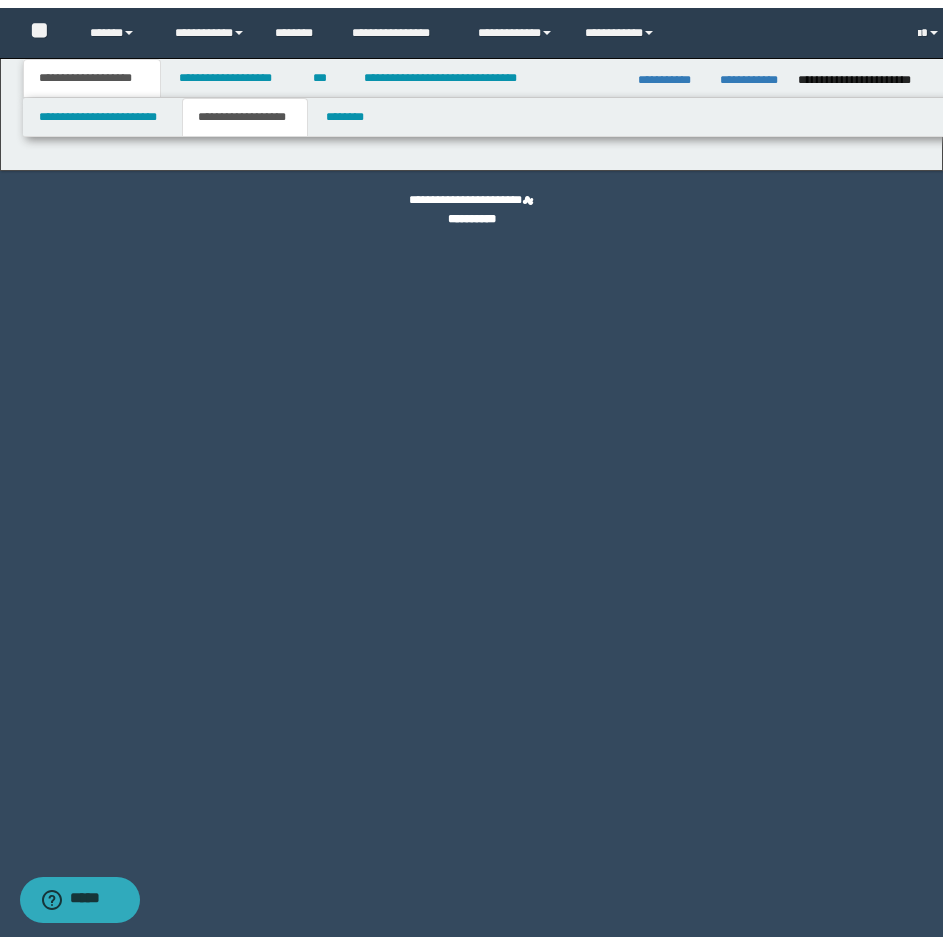 scroll, scrollTop: 0, scrollLeft: 0, axis: both 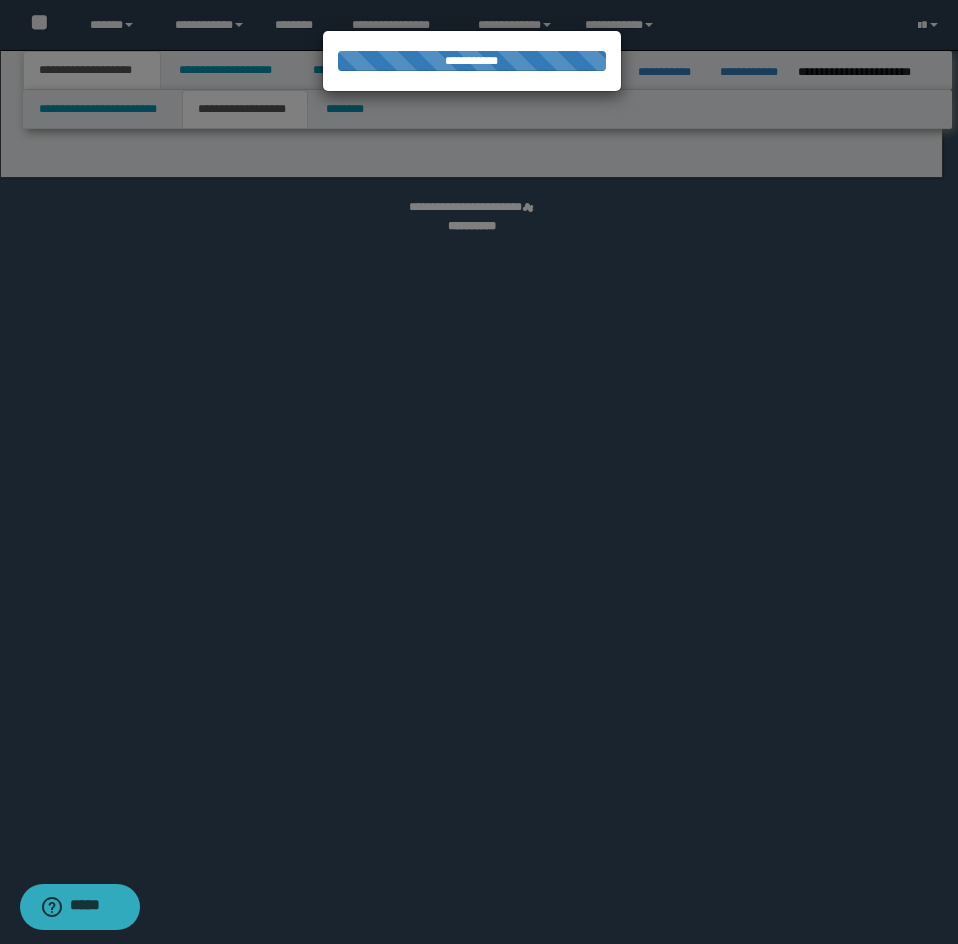 select on "*" 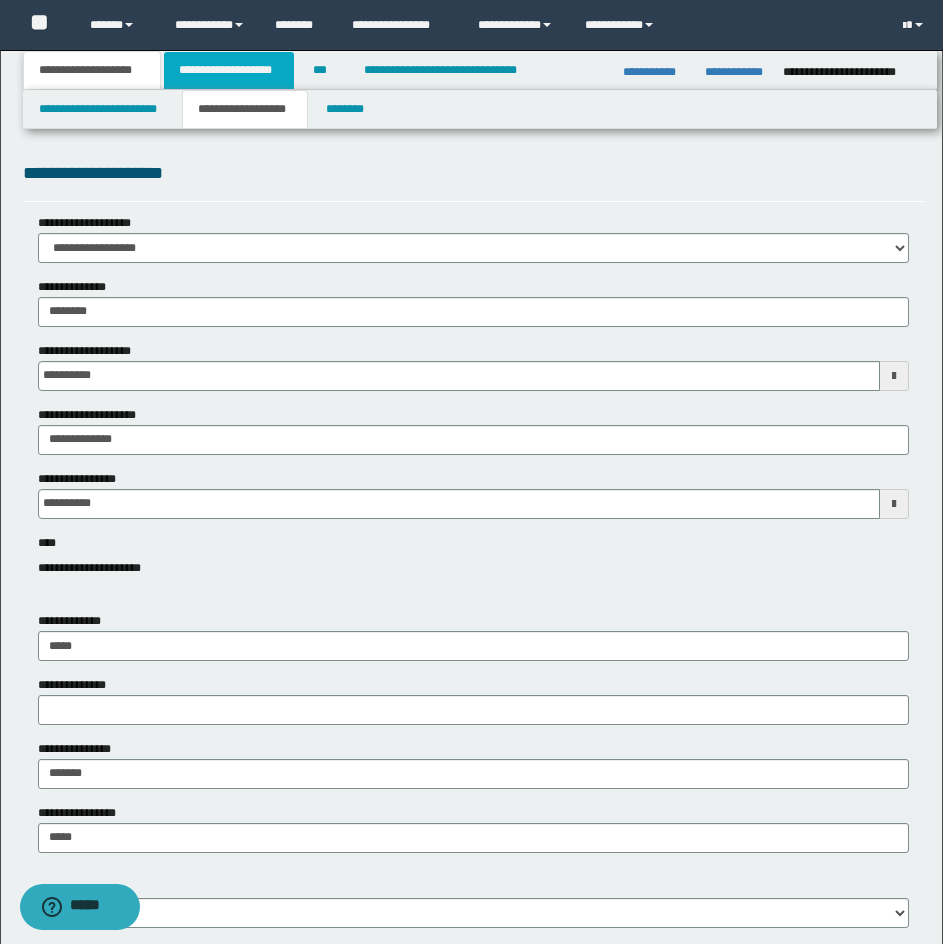 click on "**********" at bounding box center (229, 70) 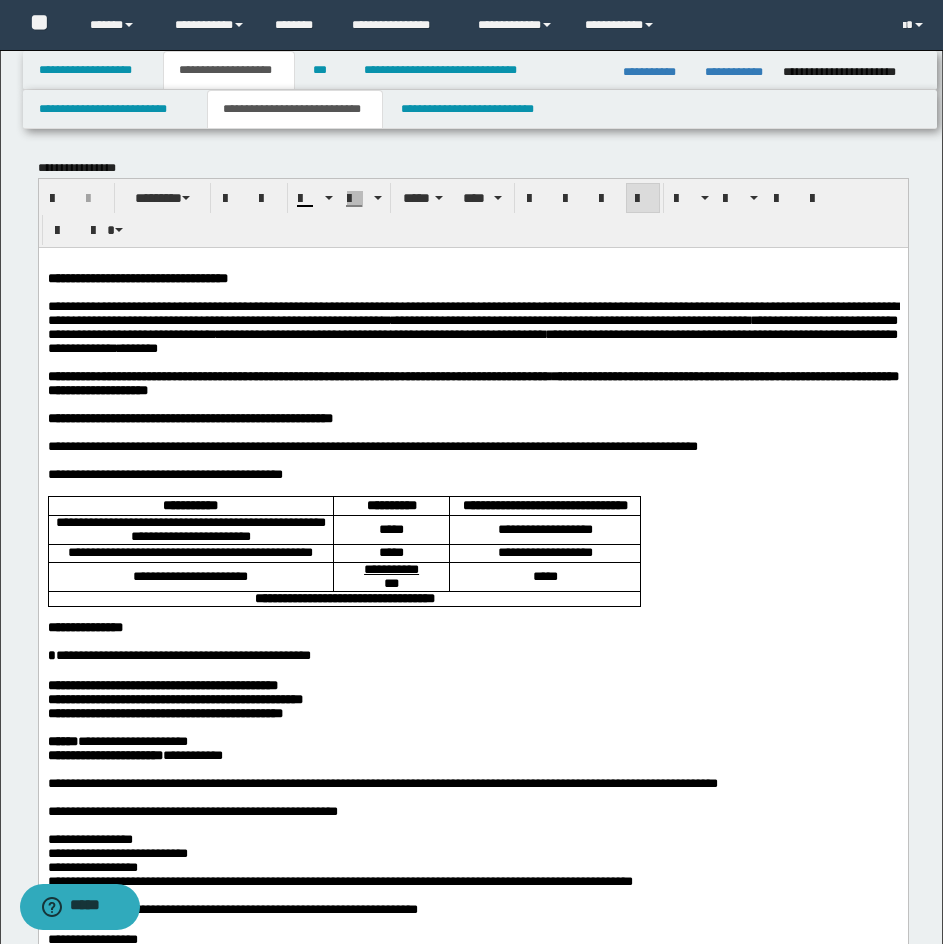 drag, startPoint x: 247, startPoint y: 92, endPoint x: 928, endPoint y: 112, distance: 681.29364 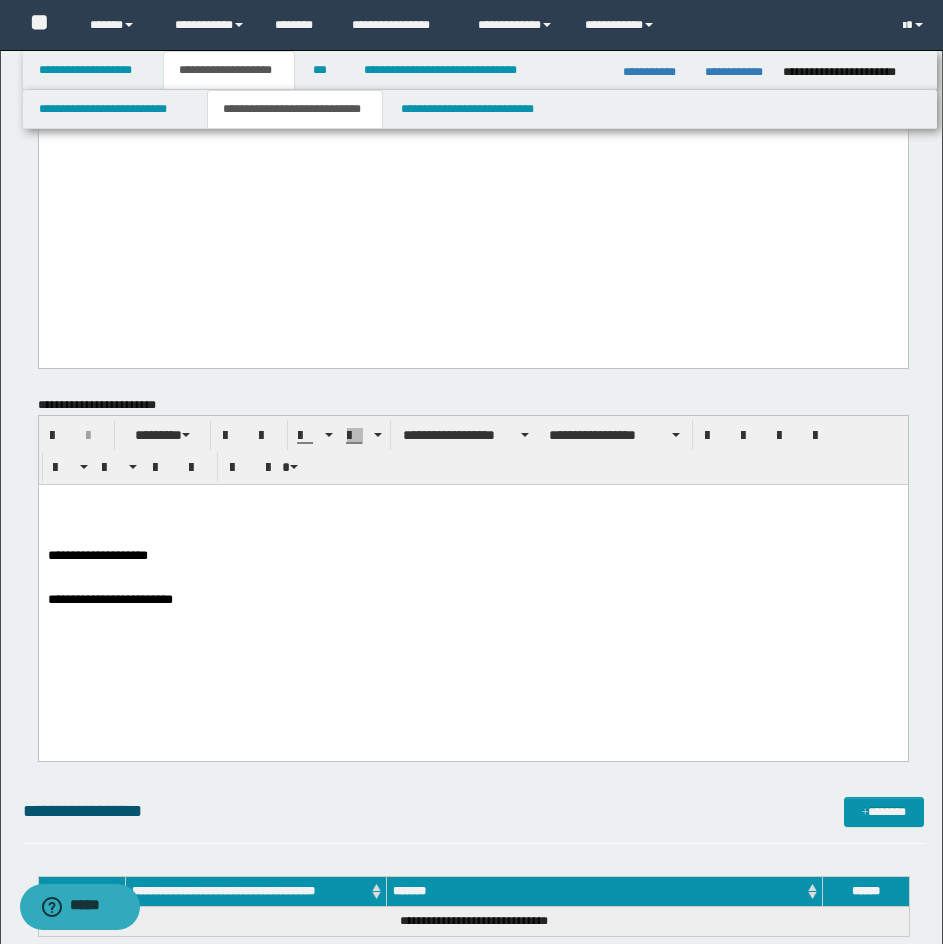 scroll, scrollTop: 2658, scrollLeft: 0, axis: vertical 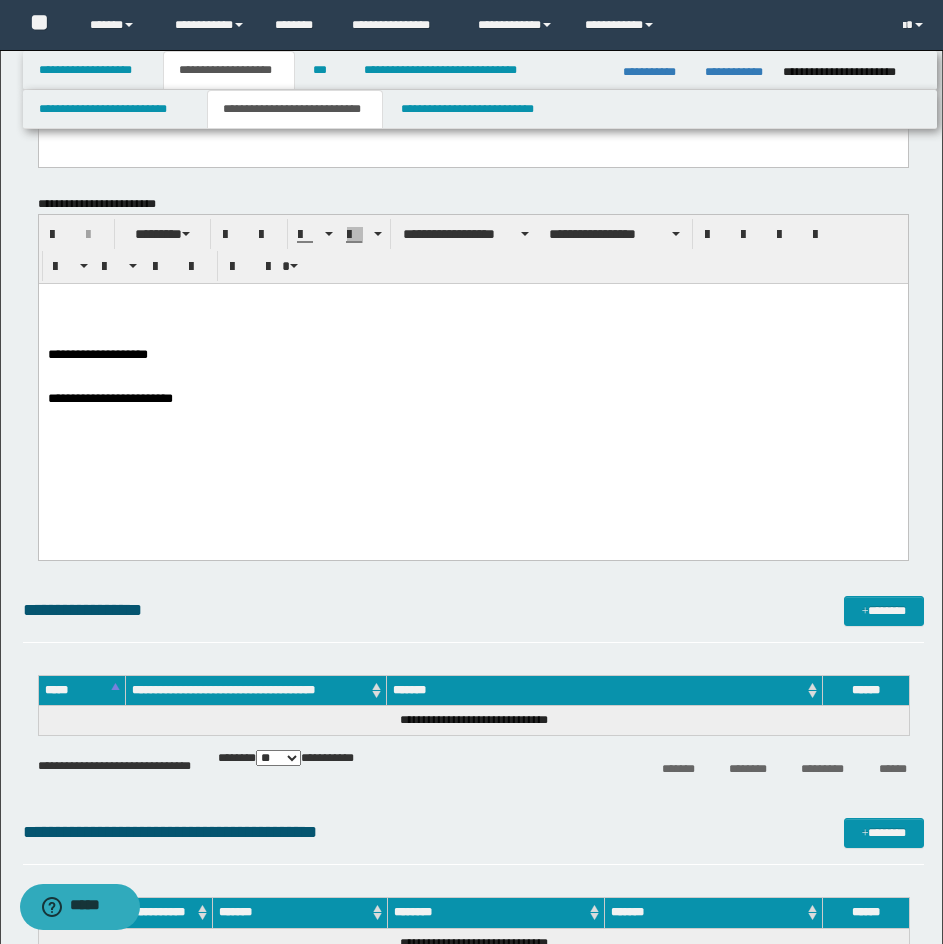 click at bounding box center (472, 298) 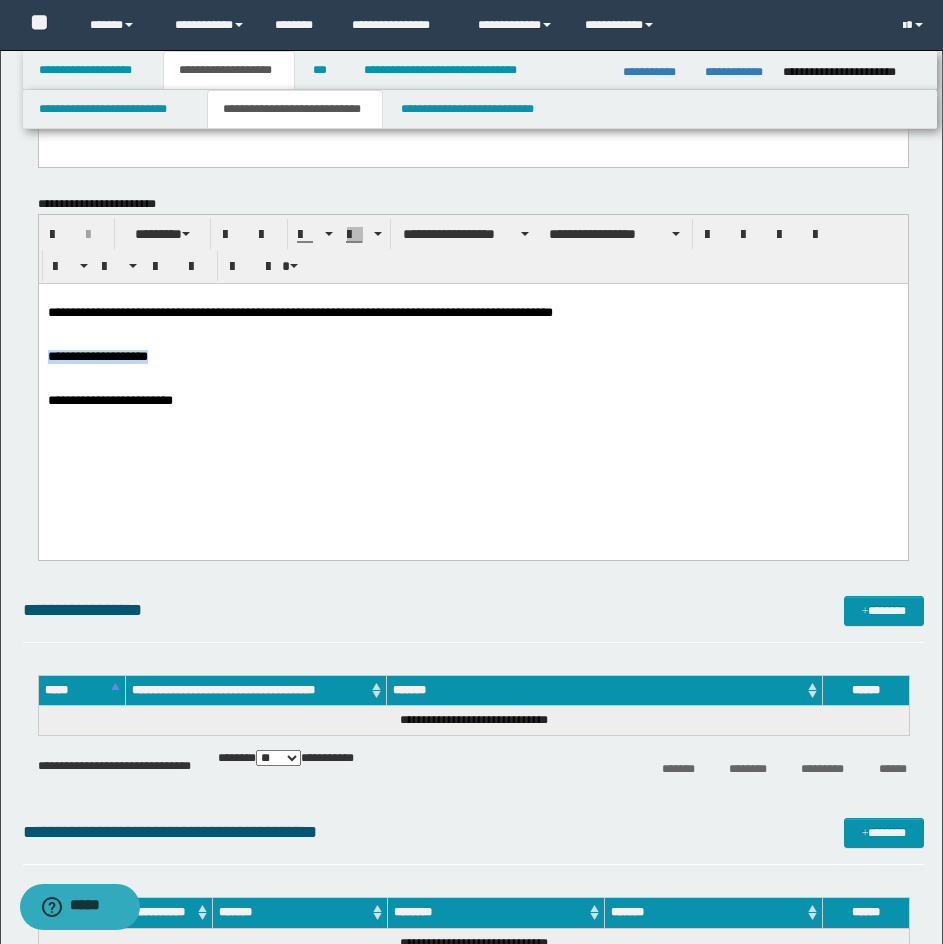 drag, startPoint x: 48, startPoint y: 360, endPoint x: 165, endPoint y: 359, distance: 117.00427 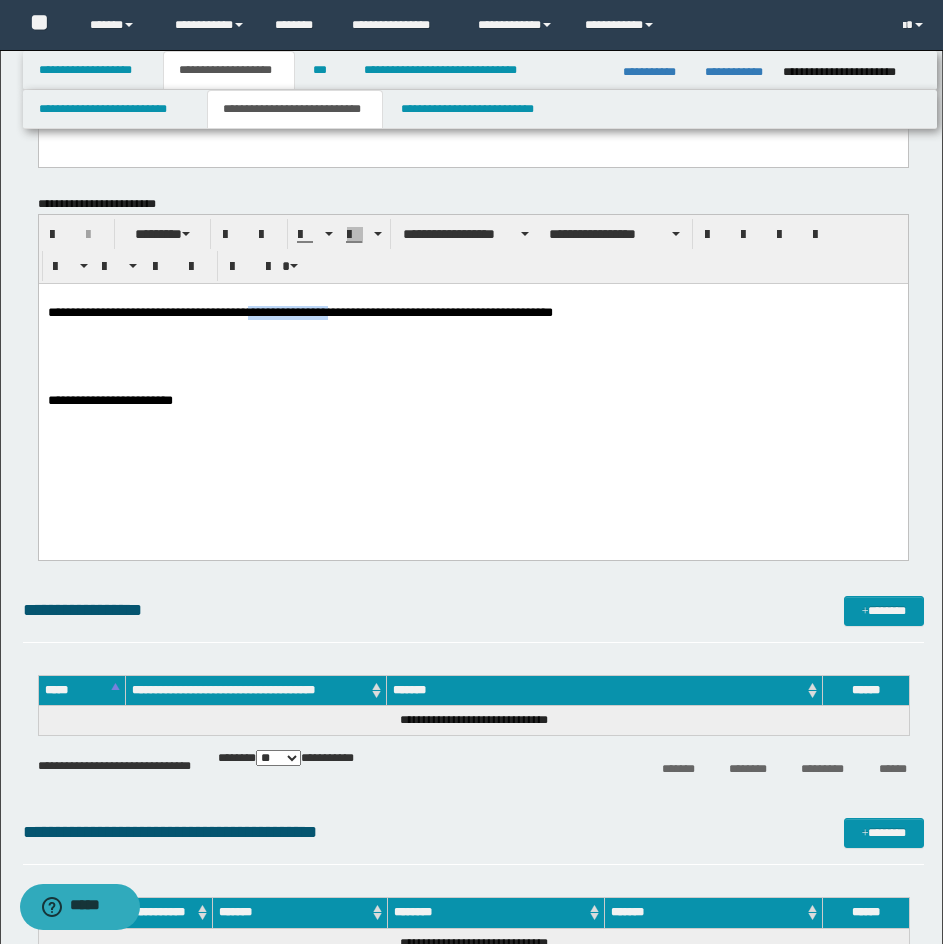 drag, startPoint x: 266, startPoint y: 314, endPoint x: 357, endPoint y: 315, distance: 91.00549 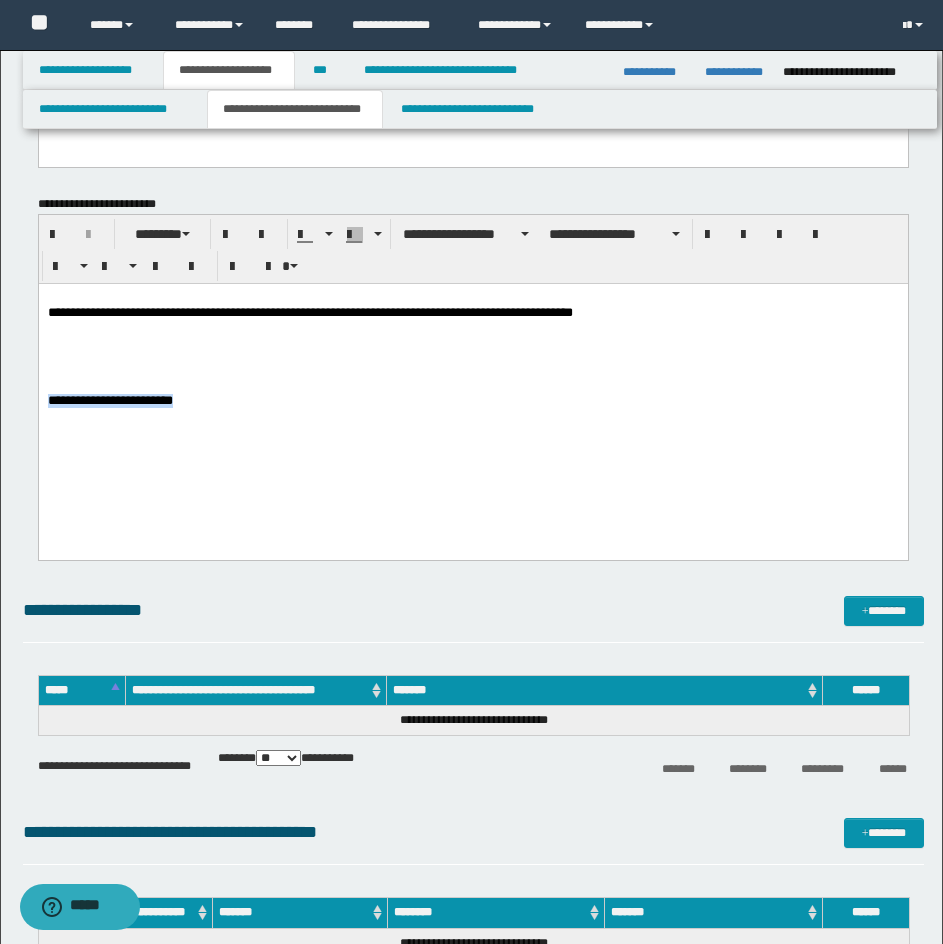 drag, startPoint x: 45, startPoint y: 418, endPoint x: 235, endPoint y: 414, distance: 190.0421 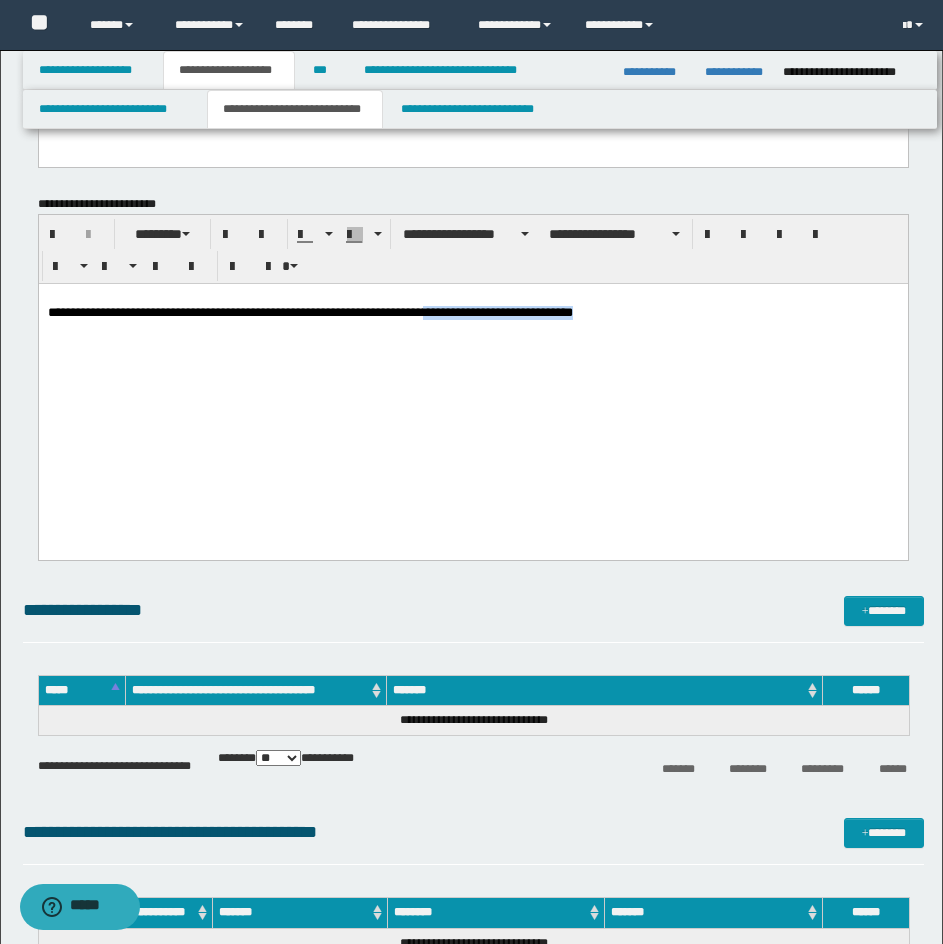 drag, startPoint x: 464, startPoint y: 313, endPoint x: 738, endPoint y: 314, distance: 274.00183 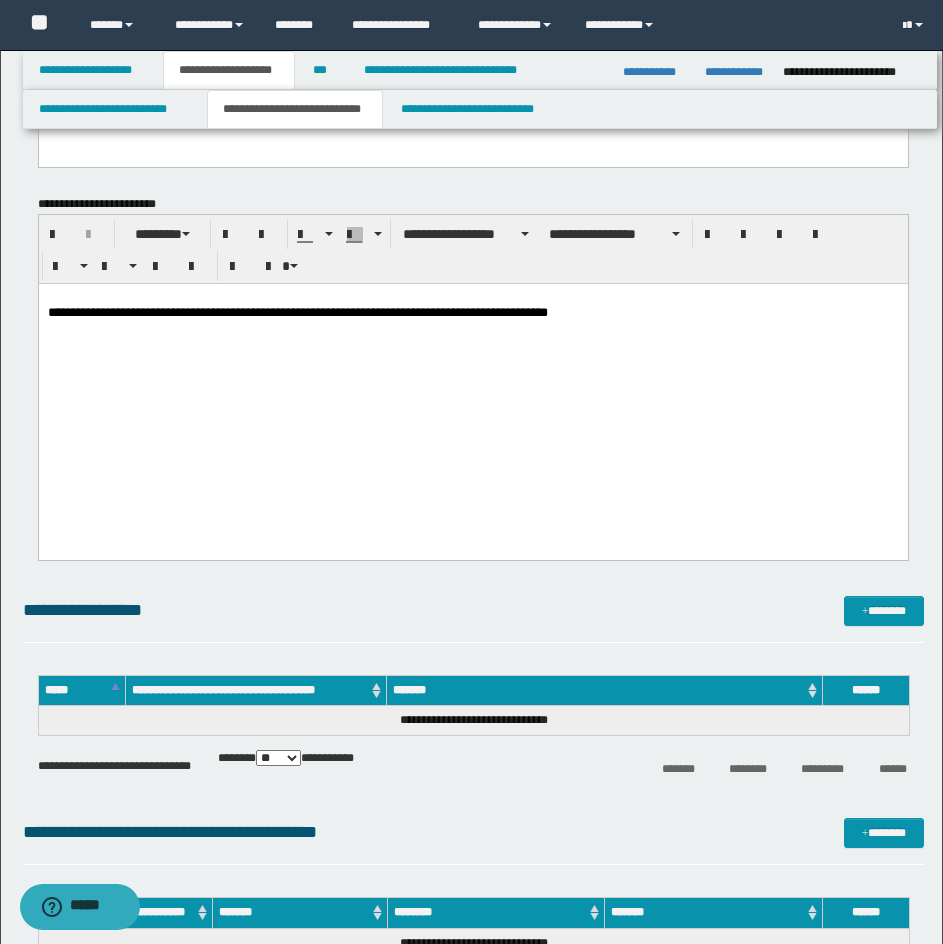 click on "**********" at bounding box center [472, 389] 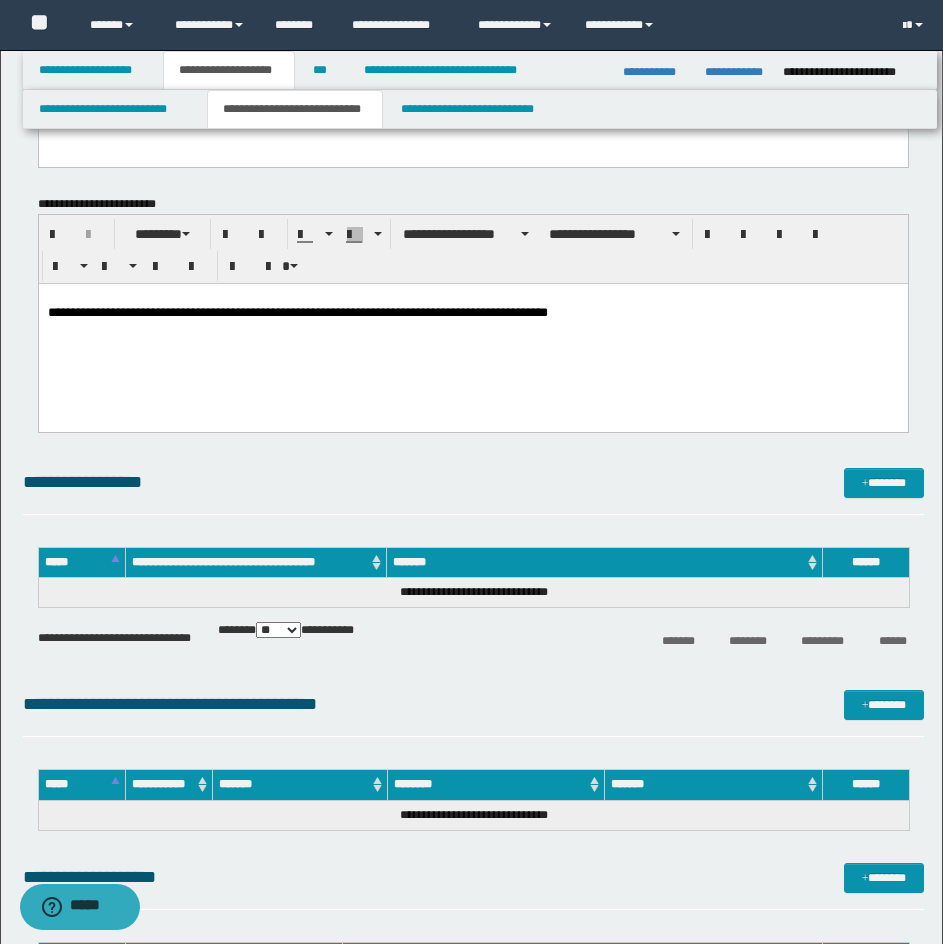 drag, startPoint x: 763, startPoint y: 318, endPoint x: 746, endPoint y: 334, distance: 23.345236 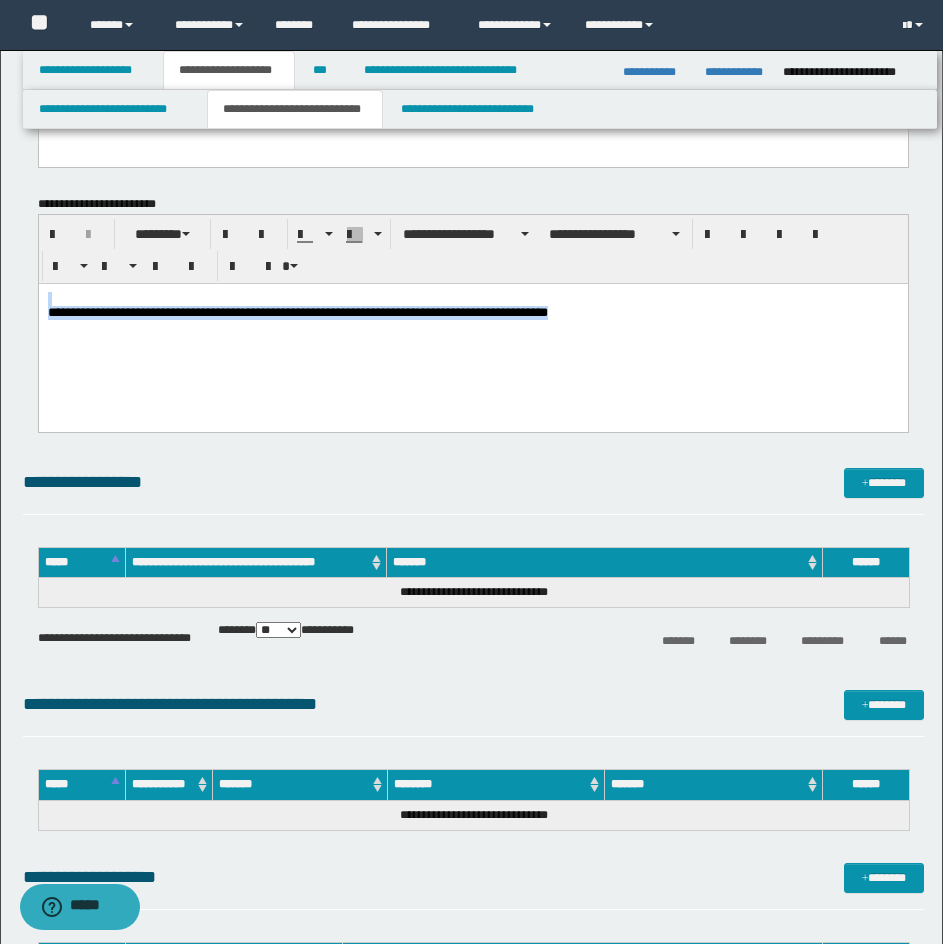 drag, startPoint x: 741, startPoint y: 339, endPoint x: -2, endPoint y: 234, distance: 750.38257 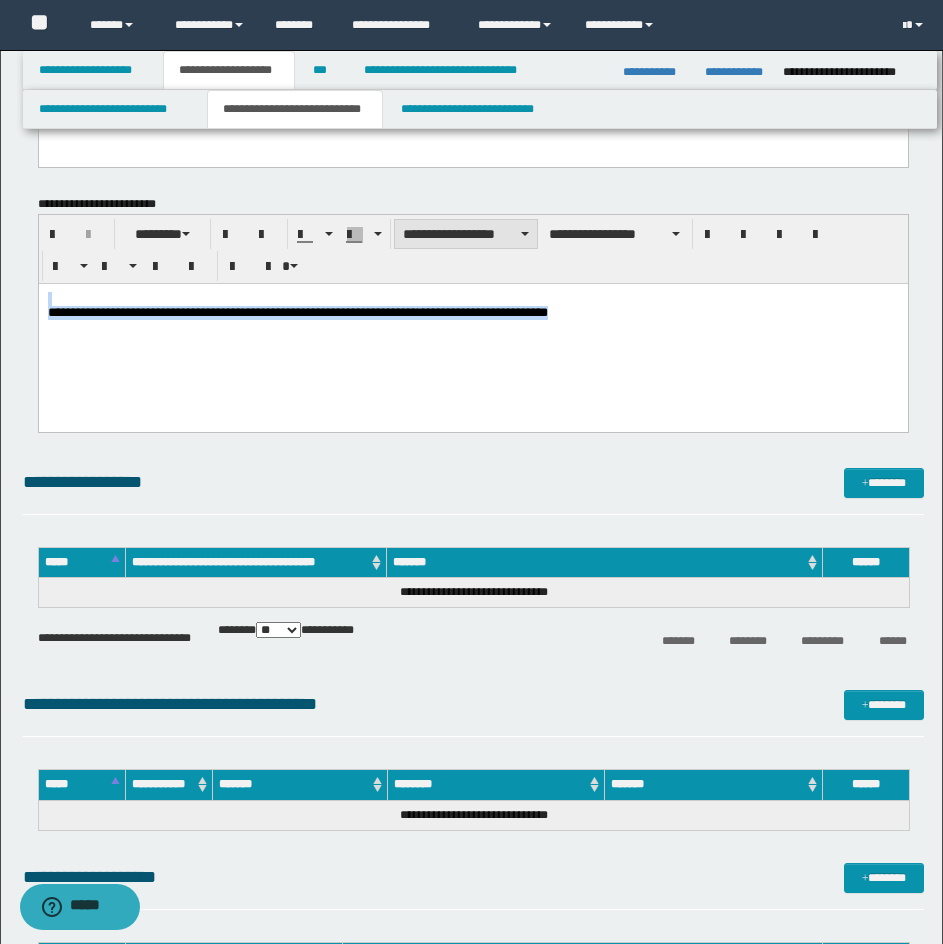 click on "**********" at bounding box center [466, 234] 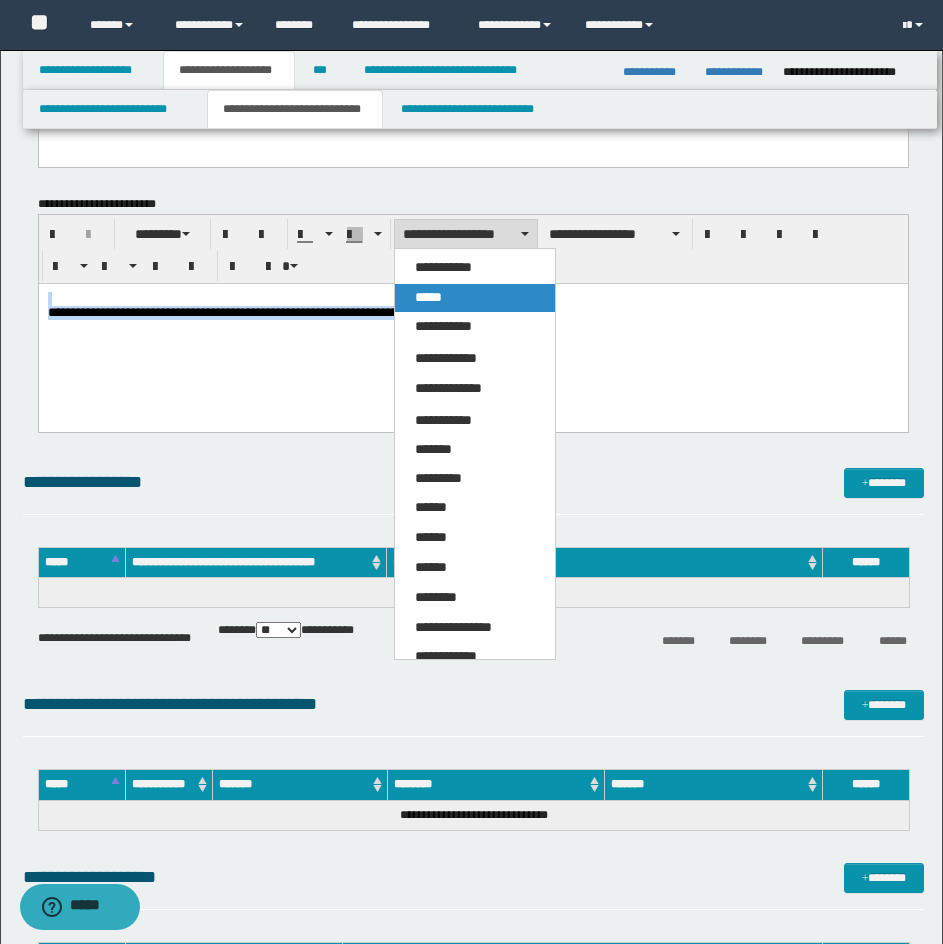 click on "*****" at bounding box center (475, 298) 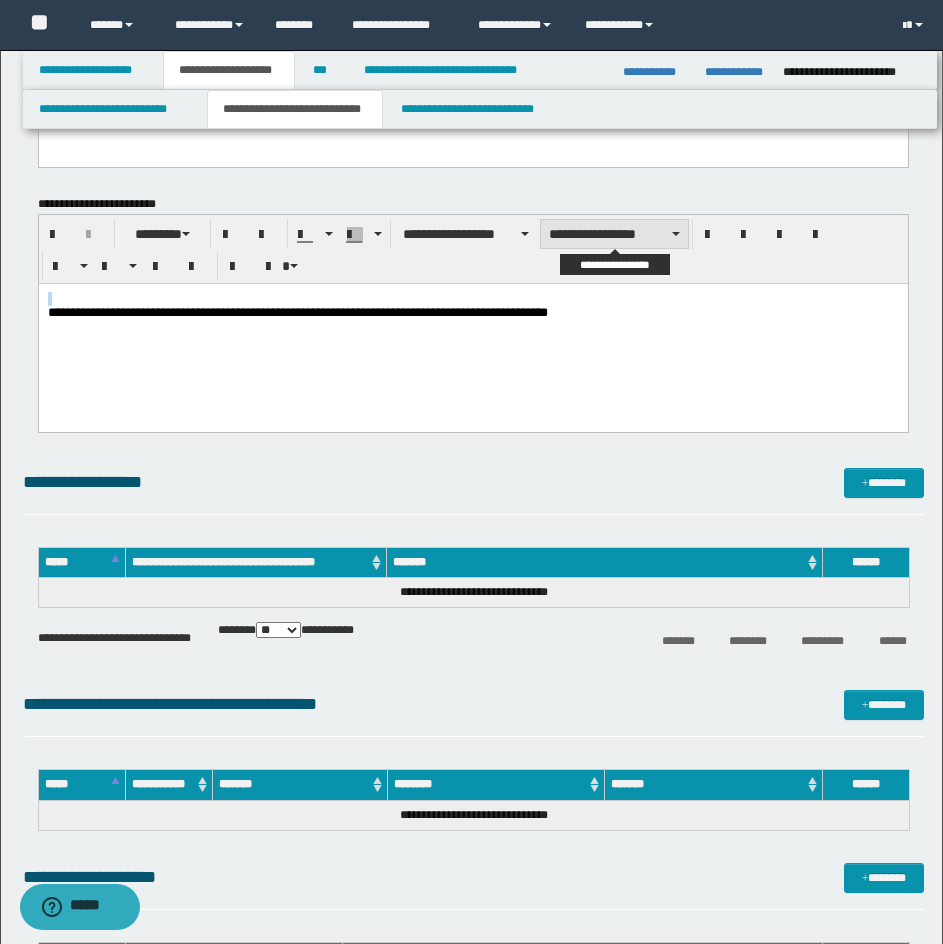 click on "**********" at bounding box center [614, 234] 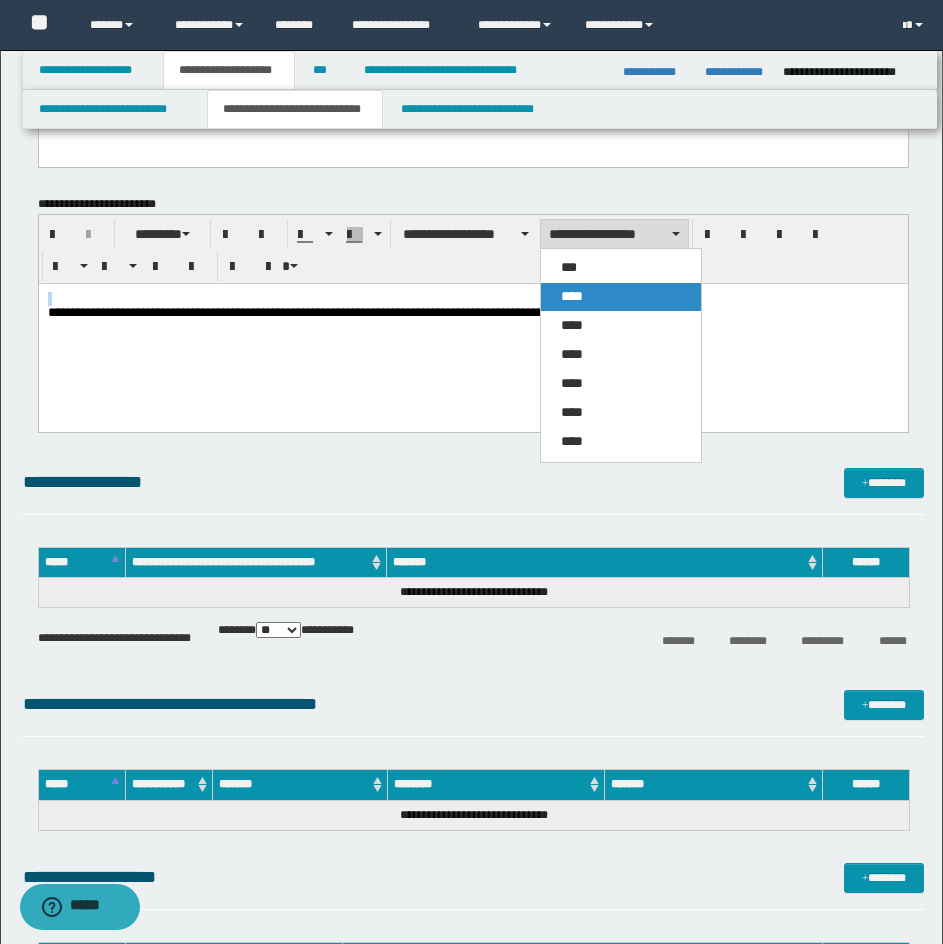 click on "****" at bounding box center (572, 296) 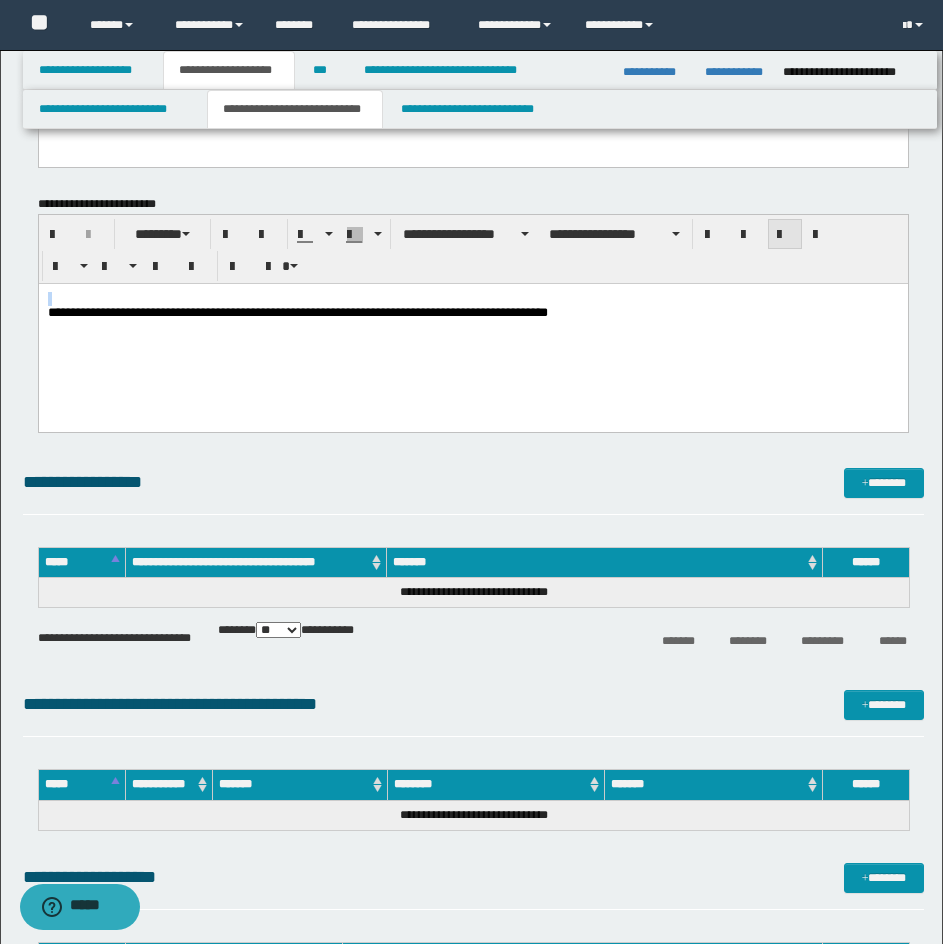 click at bounding box center (785, 235) 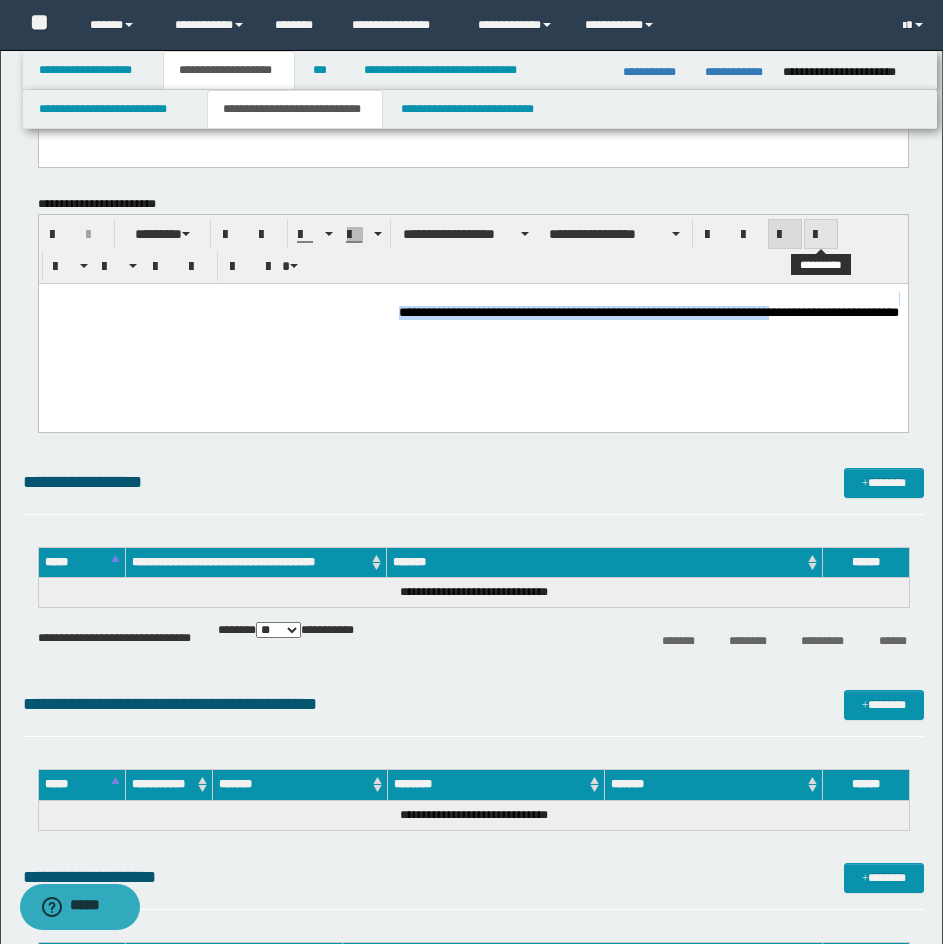 drag, startPoint x: 814, startPoint y: 225, endPoint x: 805, endPoint y: 243, distance: 20.12461 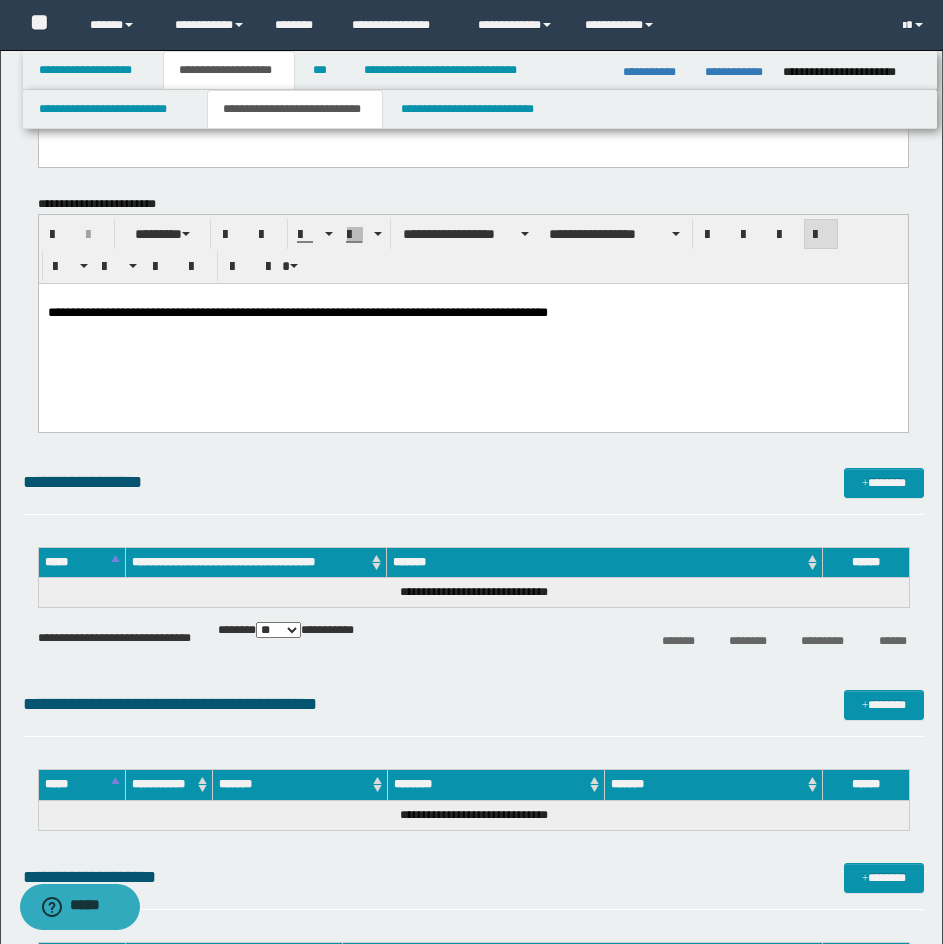 click on "**********" at bounding box center (472, 331) 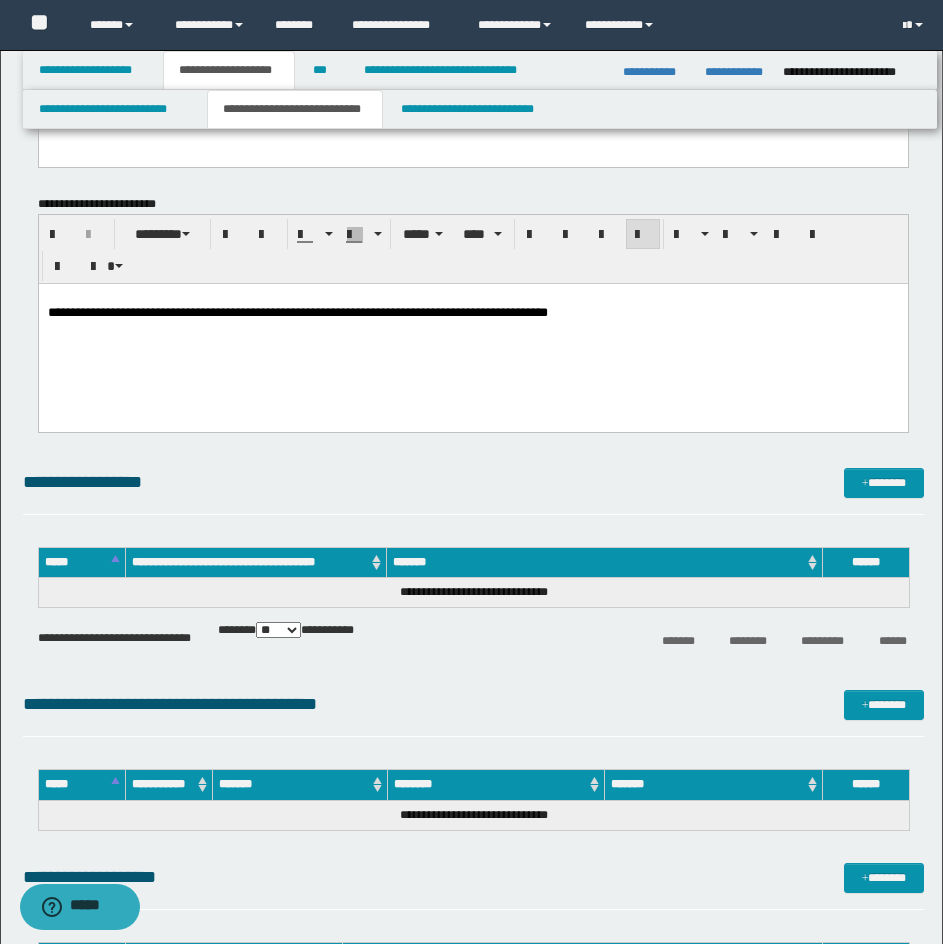 scroll, scrollTop: 2840, scrollLeft: 0, axis: vertical 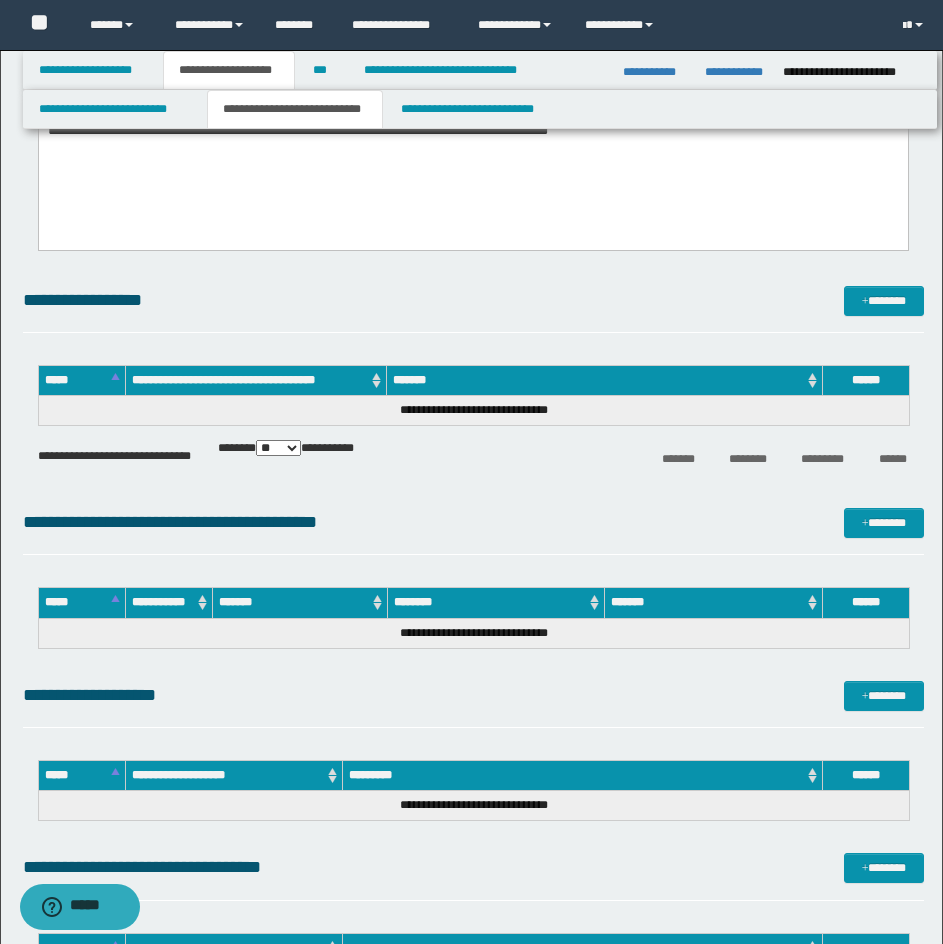 click on "**********" at bounding box center (473, 300) 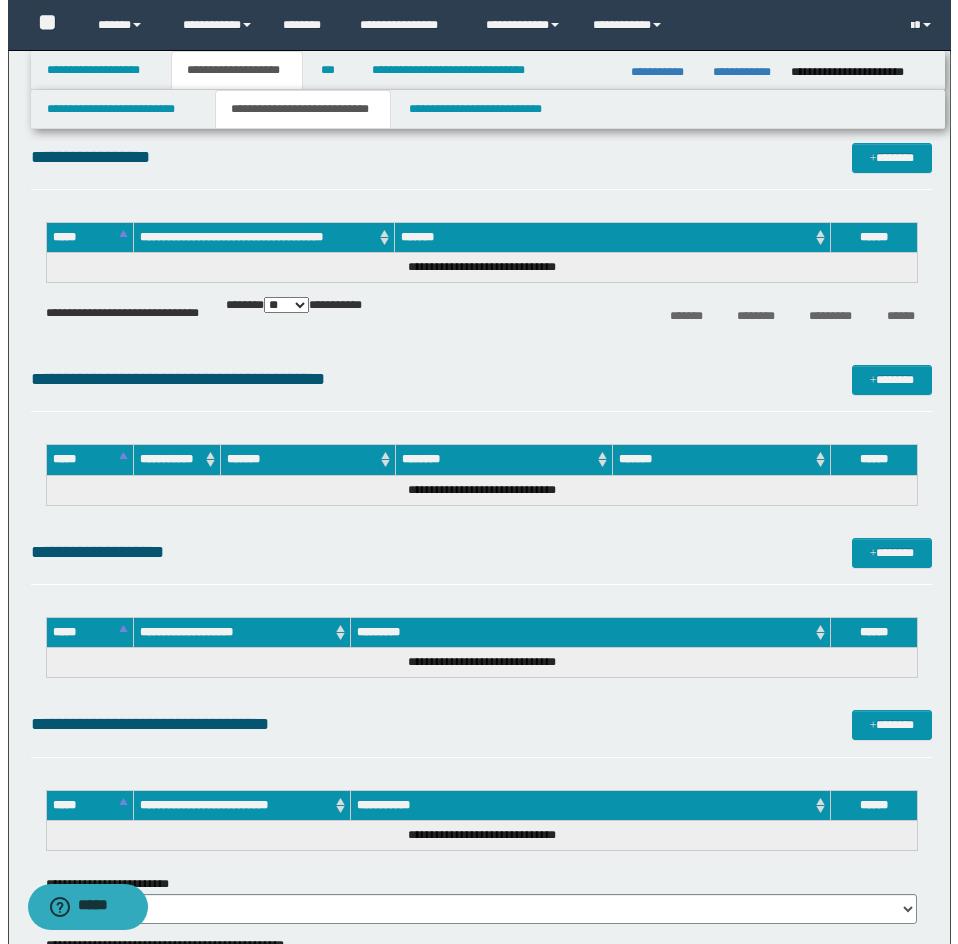 scroll, scrollTop: 2992, scrollLeft: 0, axis: vertical 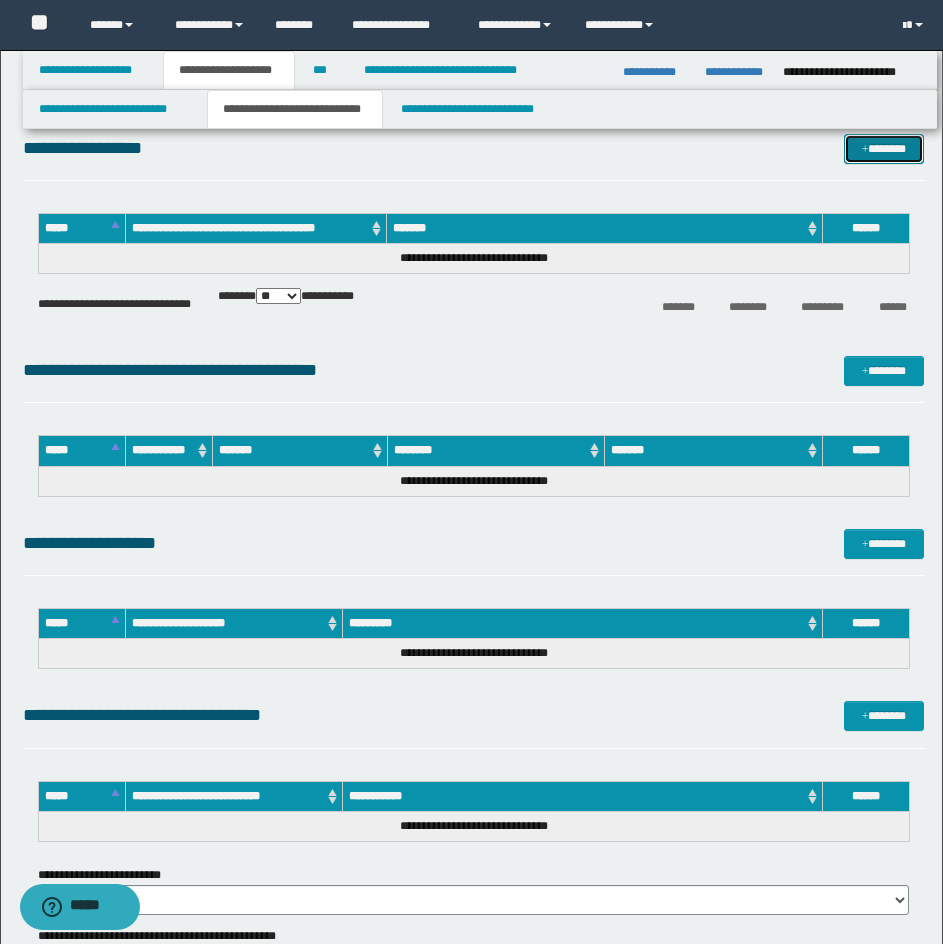 click on "*******" at bounding box center (884, 149) 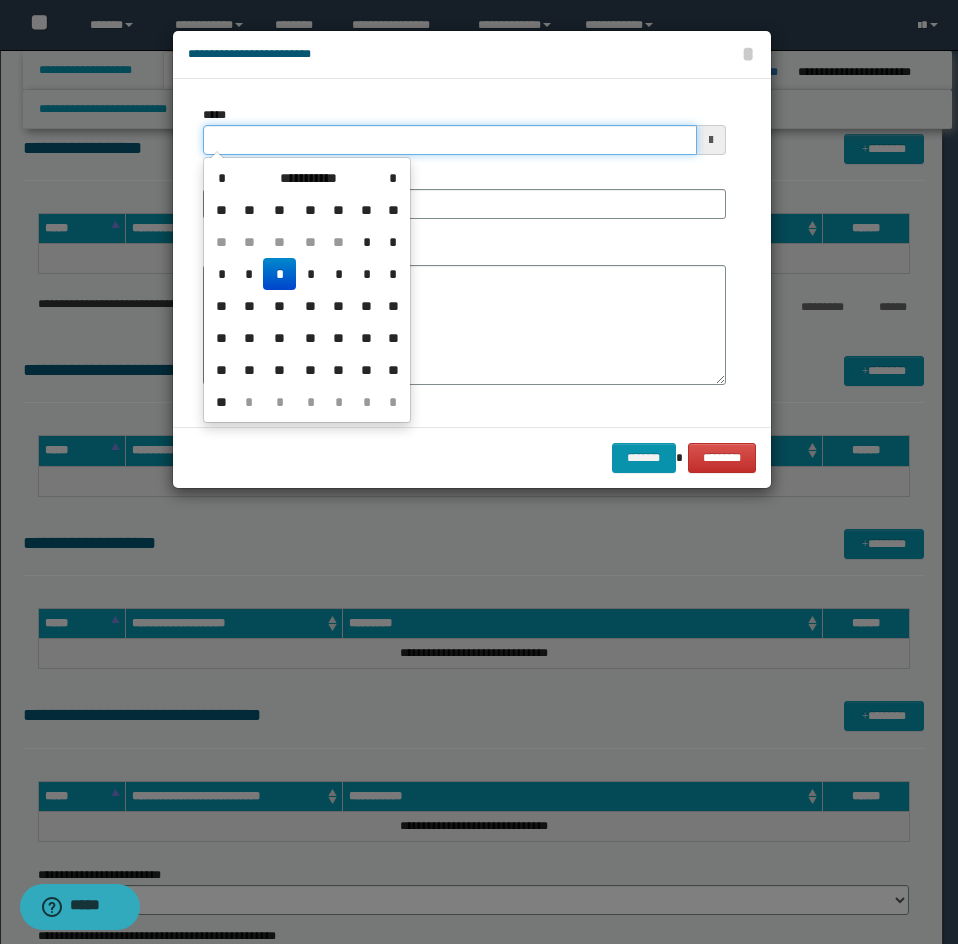 click on "*****" at bounding box center [450, 140] 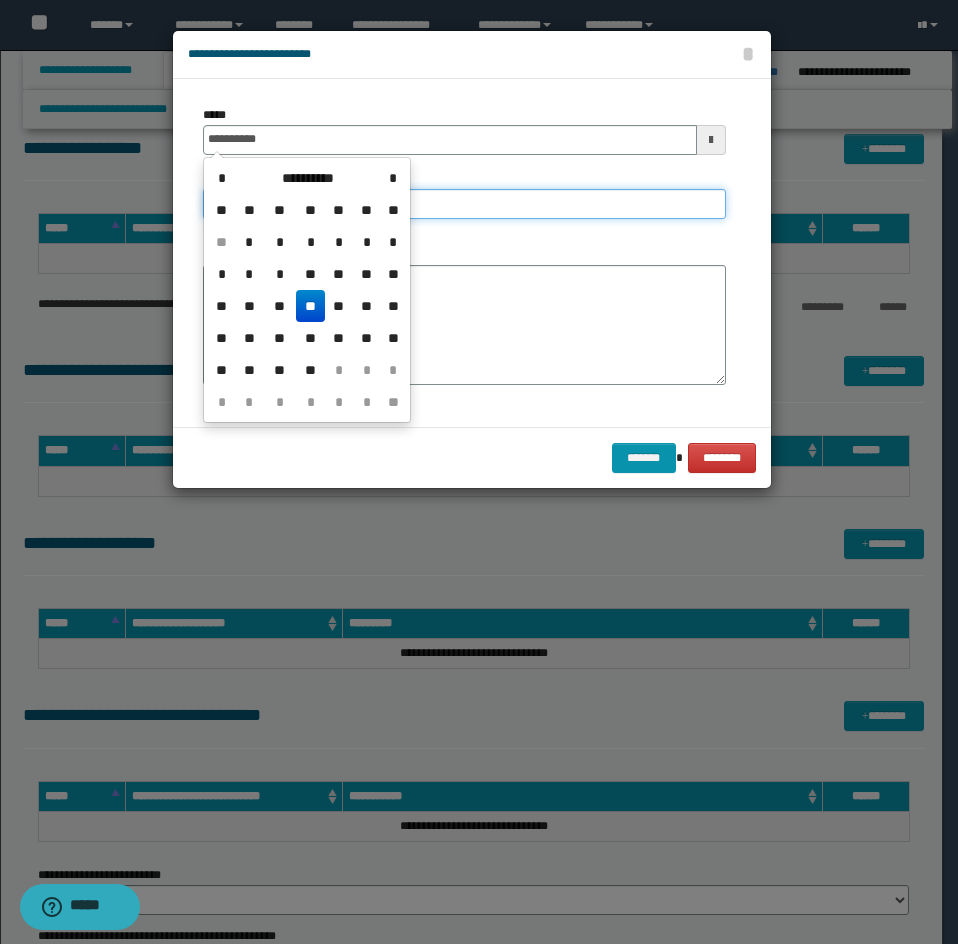 type on "**********" 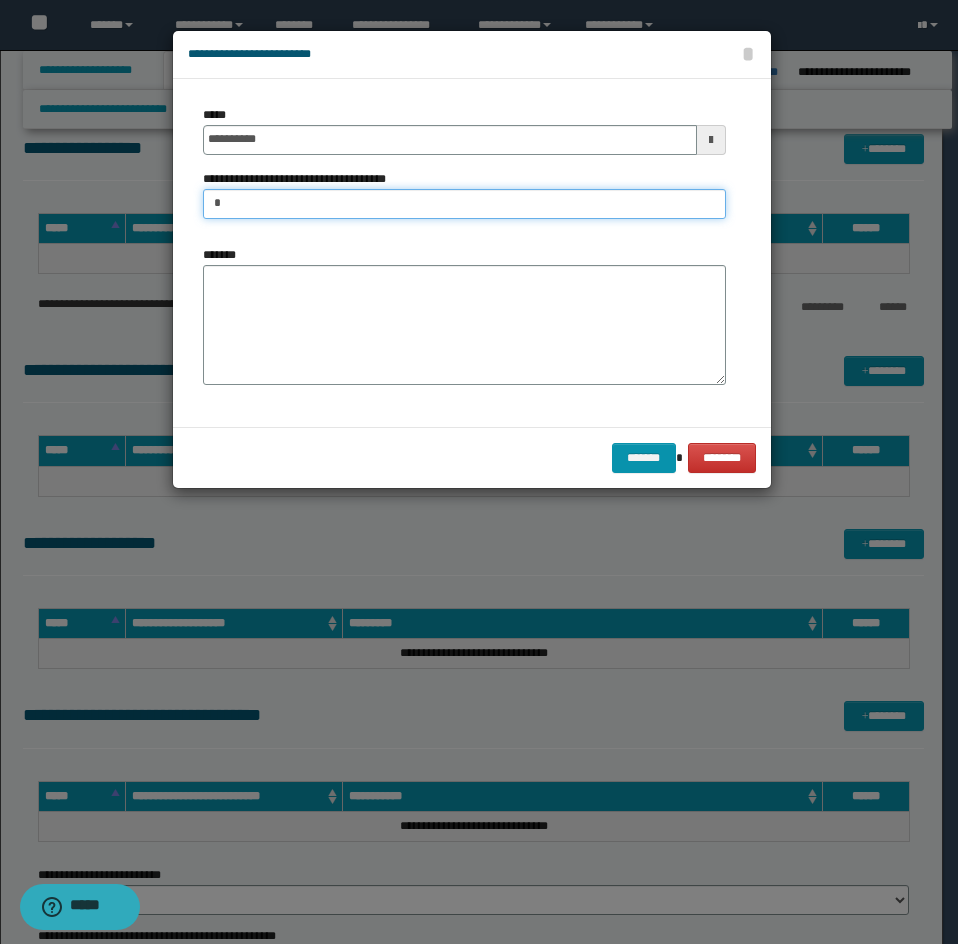 type on "*****" 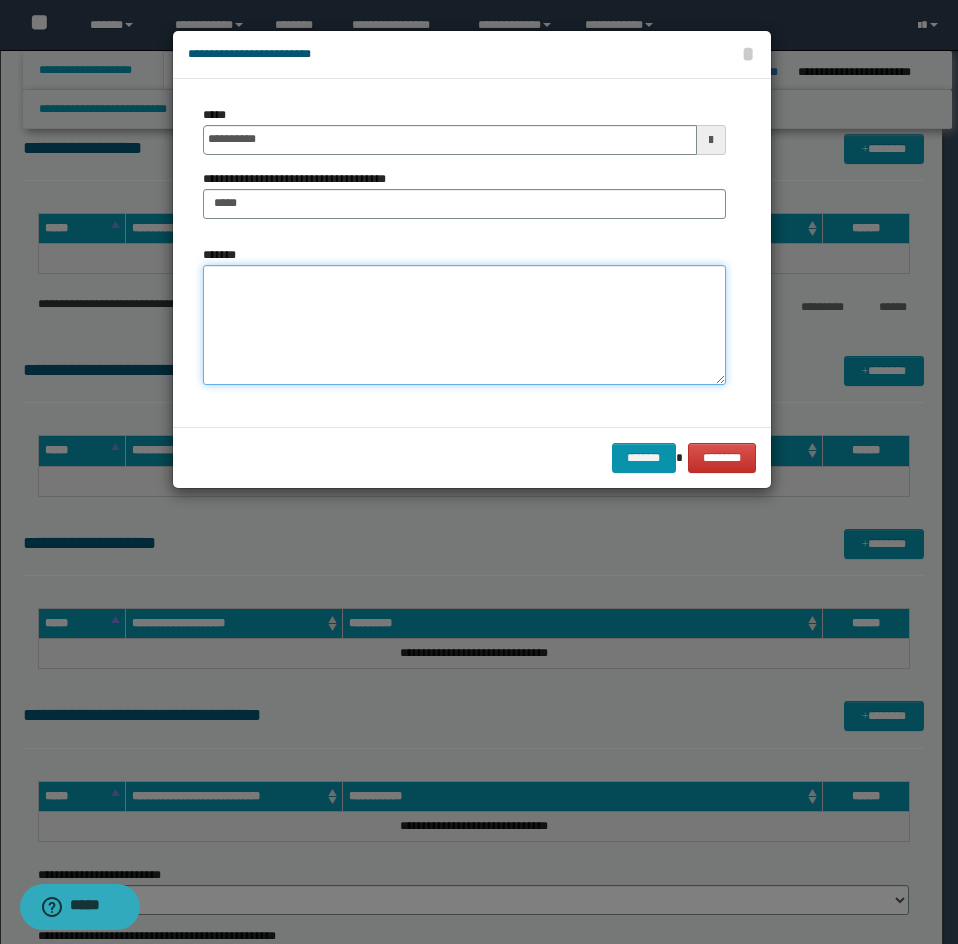 click on "*******" at bounding box center [464, 325] 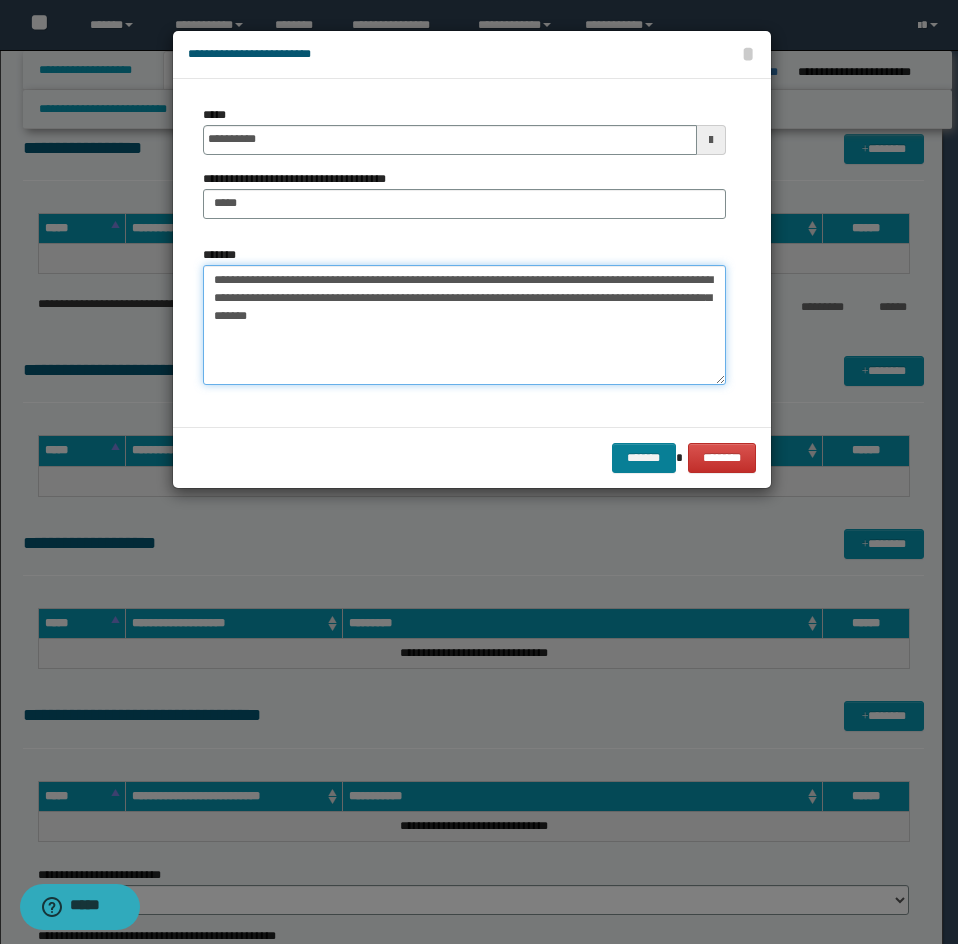 type on "**********" 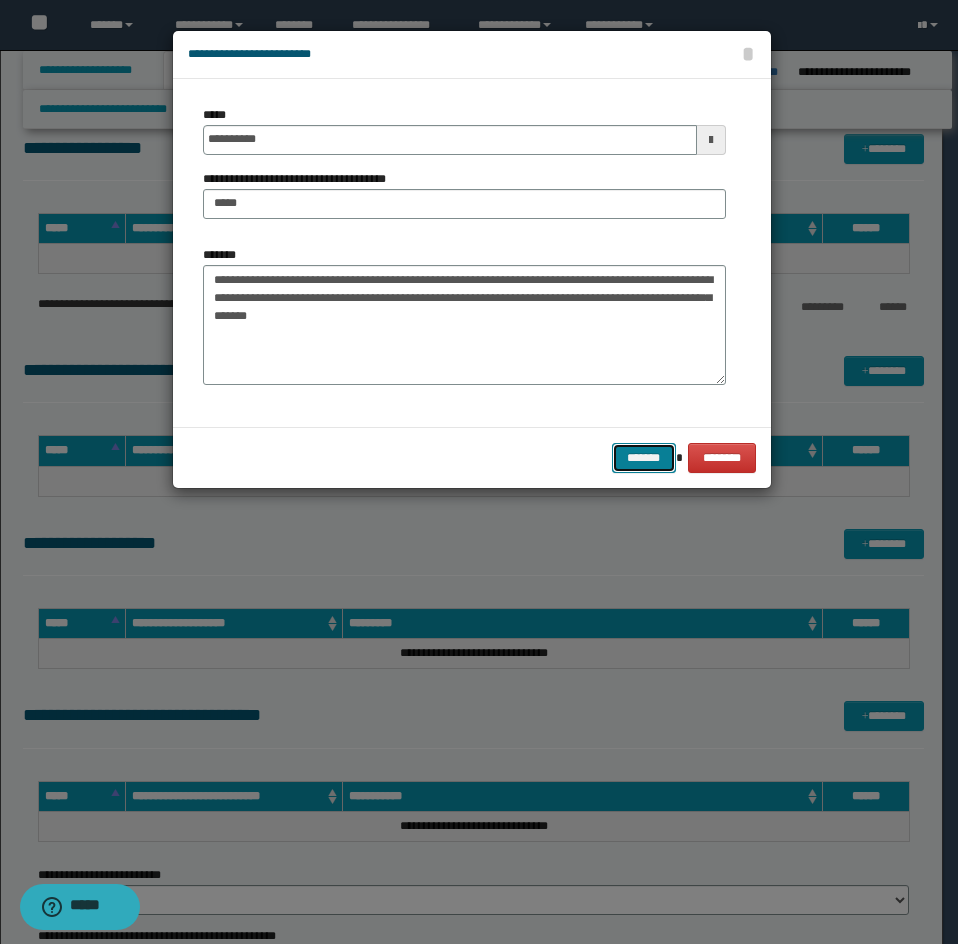 drag, startPoint x: 638, startPoint y: 465, endPoint x: 719, endPoint y: 416, distance: 94.66784 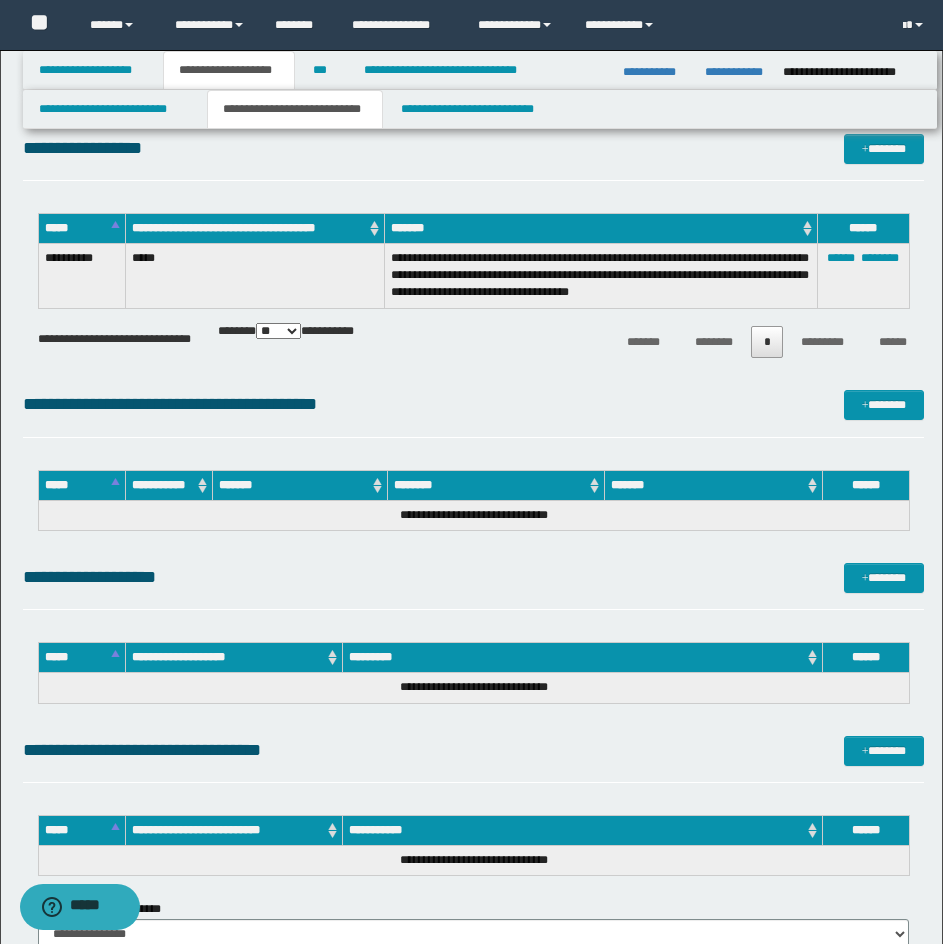 drag, startPoint x: 708, startPoint y: 145, endPoint x: 738, endPoint y: 190, distance: 54.08327 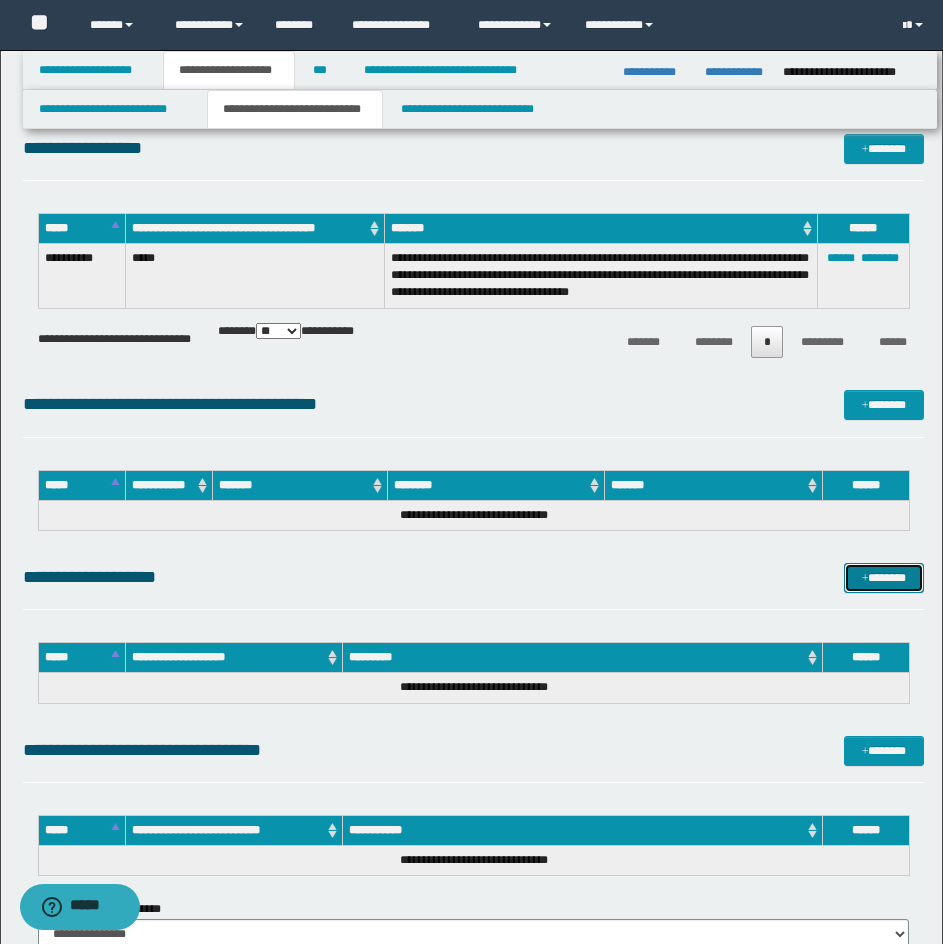click on "*******" at bounding box center (884, 578) 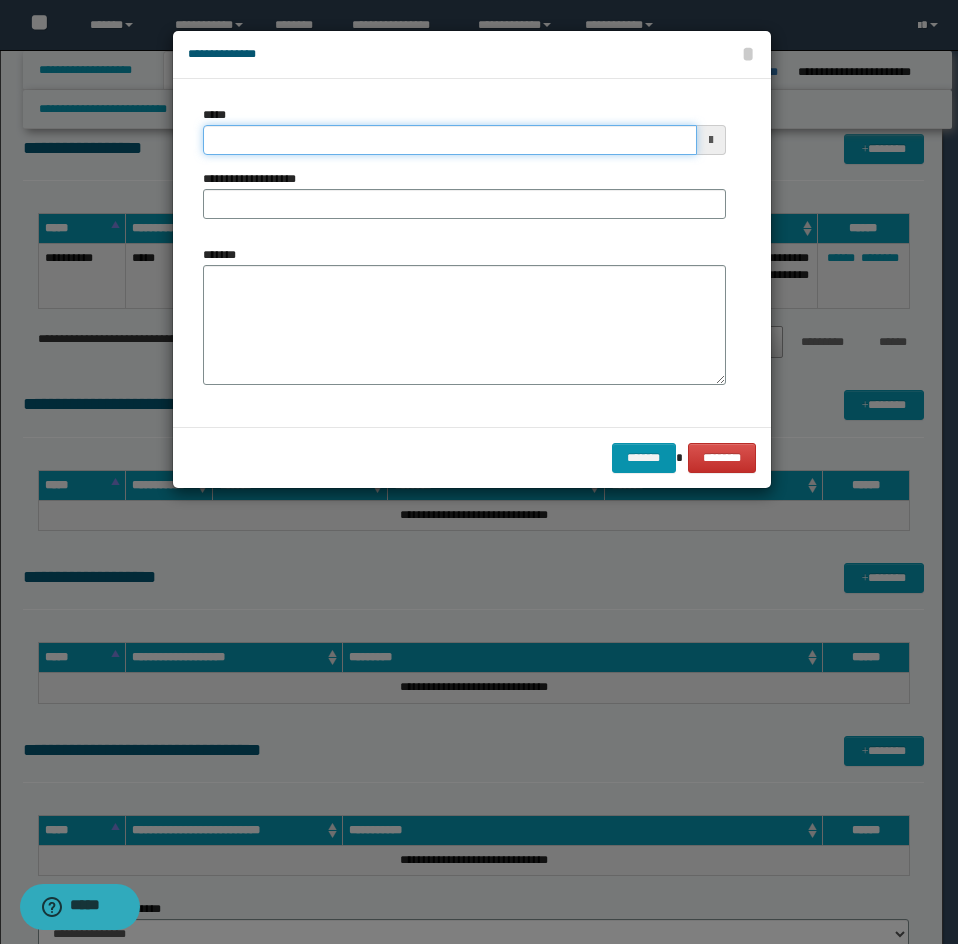 click on "*****" at bounding box center [450, 140] 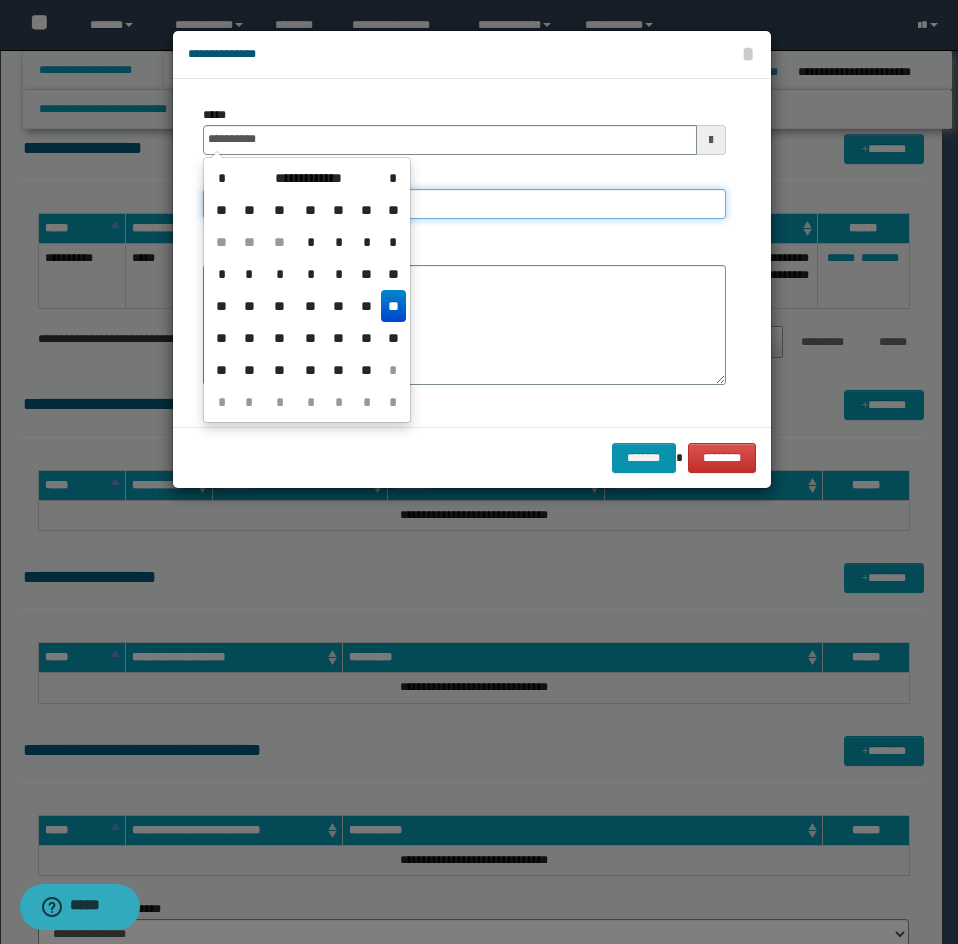 type on "**********" 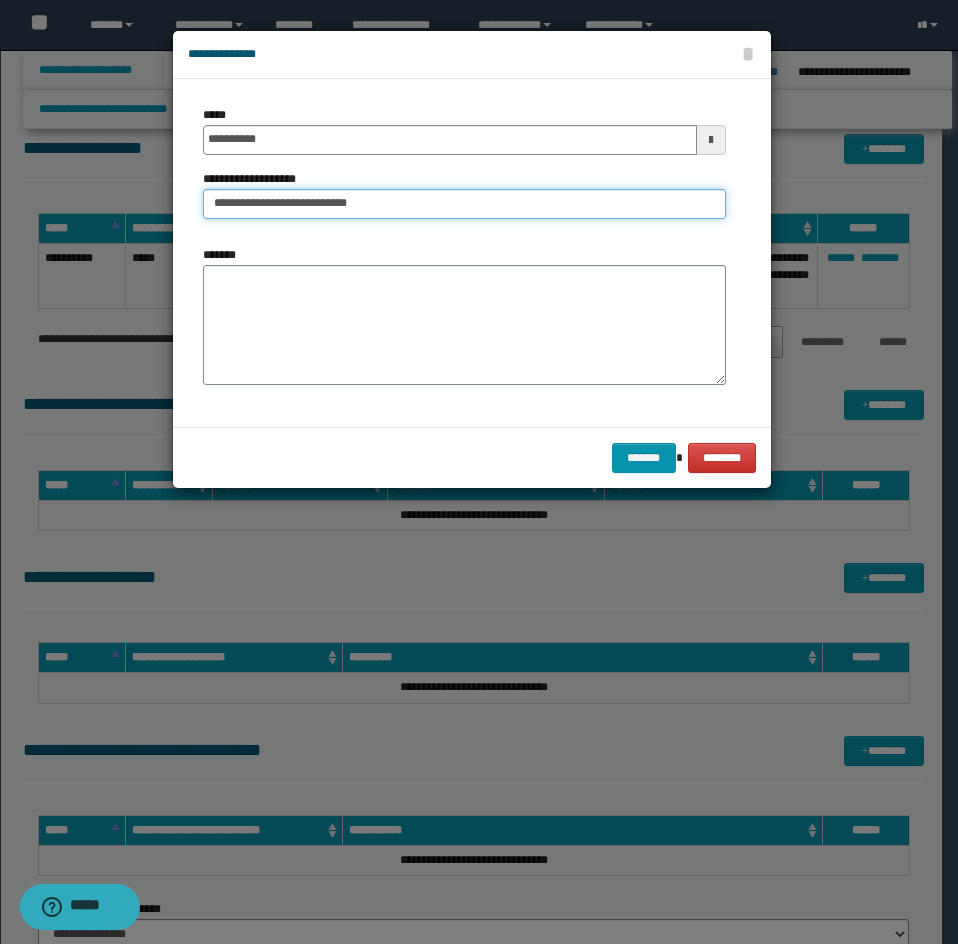 click on "**********" at bounding box center [464, 204] 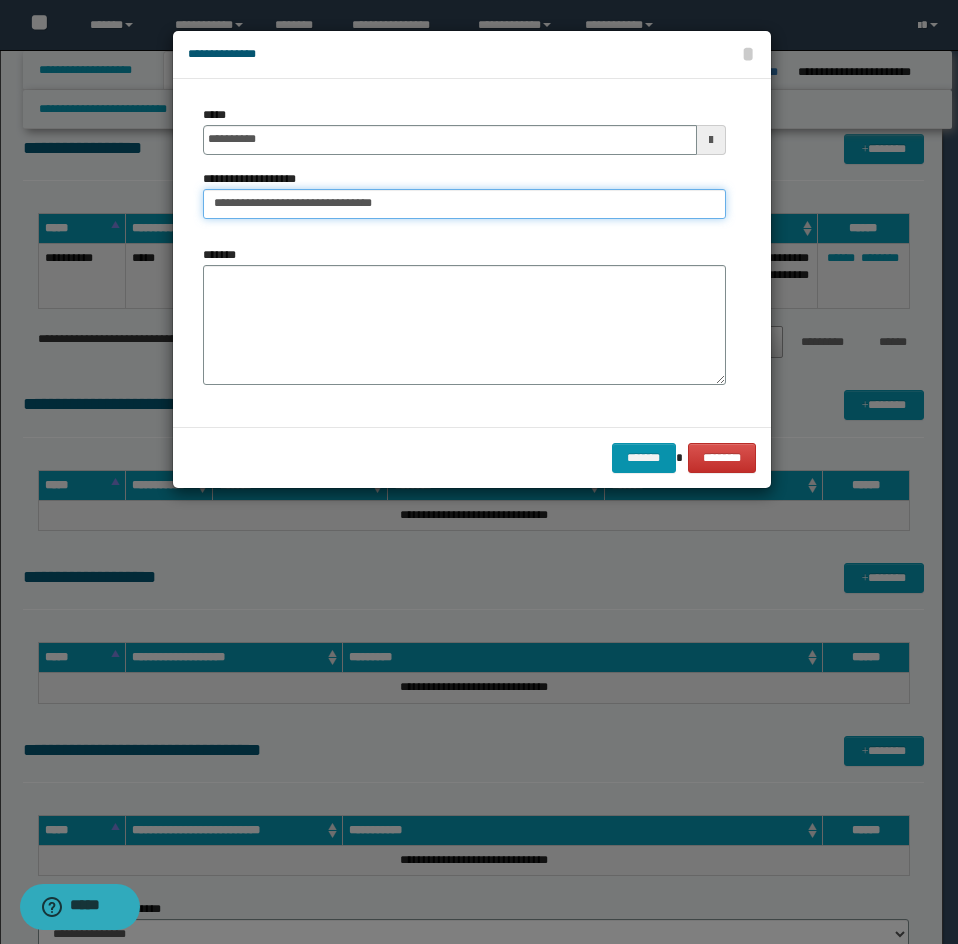 paste on "**********" 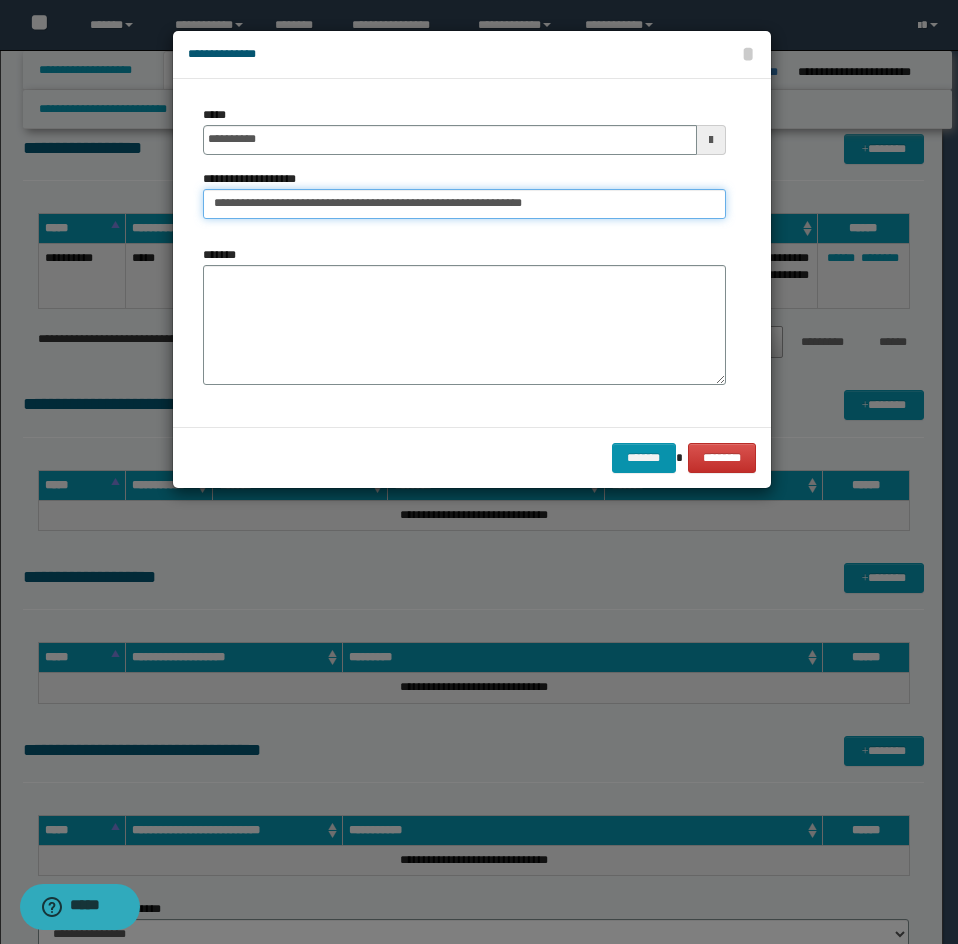 type on "**********" 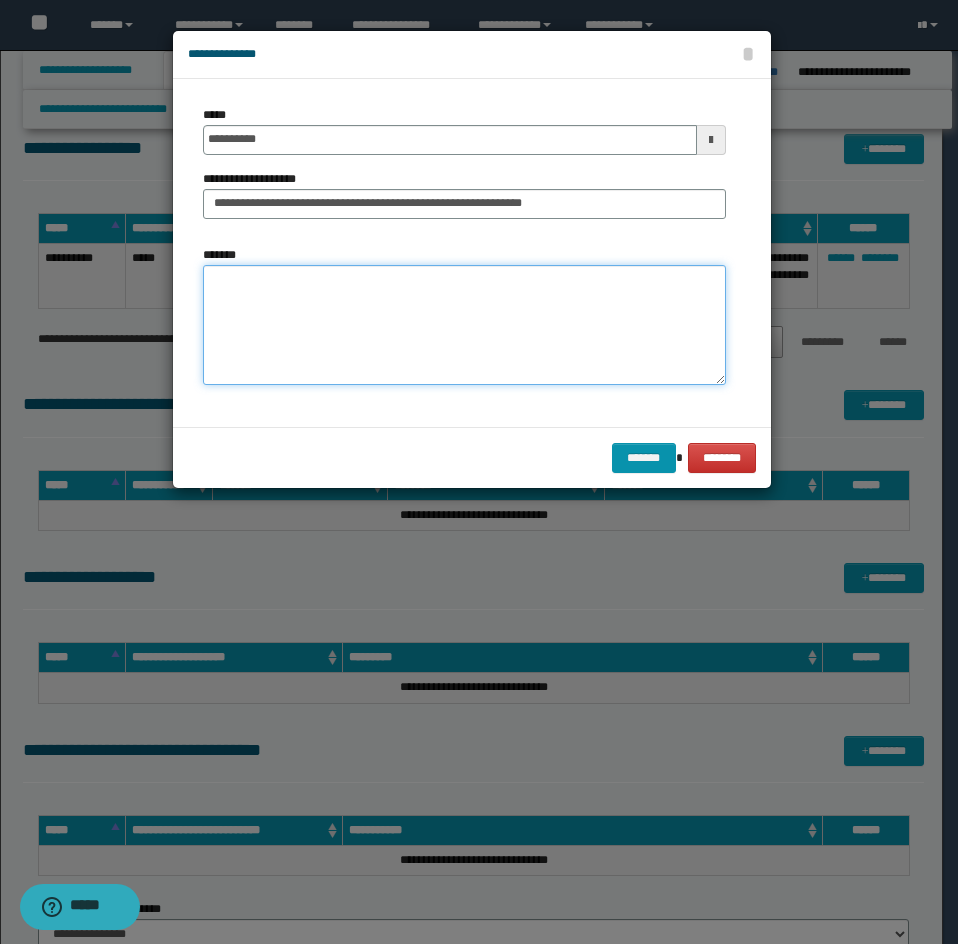 click on "*******" at bounding box center [464, 325] 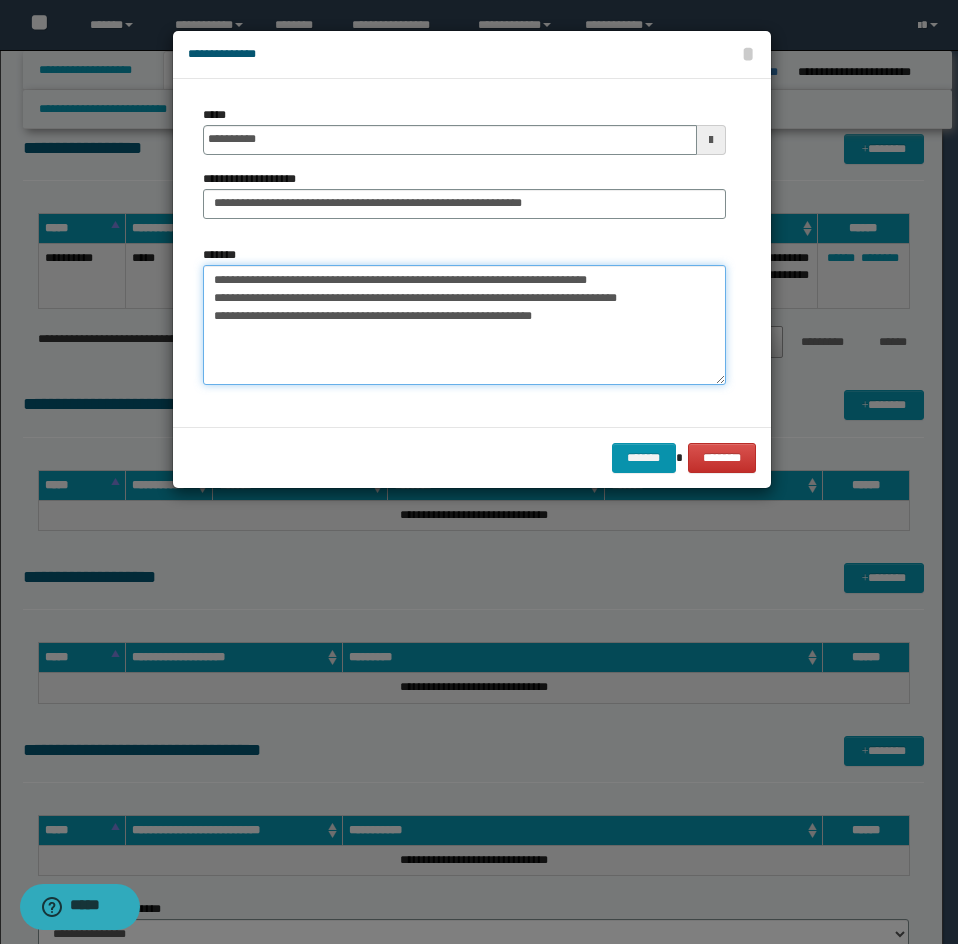 click on "**********" at bounding box center (464, 325) 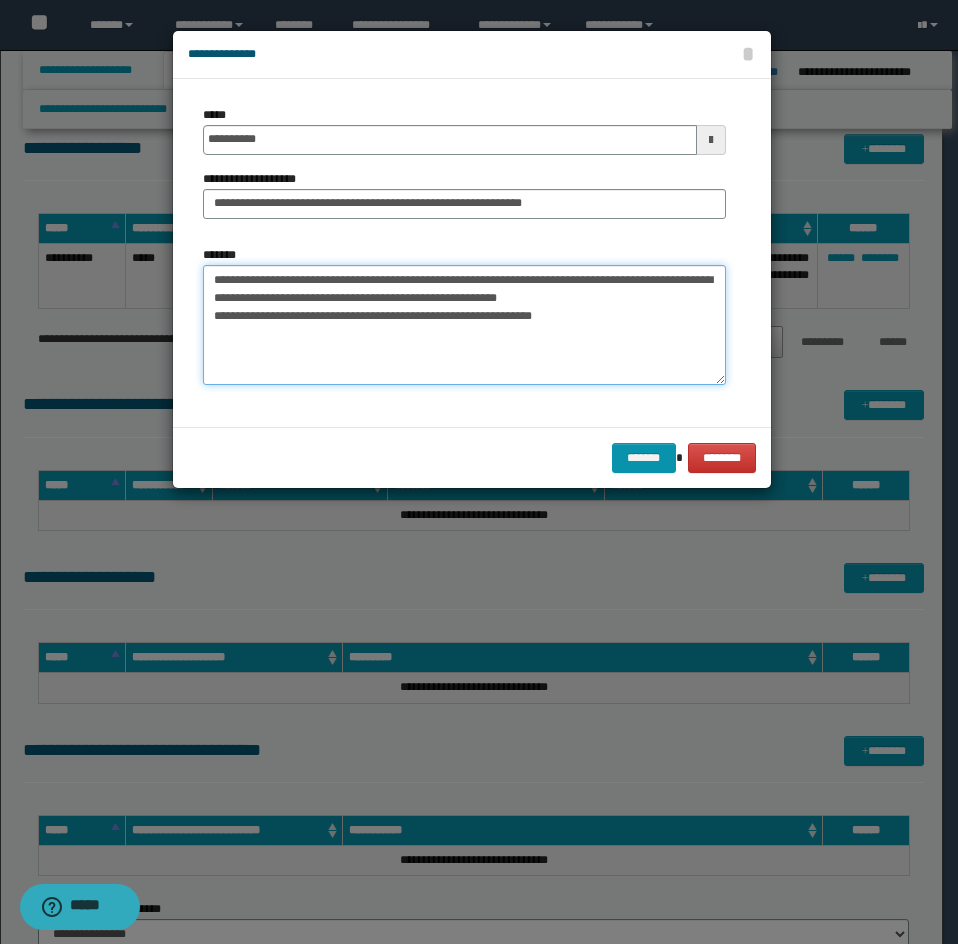 click on "**********" at bounding box center (464, 325) 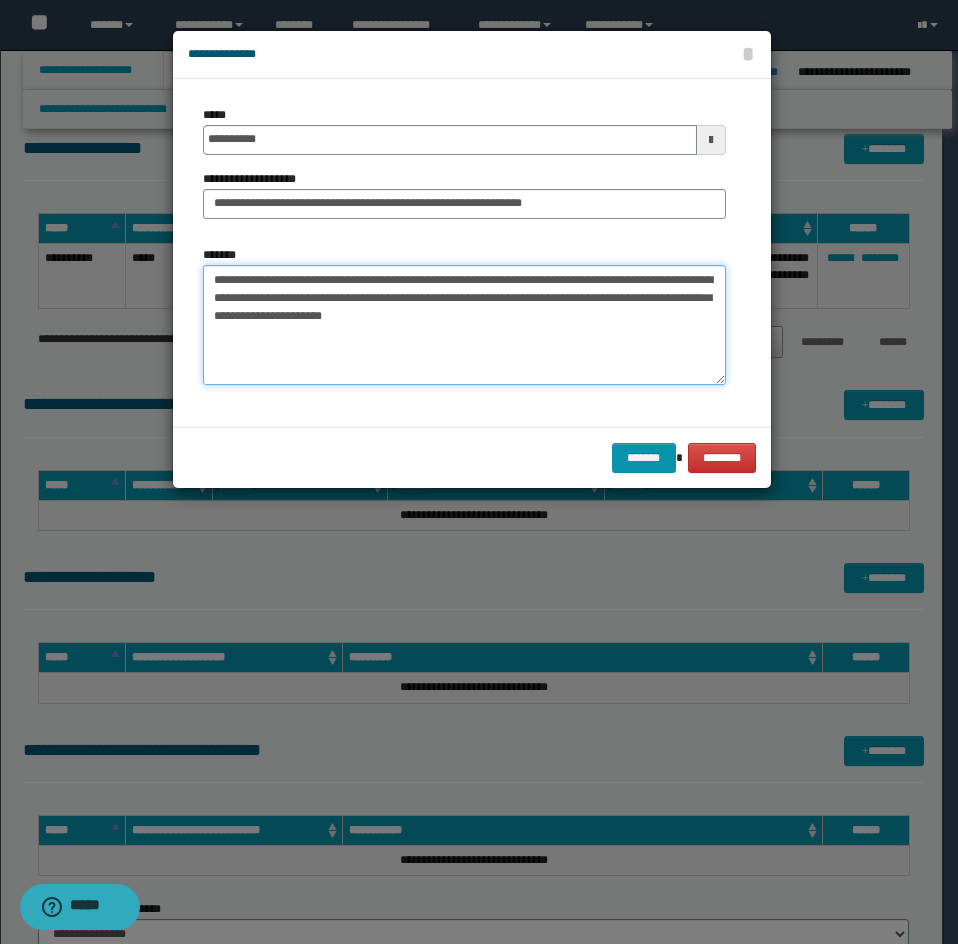 click on "**********" at bounding box center [464, 325] 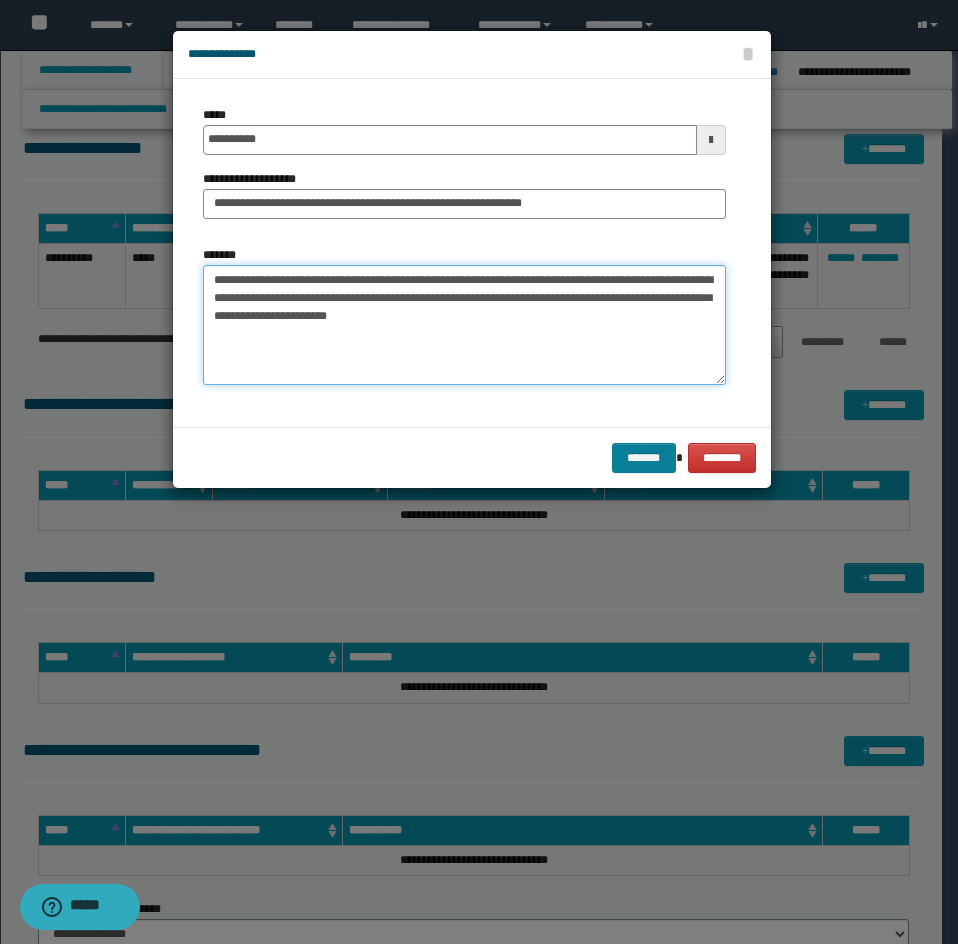 type on "**********" 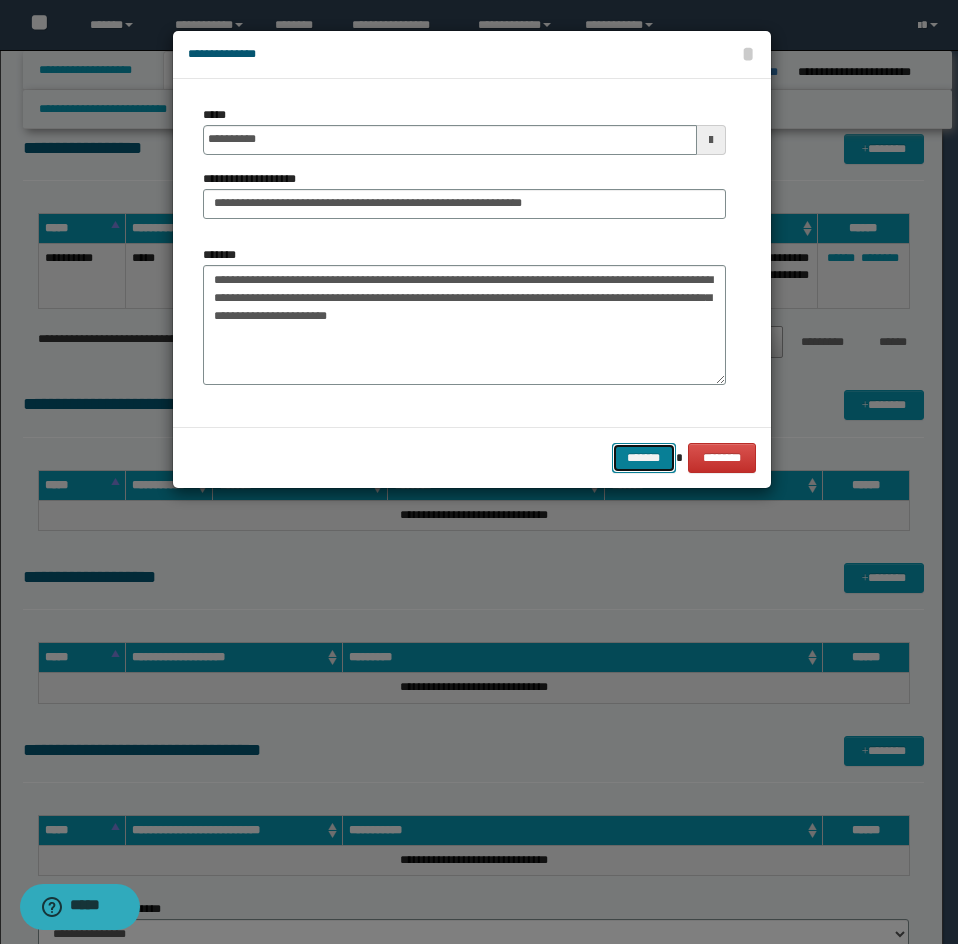 drag, startPoint x: 642, startPoint y: 459, endPoint x: 914, endPoint y: 418, distance: 275.07272 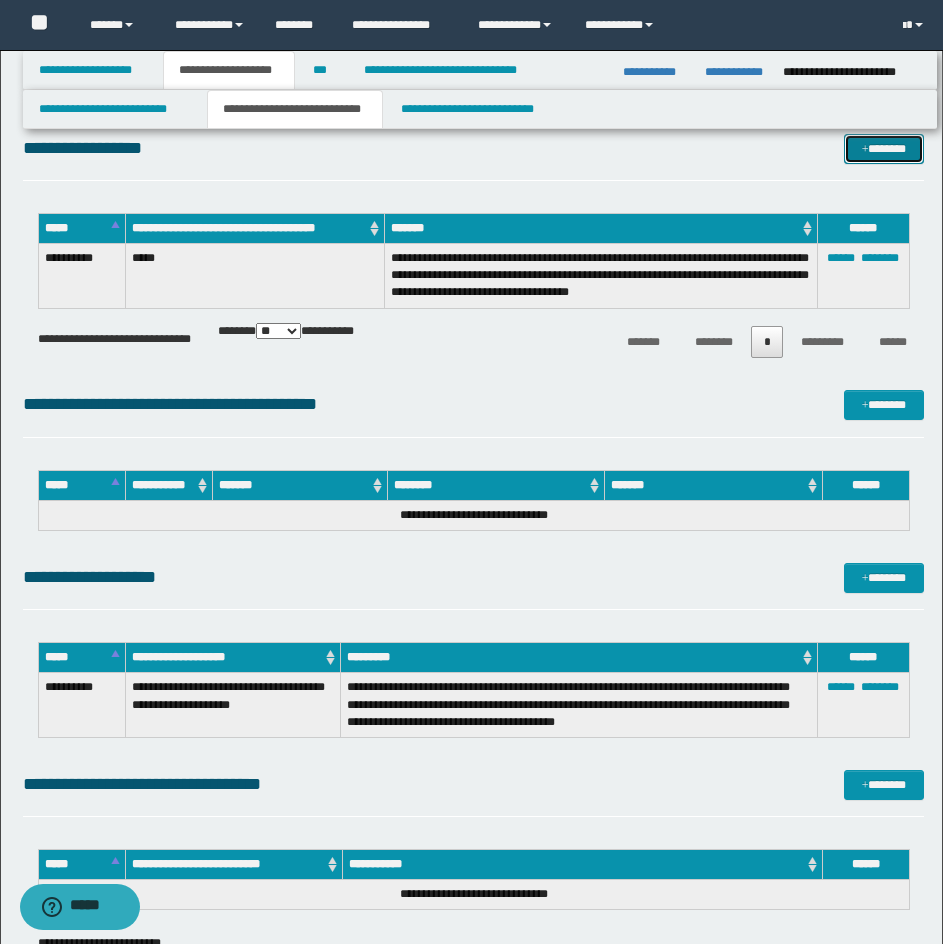 click on "*******" at bounding box center (884, 149) 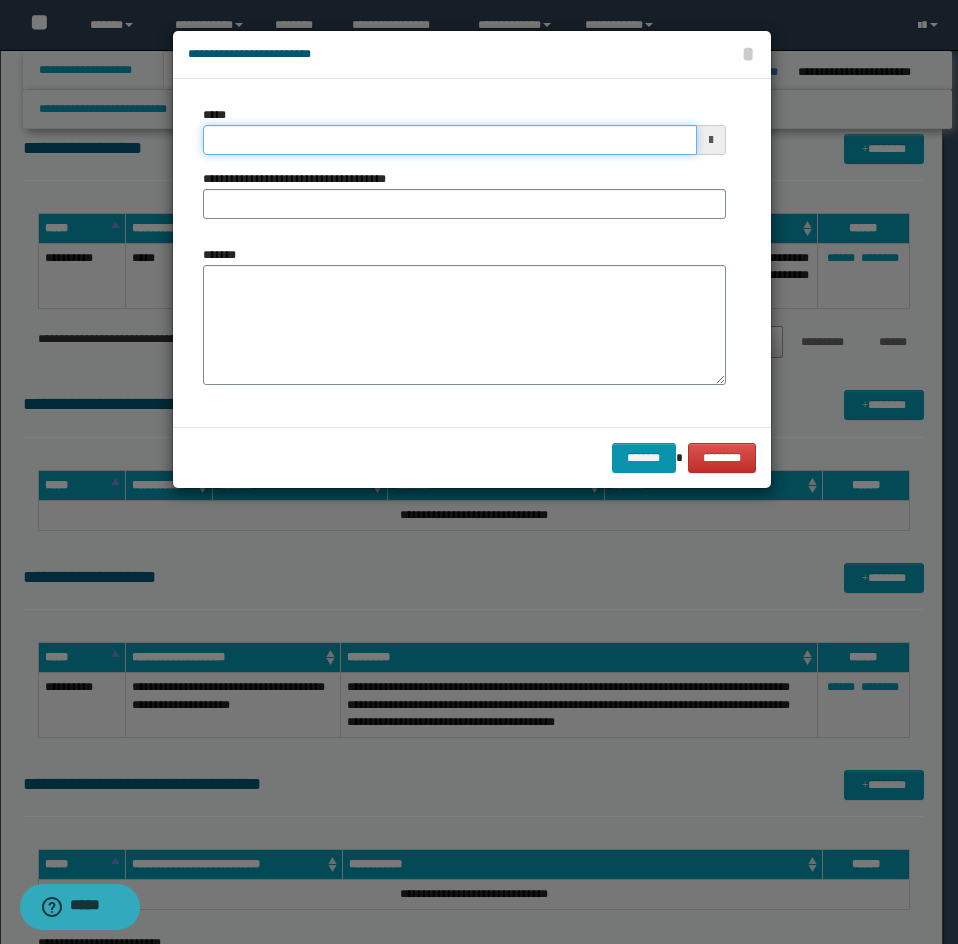 click on "*****" at bounding box center [450, 140] 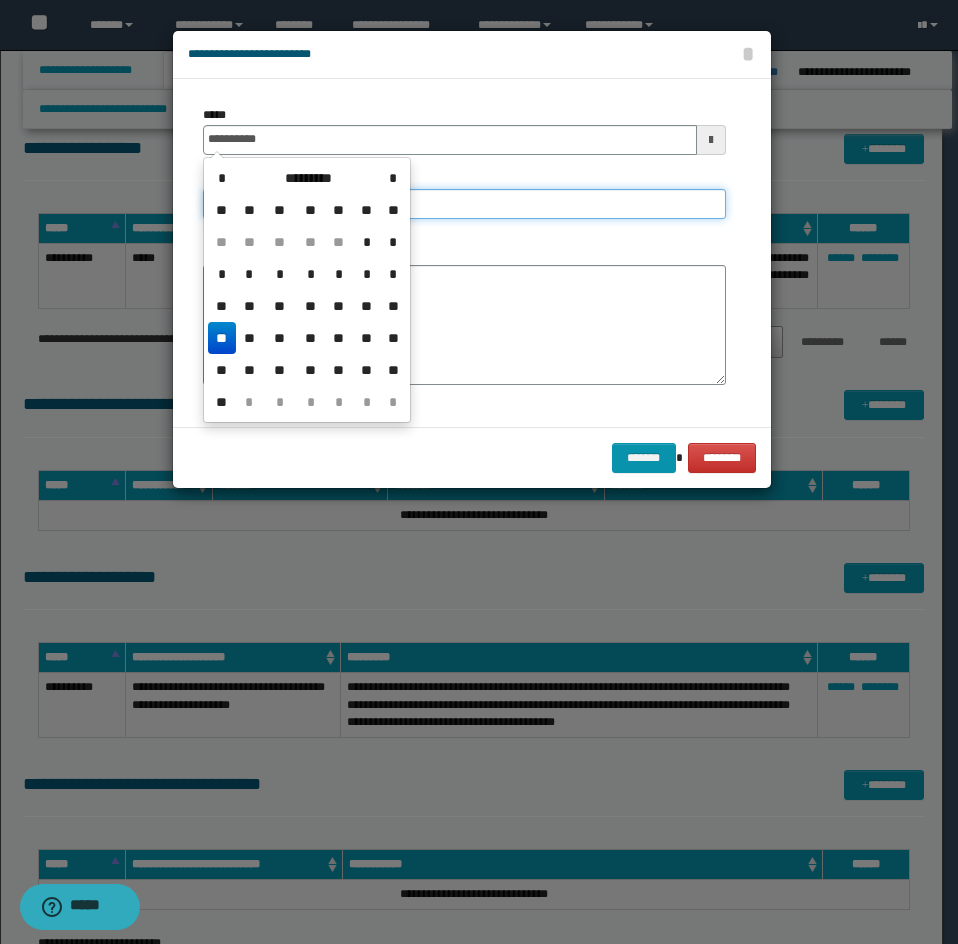 type on "**********" 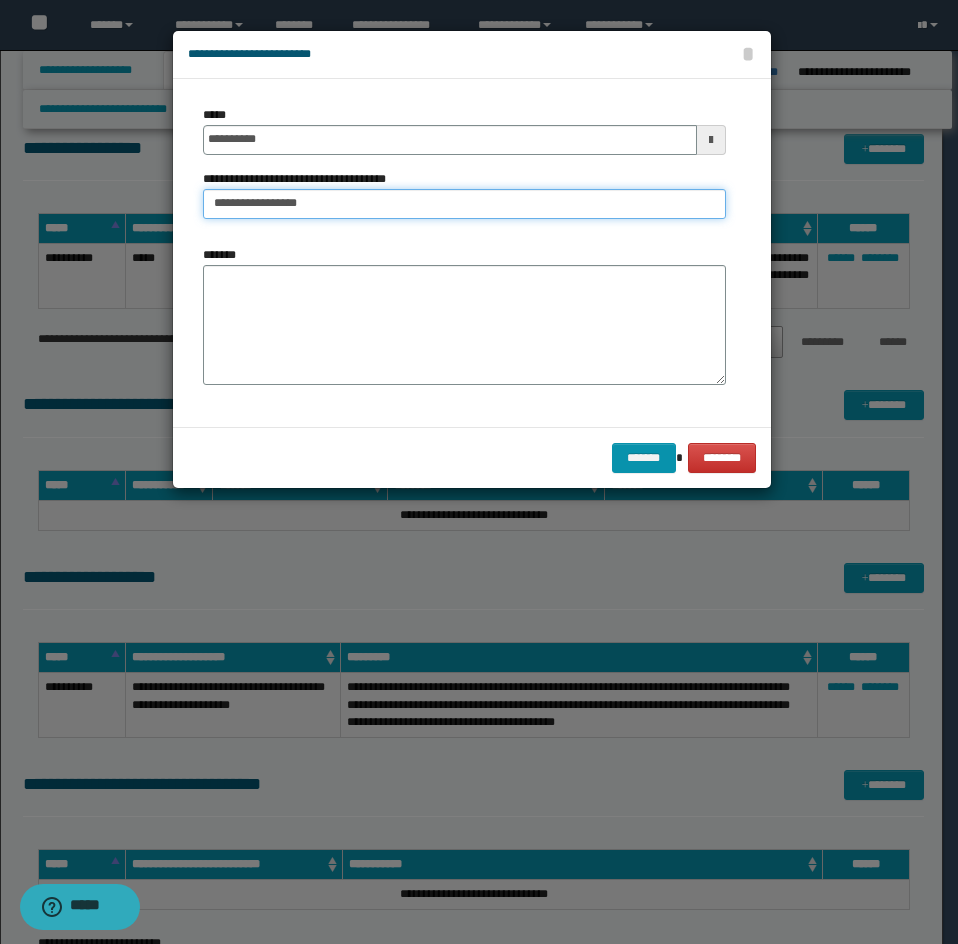 click on "**********" at bounding box center (464, 204) 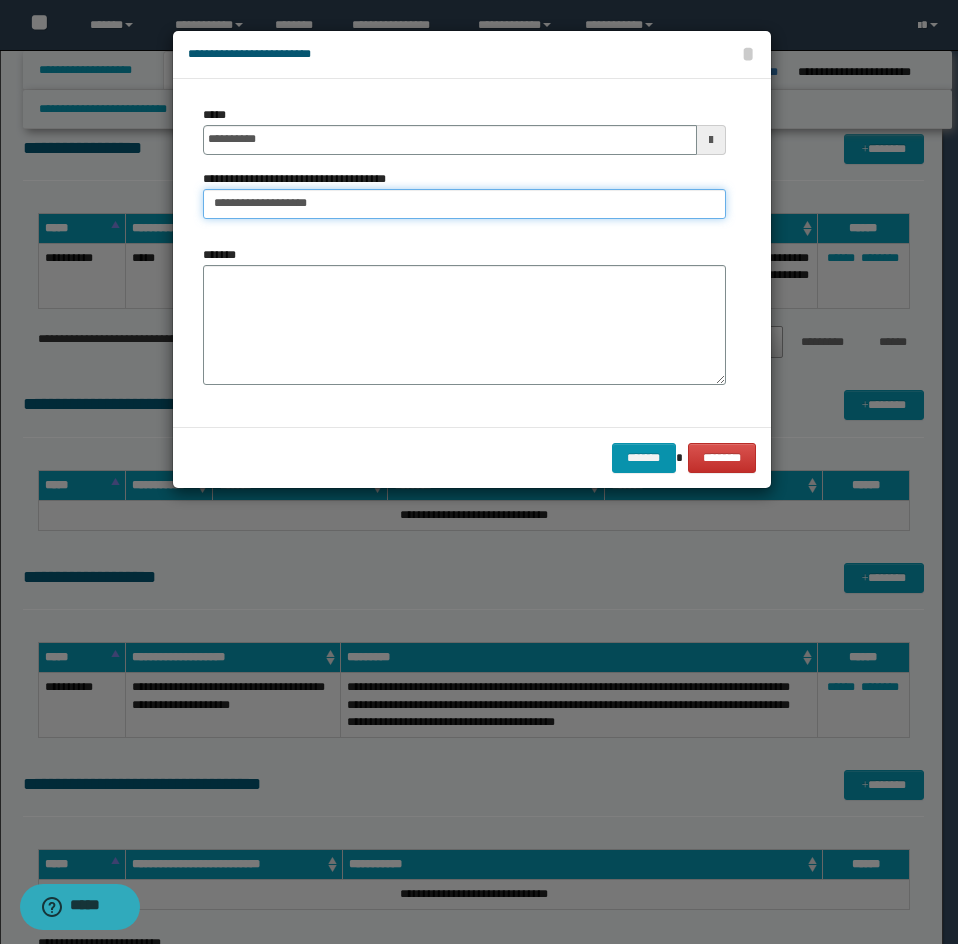 paste on "**********" 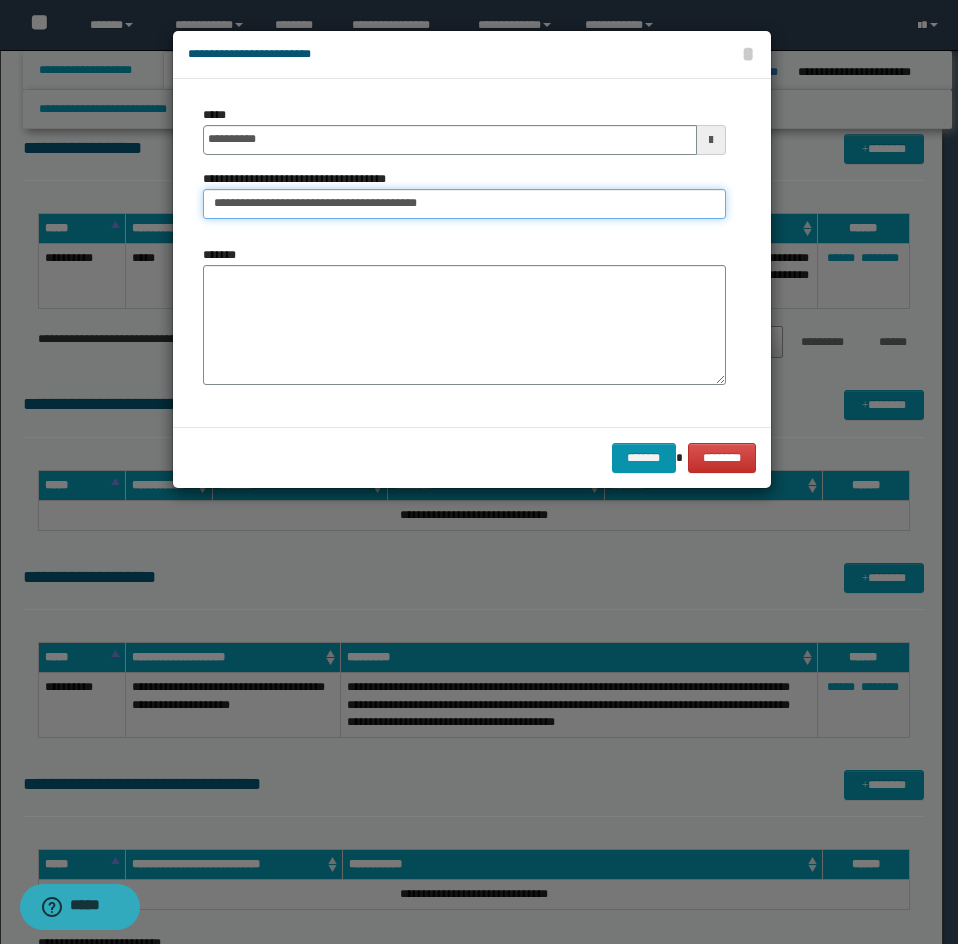 type on "**********" 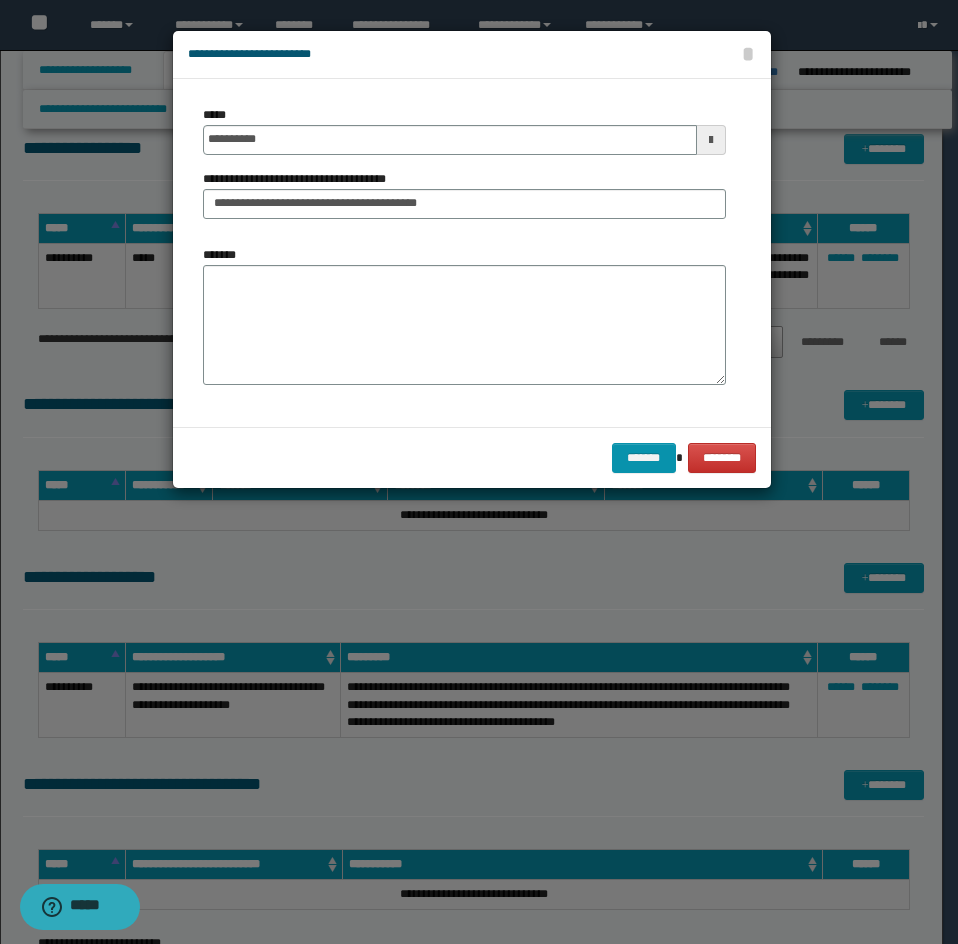 drag, startPoint x: 666, startPoint y: 835, endPoint x: 911, endPoint y: 775, distance: 252.23996 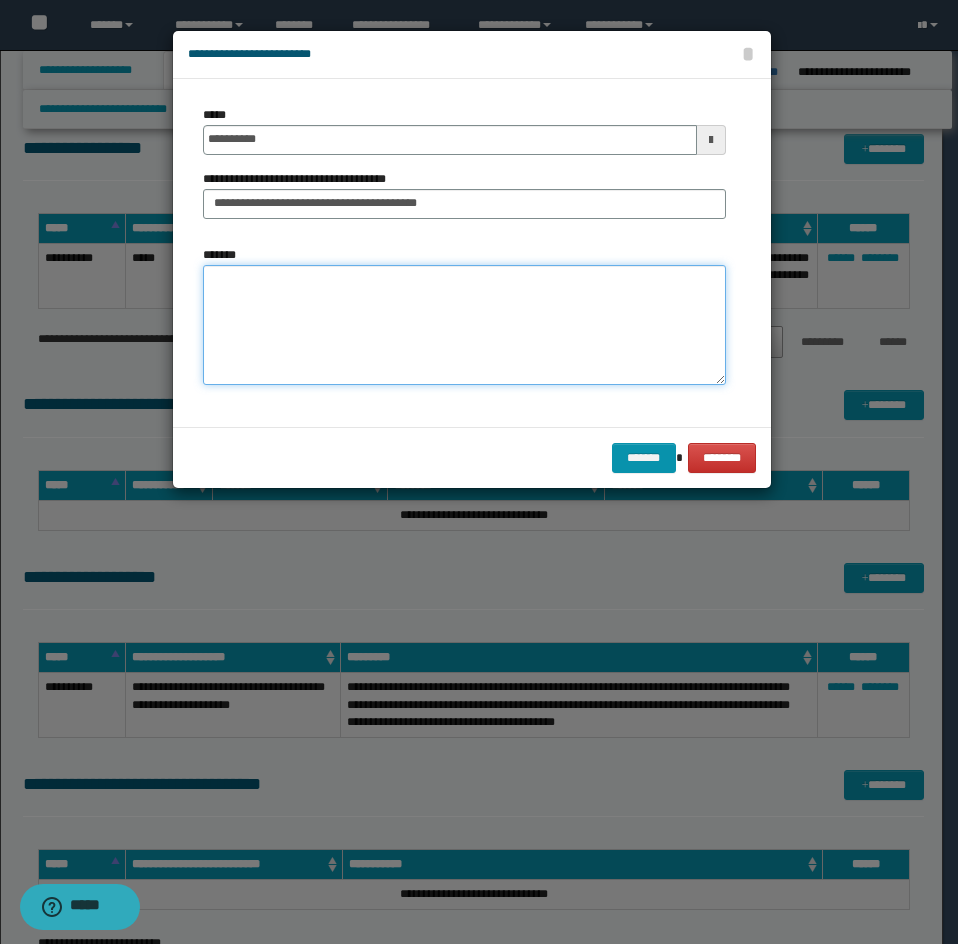 click on "*******" at bounding box center (464, 325) 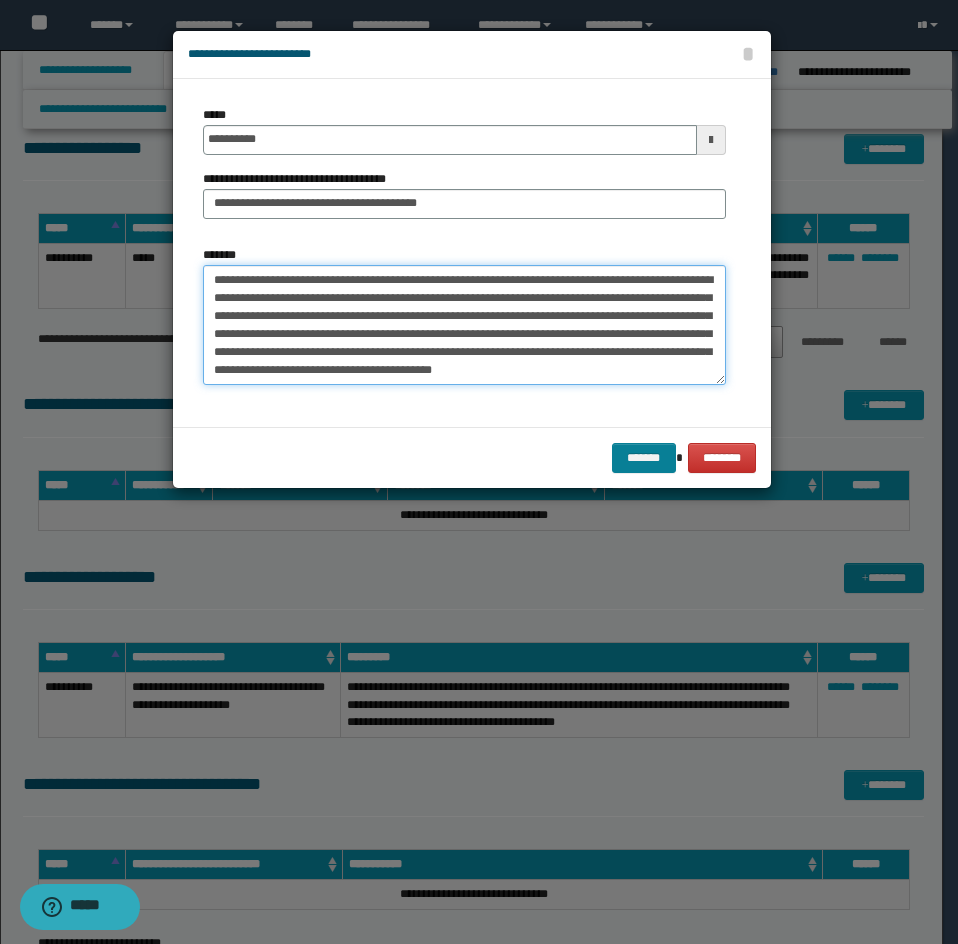 type on "**********" 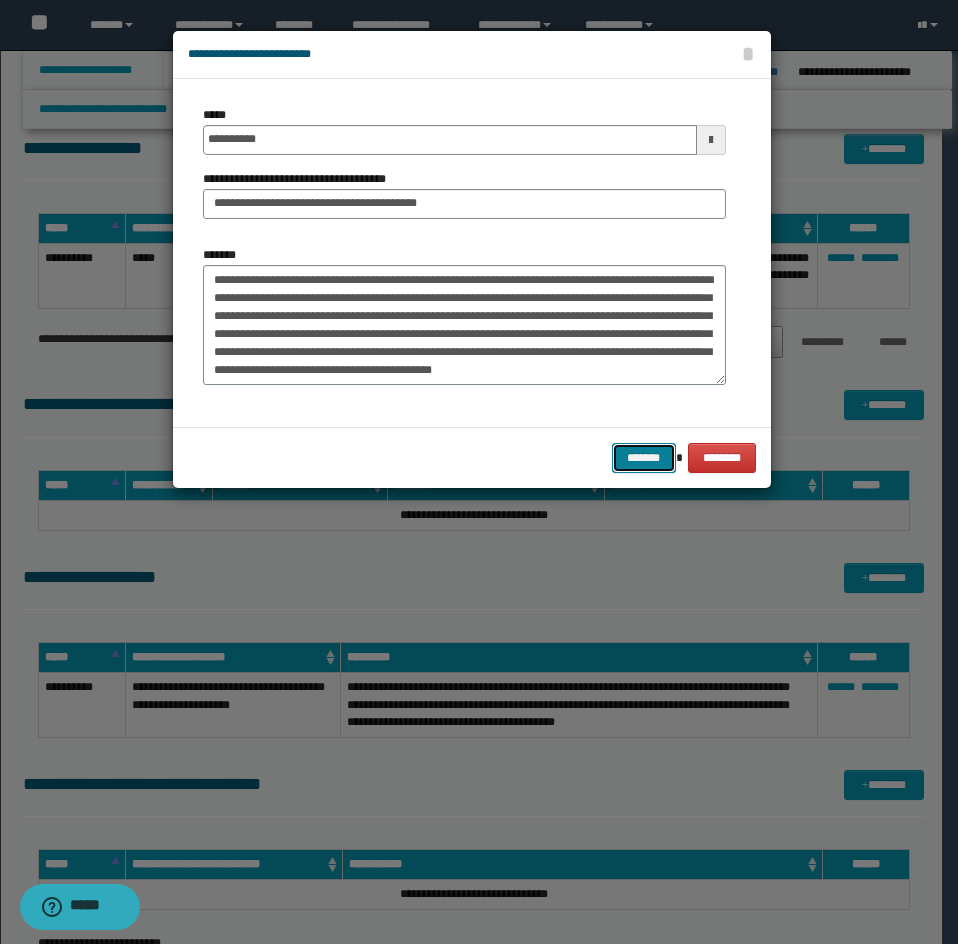 click on "*******" at bounding box center [644, 458] 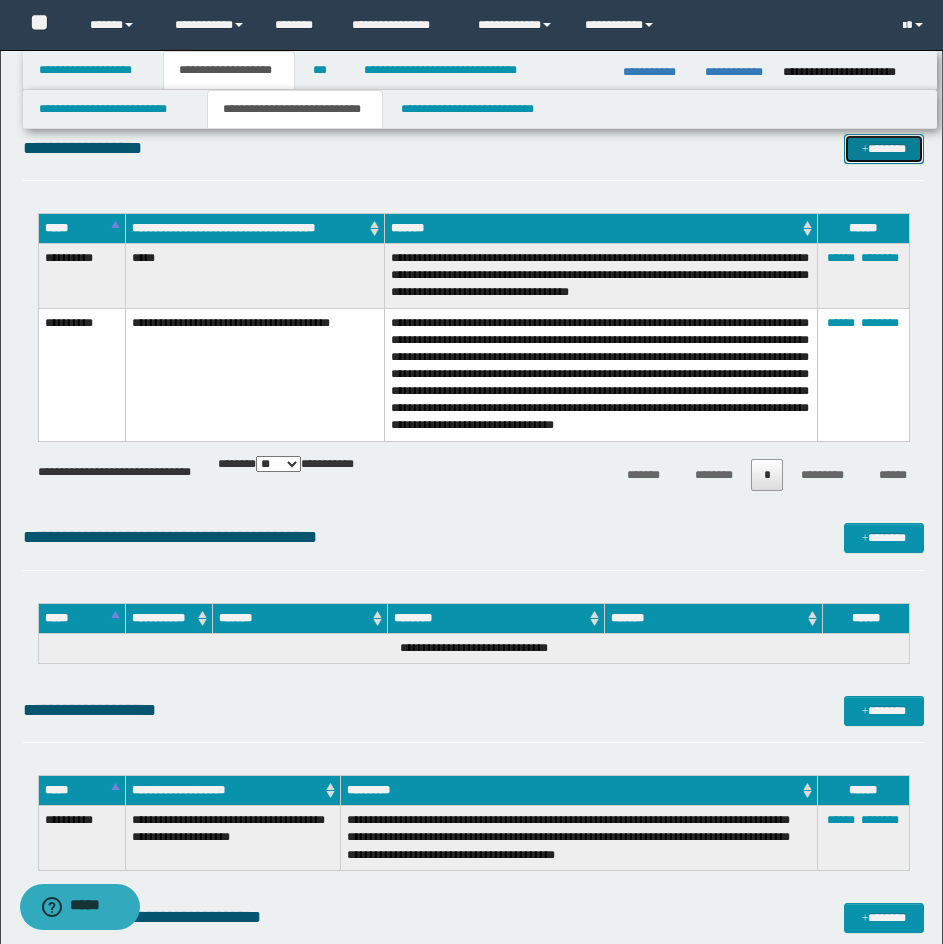 click on "*******" at bounding box center [884, 149] 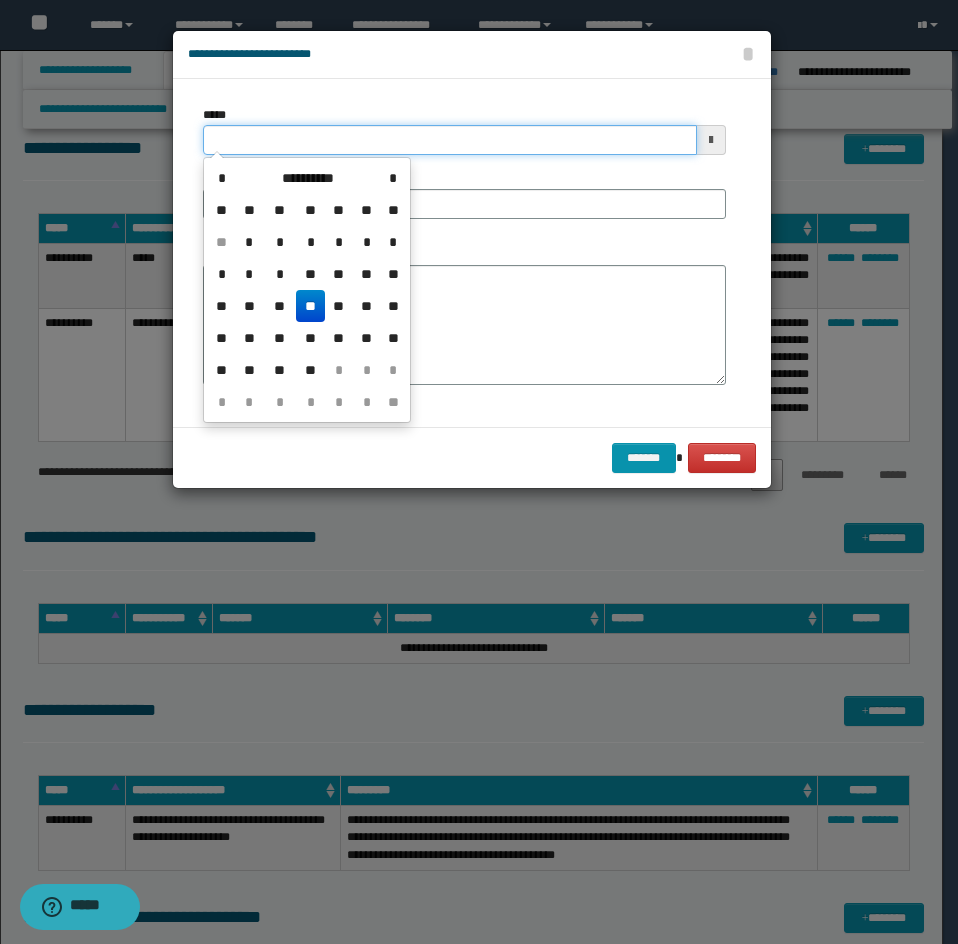 click on "*****" at bounding box center (450, 140) 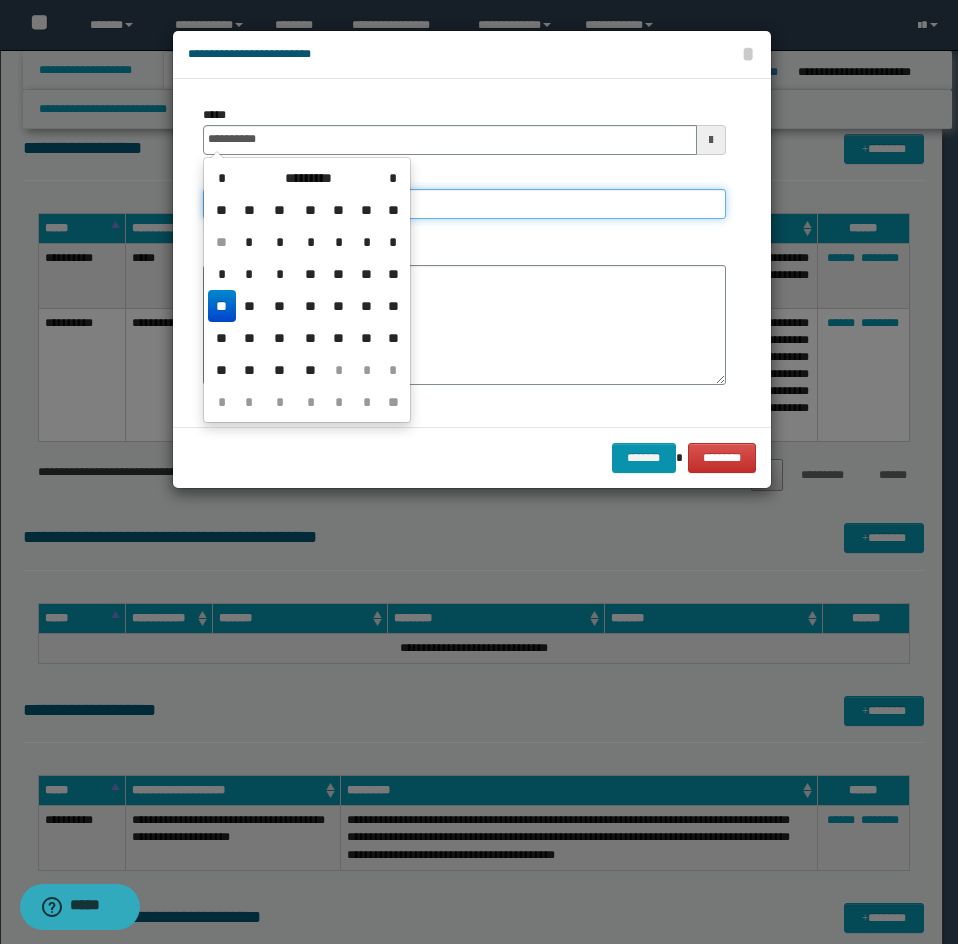 type on "**********" 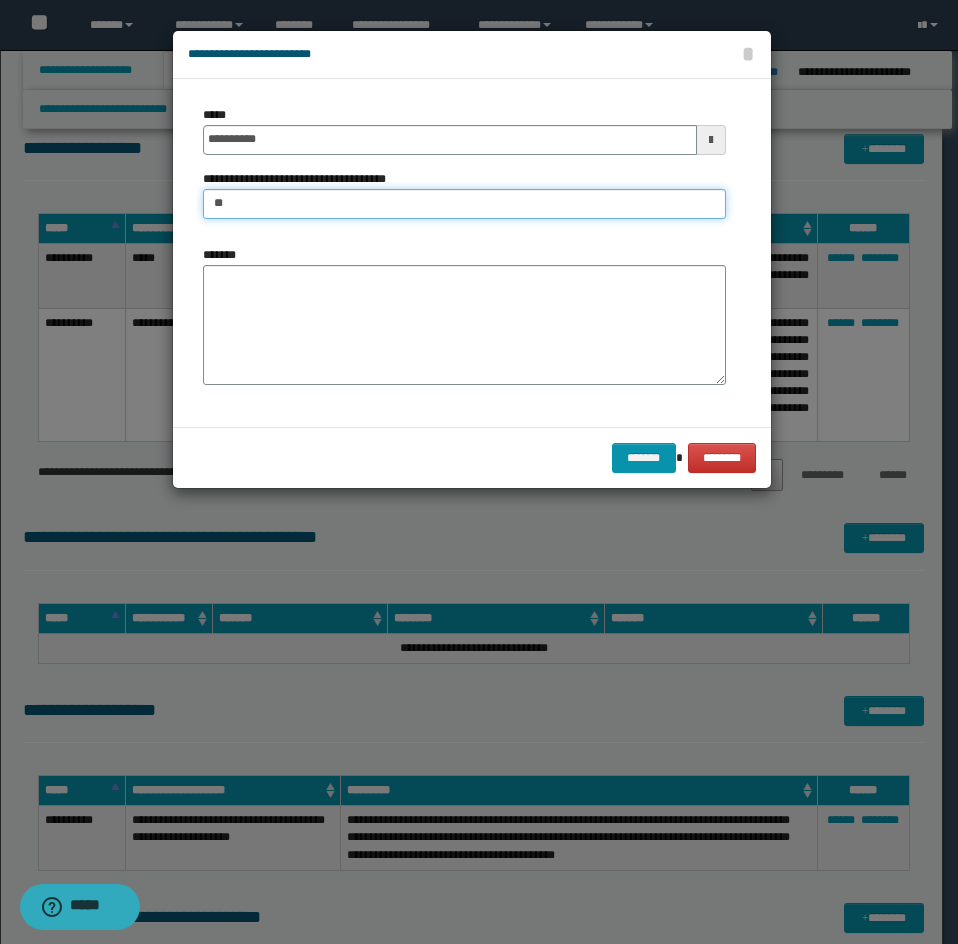 type on "**********" 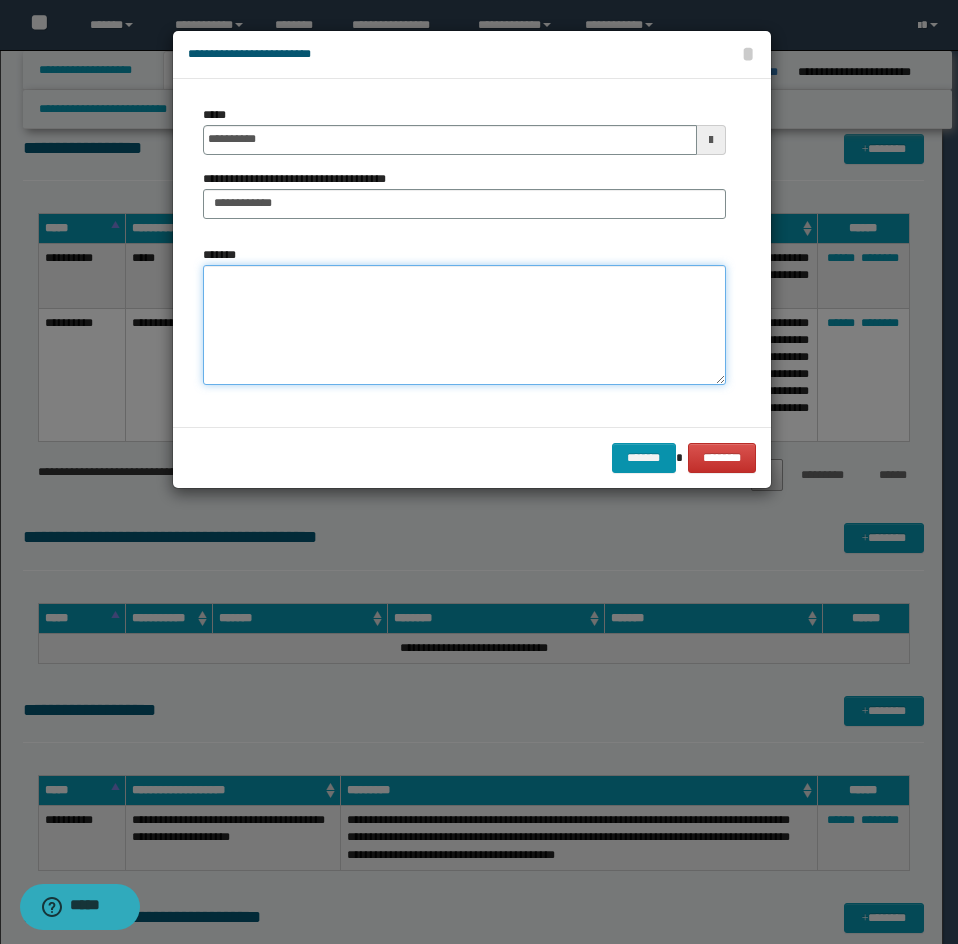 click on "*******" at bounding box center [464, 325] 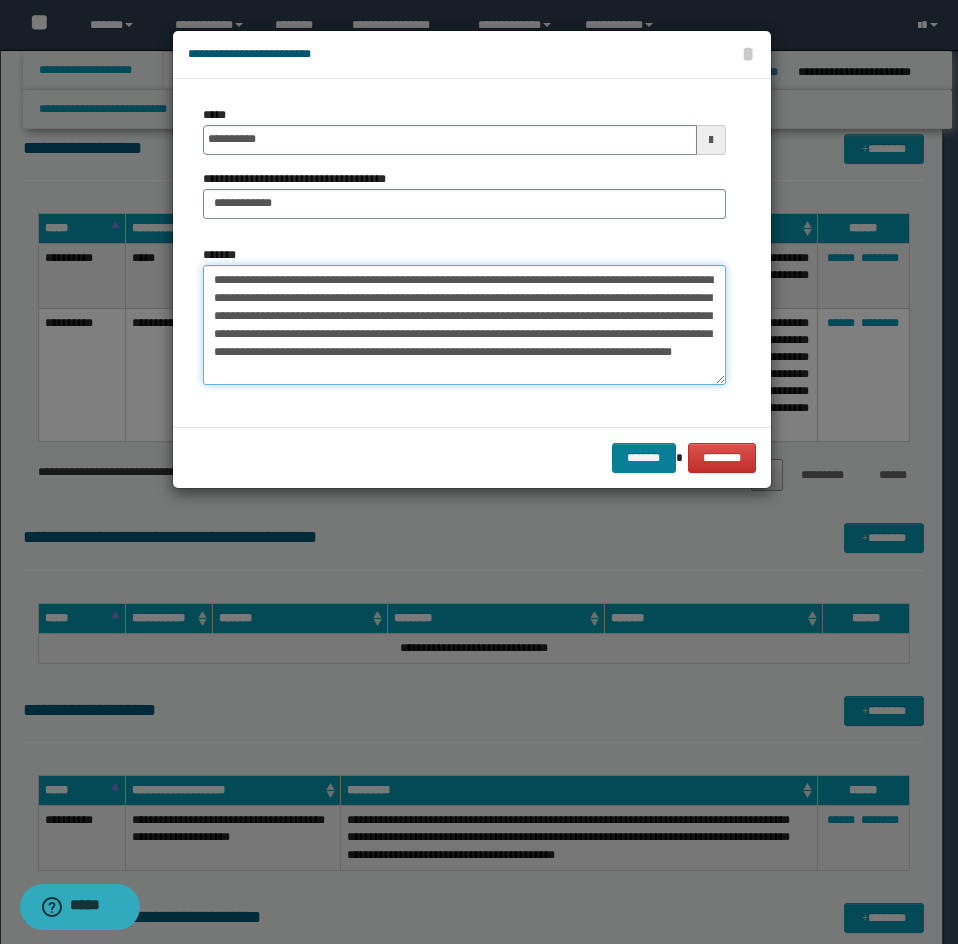 type on "**********" 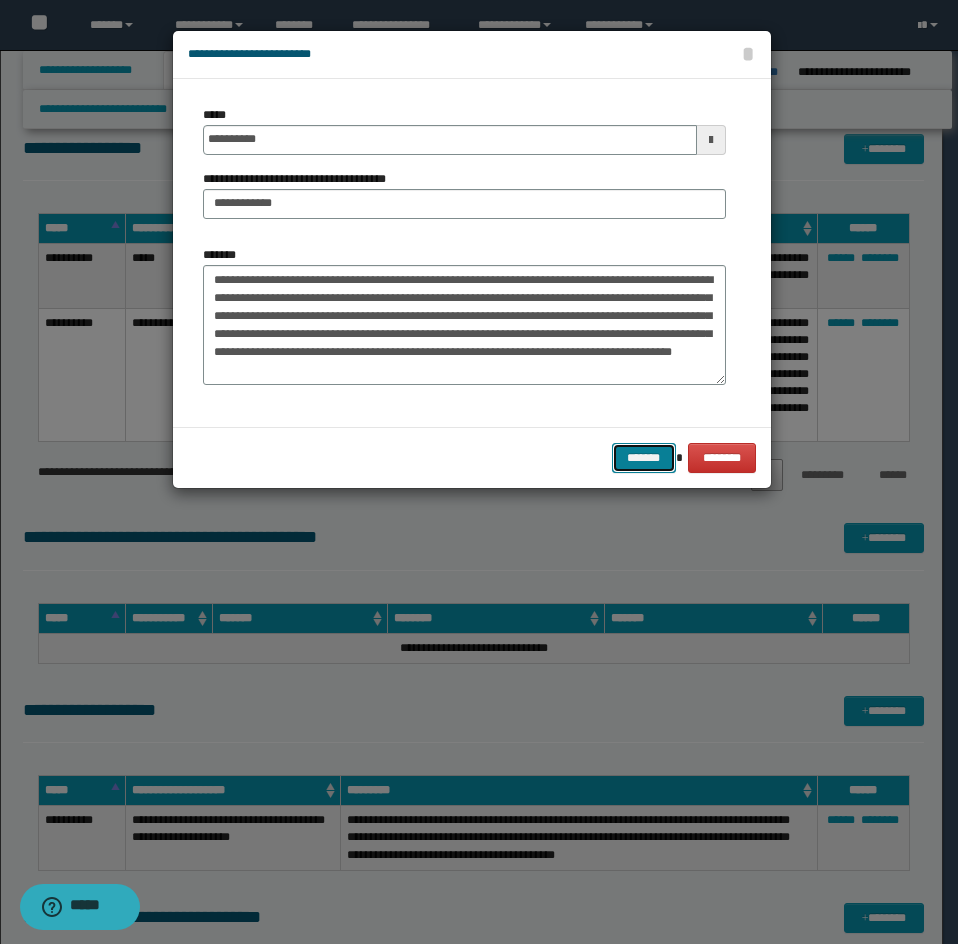 drag, startPoint x: 636, startPoint y: 457, endPoint x: 666, endPoint y: 453, distance: 30.265491 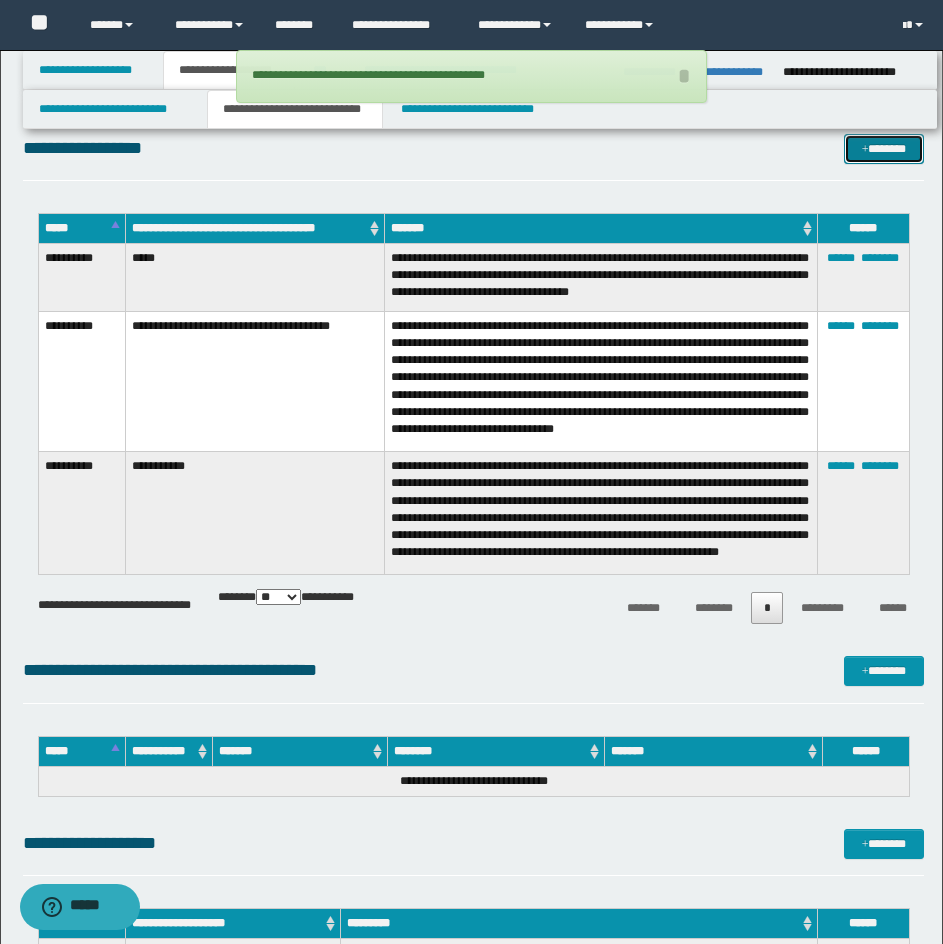 click on "*******" at bounding box center [884, 149] 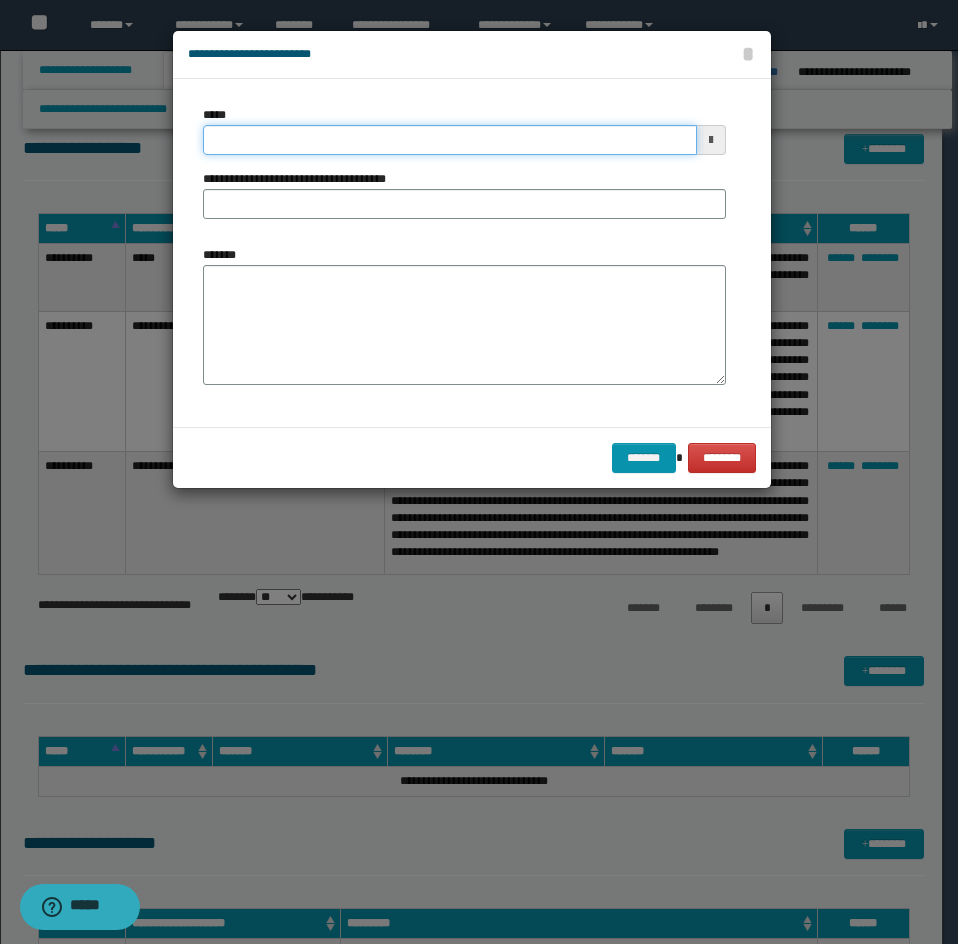 click on "*****" at bounding box center [450, 140] 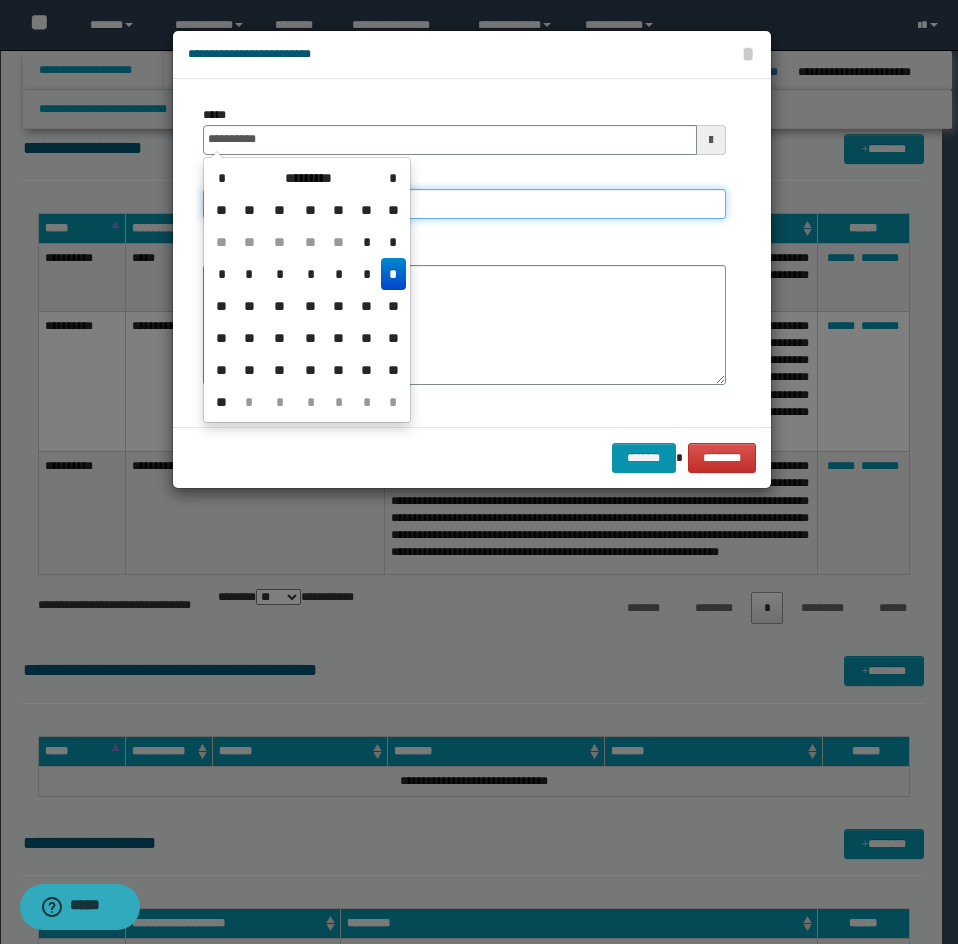 type on "**********" 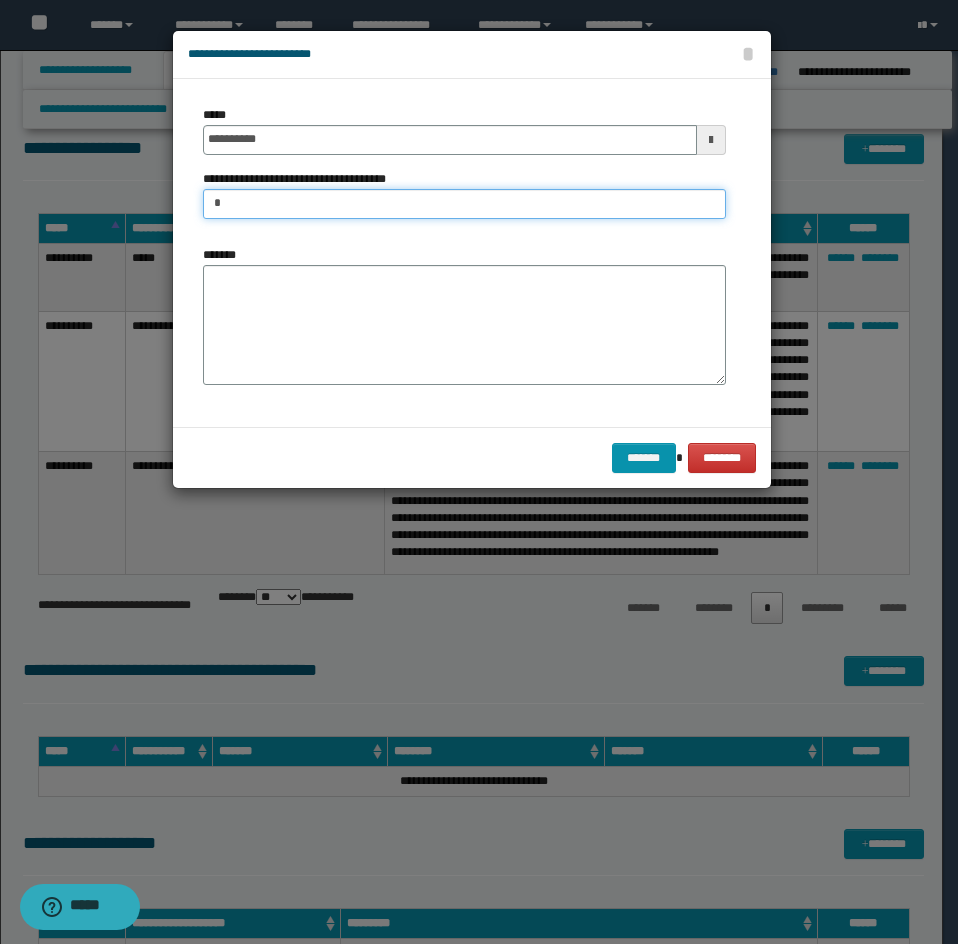 type on "*********" 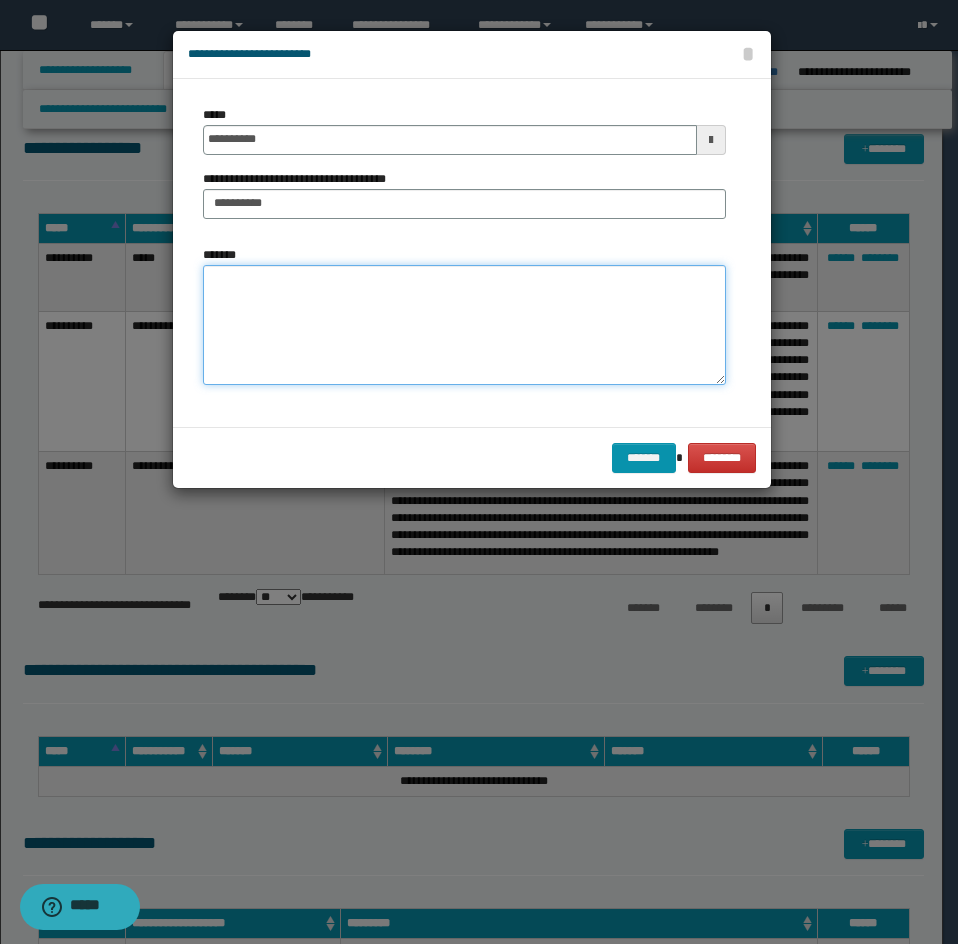 click on "*******" at bounding box center [464, 325] 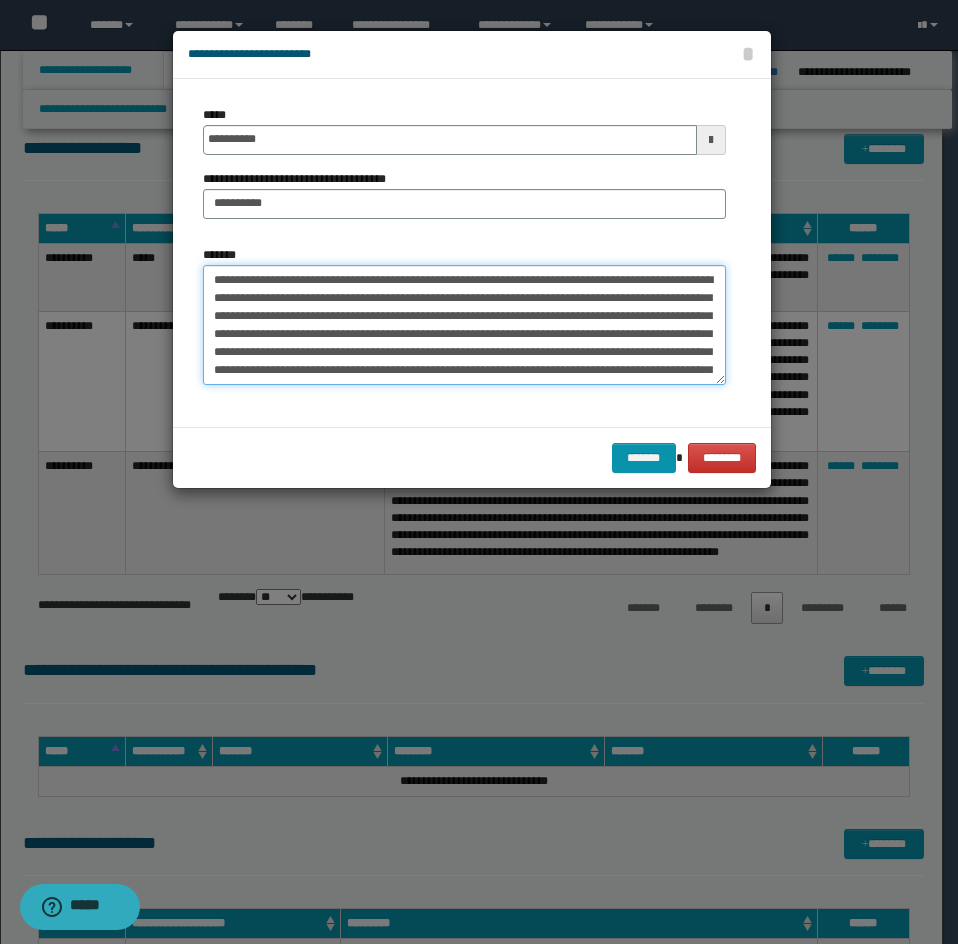 scroll, scrollTop: 552, scrollLeft: 0, axis: vertical 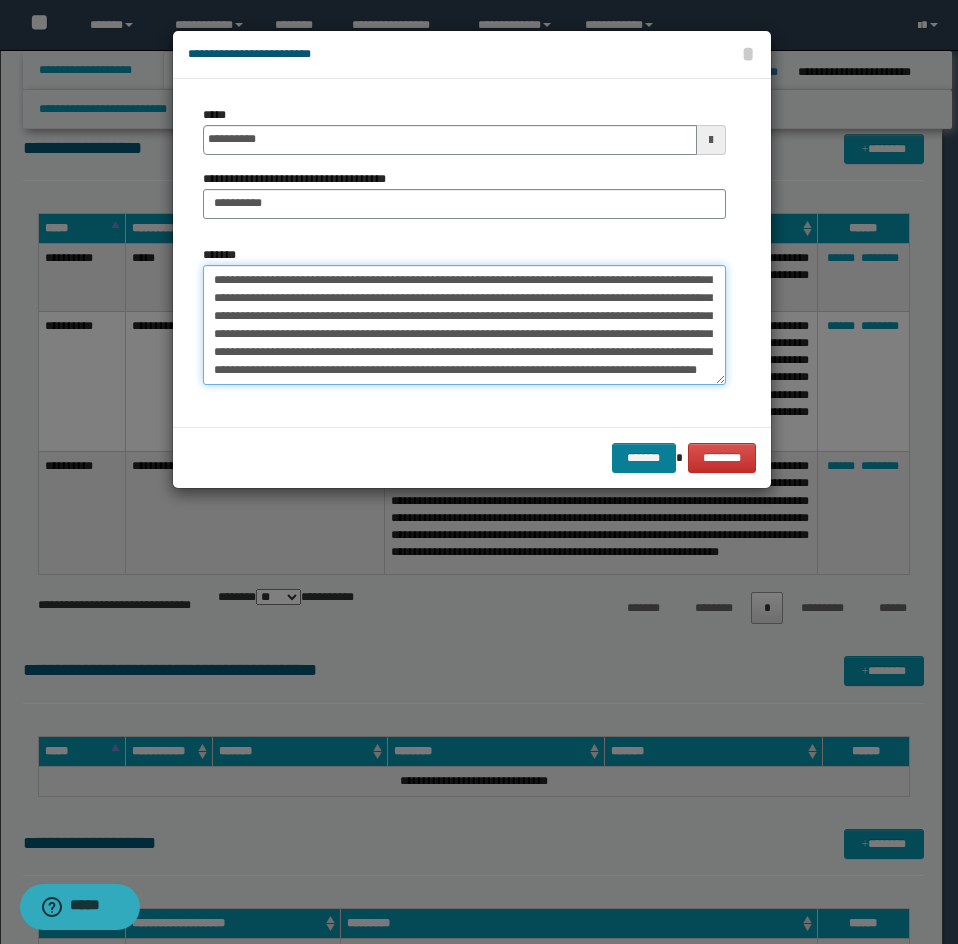 type on "**********" 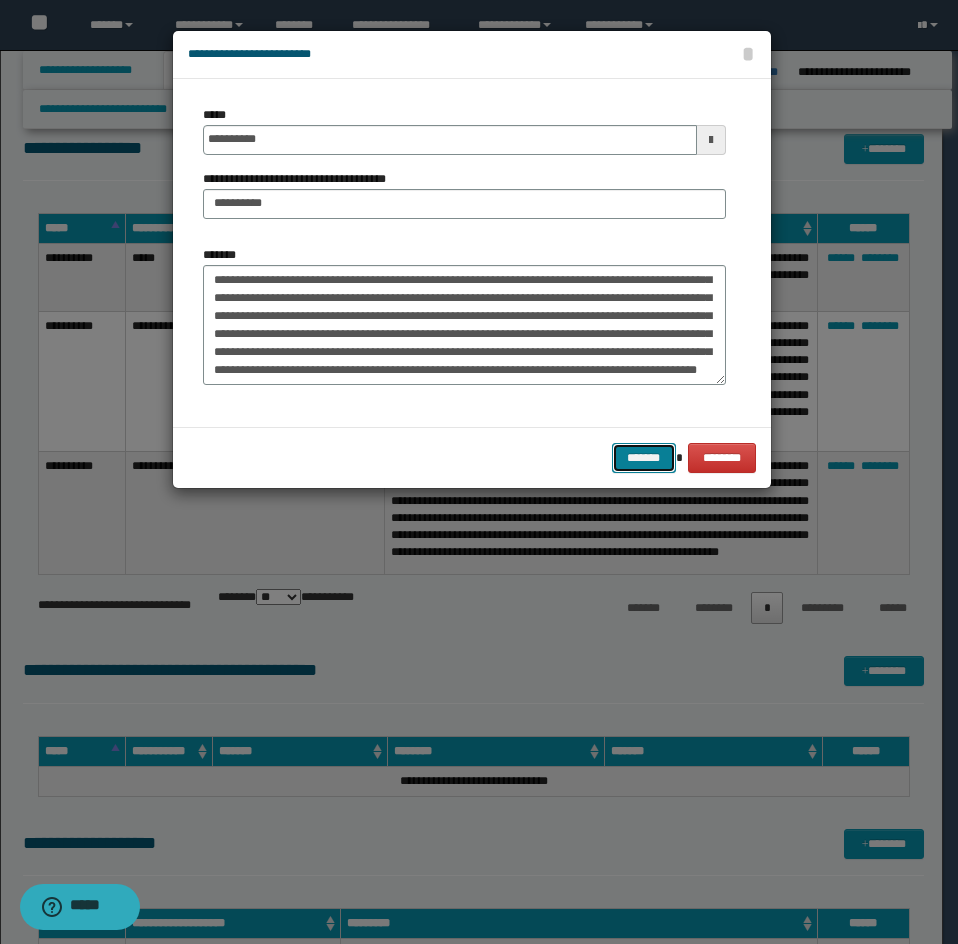 click on "*******" at bounding box center (644, 458) 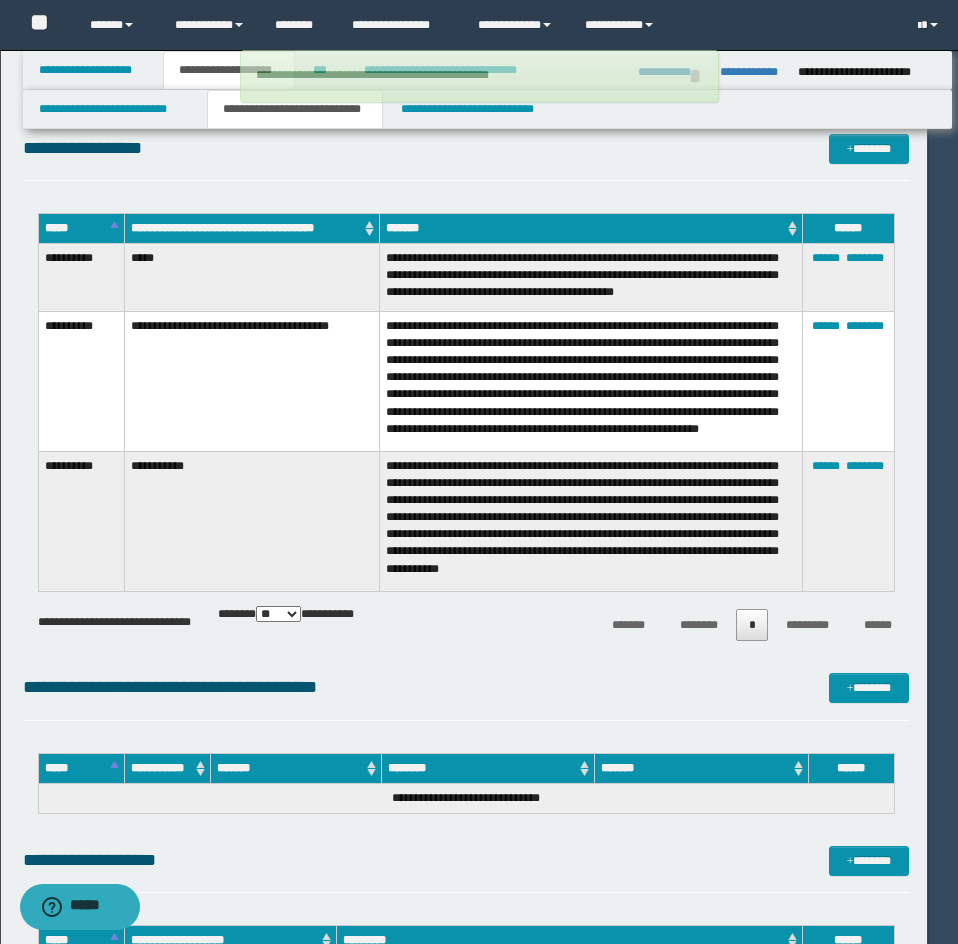 type 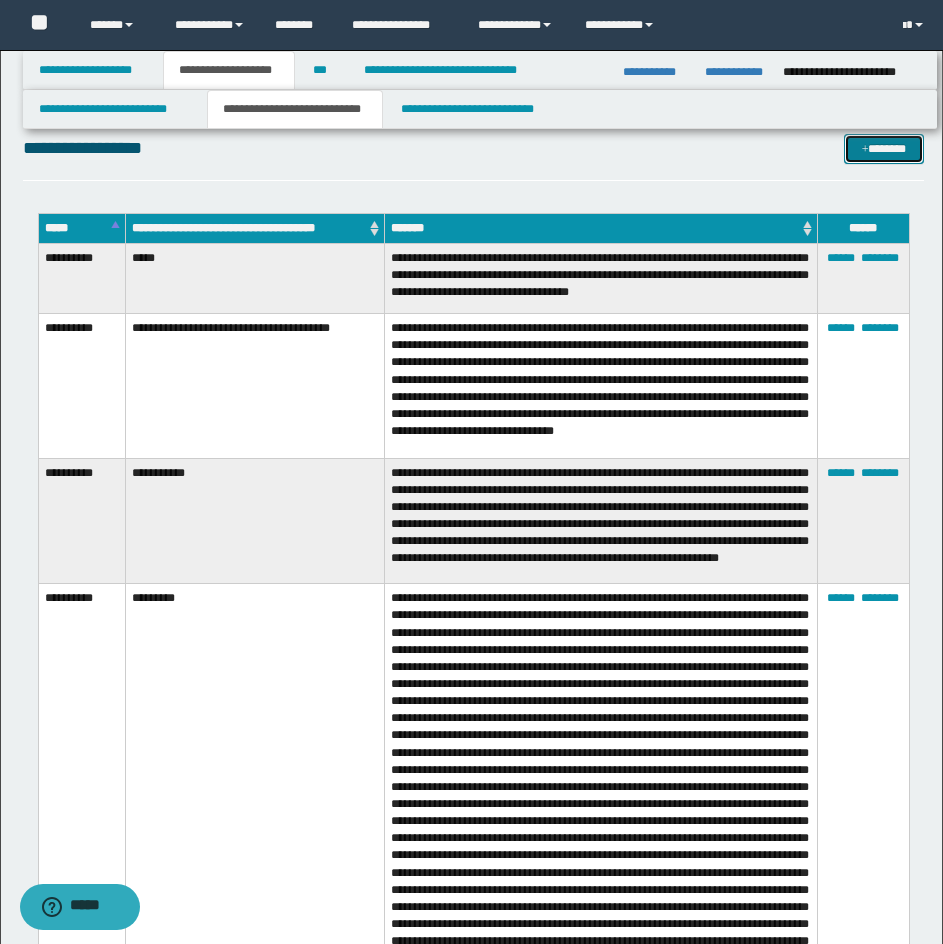 click at bounding box center (865, 150) 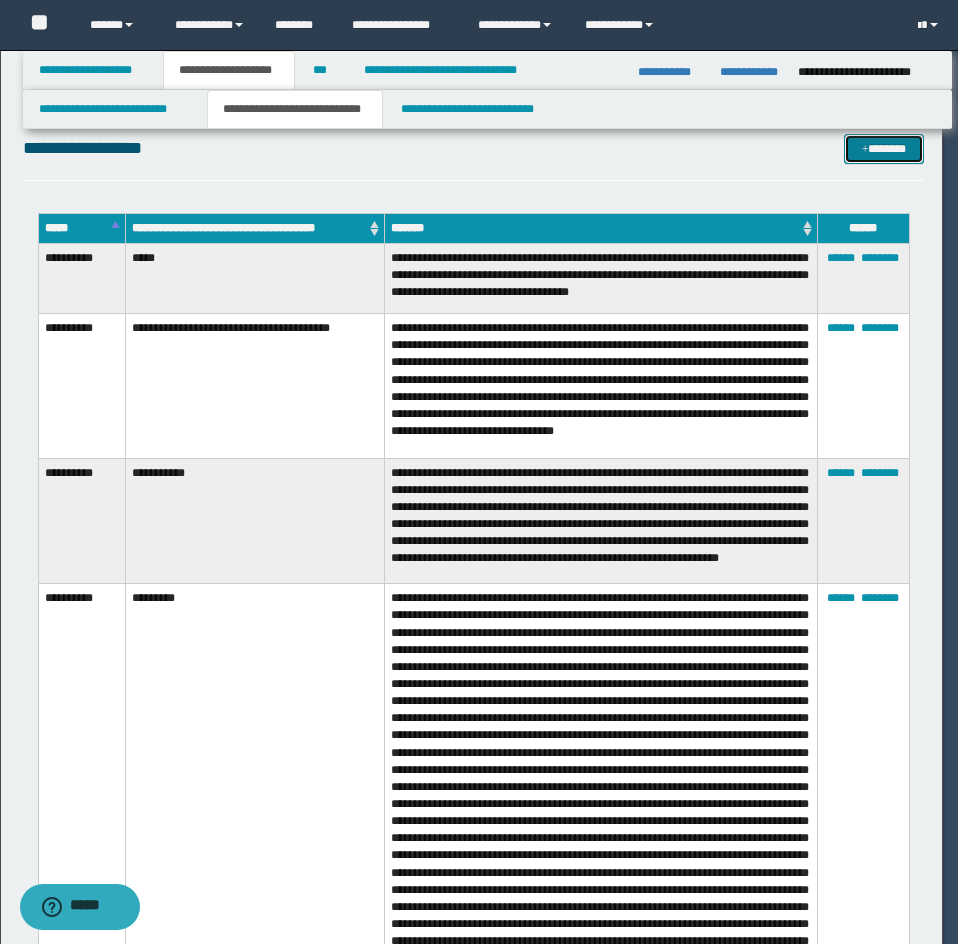 scroll, scrollTop: 0, scrollLeft: 0, axis: both 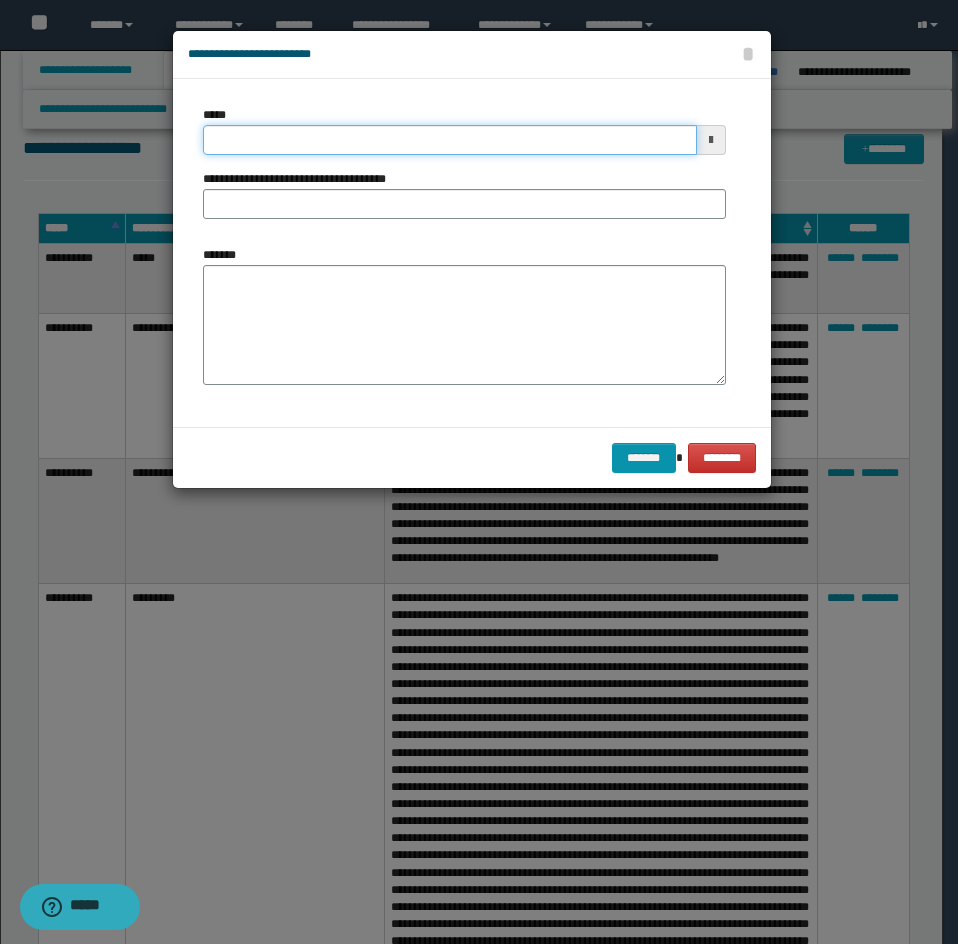 click on "*****" at bounding box center (450, 140) 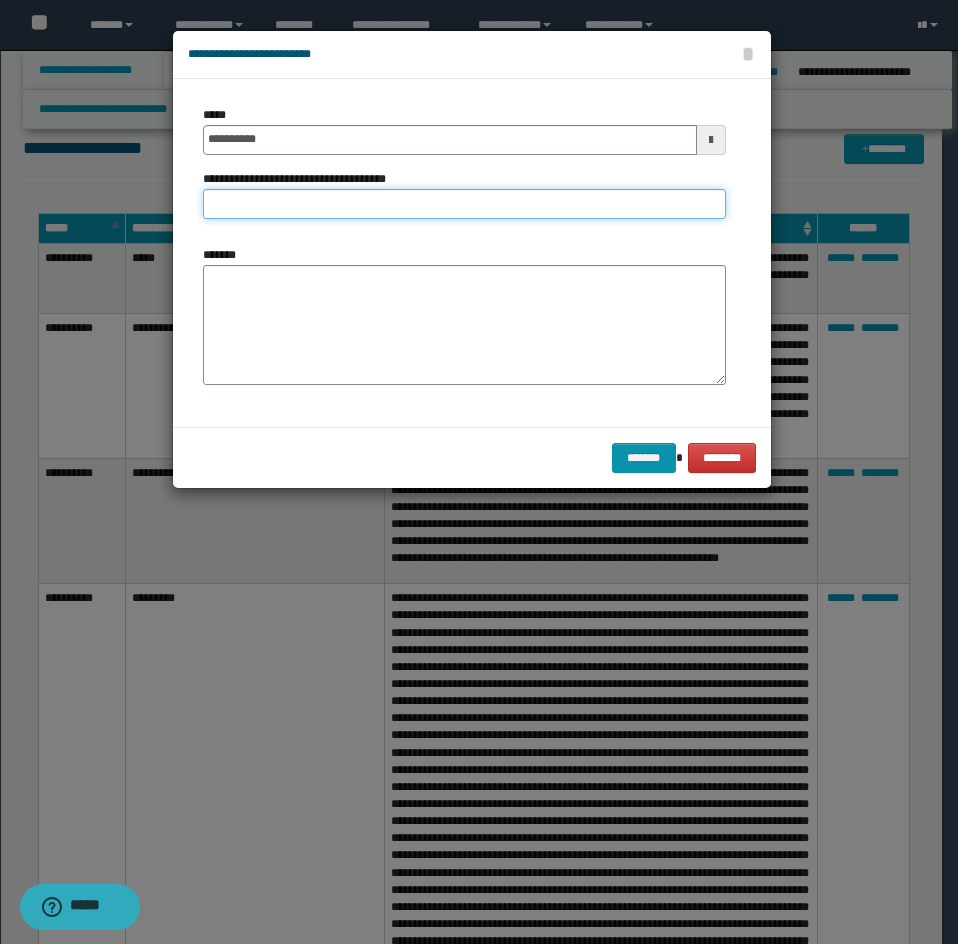 type on "**********" 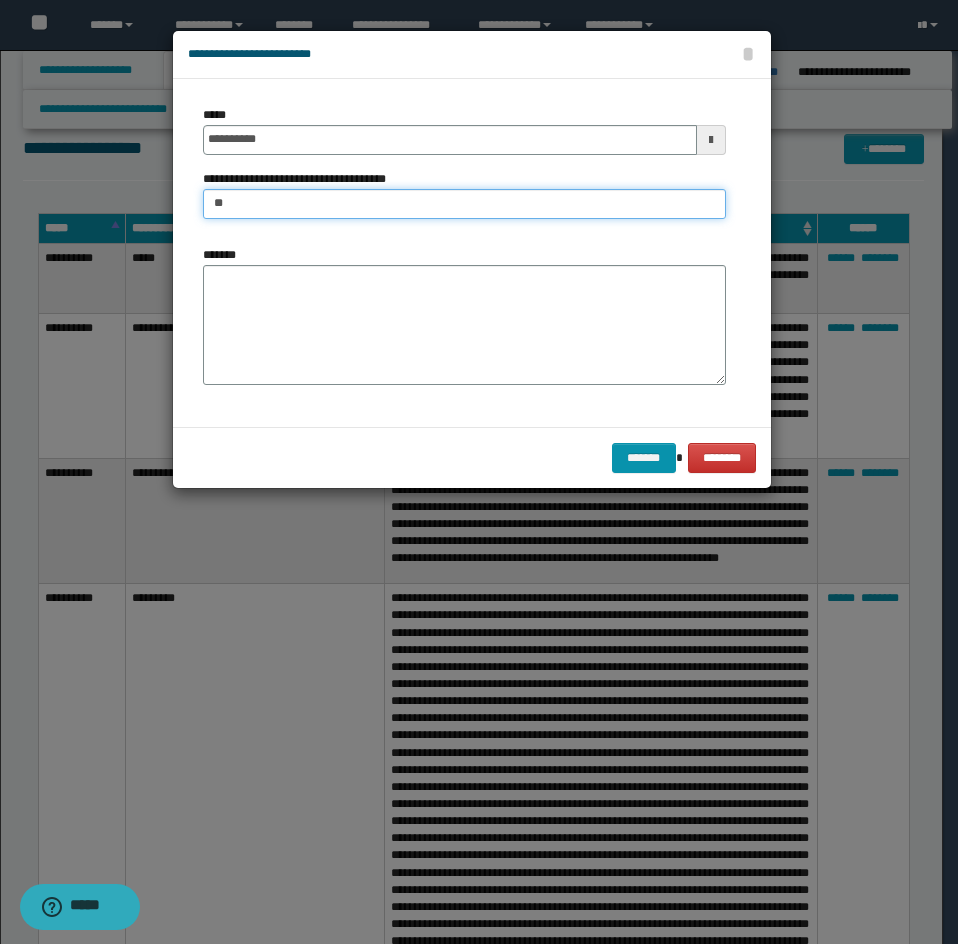 type on "**********" 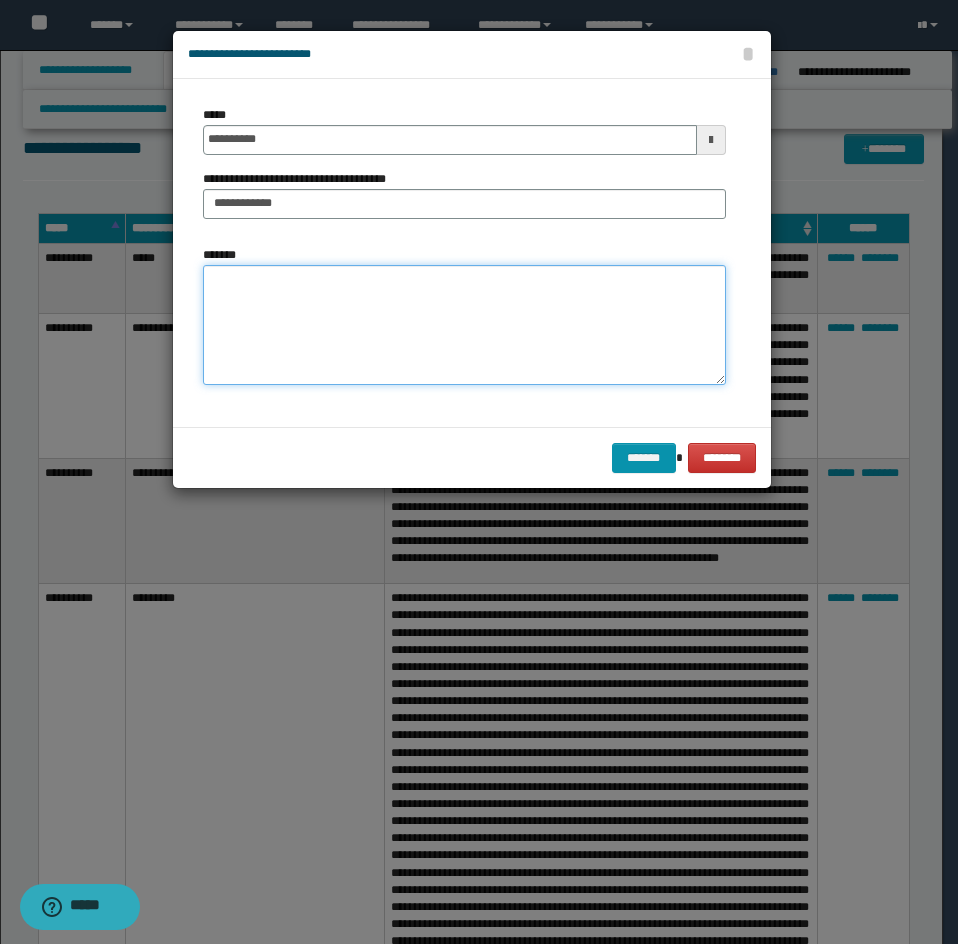 click on "*******" at bounding box center (464, 325) 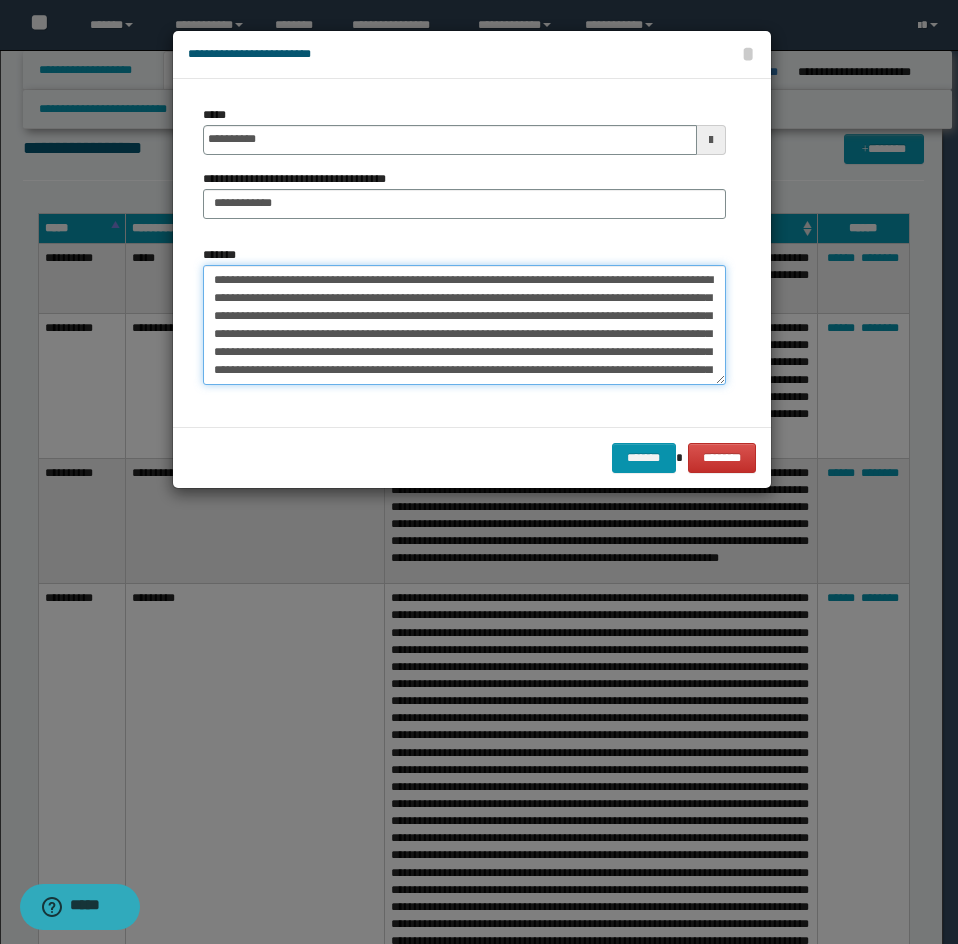 scroll, scrollTop: 102, scrollLeft: 0, axis: vertical 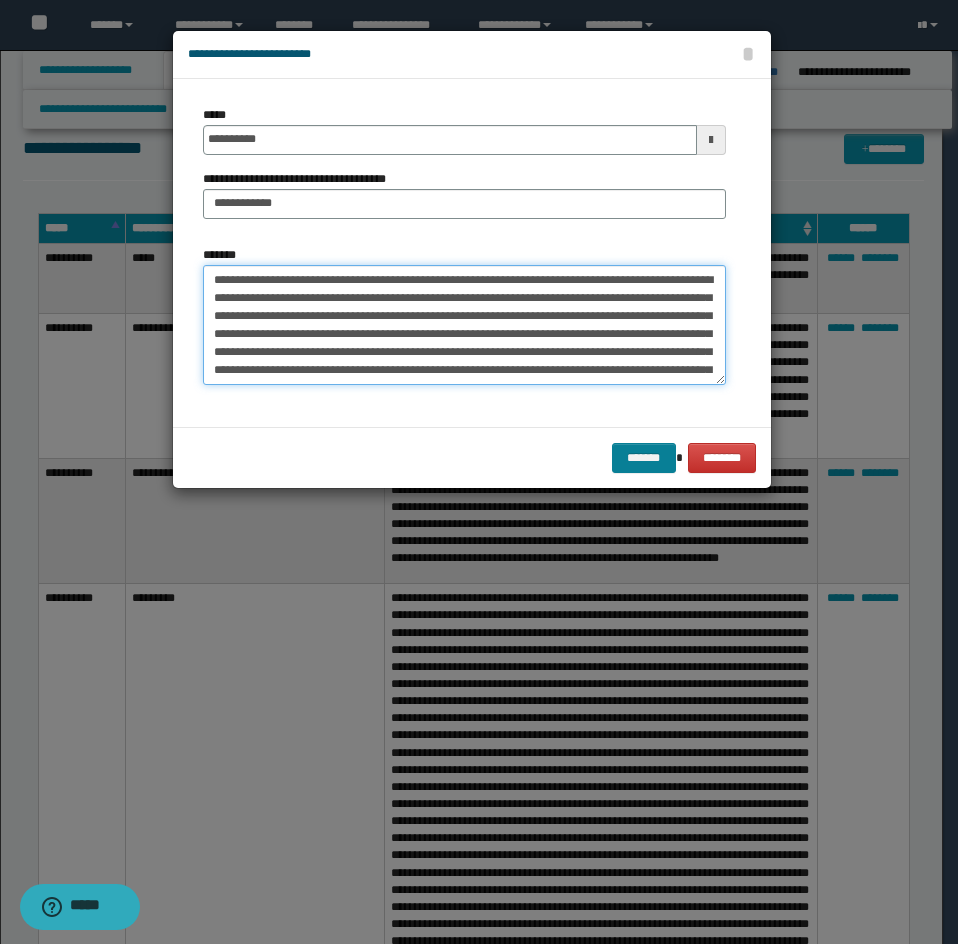 type on "**********" 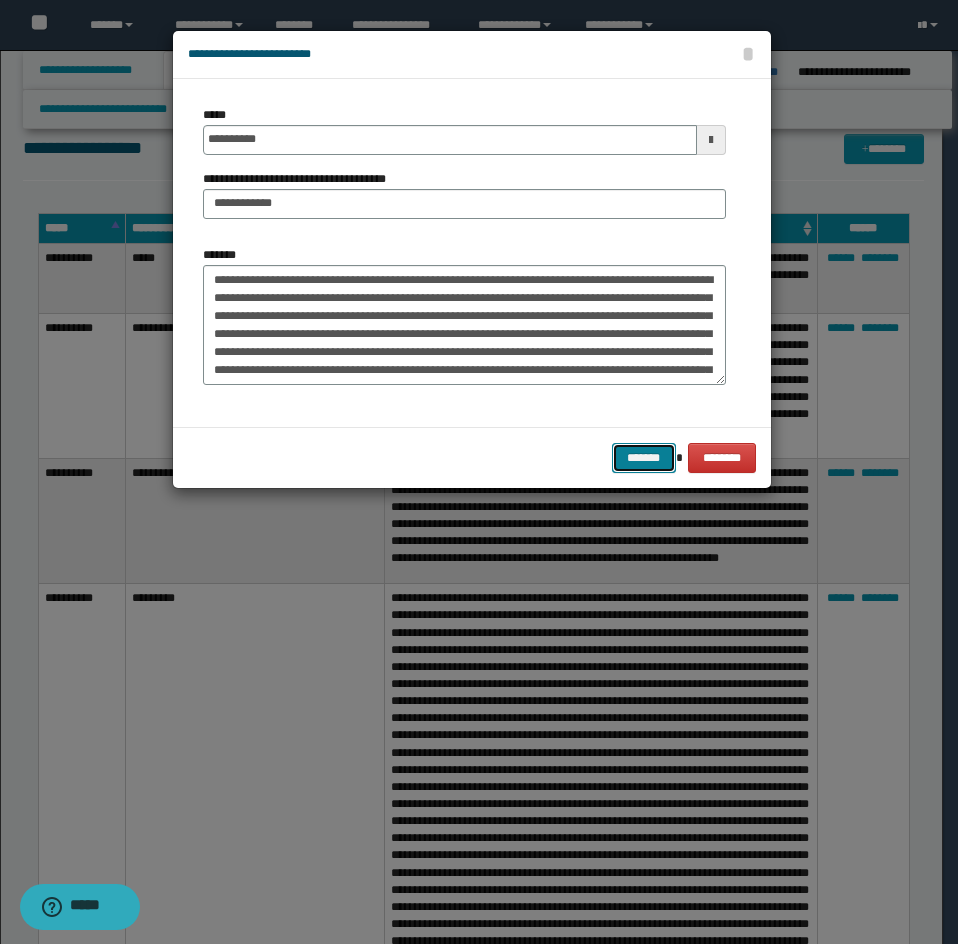 click on "*******" at bounding box center [644, 458] 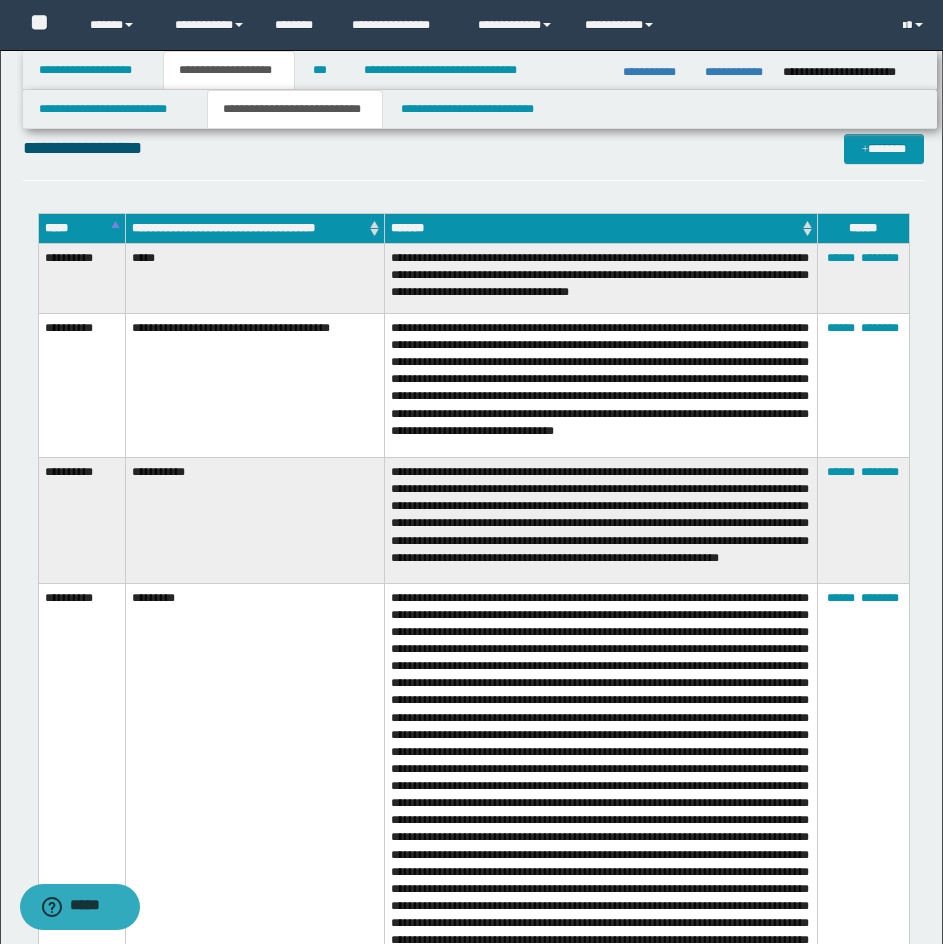 drag, startPoint x: 702, startPoint y: 163, endPoint x: 906, endPoint y: 203, distance: 207.88458 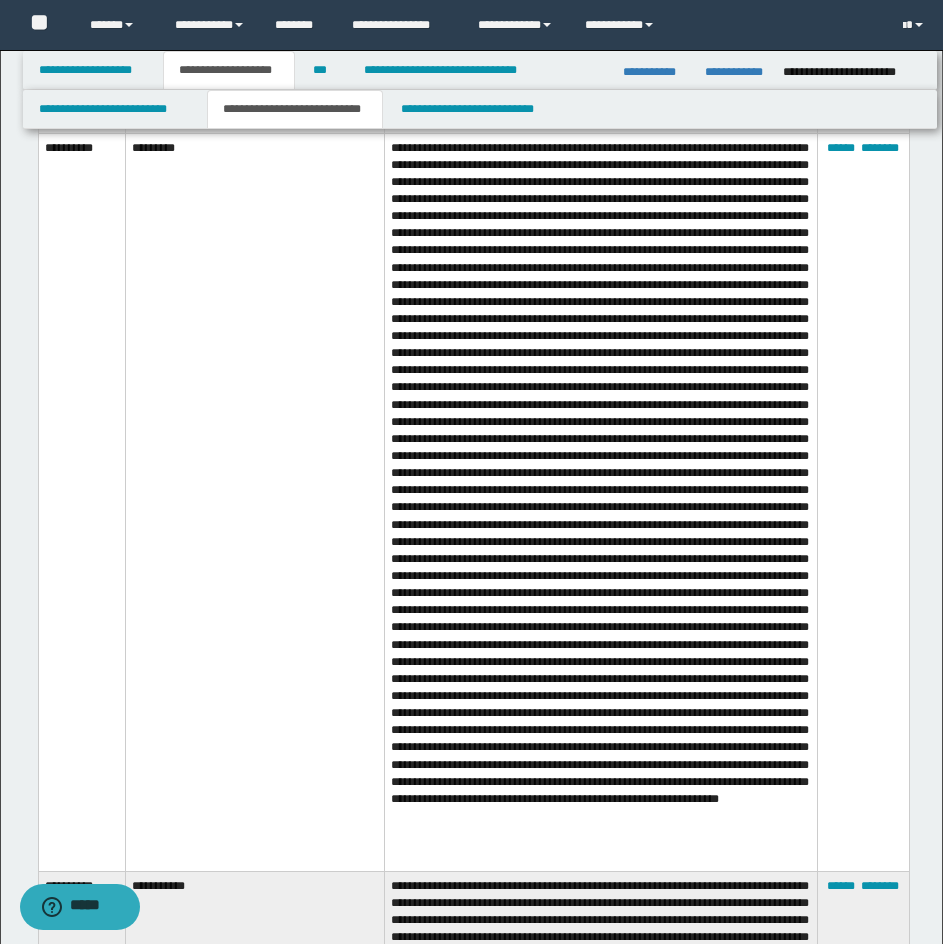 scroll, scrollTop: 3429, scrollLeft: 0, axis: vertical 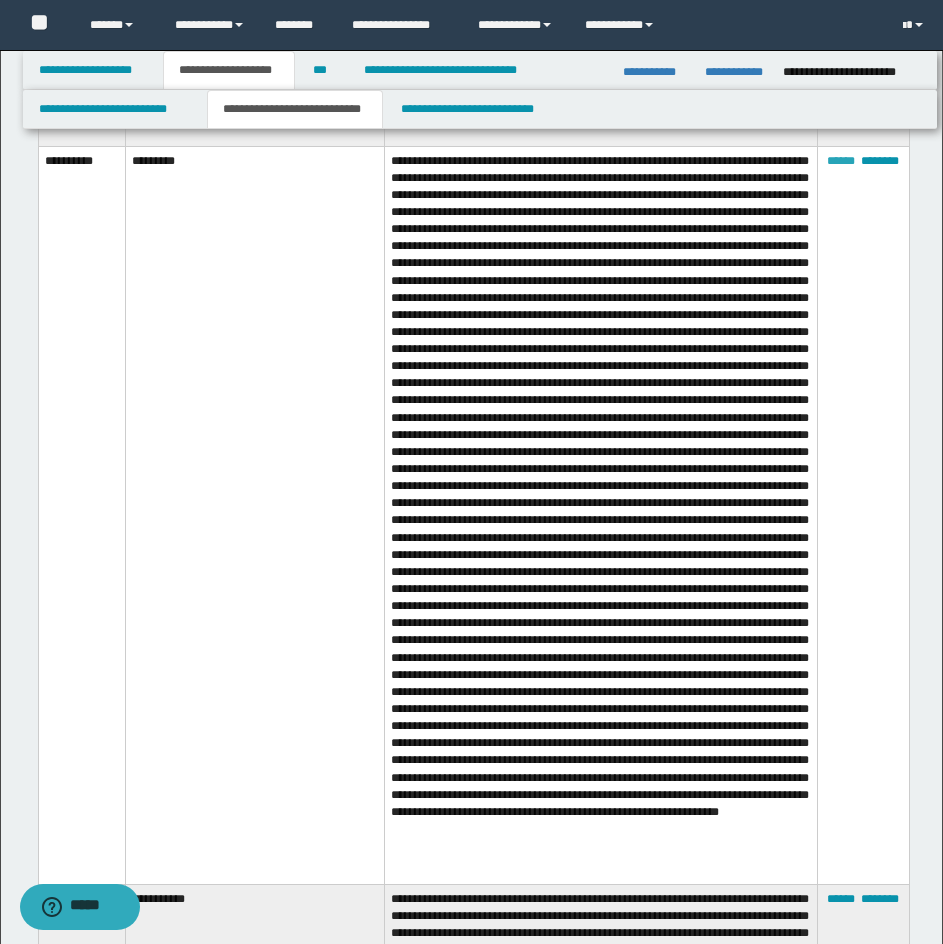 click on "******" at bounding box center [841, 161] 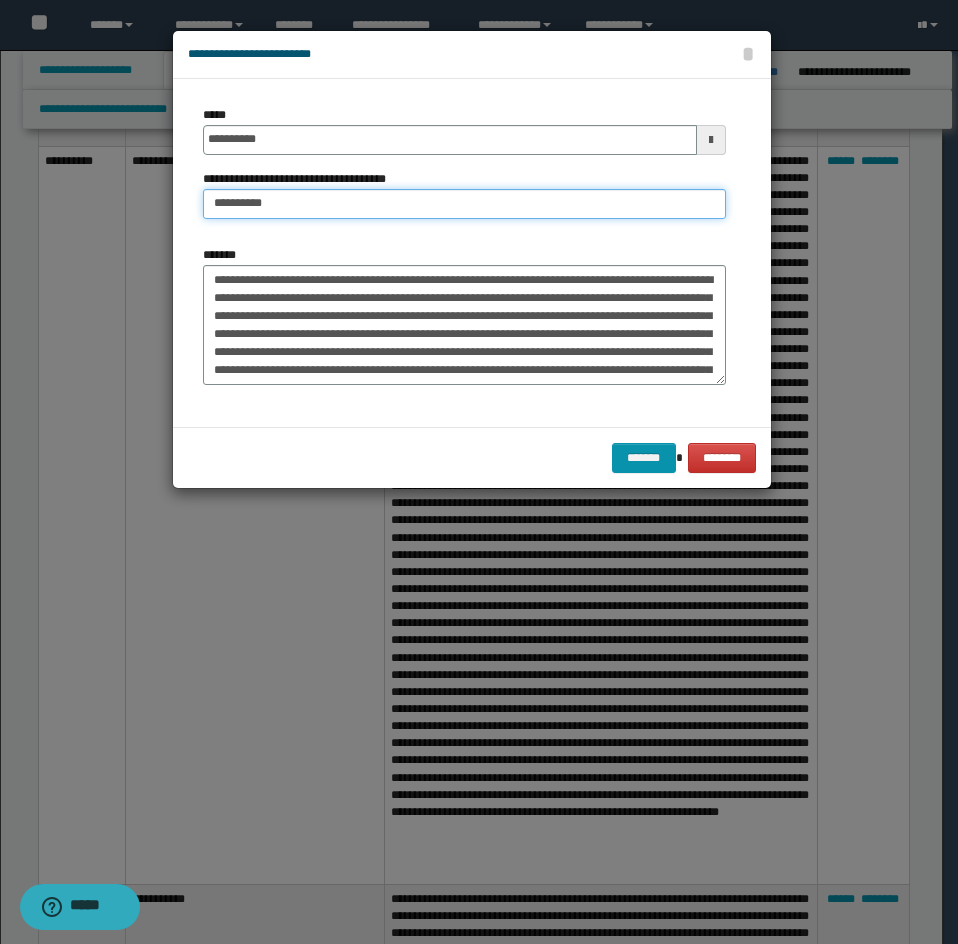 click on "*********" at bounding box center [464, 204] 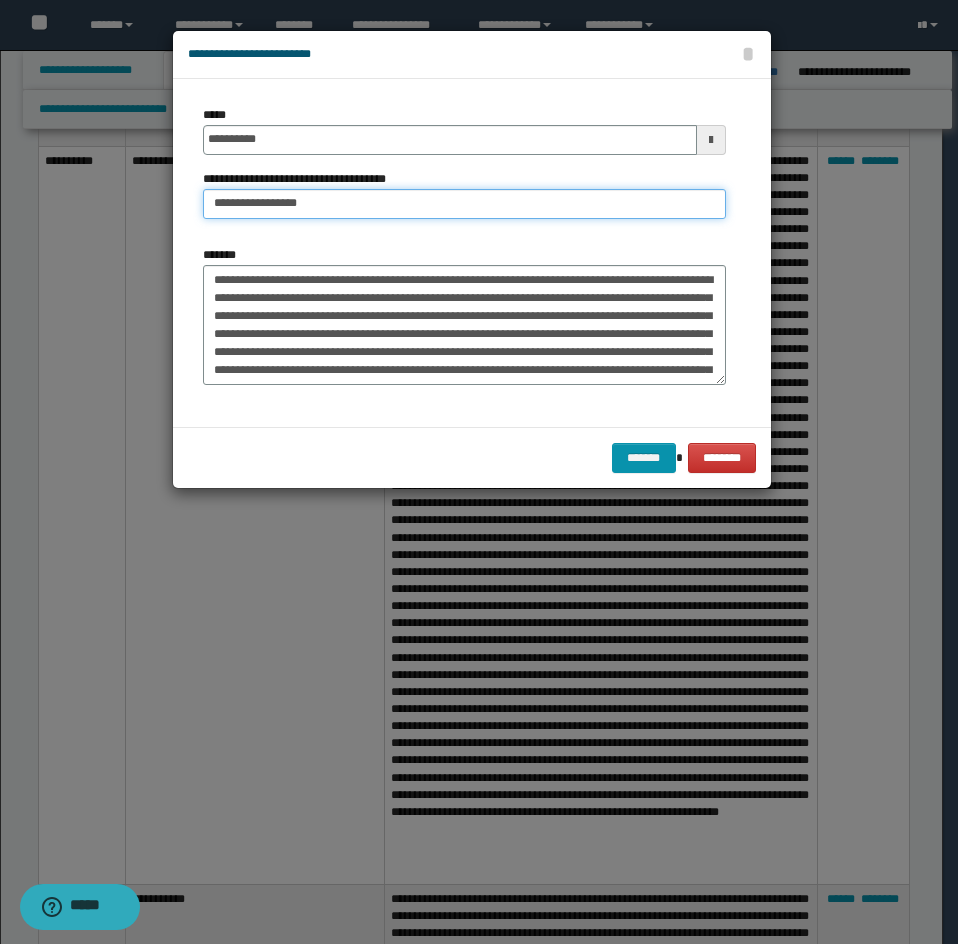 paste on "**********" 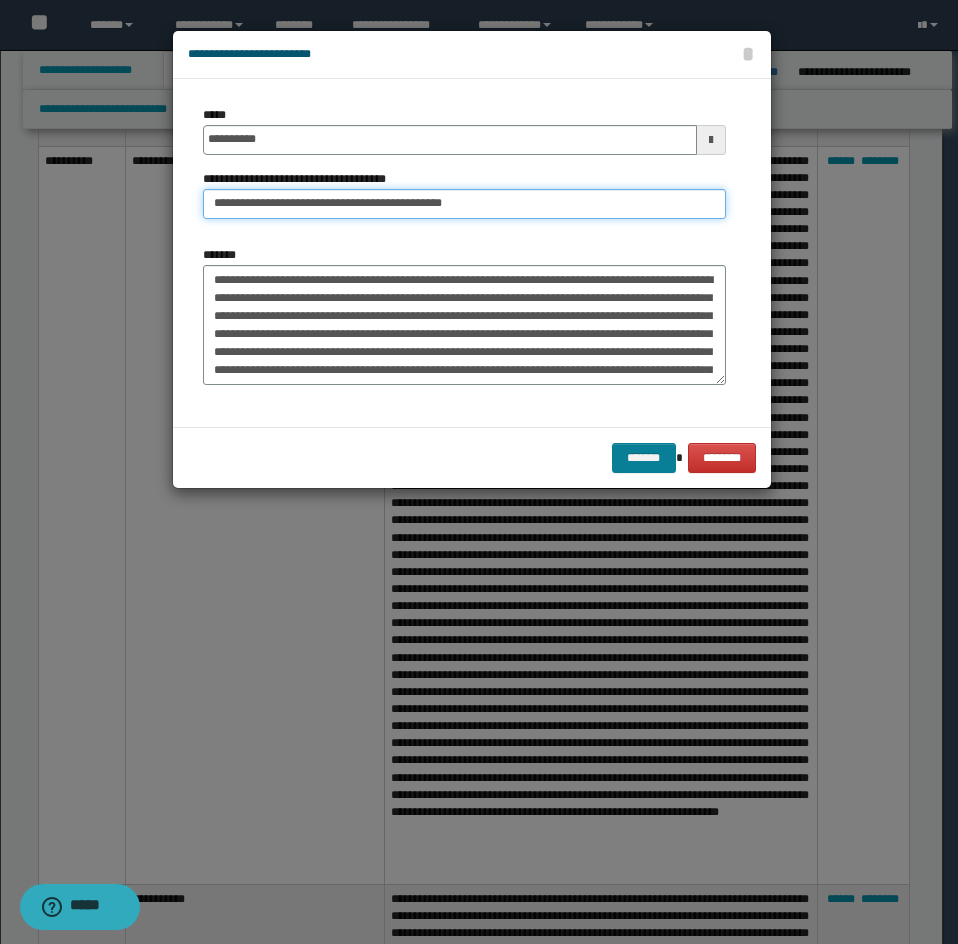 type on "**********" 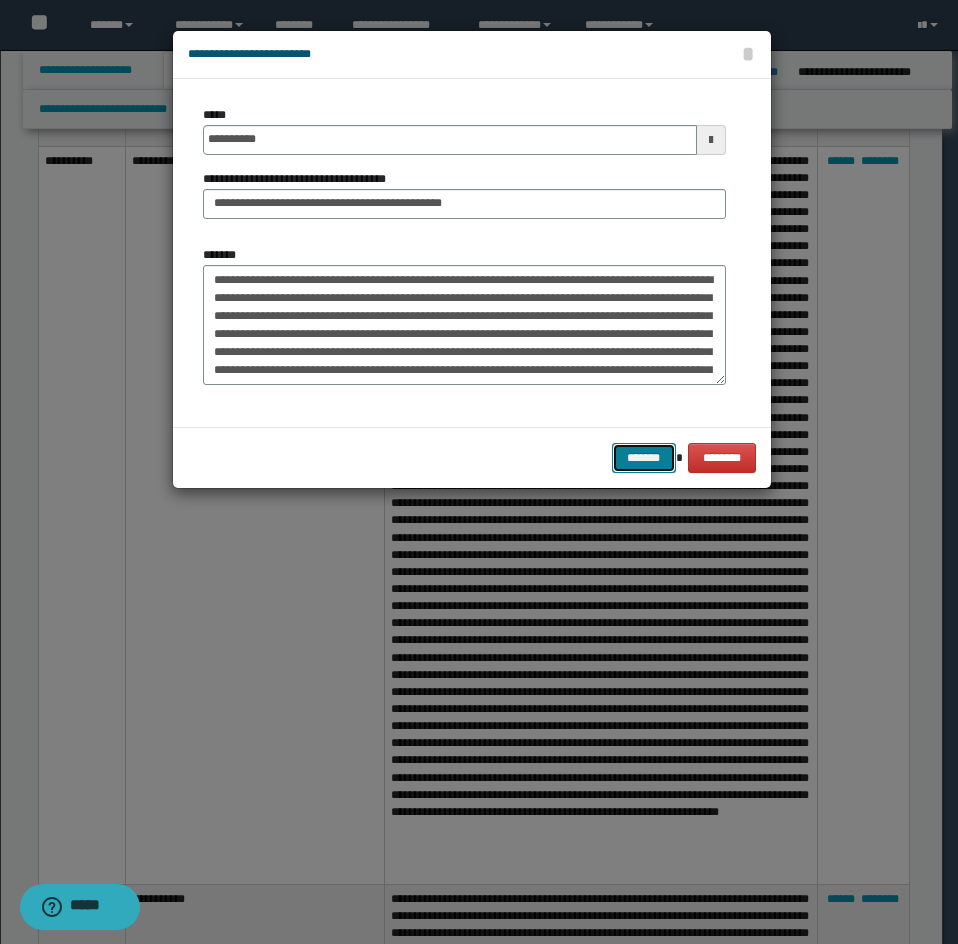 drag, startPoint x: 633, startPoint y: 452, endPoint x: 914, endPoint y: 309, distance: 315.29352 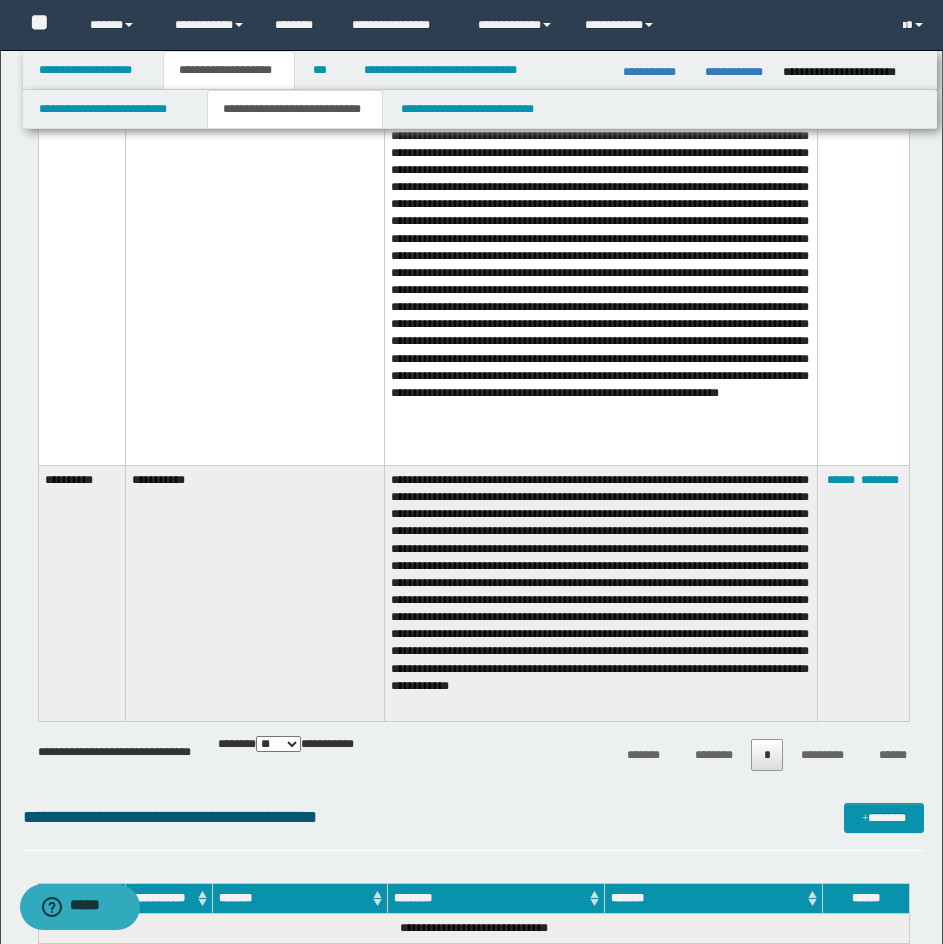 scroll, scrollTop: 3860, scrollLeft: 0, axis: vertical 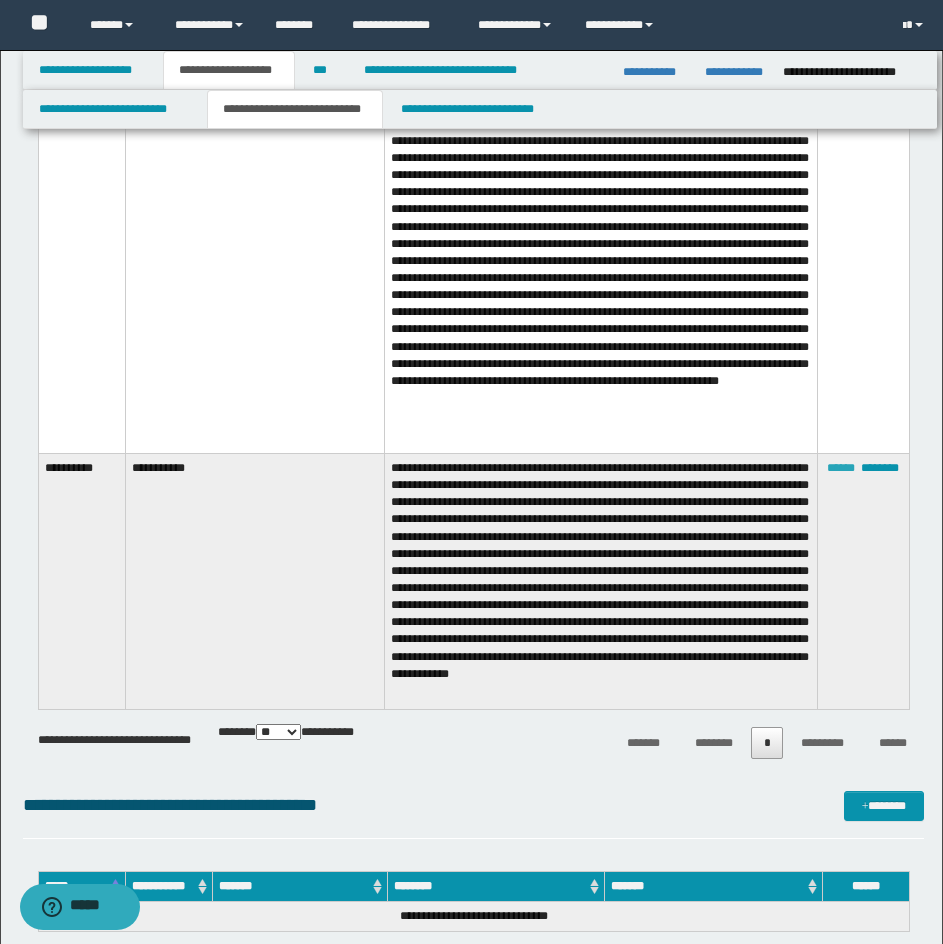 click on "******" at bounding box center (841, 468) 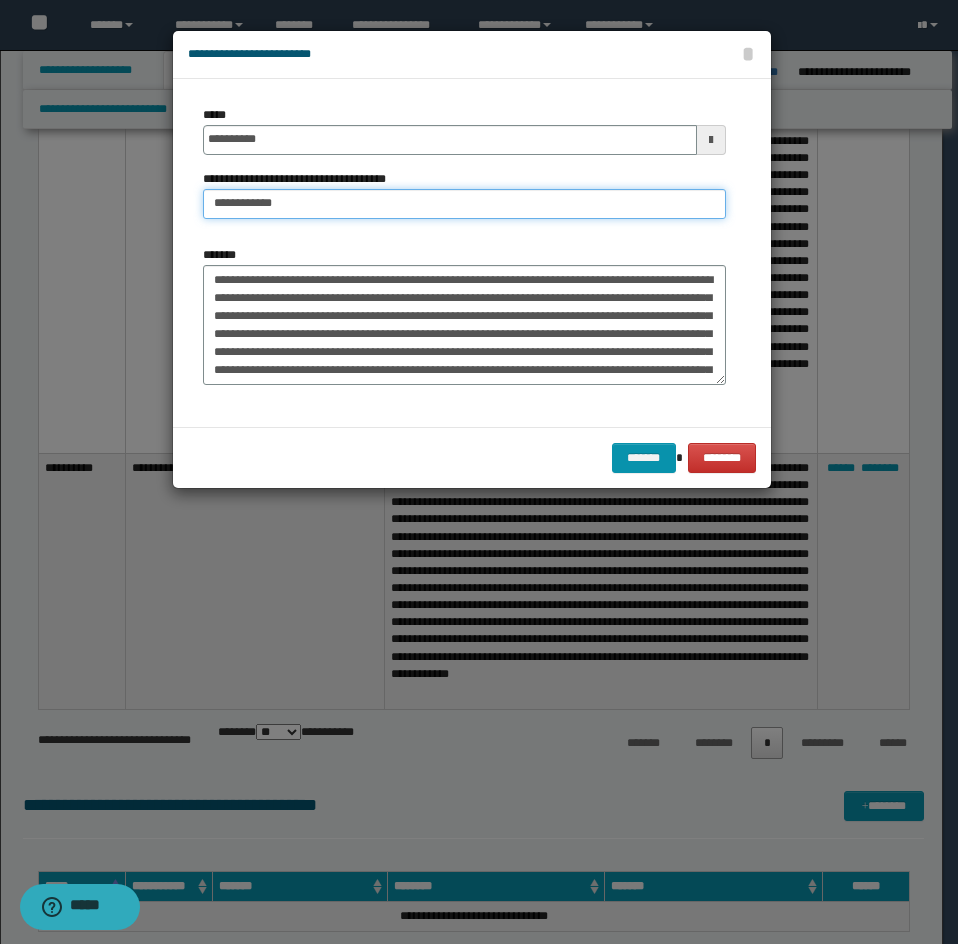 click on "**********" at bounding box center (464, 204) 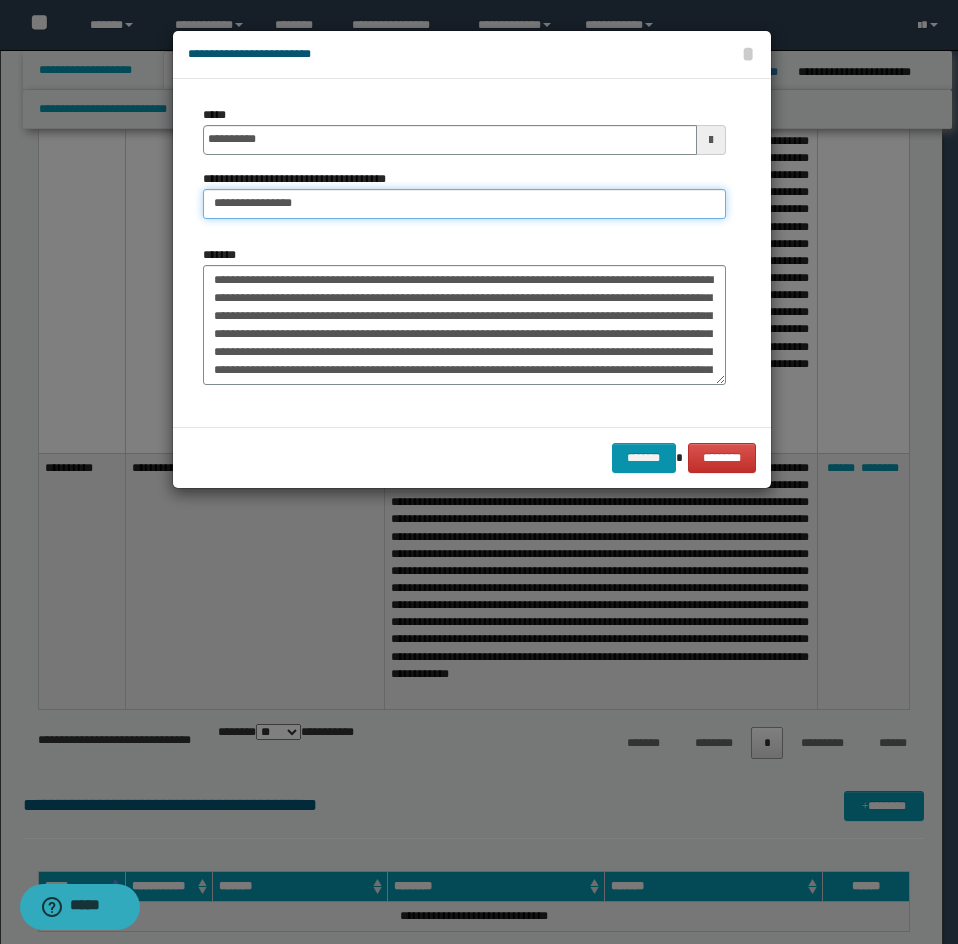 paste on "**********" 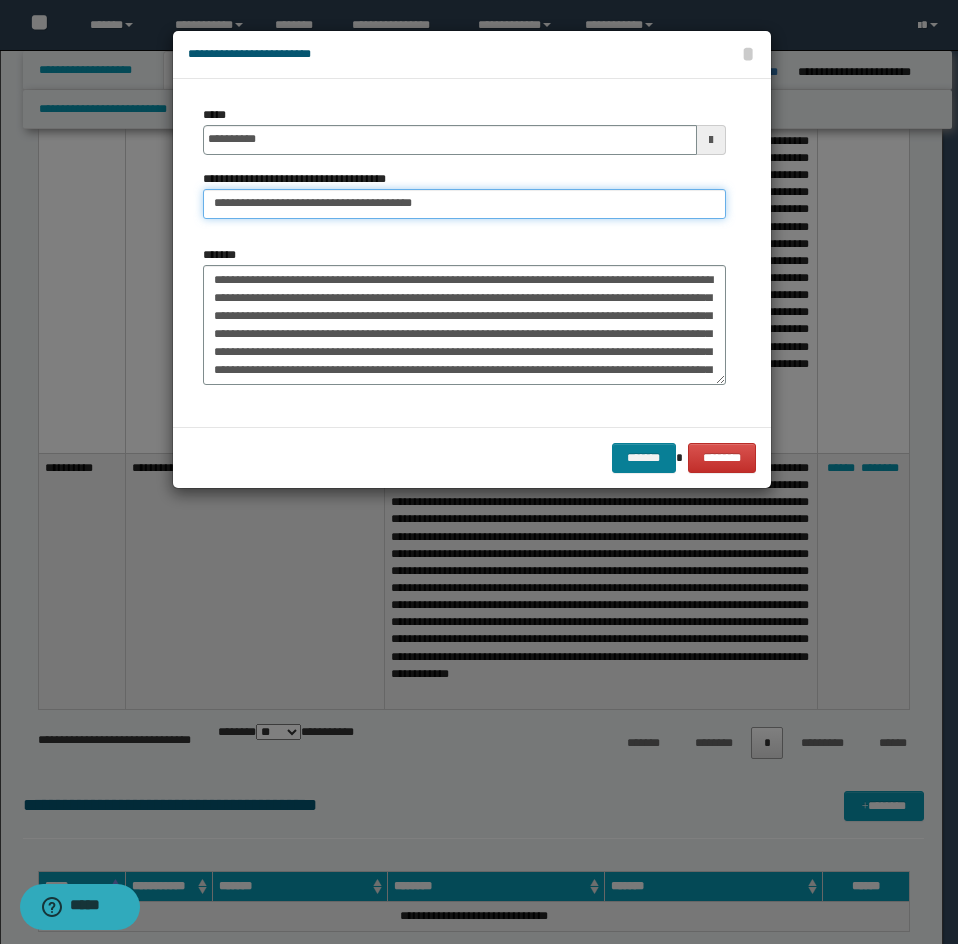 type on "**********" 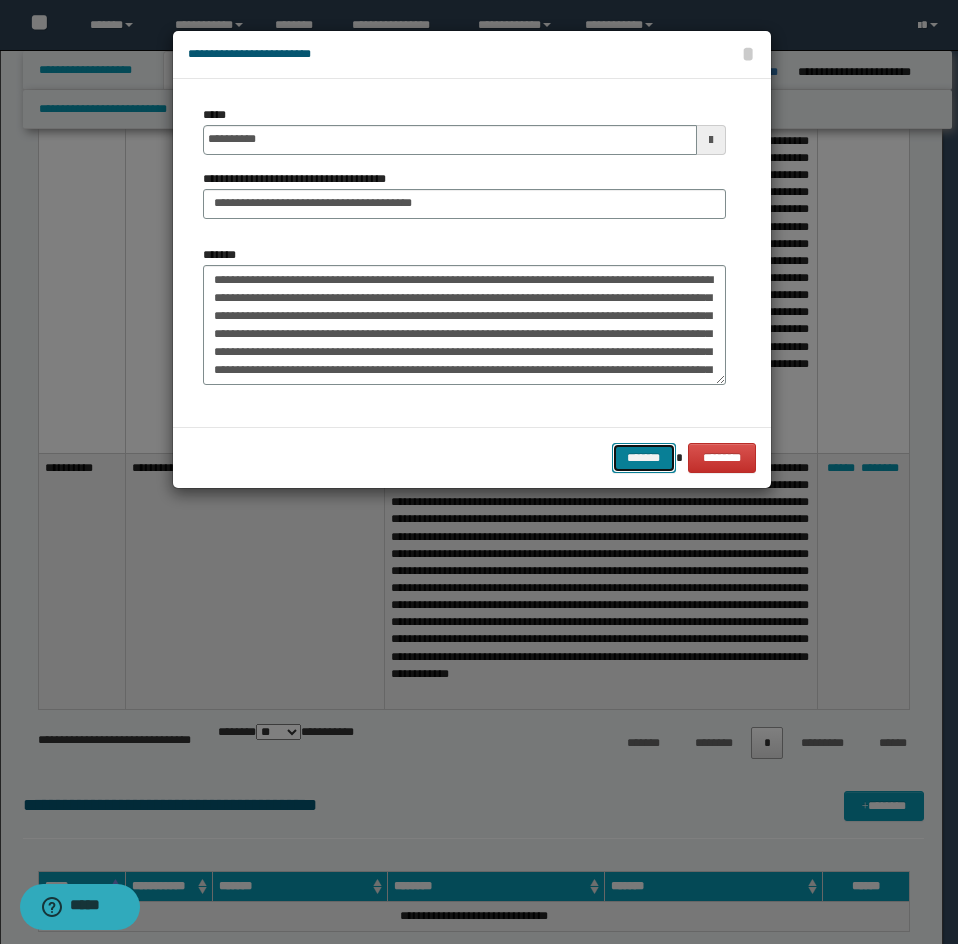 click on "*******" at bounding box center [644, 458] 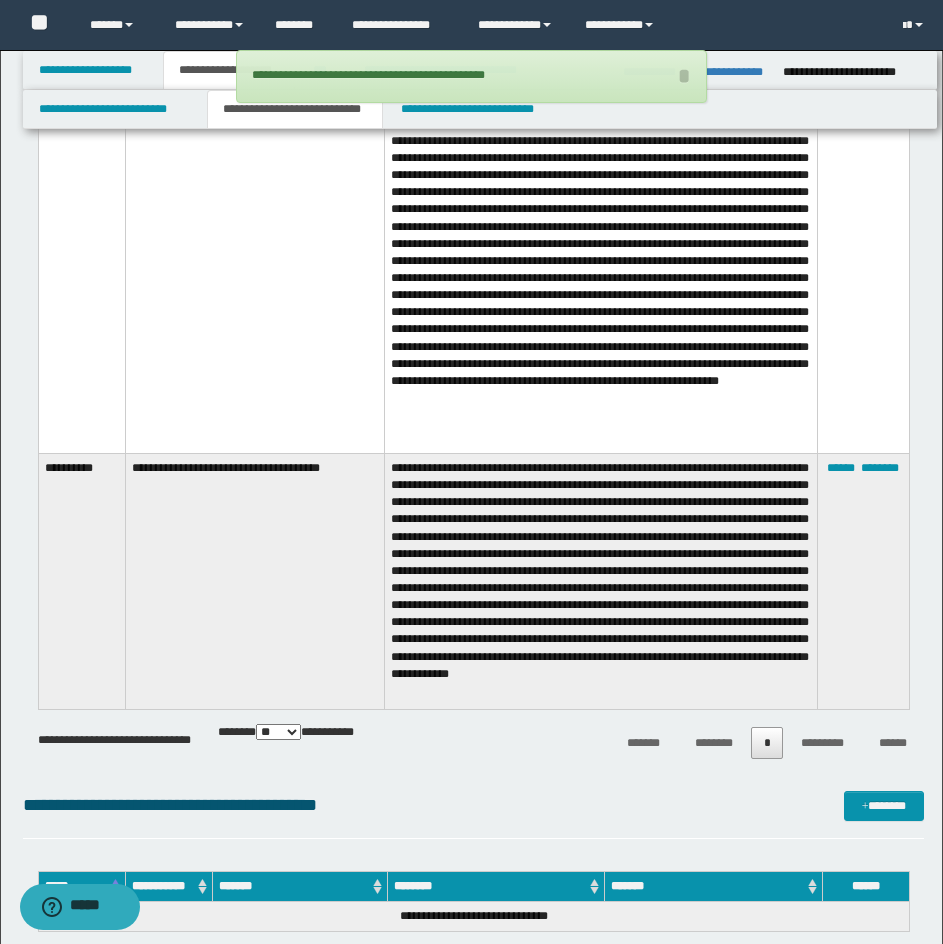 click on "**********" at bounding box center (471, -1038) 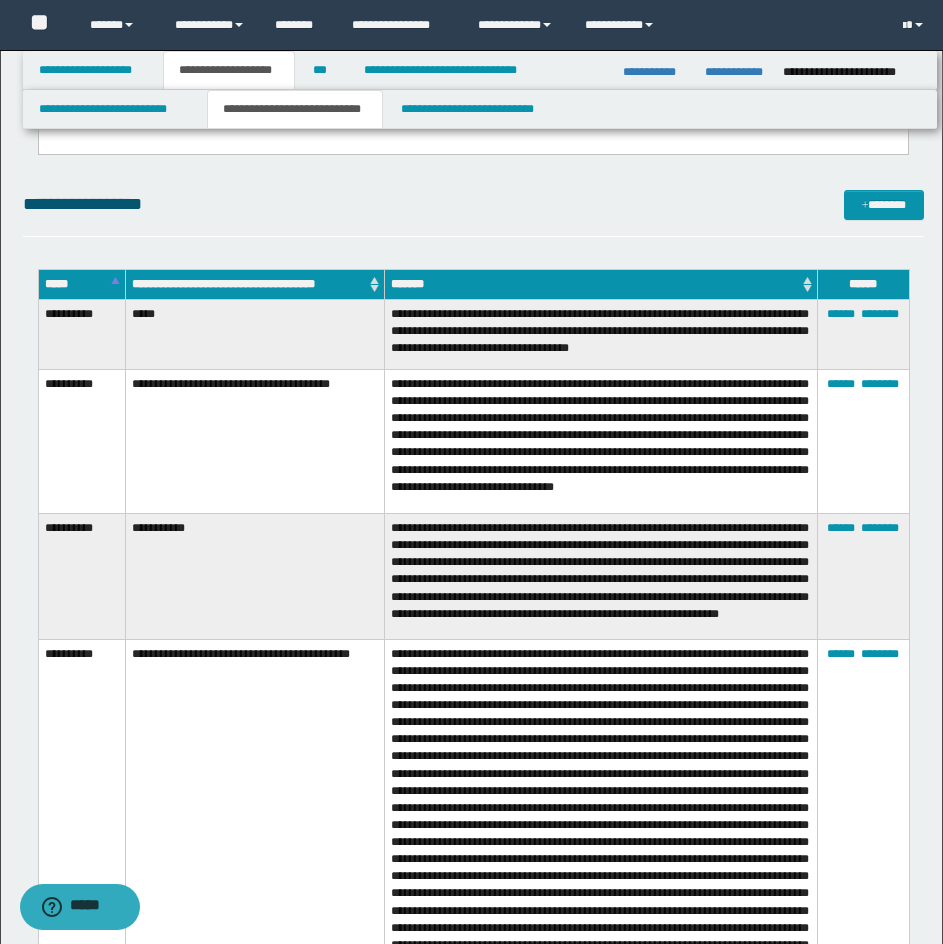 scroll, scrollTop: 2955, scrollLeft: 0, axis: vertical 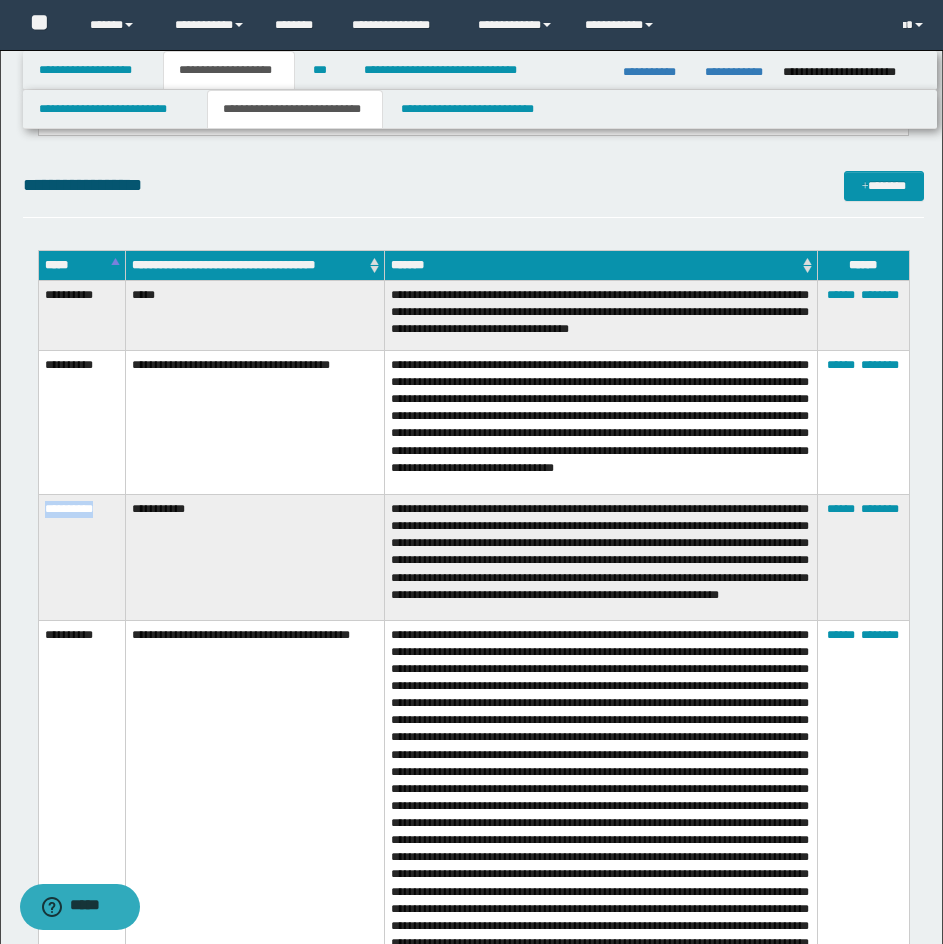 drag, startPoint x: 45, startPoint y: 496, endPoint x: 103, endPoint y: 493, distance: 58.077534 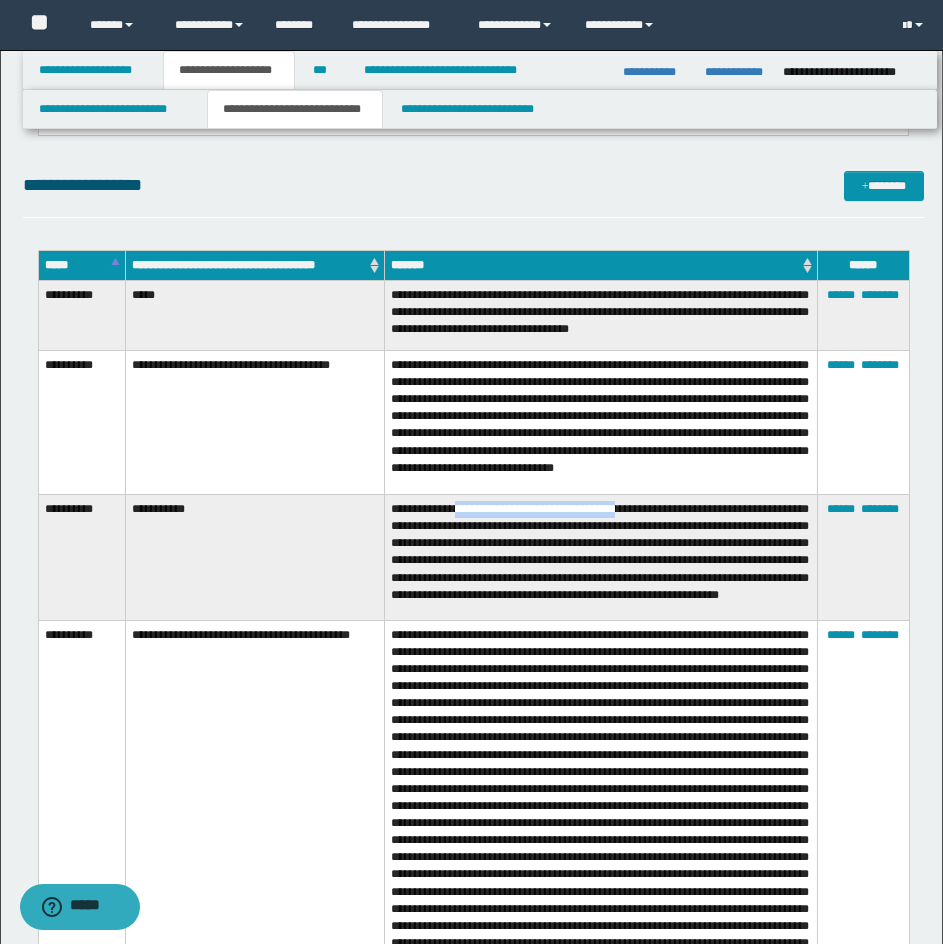 drag, startPoint x: 464, startPoint y: 493, endPoint x: 632, endPoint y: 491, distance: 168.0119 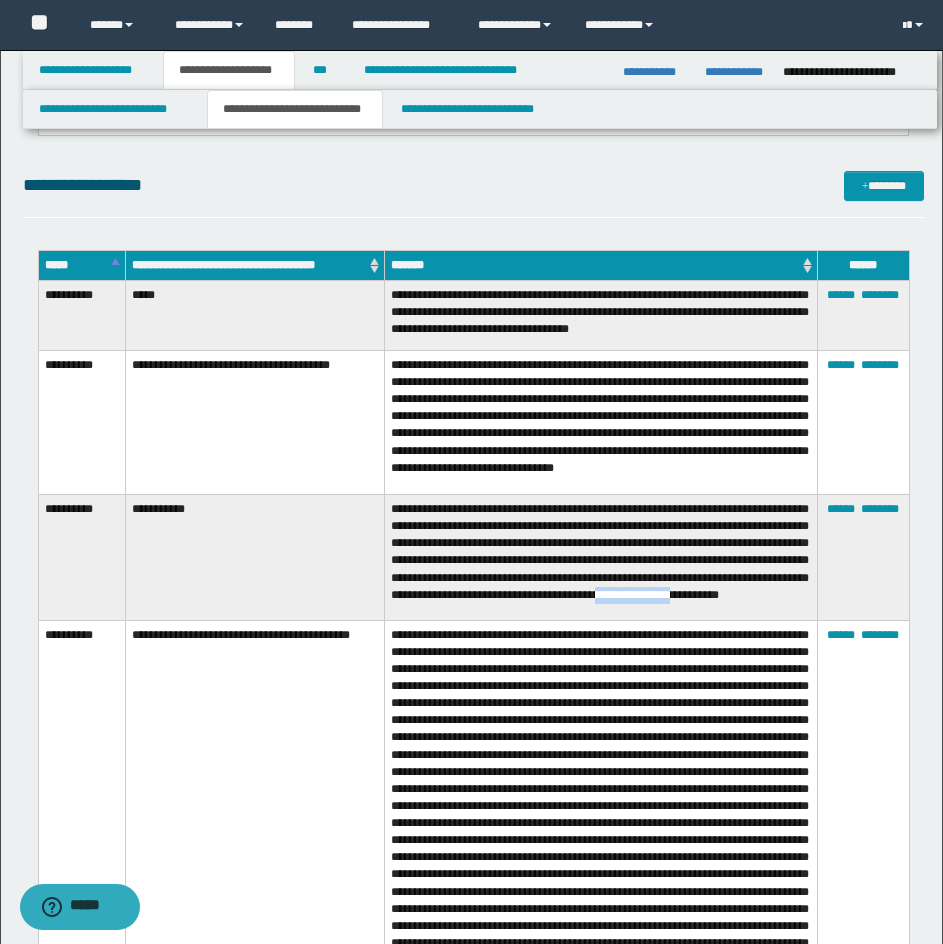 drag, startPoint x: 392, startPoint y: 598, endPoint x: 474, endPoint y: 594, distance: 82.0975 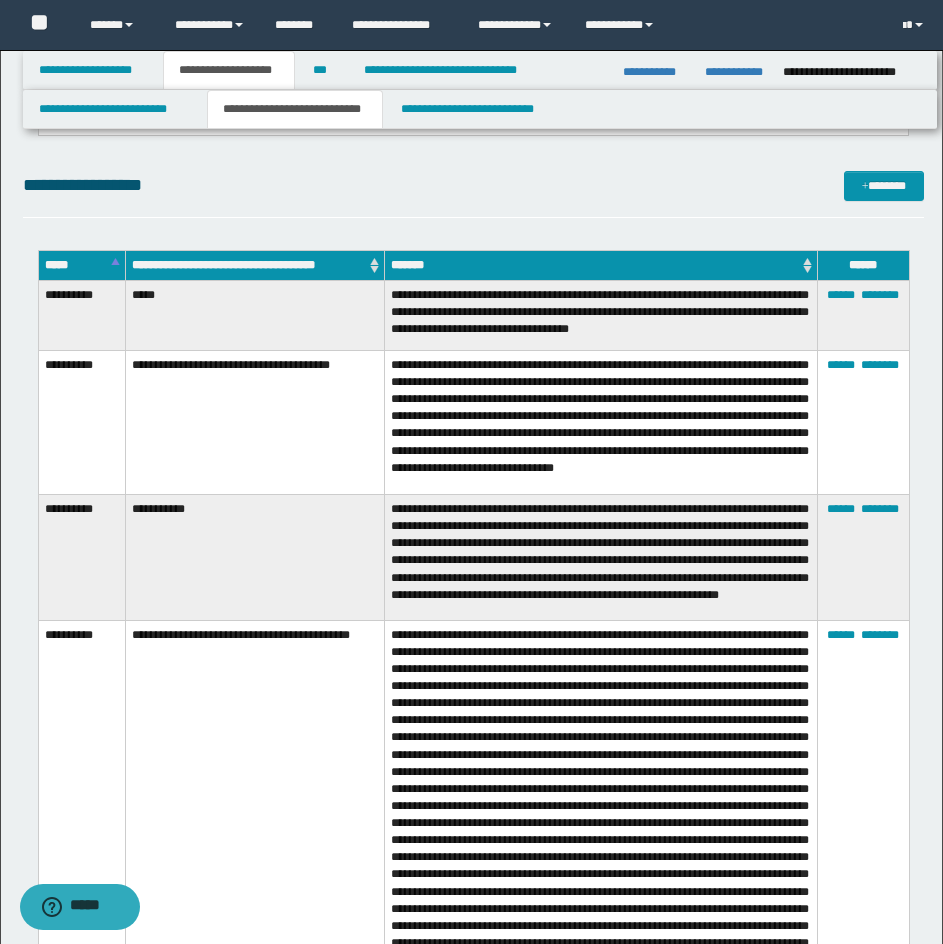 click on "**********" at bounding box center (601, 558) 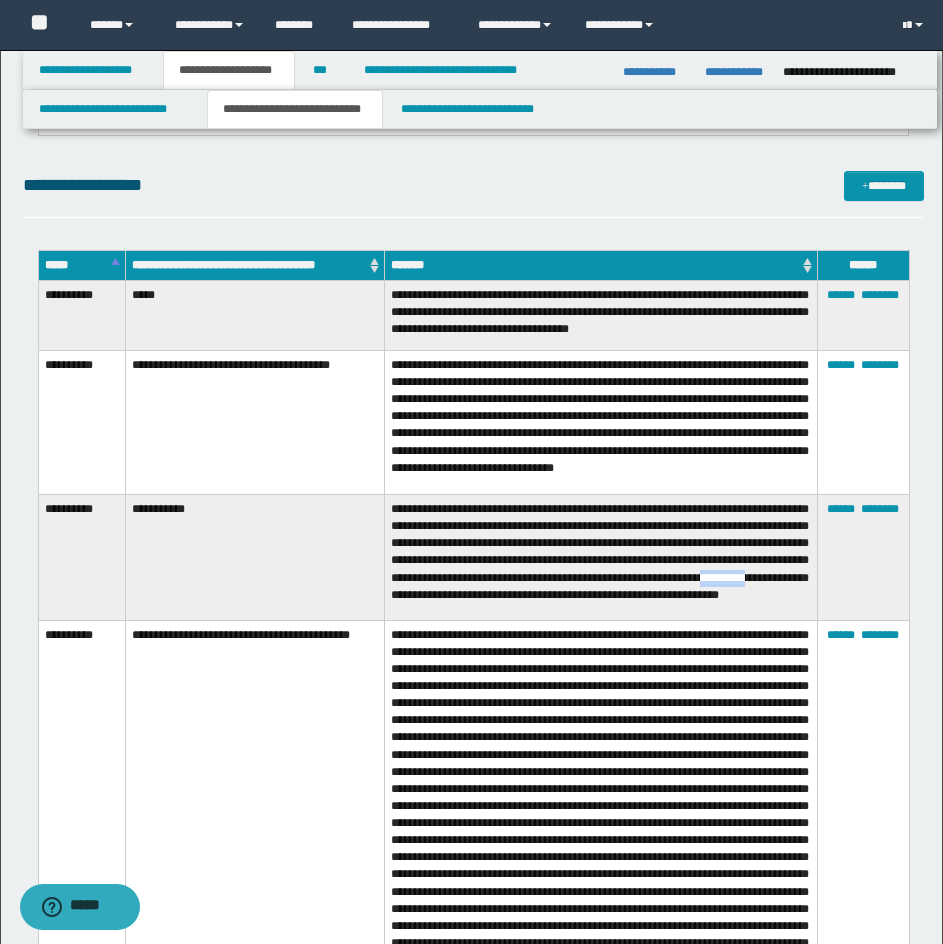 drag, startPoint x: 487, startPoint y: 580, endPoint x: 536, endPoint y: 578, distance: 49.0408 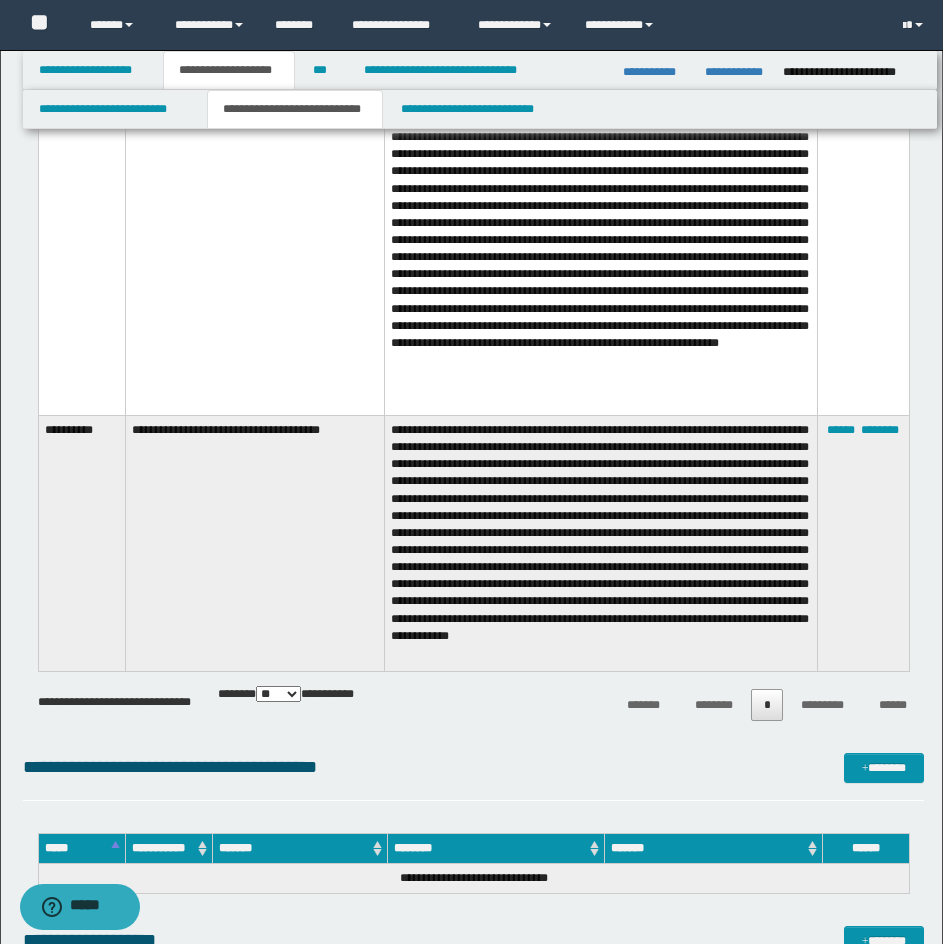 scroll, scrollTop: 3942, scrollLeft: 0, axis: vertical 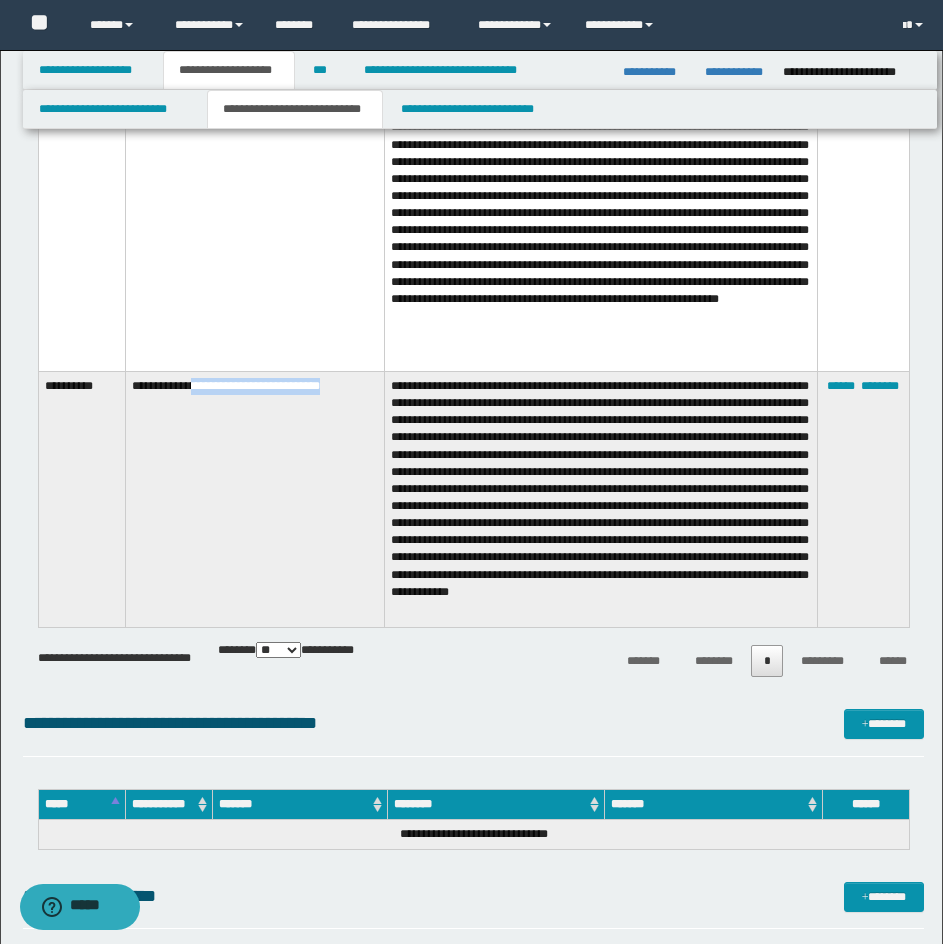 drag, startPoint x: 198, startPoint y: 392, endPoint x: 348, endPoint y: 391, distance: 150.00333 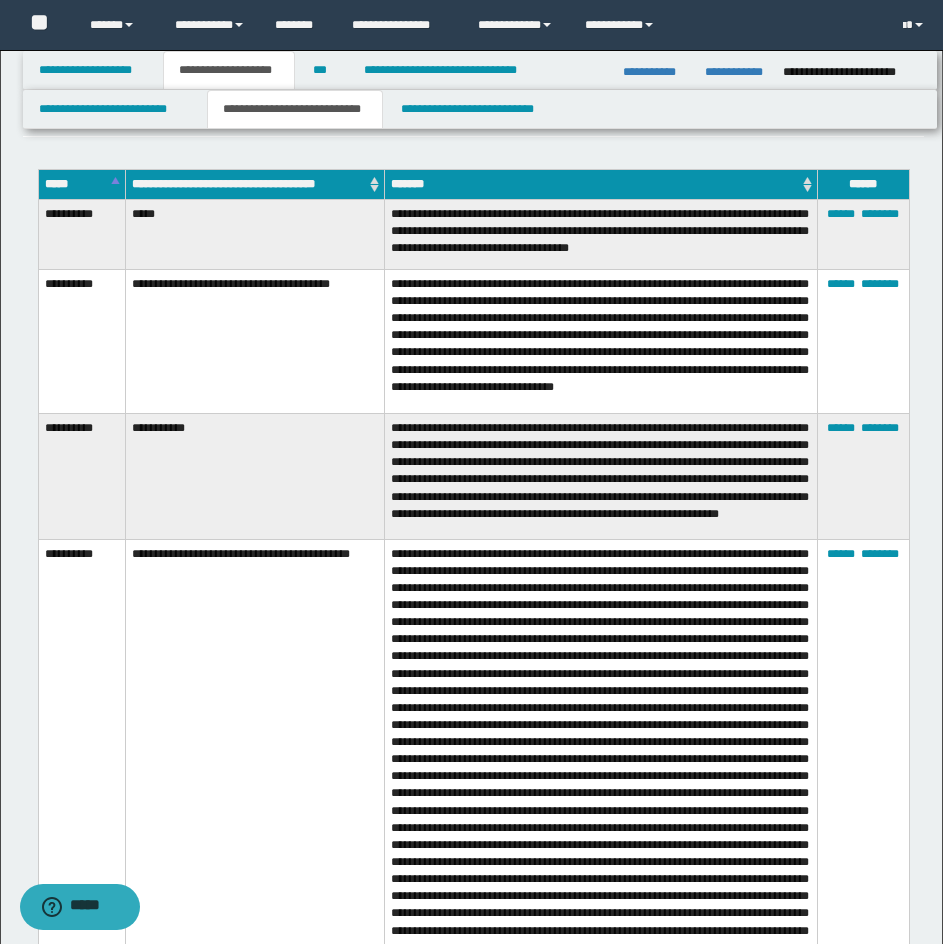 scroll, scrollTop: 3042, scrollLeft: 0, axis: vertical 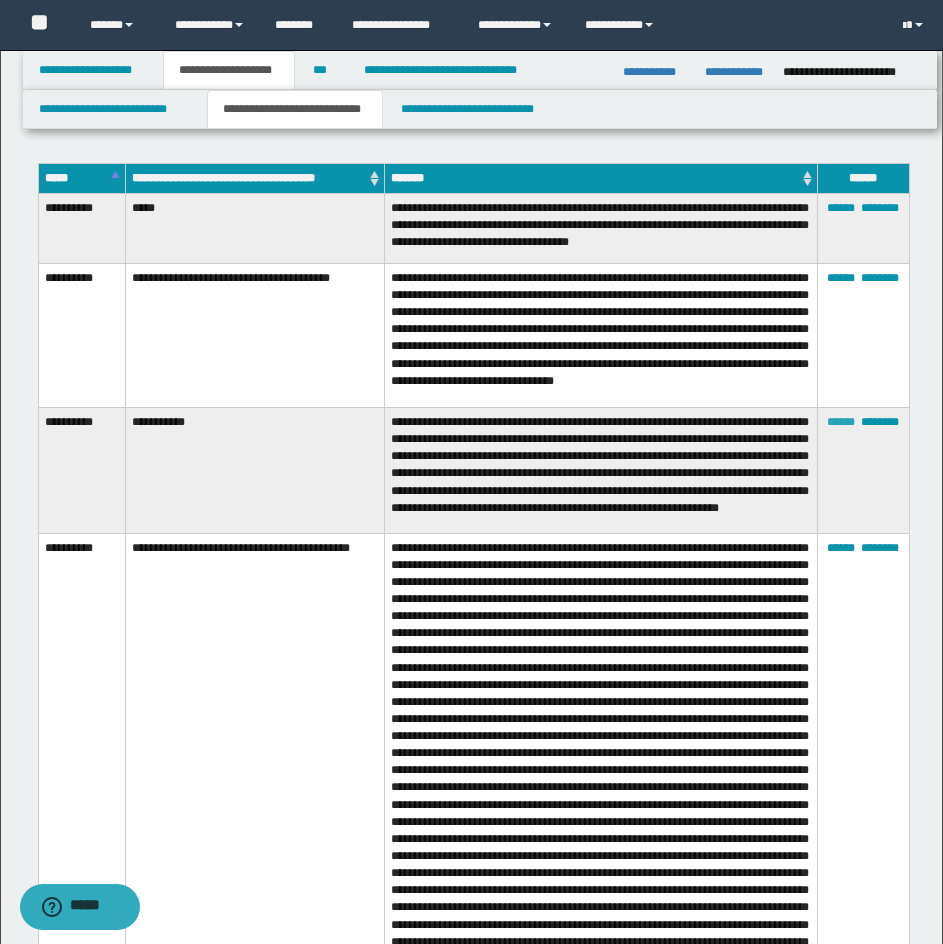 click on "******" at bounding box center (841, 422) 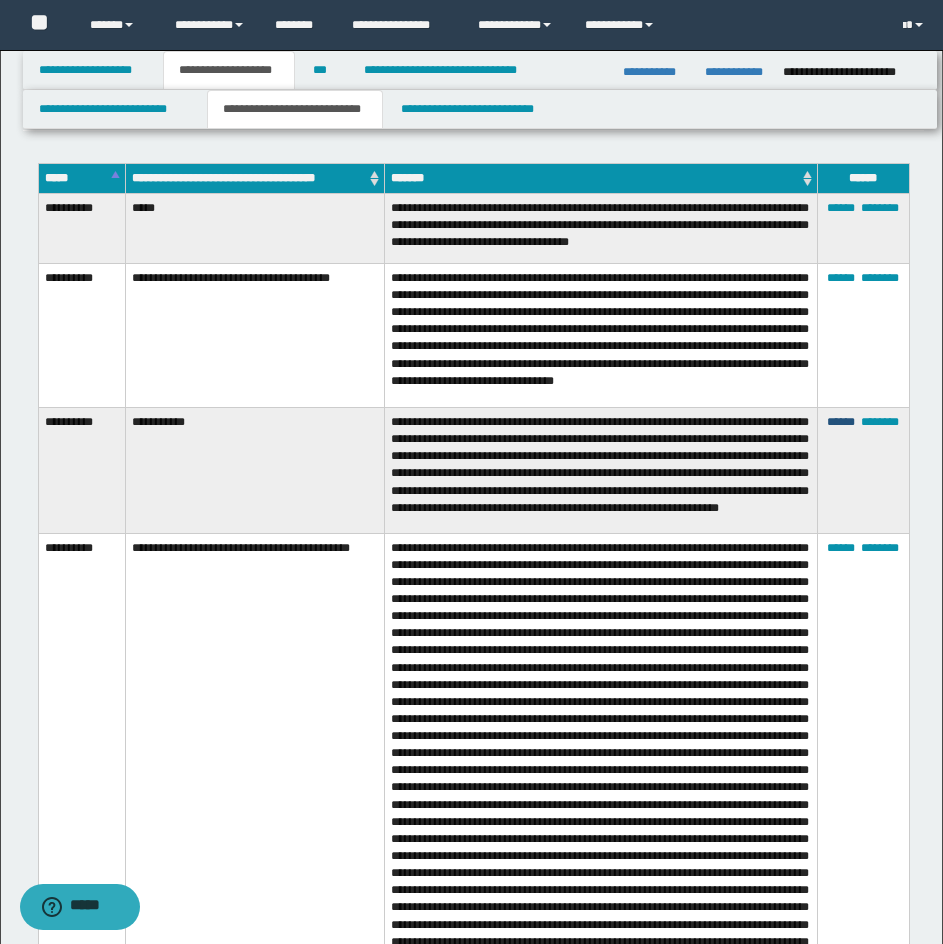 type on "**********" 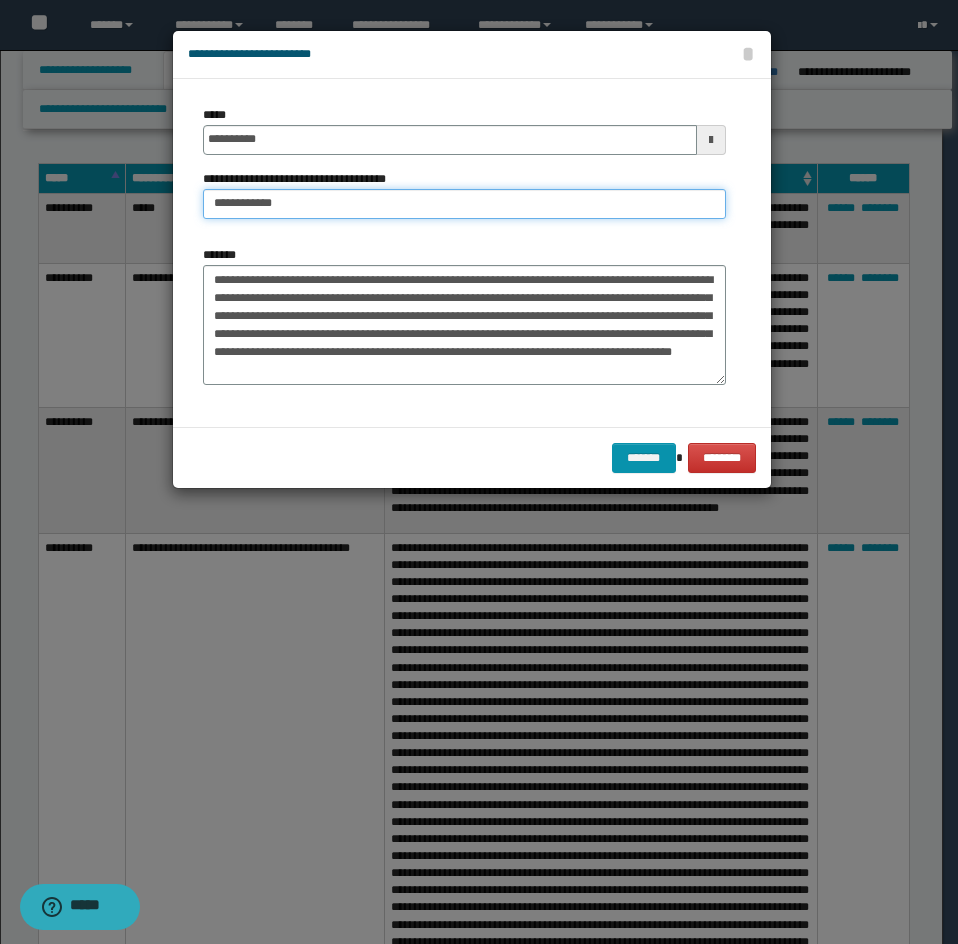 click on "**********" at bounding box center [464, 204] 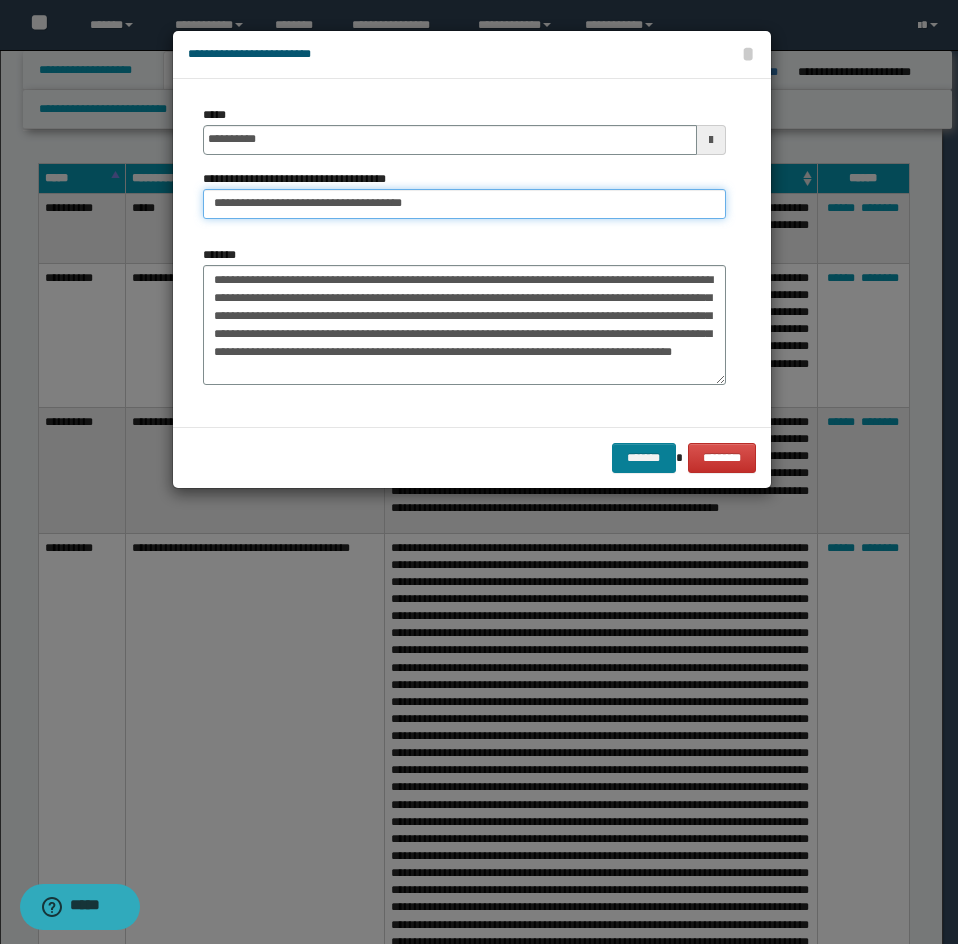 type on "**********" 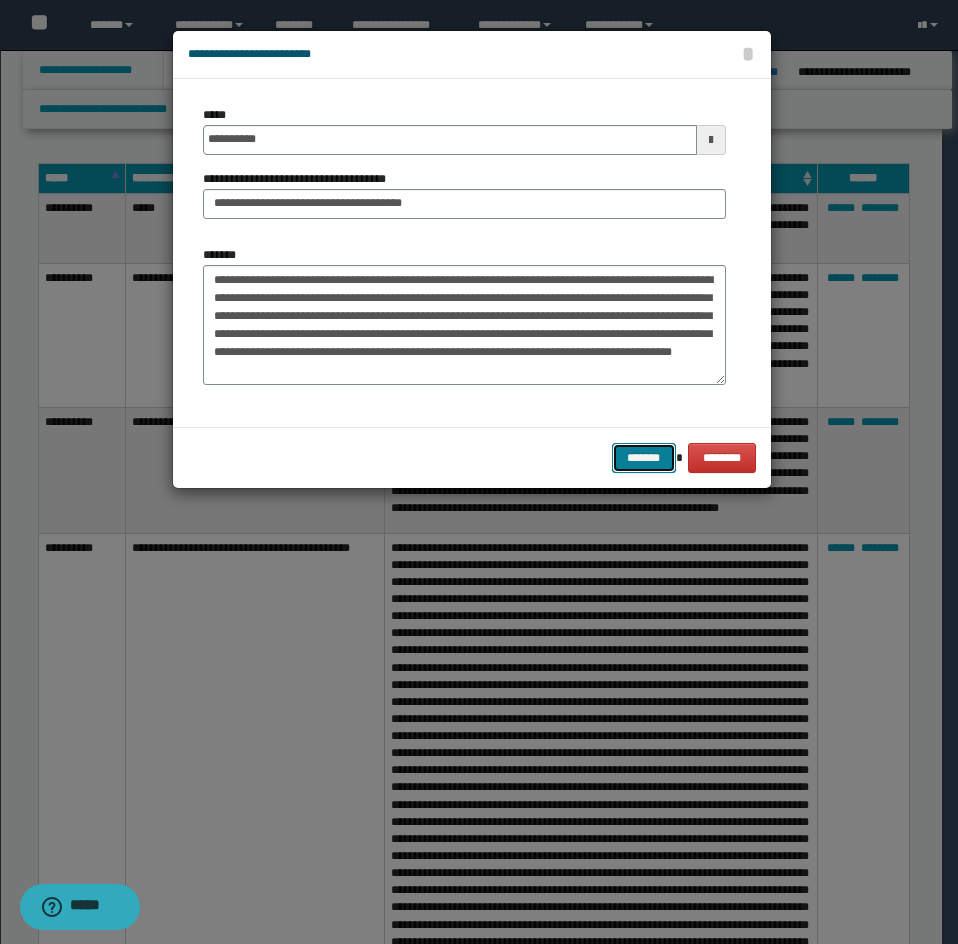 click on "*******" at bounding box center (644, 458) 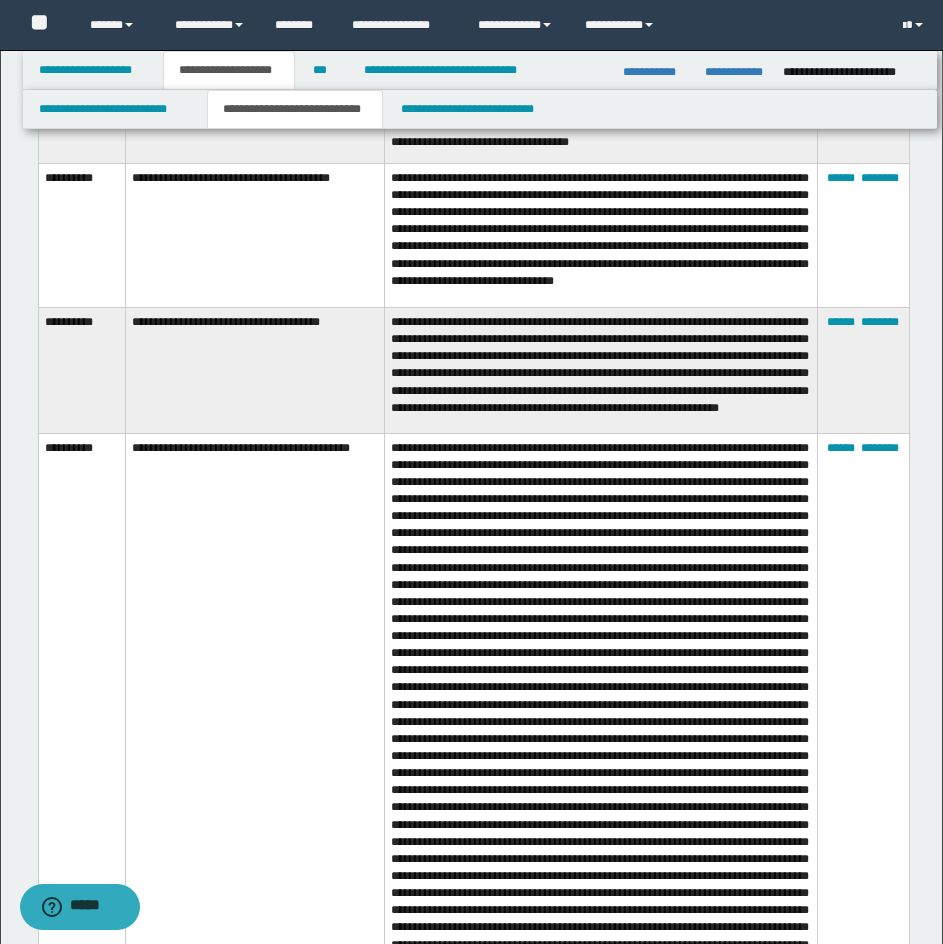 scroll, scrollTop: 3155, scrollLeft: 0, axis: vertical 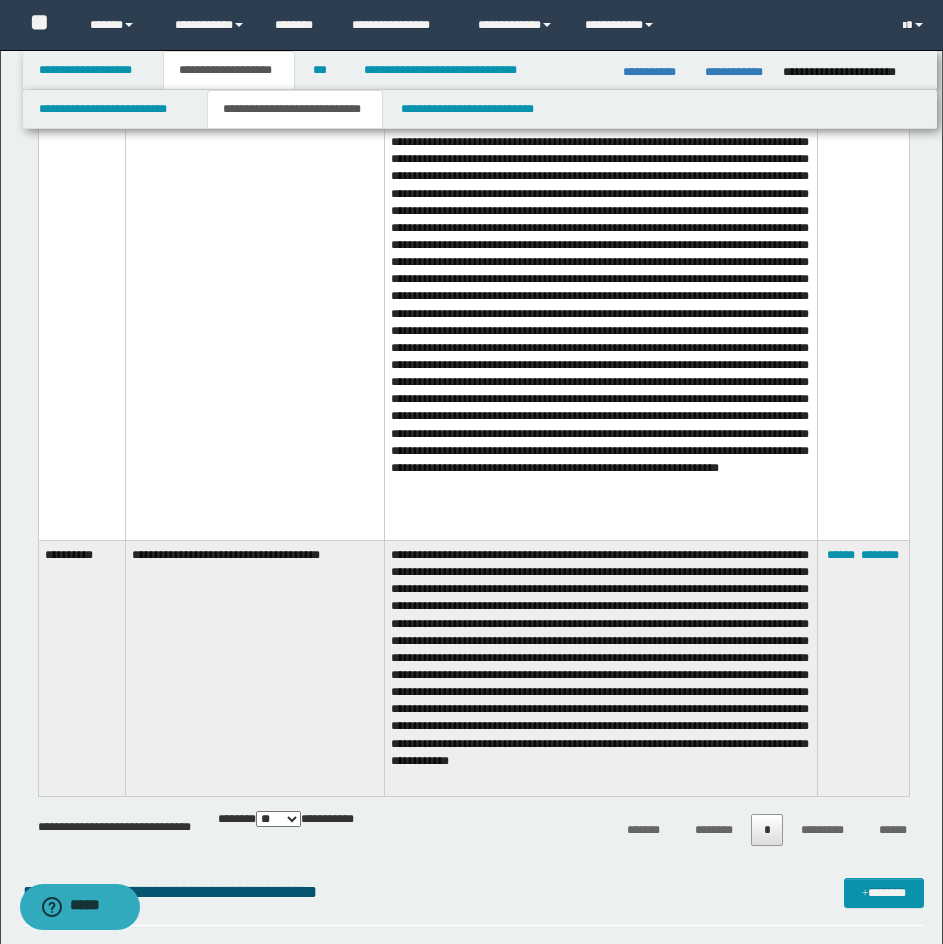 click on "**********" at bounding box center (255, 171) 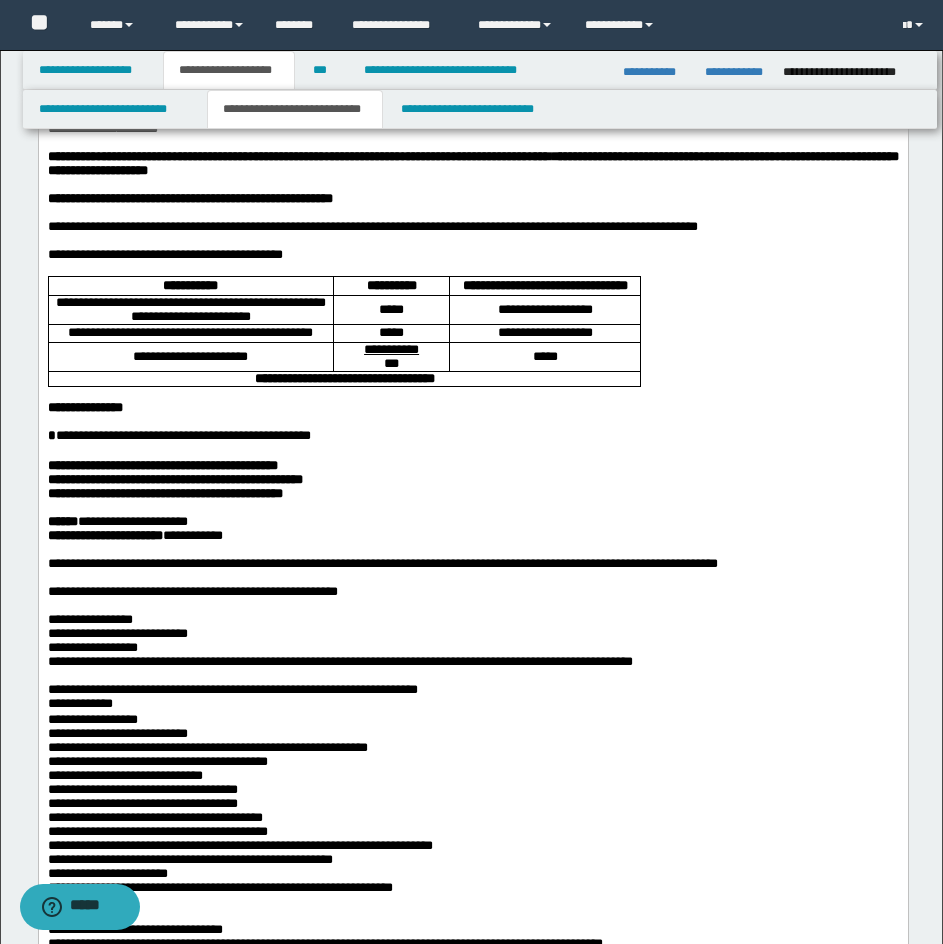 scroll, scrollTop: 201, scrollLeft: 0, axis: vertical 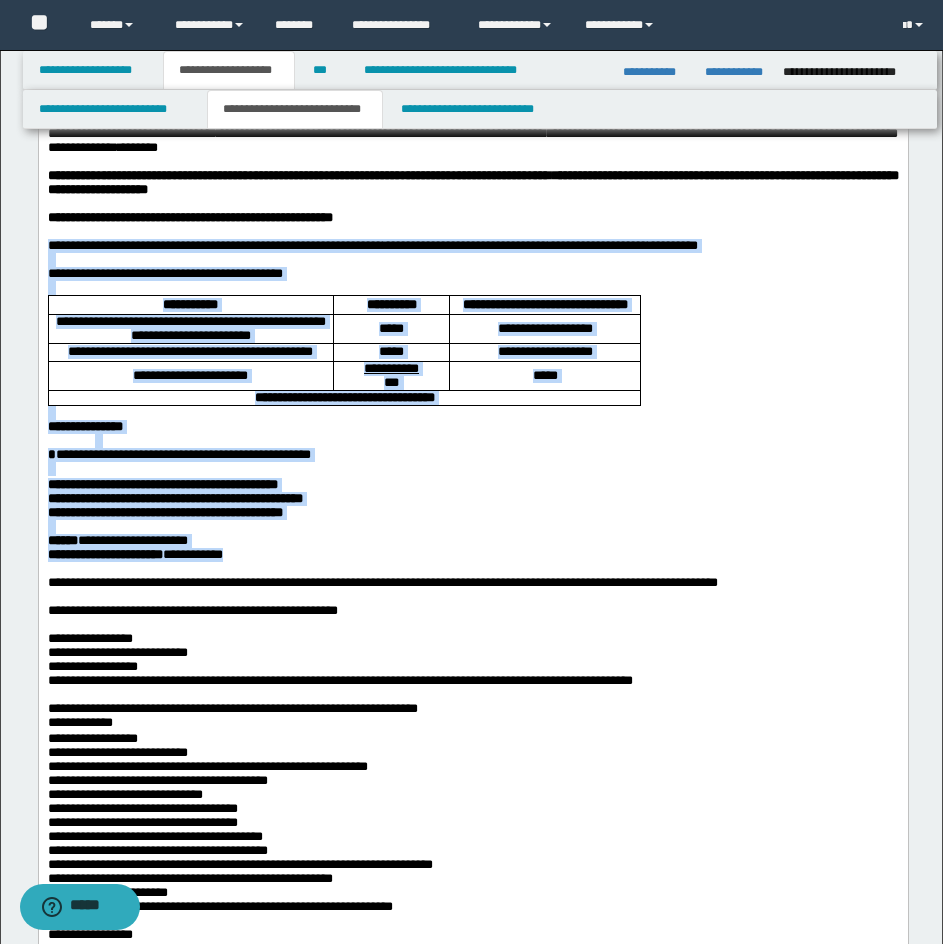 drag, startPoint x: 47, startPoint y: 265, endPoint x: 296, endPoint y: 632, distance: 443.49747 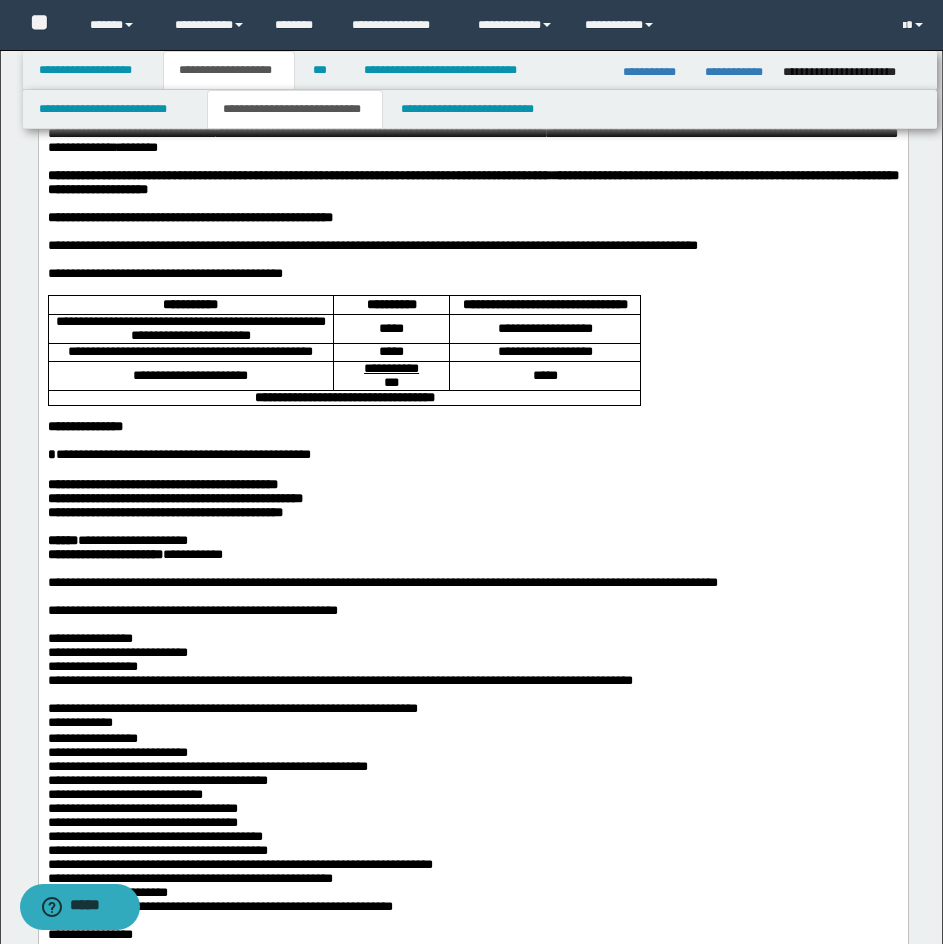 click on "**********" at bounding box center [472, 822] 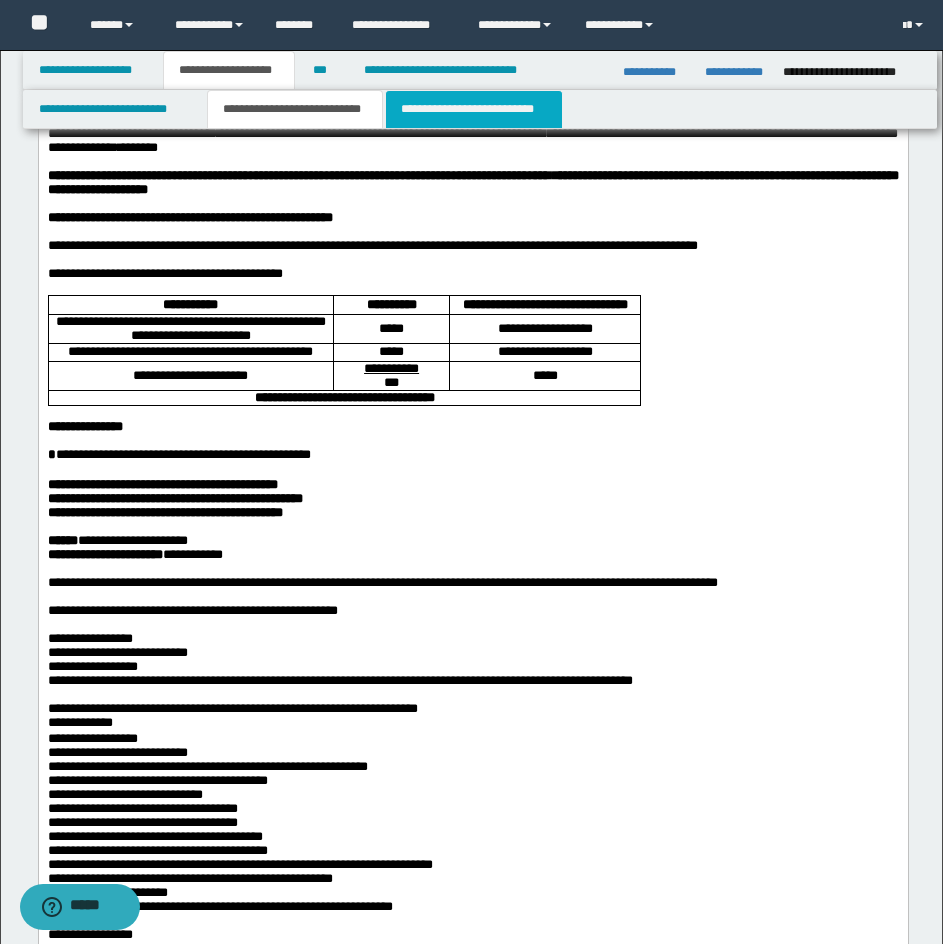 drag, startPoint x: 419, startPoint y: 109, endPoint x: 522, endPoint y: 109, distance: 103 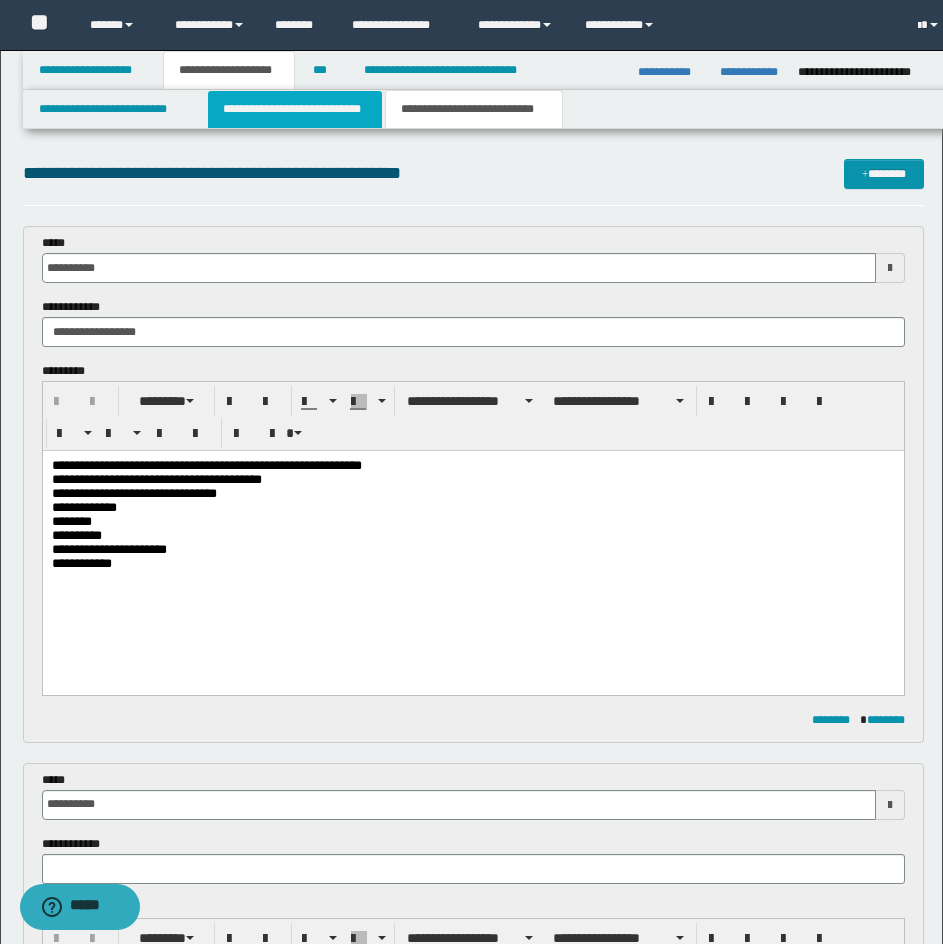 scroll, scrollTop: 0, scrollLeft: 0, axis: both 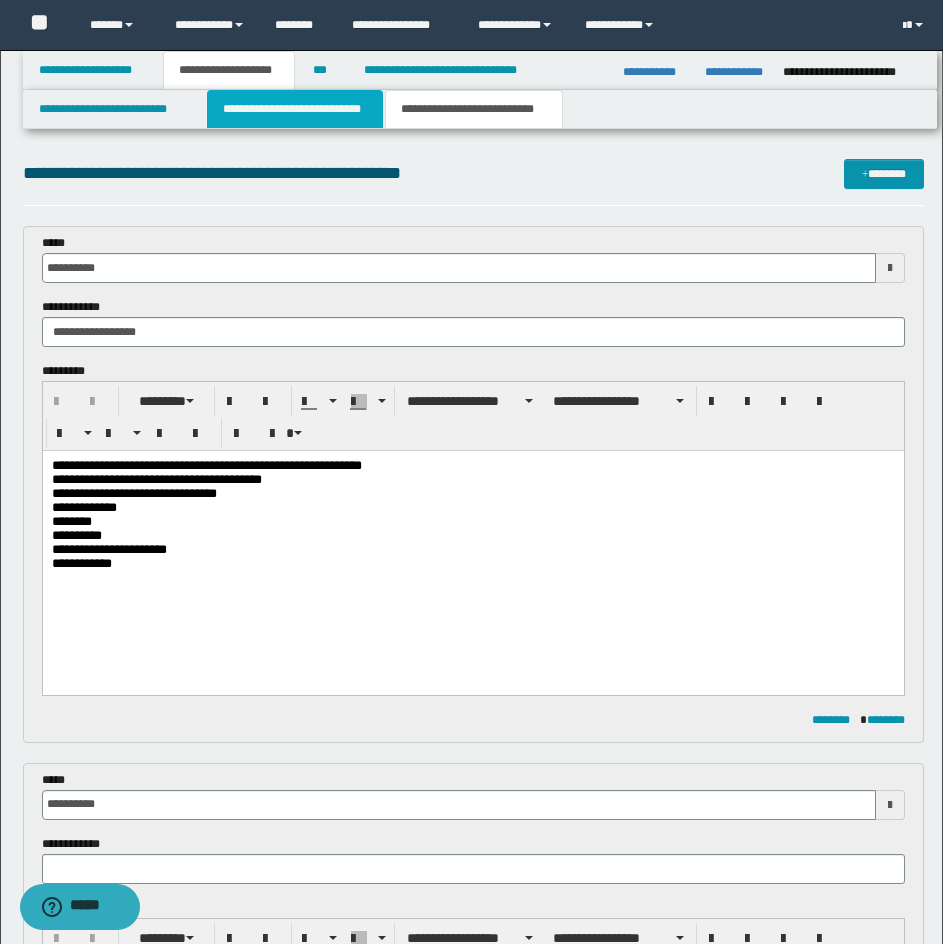 drag, startPoint x: 301, startPoint y: 107, endPoint x: 955, endPoint y: 107, distance: 654 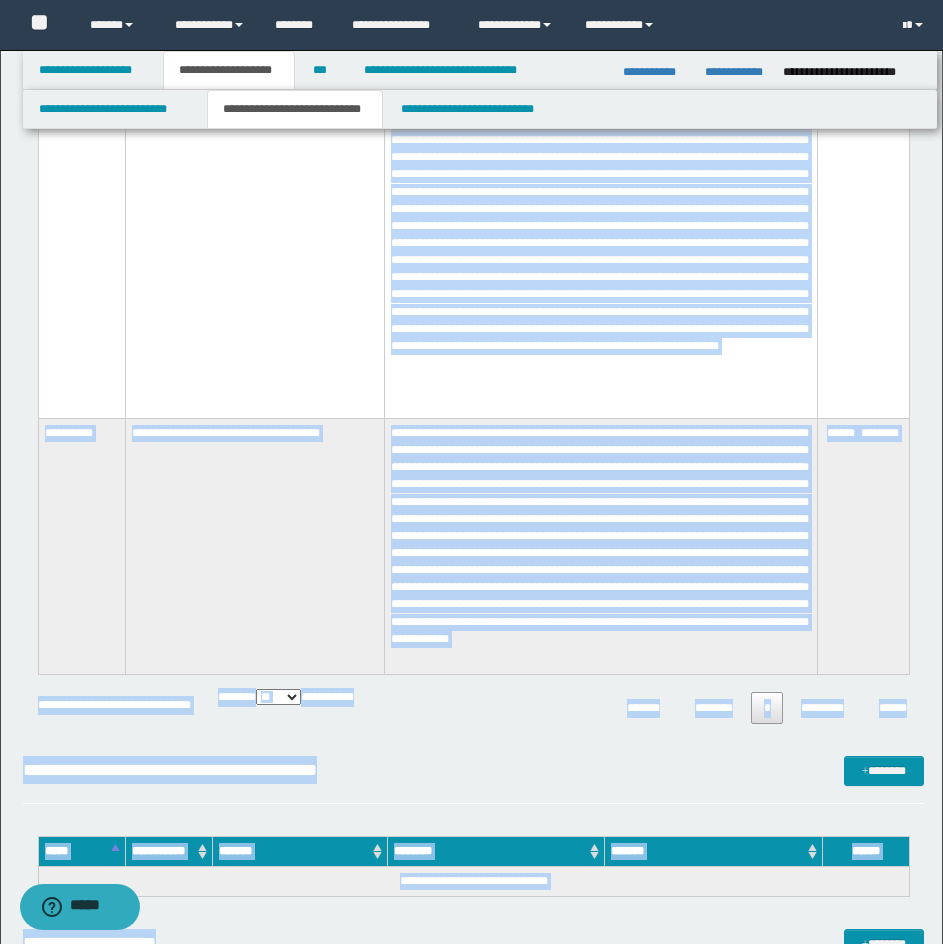 scroll, scrollTop: 4178, scrollLeft: 0, axis: vertical 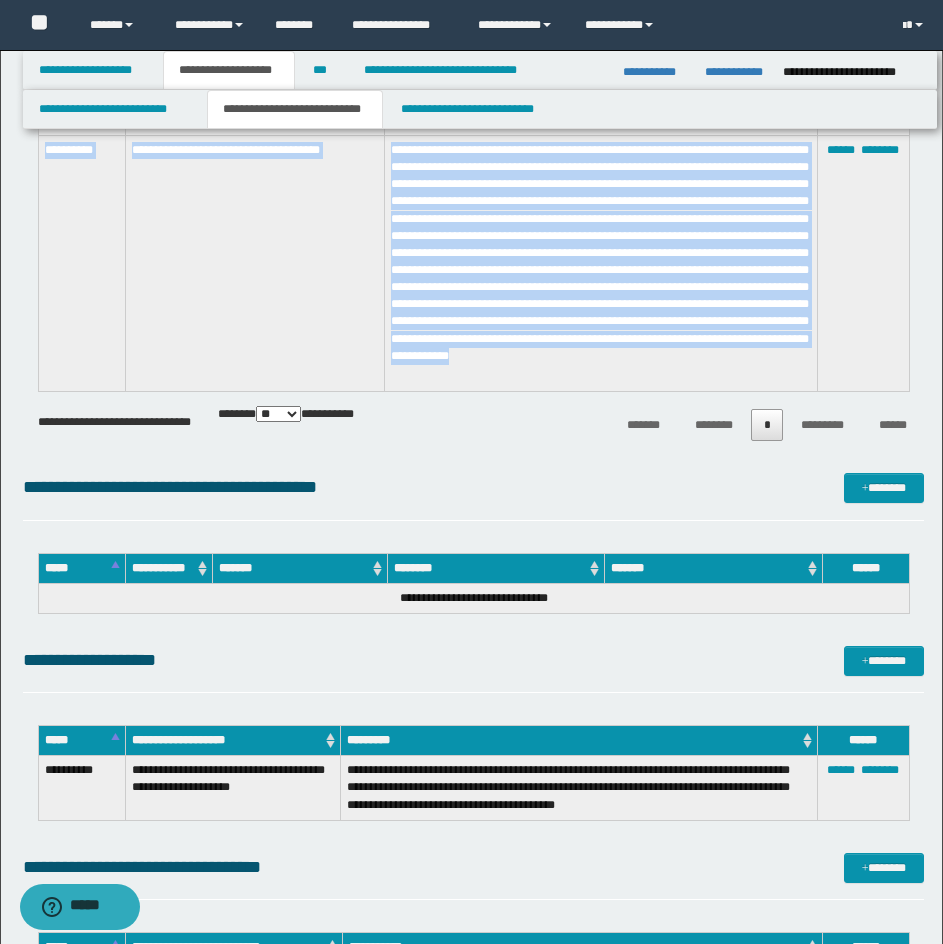 drag, startPoint x: 42, startPoint y: 225, endPoint x: 549, endPoint y: 381, distance: 530.45734 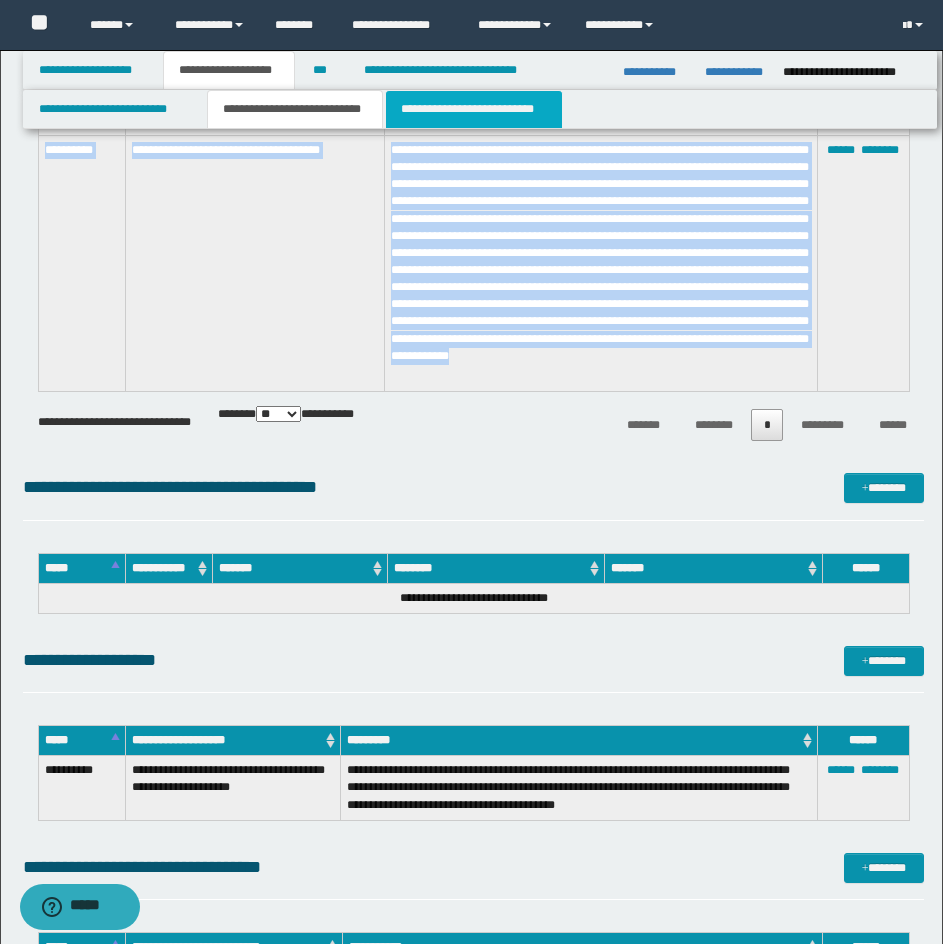 click on "**********" at bounding box center (474, 109) 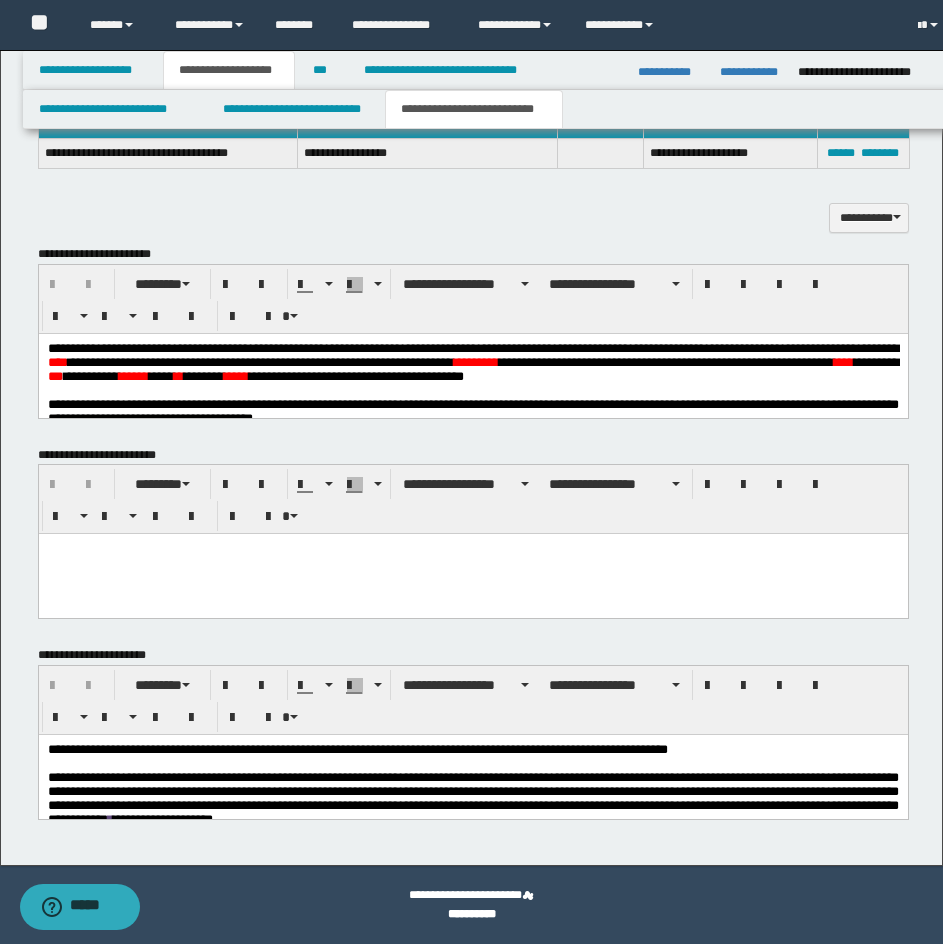scroll, scrollTop: 920, scrollLeft: 0, axis: vertical 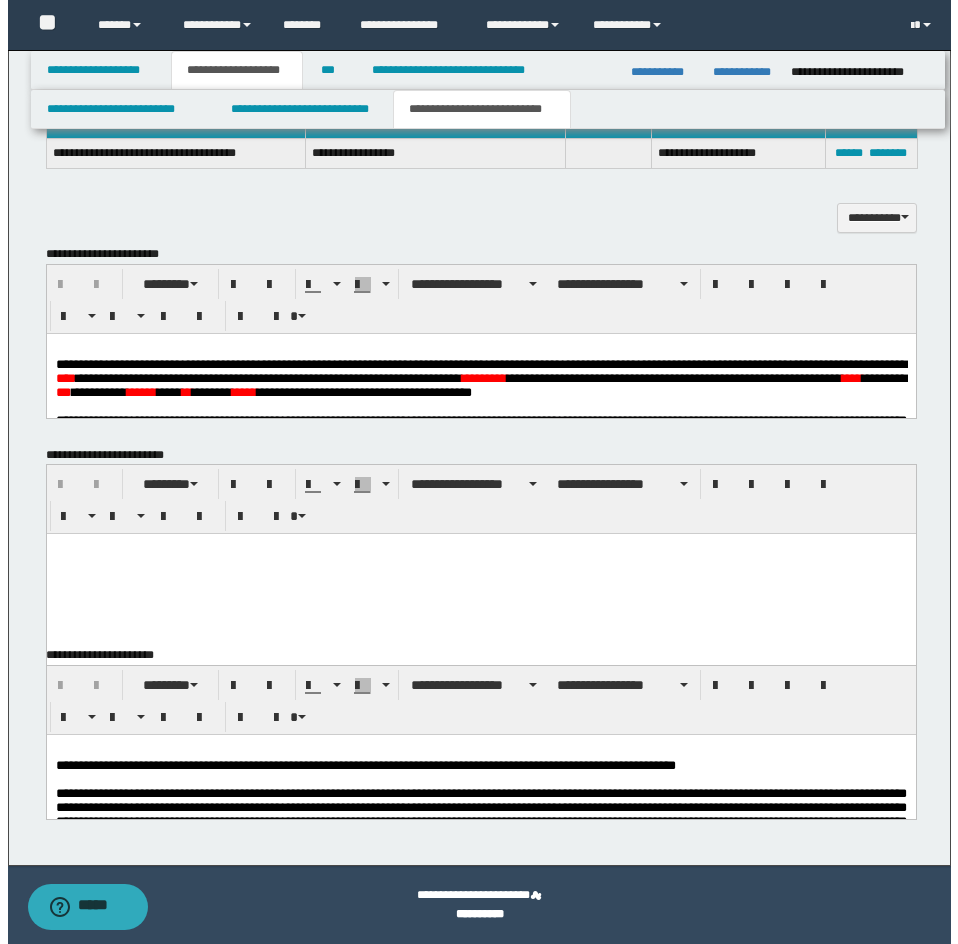 click at bounding box center (480, 574) 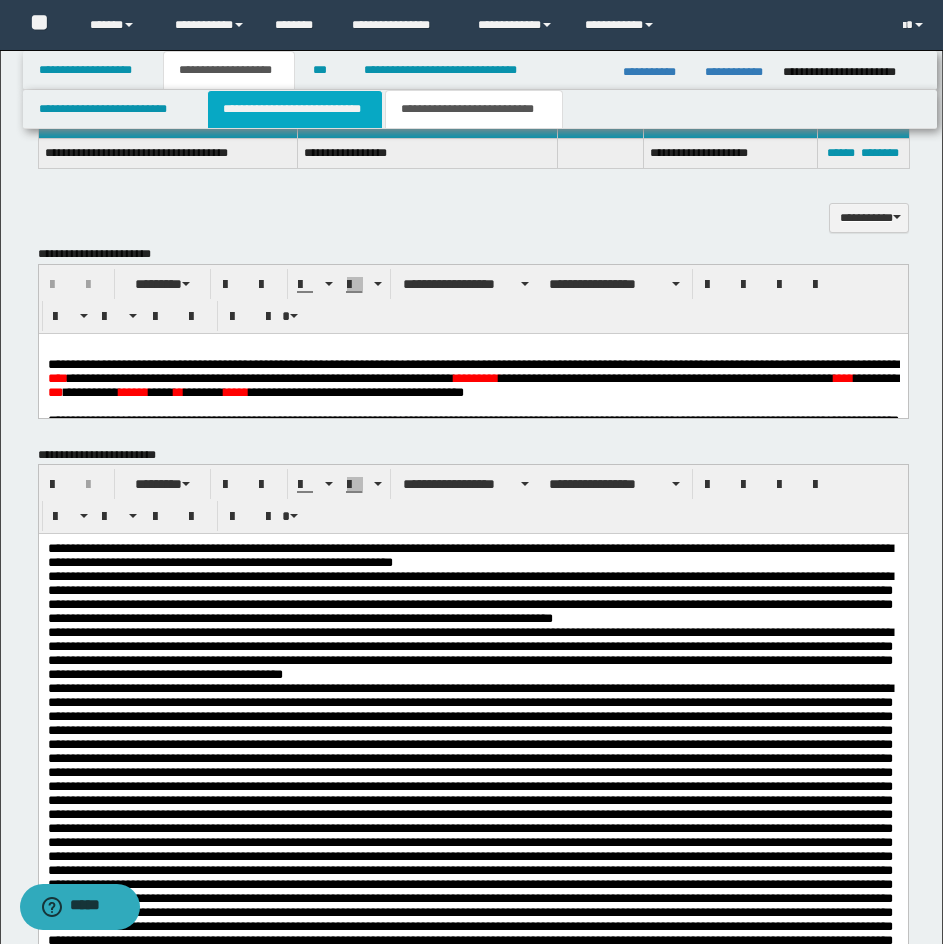 click on "**********" at bounding box center [295, 109] 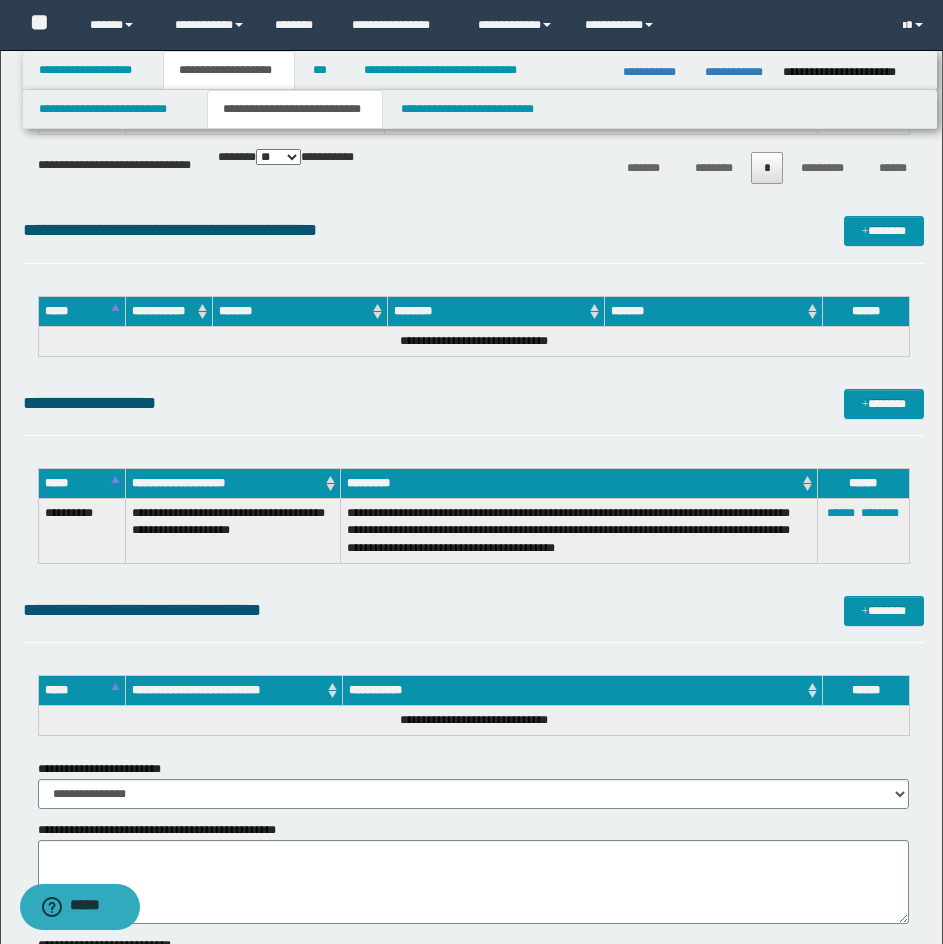 scroll, scrollTop: 4572, scrollLeft: 0, axis: vertical 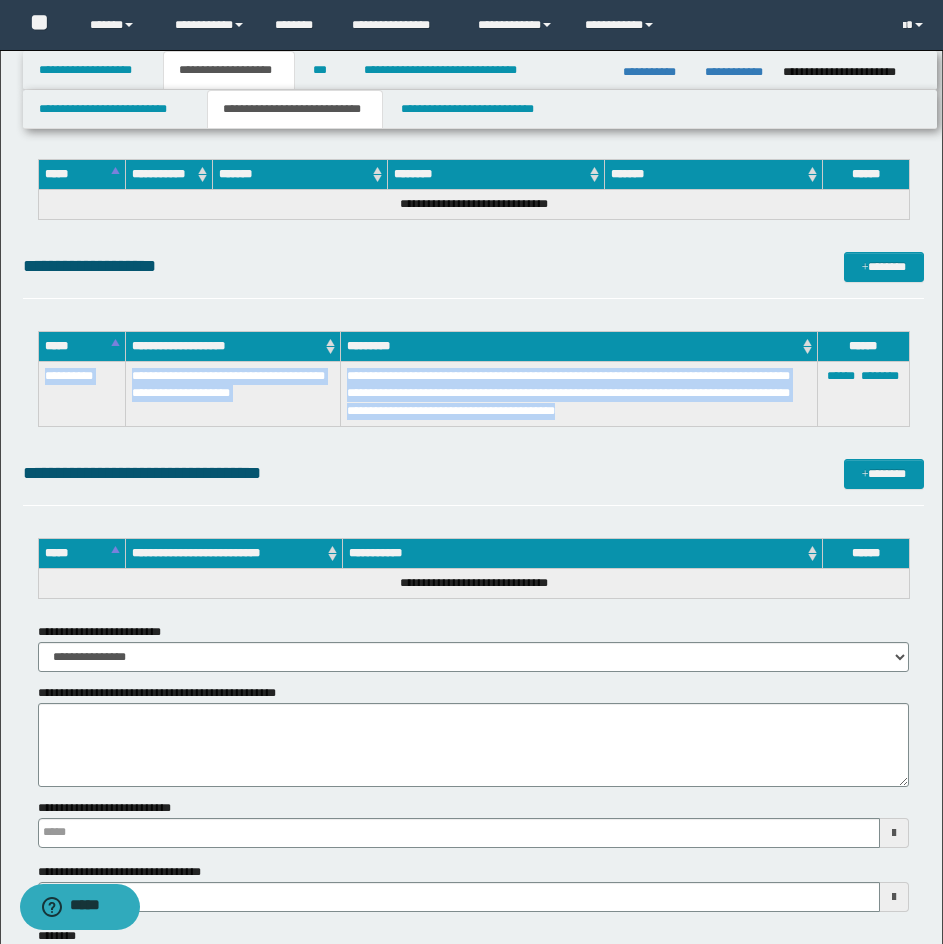 drag, startPoint x: 39, startPoint y: 379, endPoint x: 654, endPoint y: 415, distance: 616.05273 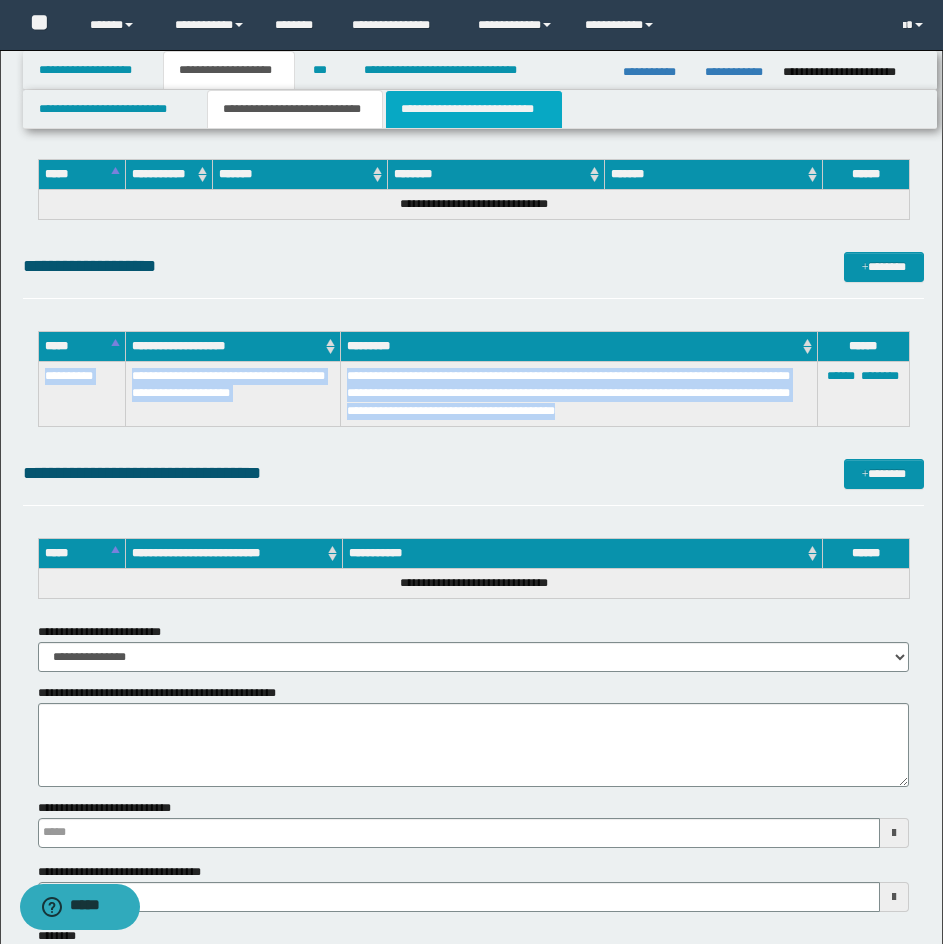 click on "**********" at bounding box center (474, 109) 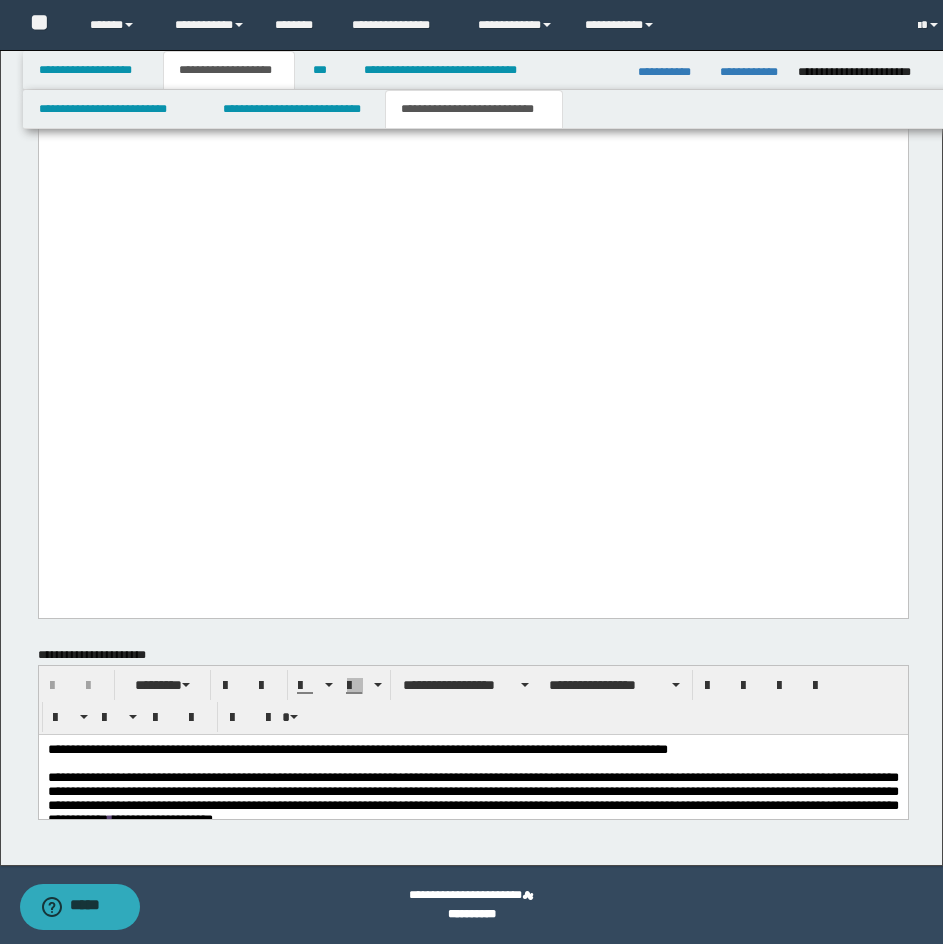 scroll, scrollTop: 1608, scrollLeft: 0, axis: vertical 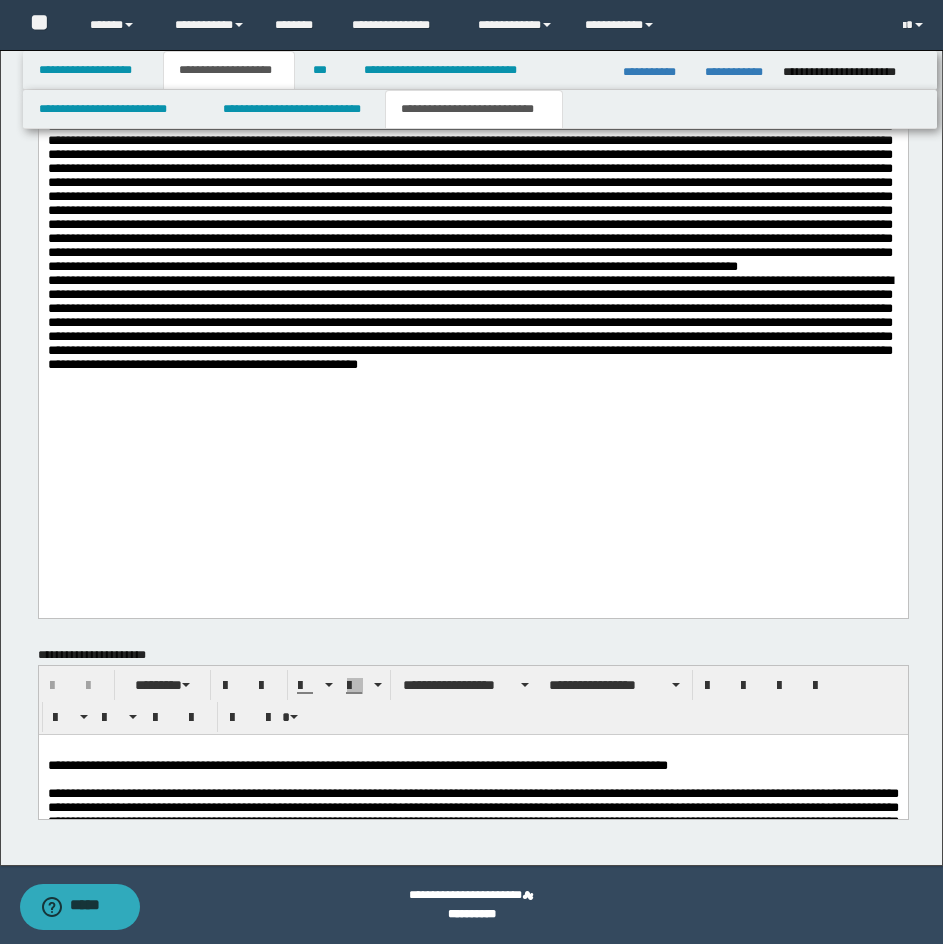click on "**********" at bounding box center (472, 206) 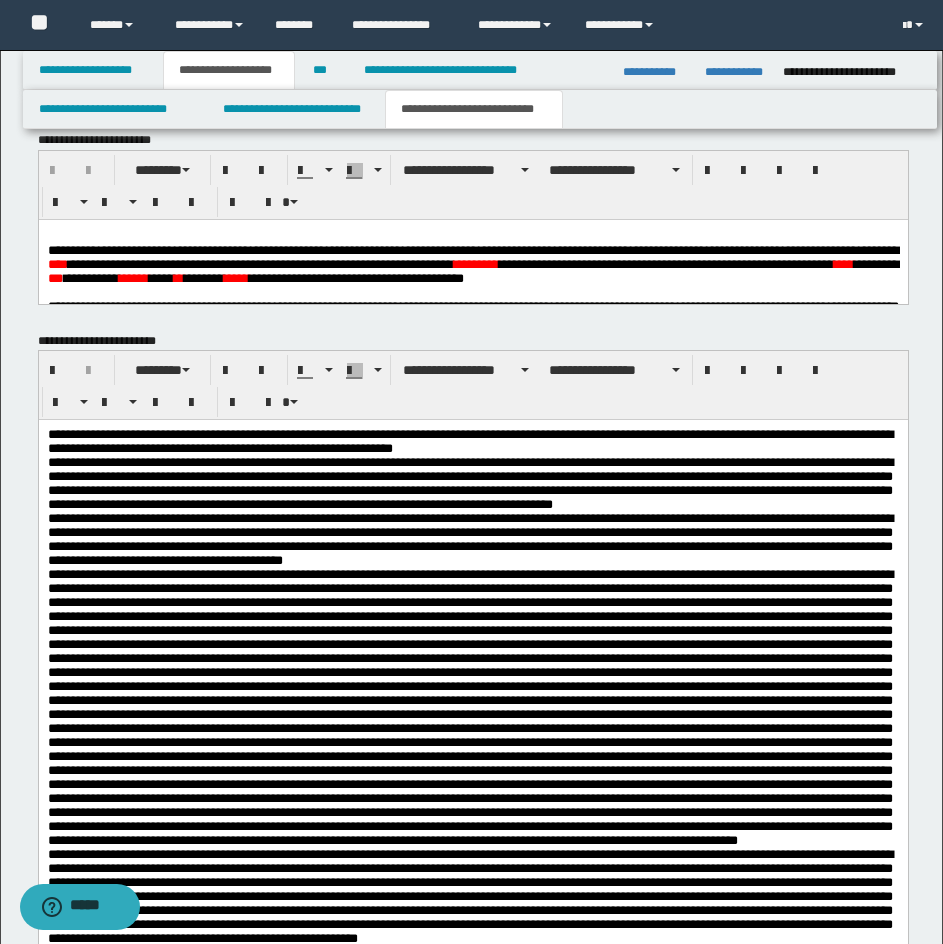 scroll, scrollTop: 1056, scrollLeft: 0, axis: vertical 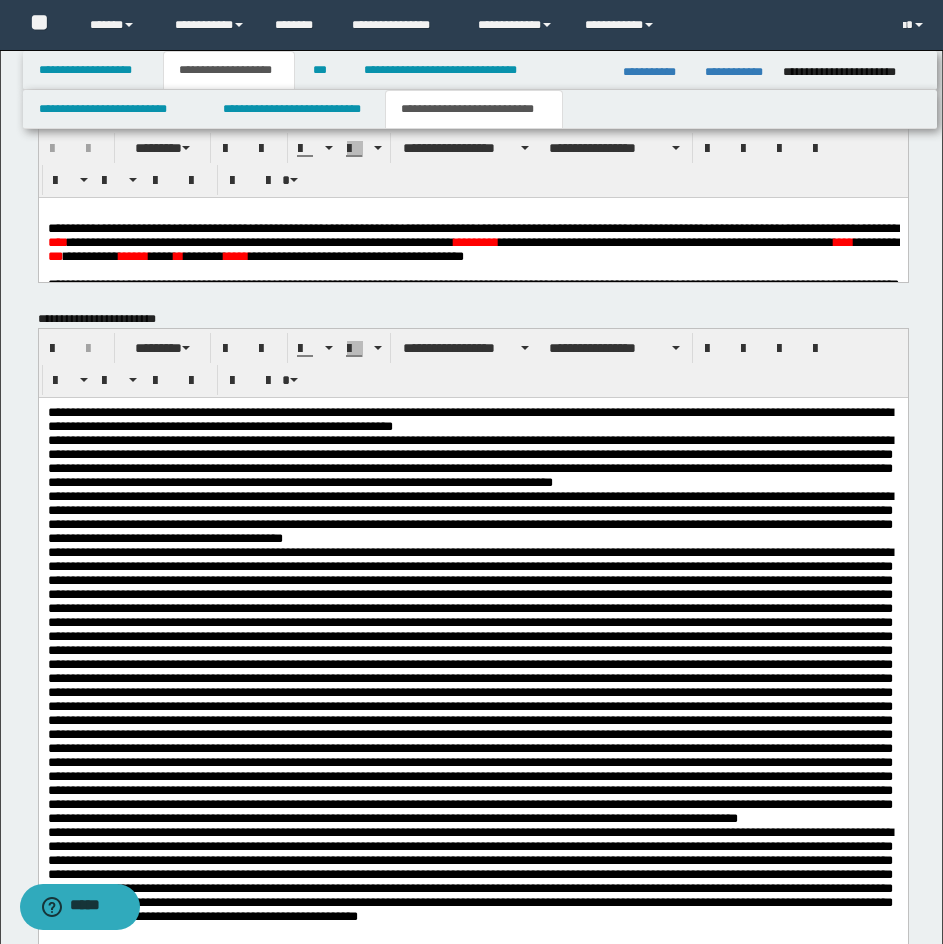 click on "**********" at bounding box center (665, 241) 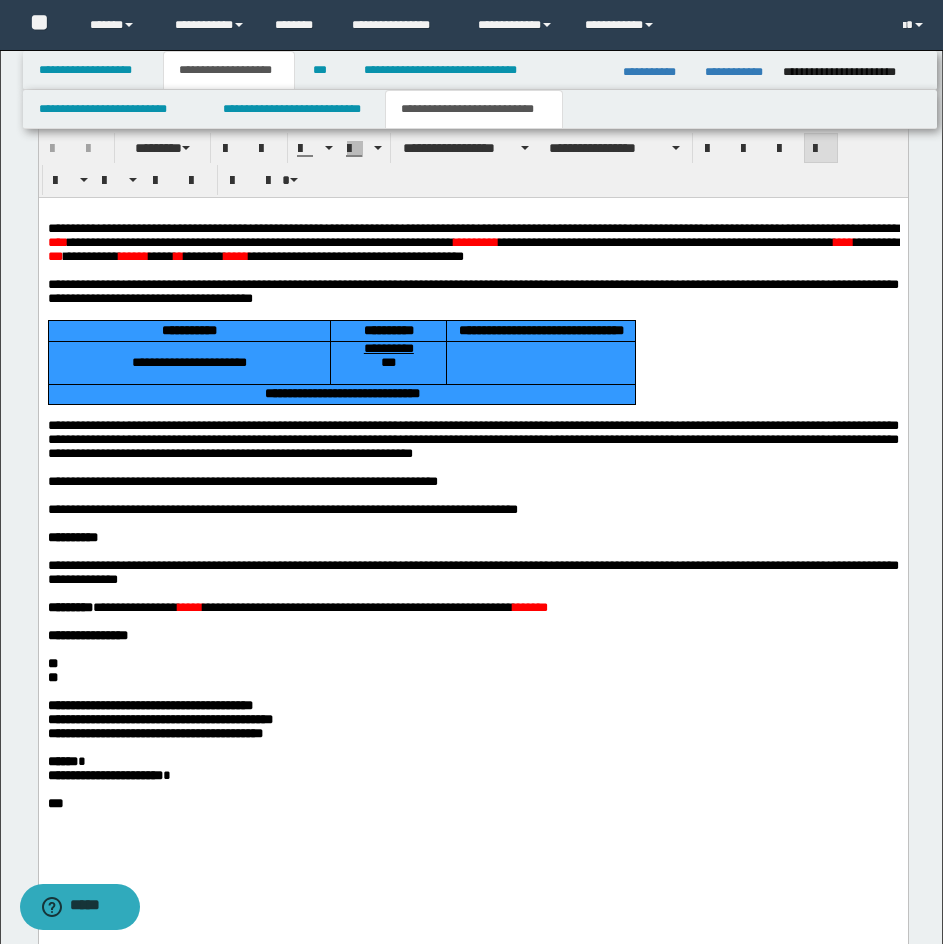 drag, startPoint x: 621, startPoint y: 425, endPoint x: 176, endPoint y: 350, distance: 451.27597 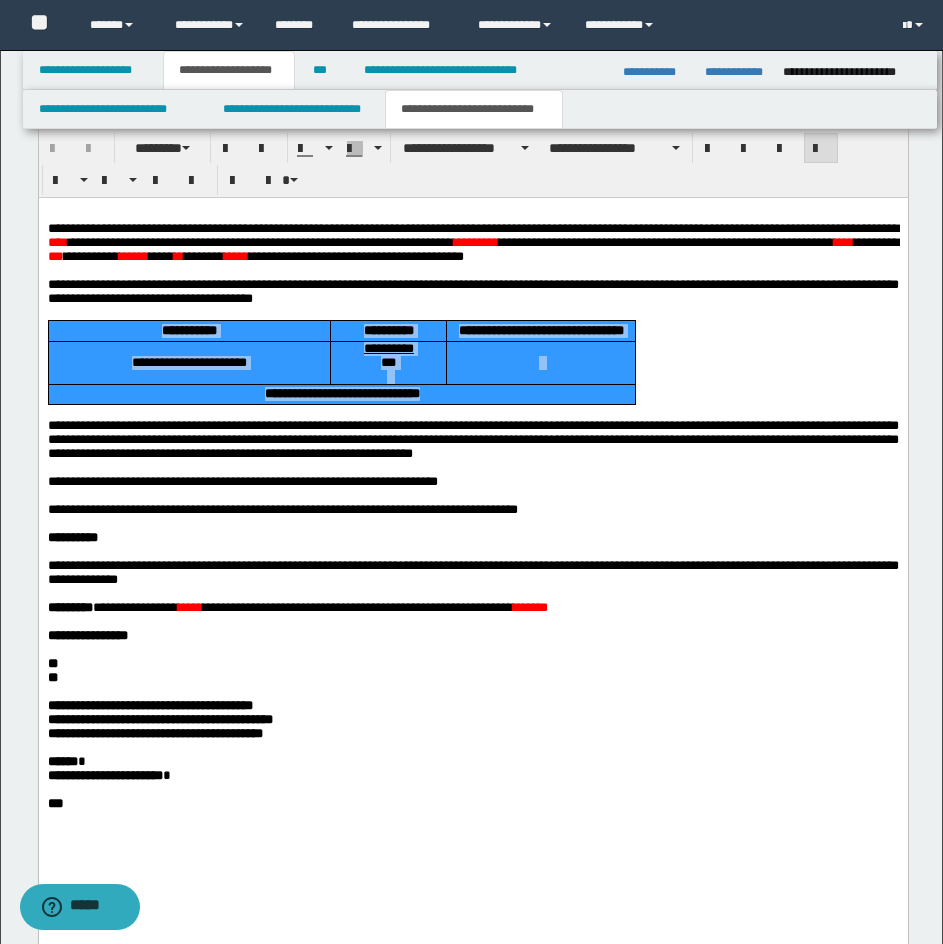 paste 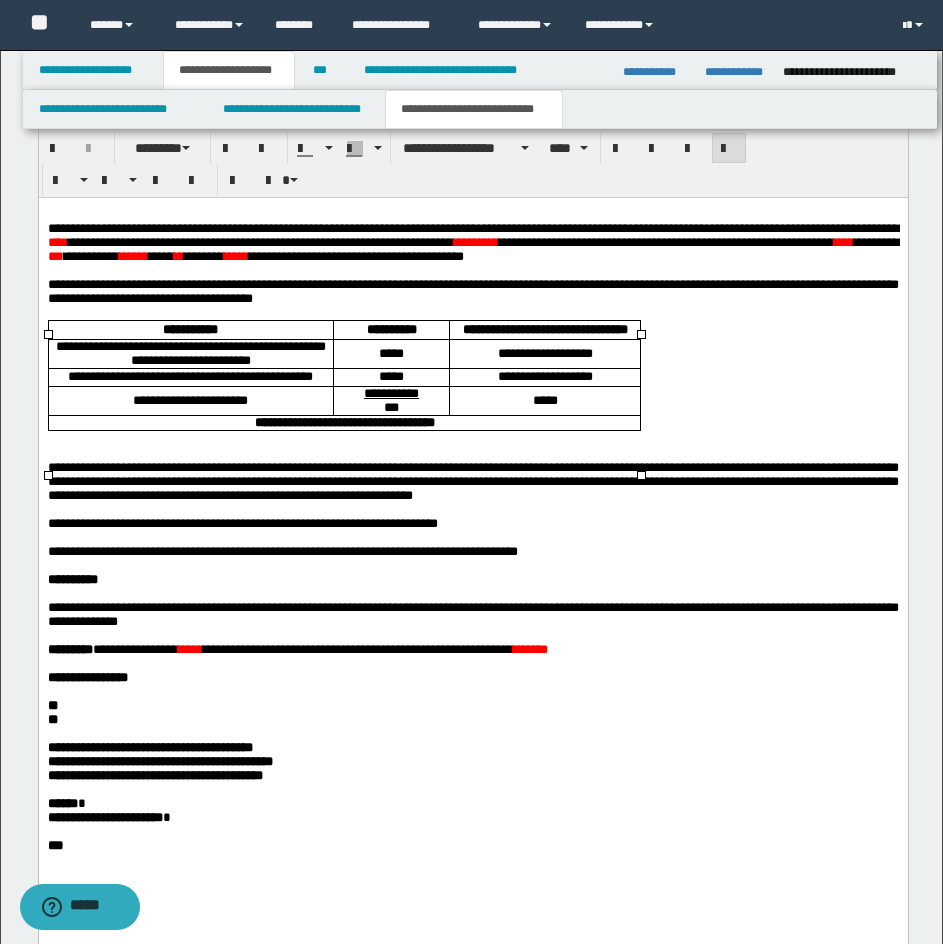 click on "**********" at bounding box center (472, 480) 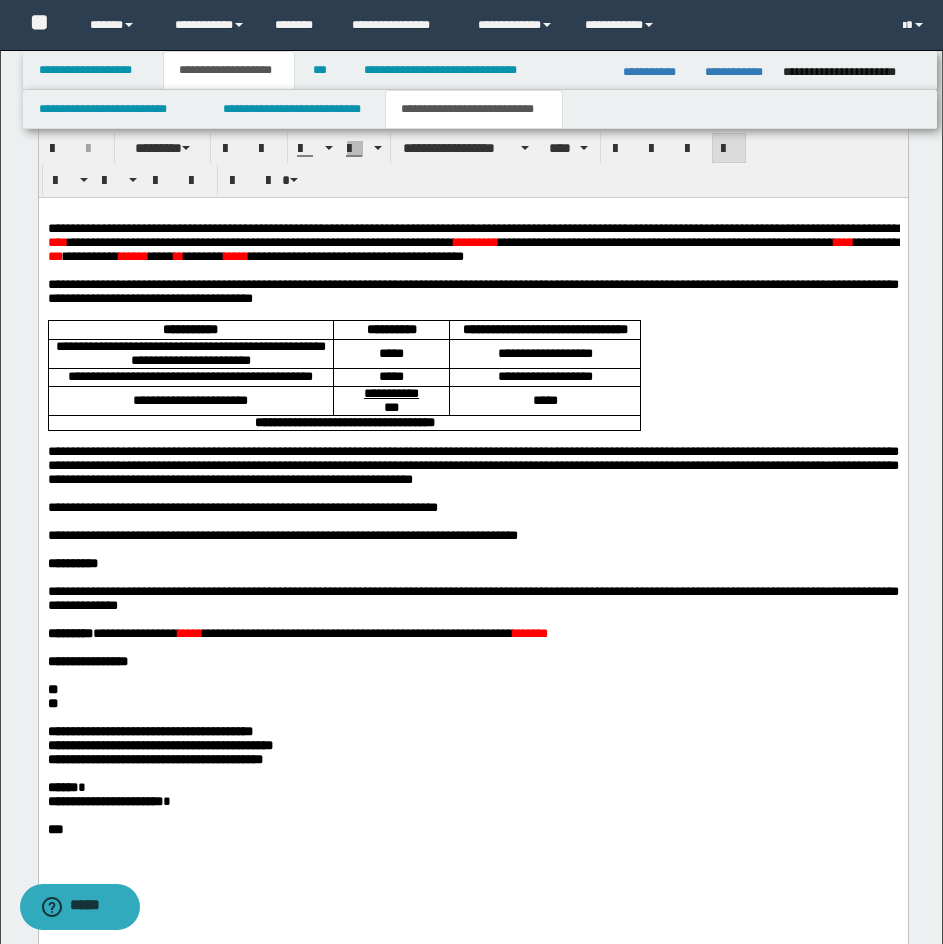 drag, startPoint x: 651, startPoint y: 883, endPoint x: 720, endPoint y: 812, distance: 99.00505 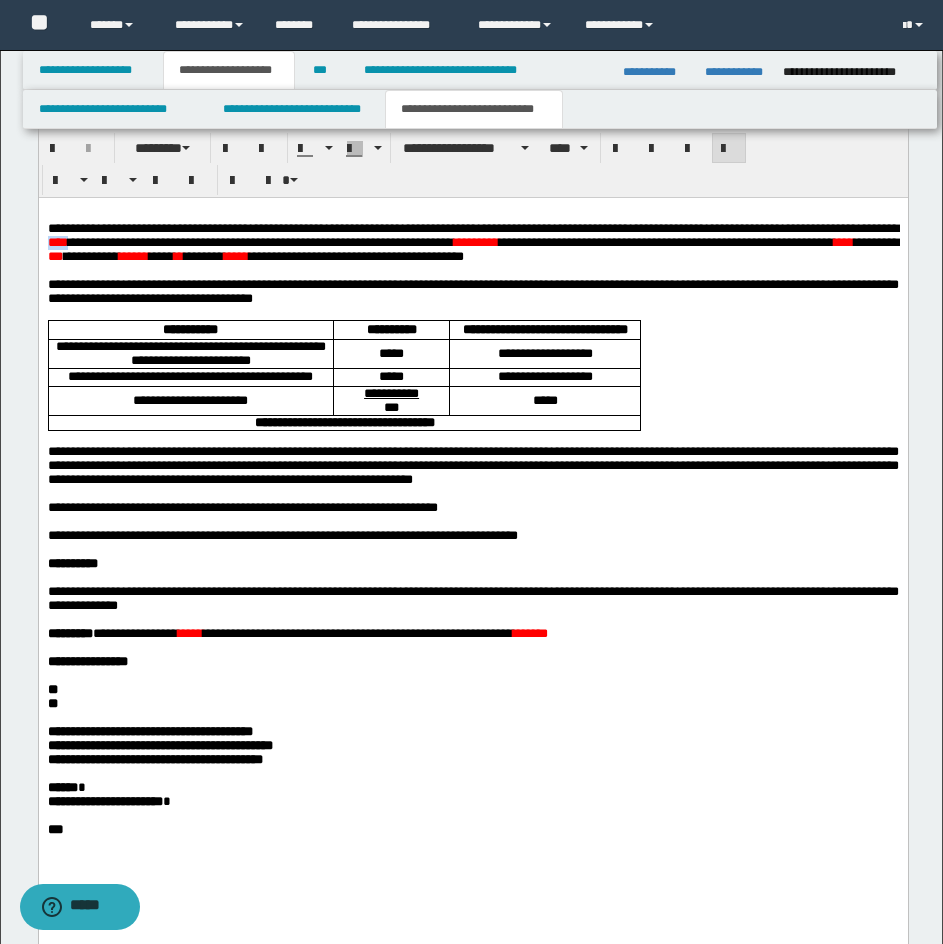 click on "****" at bounding box center [57, 241] 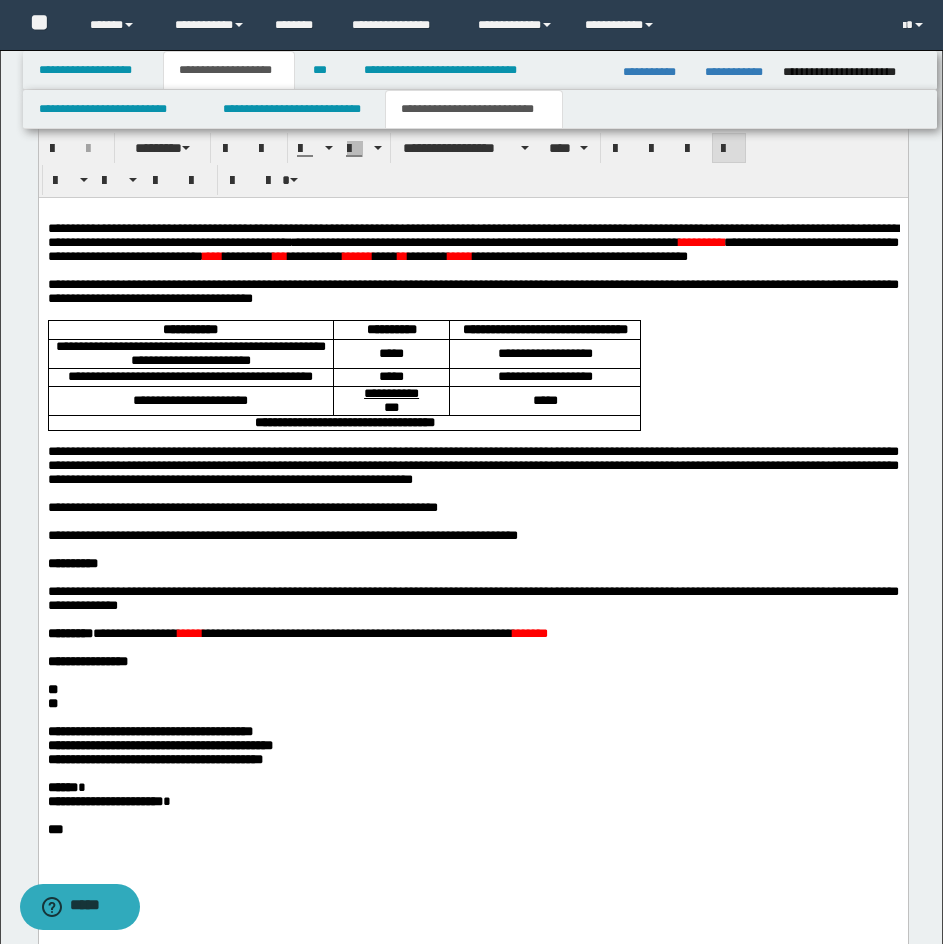 click on "*****" at bounding box center [459, 255] 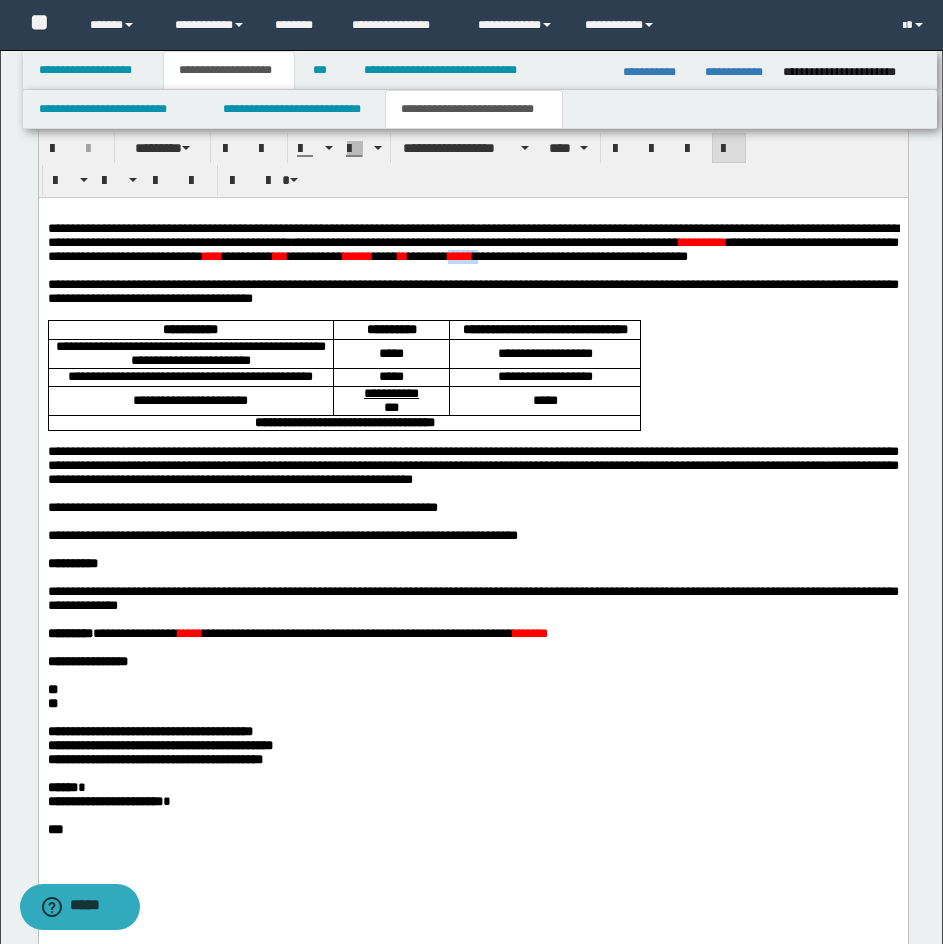 click on "*****" at bounding box center [459, 255] 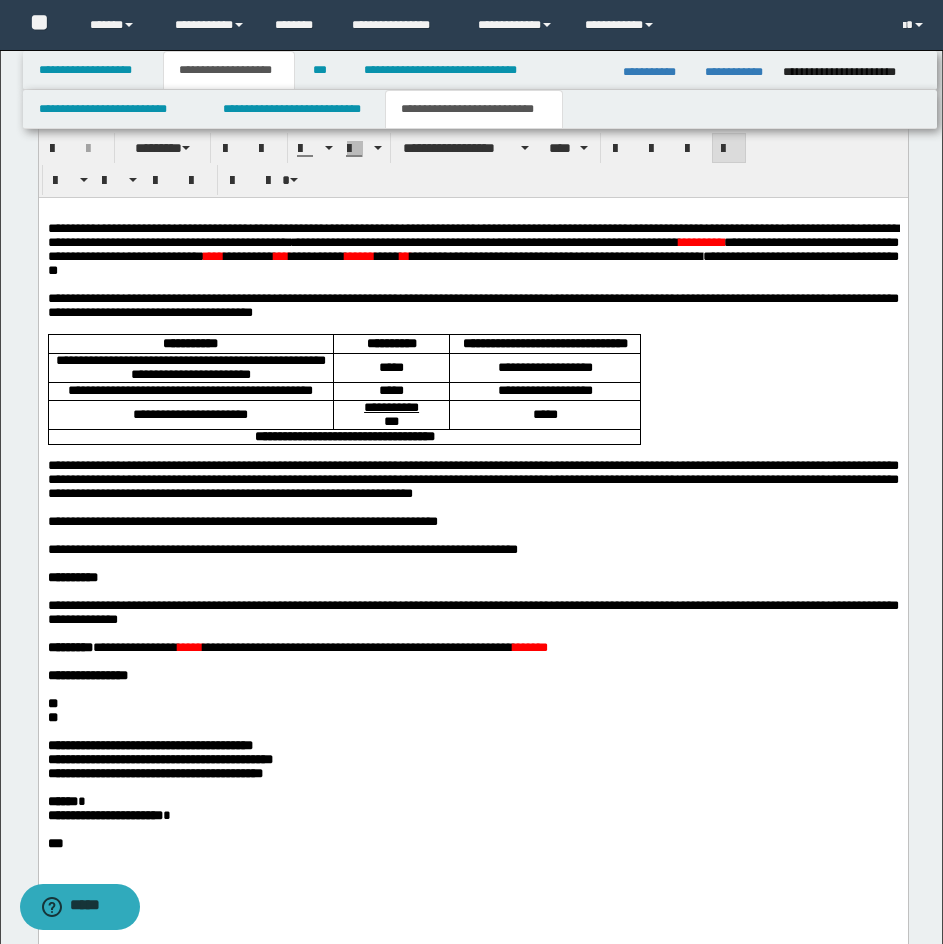 click on "*********" at bounding box center (700, 241) 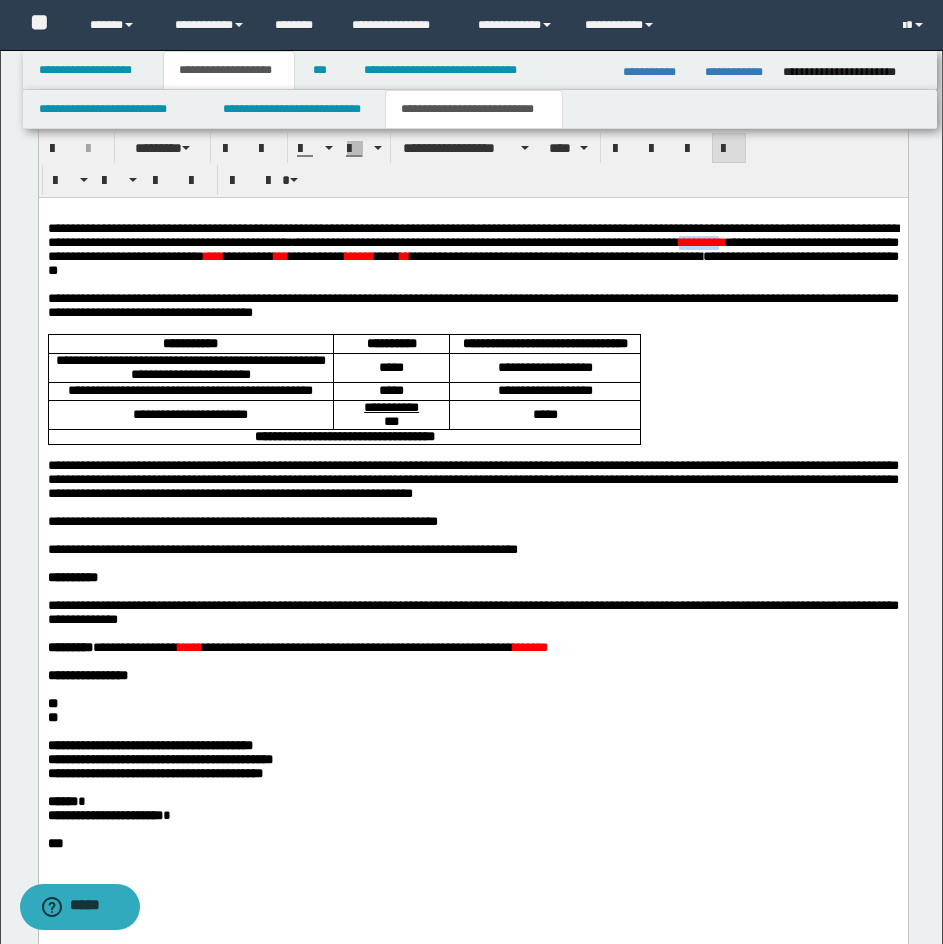 click on "*********" at bounding box center [700, 241] 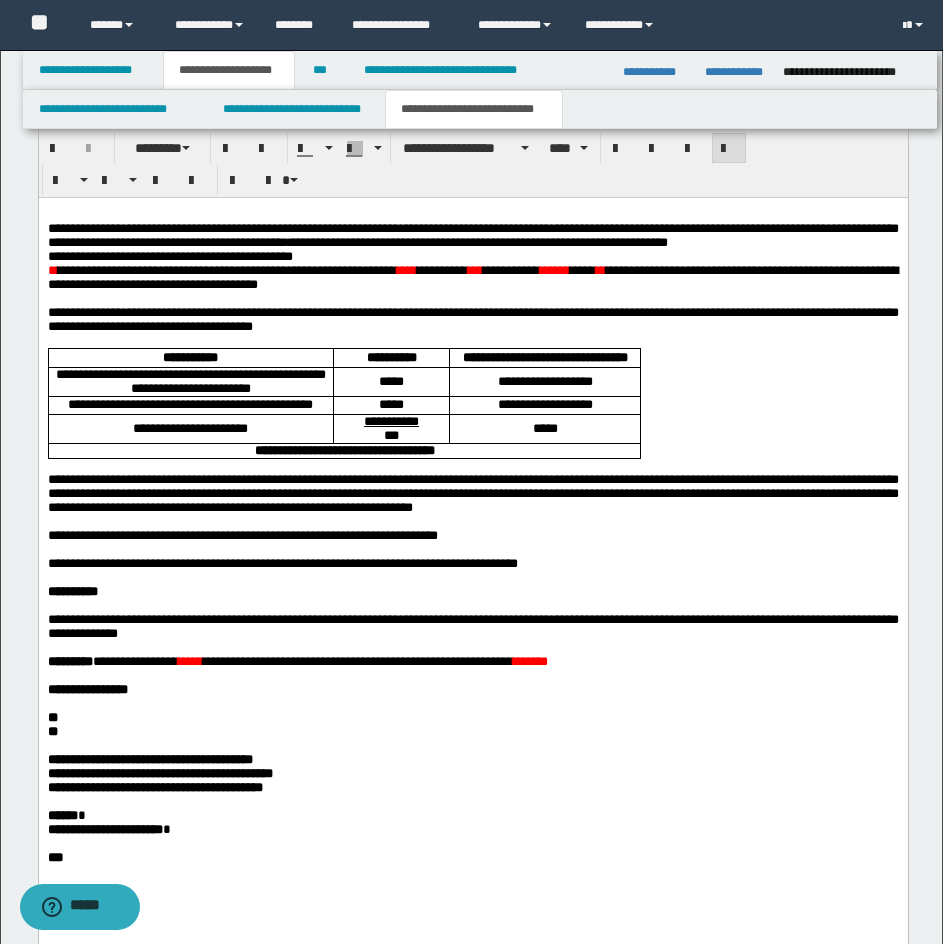 click on "*" at bounding box center [52, 269] 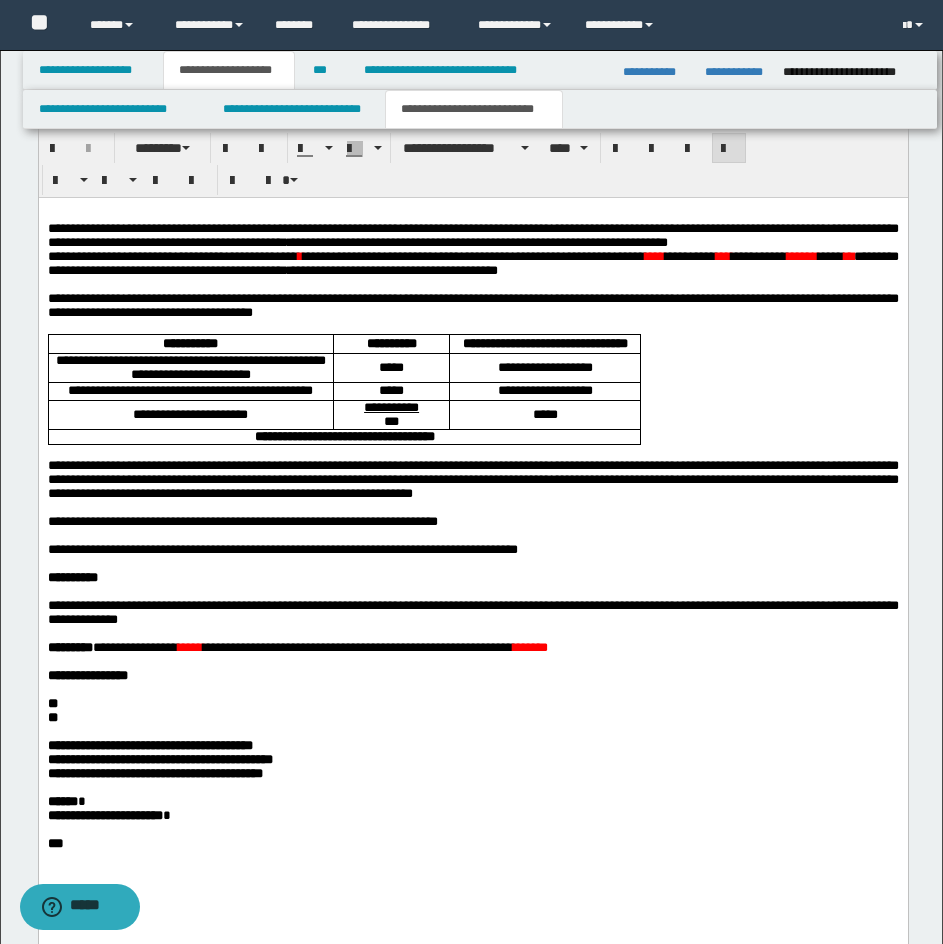 click on "**********" at bounding box center [172, 255] 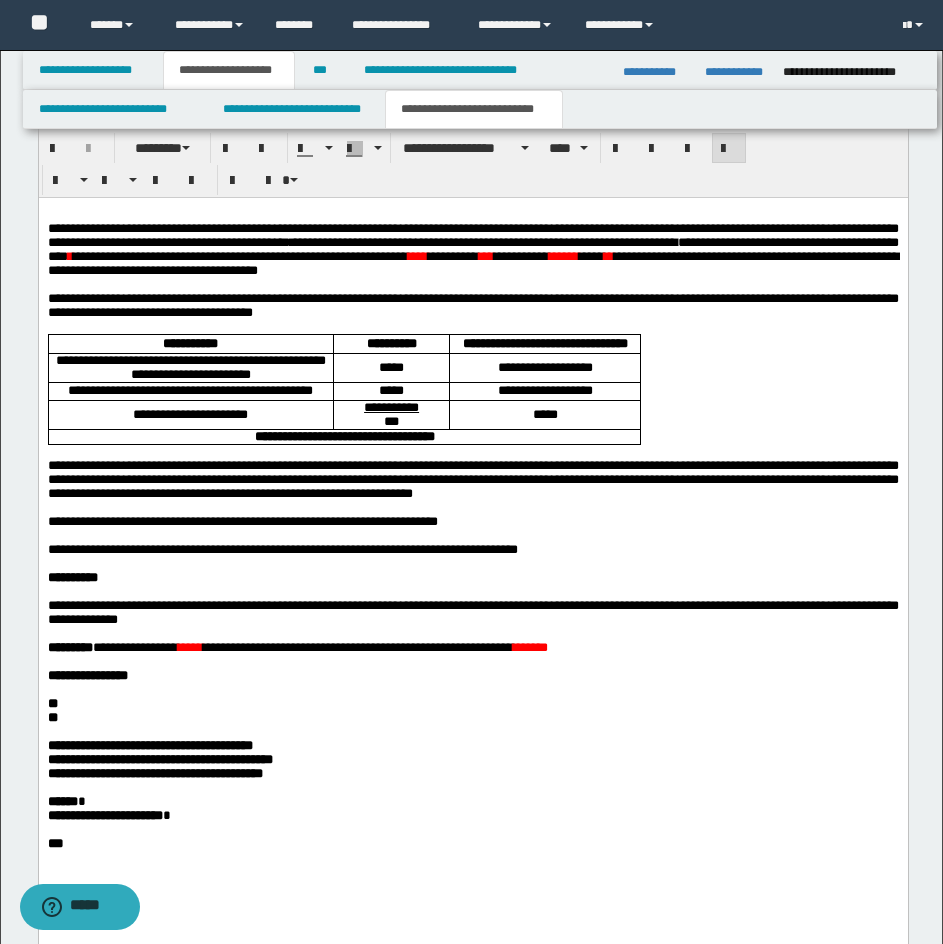click on "****" at bounding box center (417, 255) 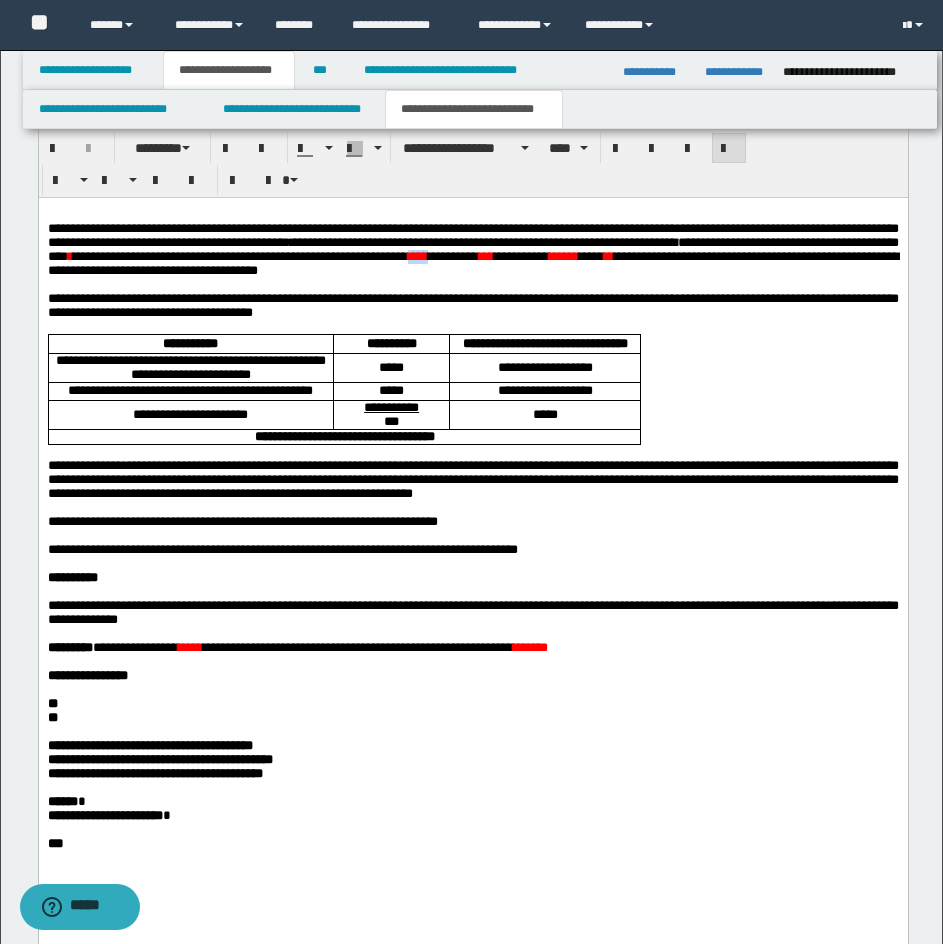 click on "****" at bounding box center (417, 255) 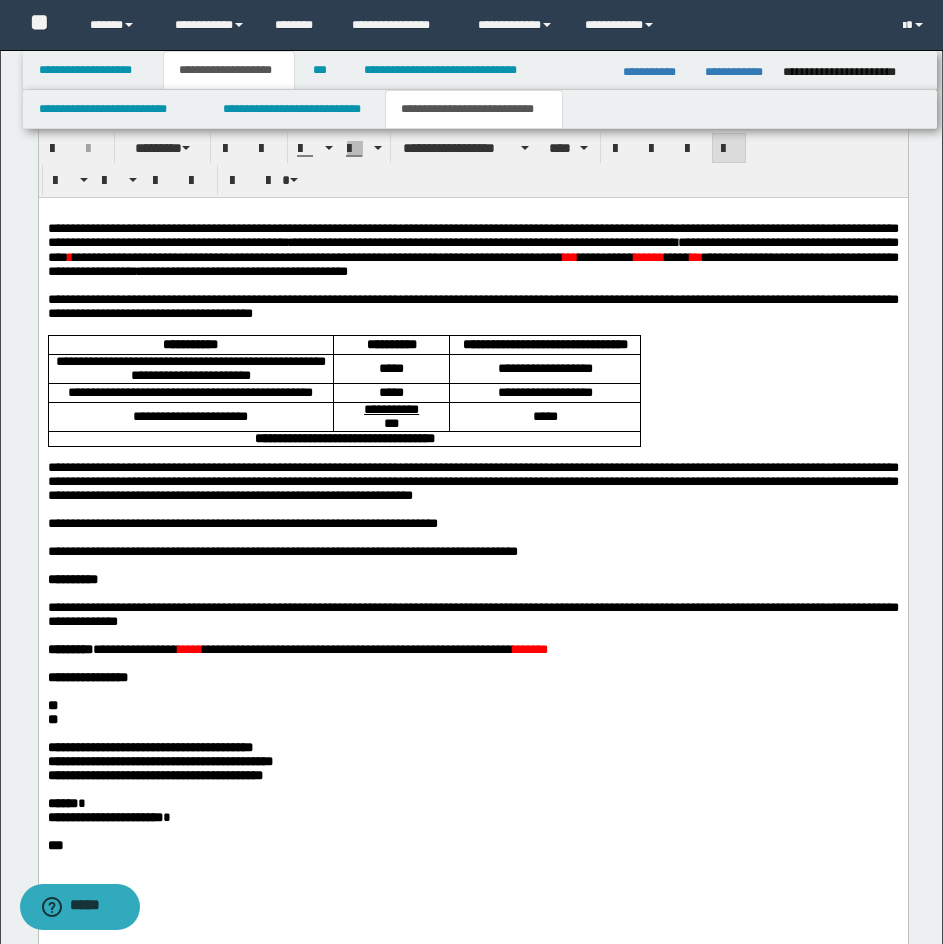 click on "*******" at bounding box center [529, 648] 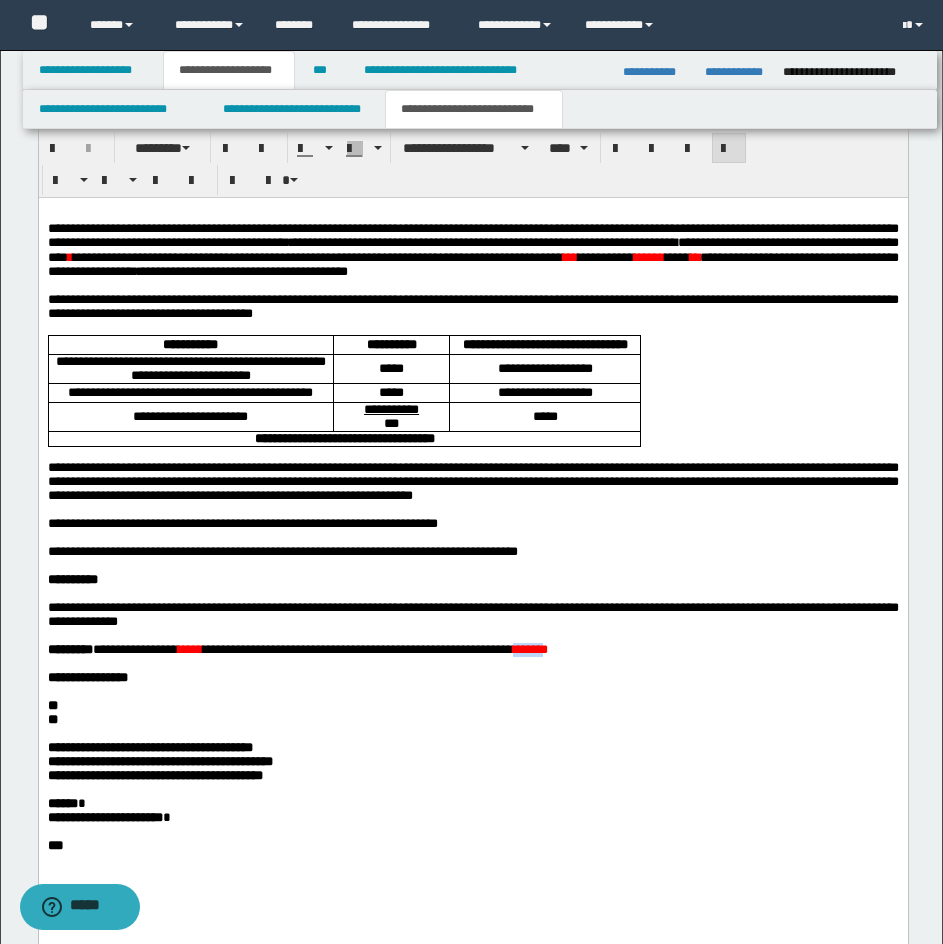 click on "*******" at bounding box center (529, 648) 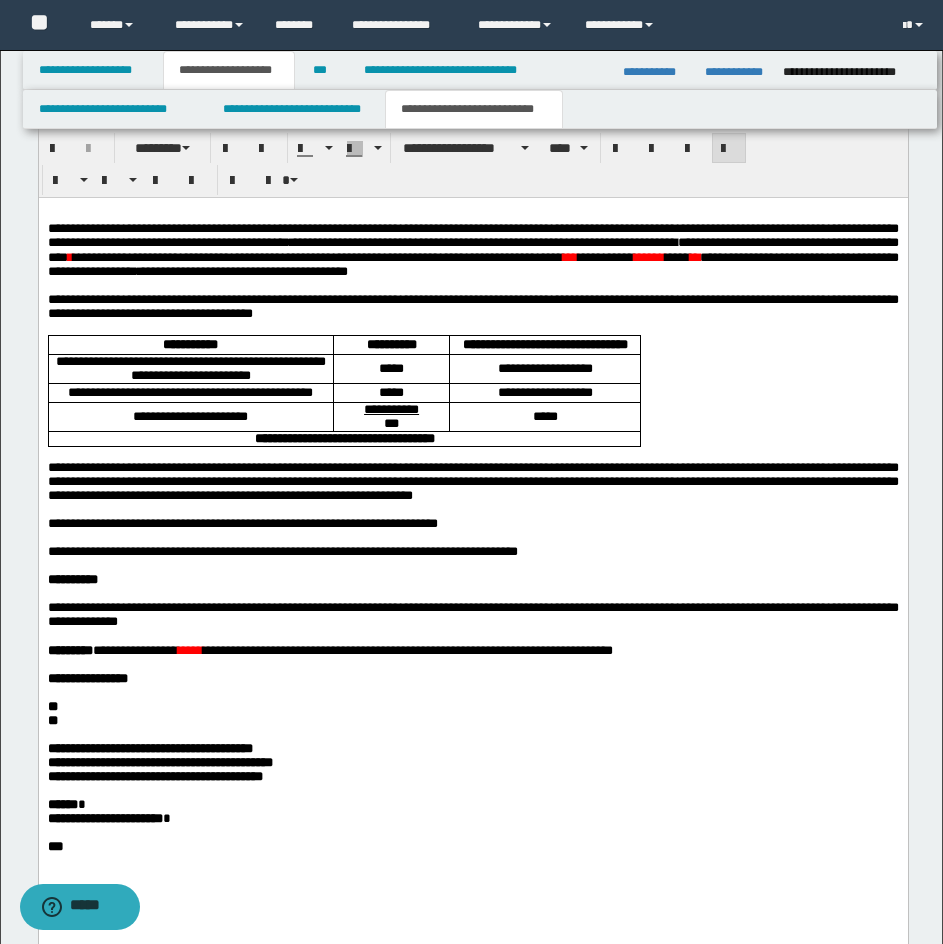click on "***" at bounding box center [569, 256] 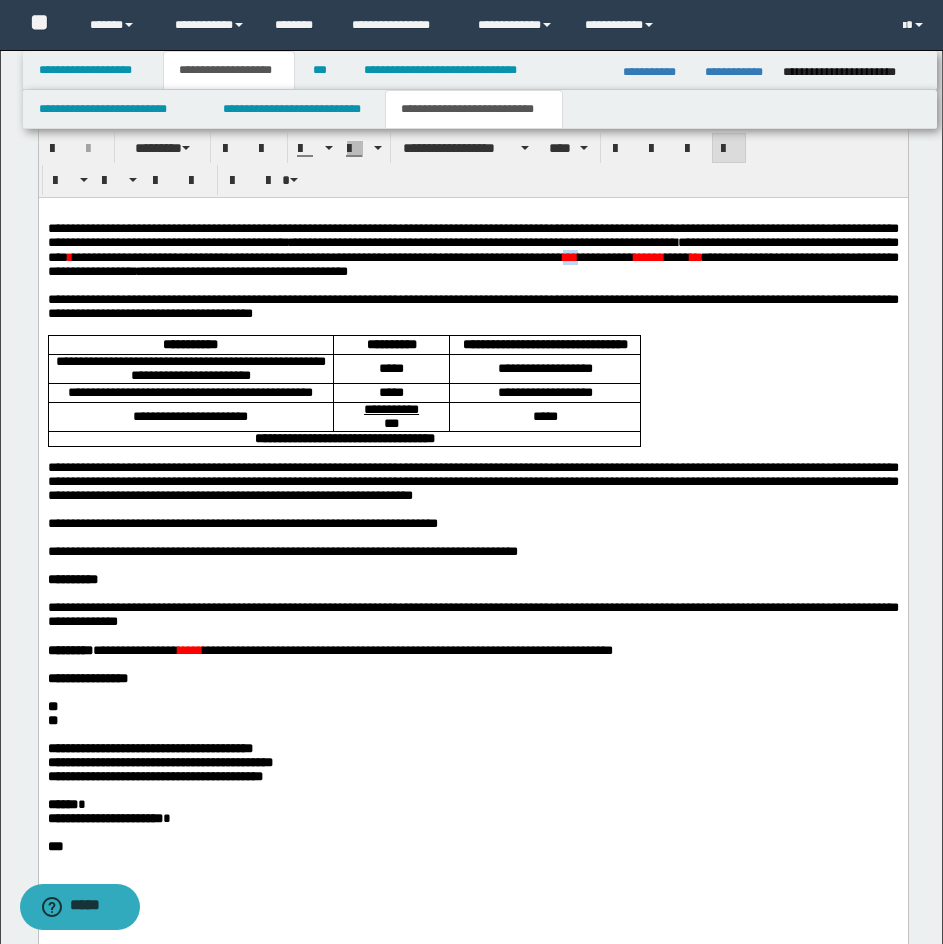 click on "***" at bounding box center (569, 256) 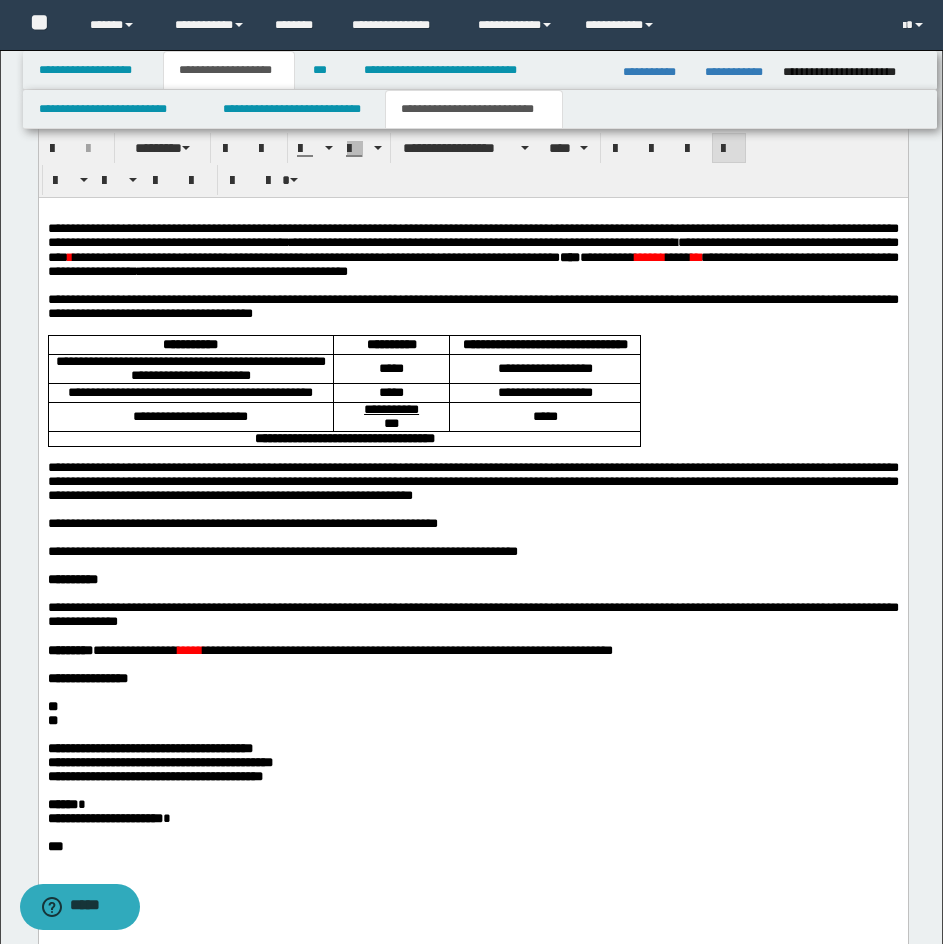 click on "******" at bounding box center [649, 256] 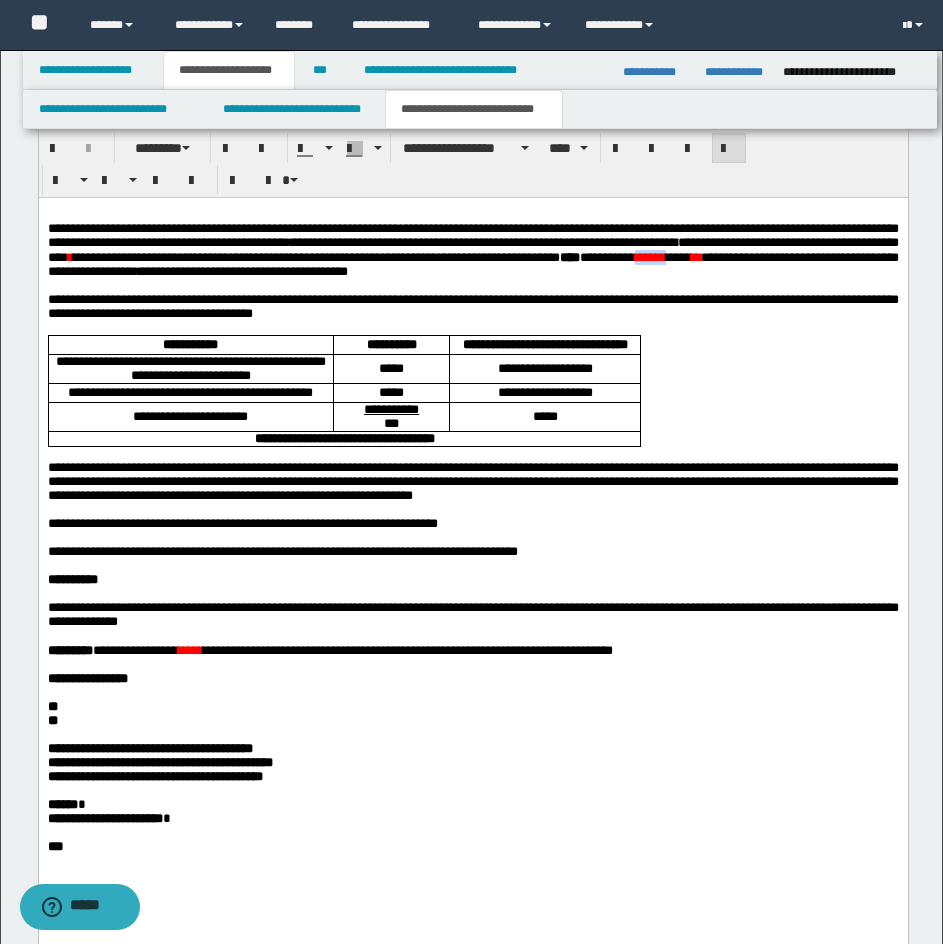 click on "******" at bounding box center (649, 256) 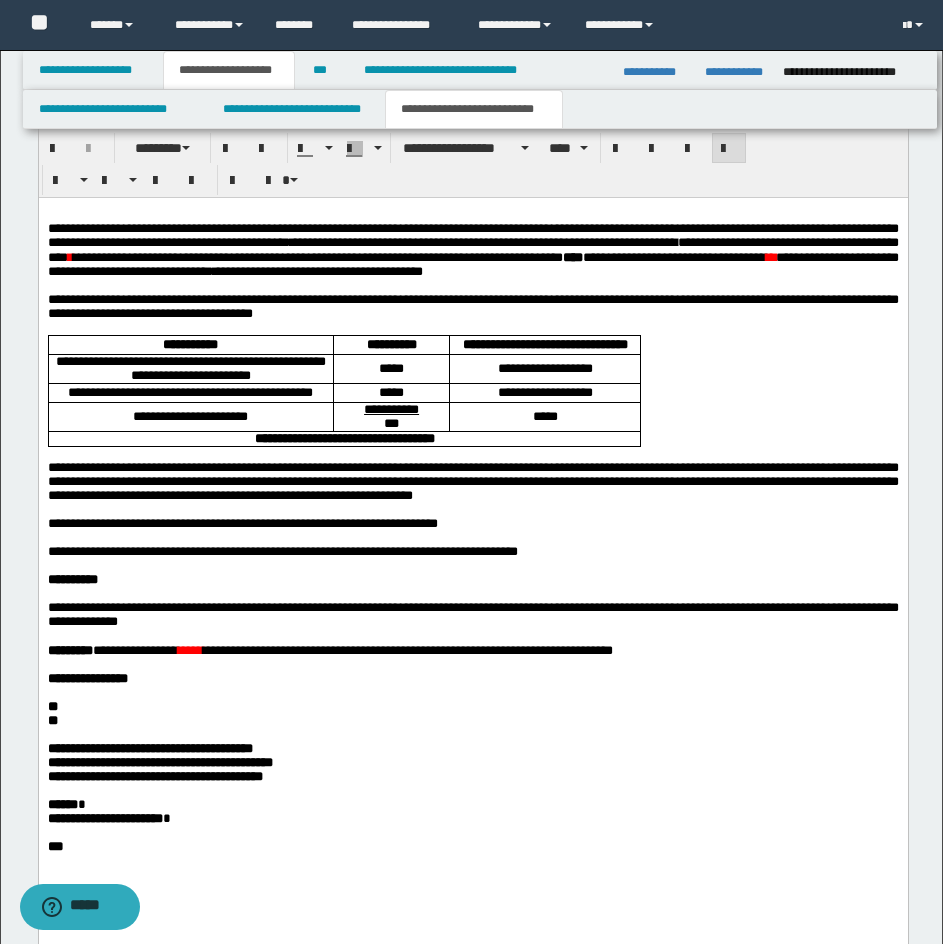 click on "**" at bounding box center (770, 256) 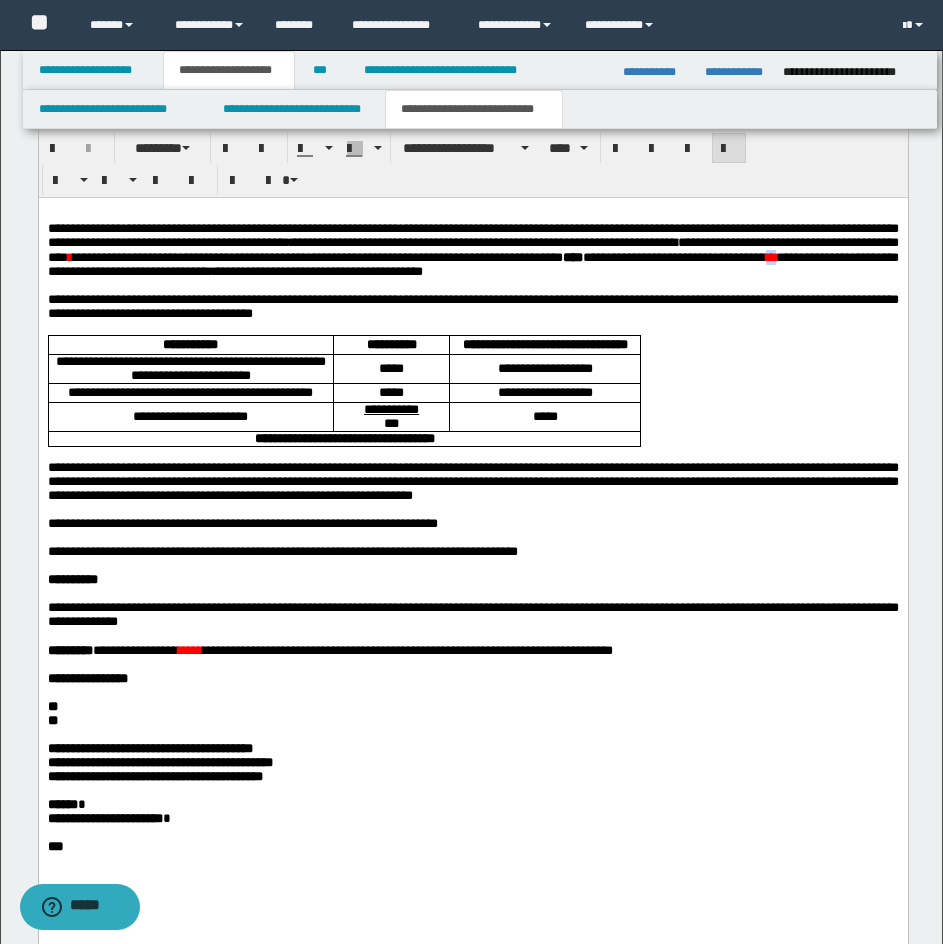 click on "**" at bounding box center (770, 256) 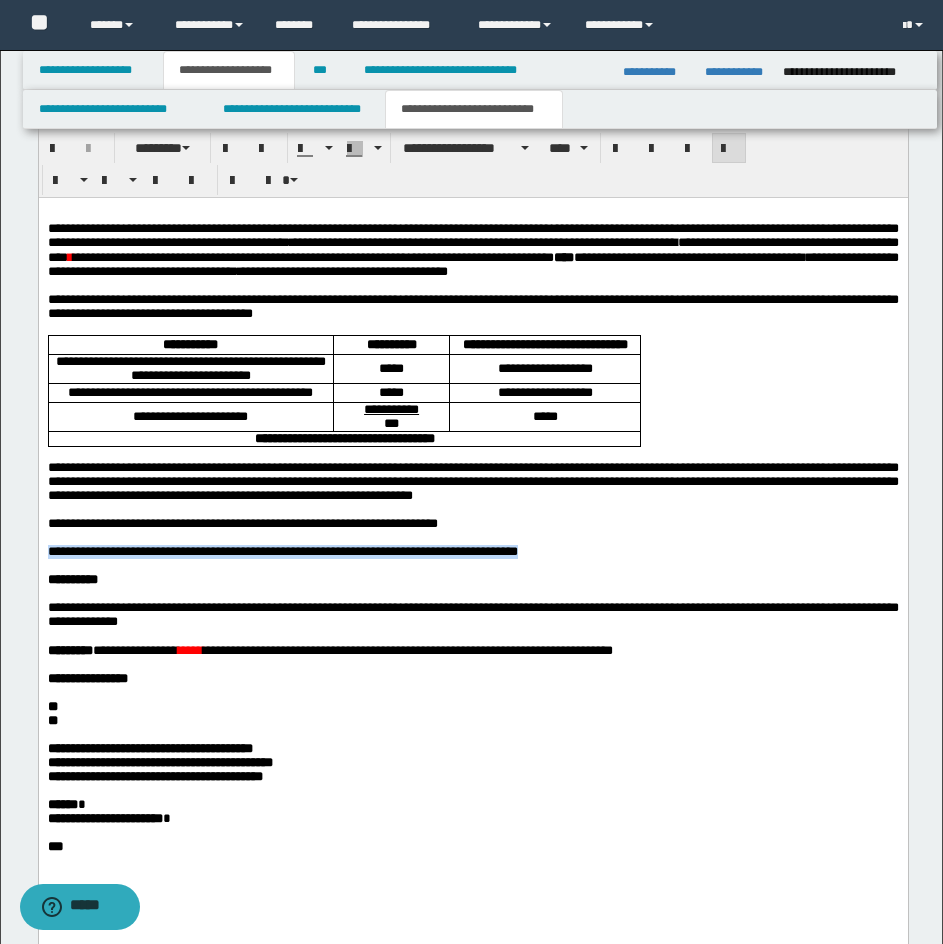drag, startPoint x: 48, startPoint y: 607, endPoint x: 585, endPoint y: 607, distance: 537 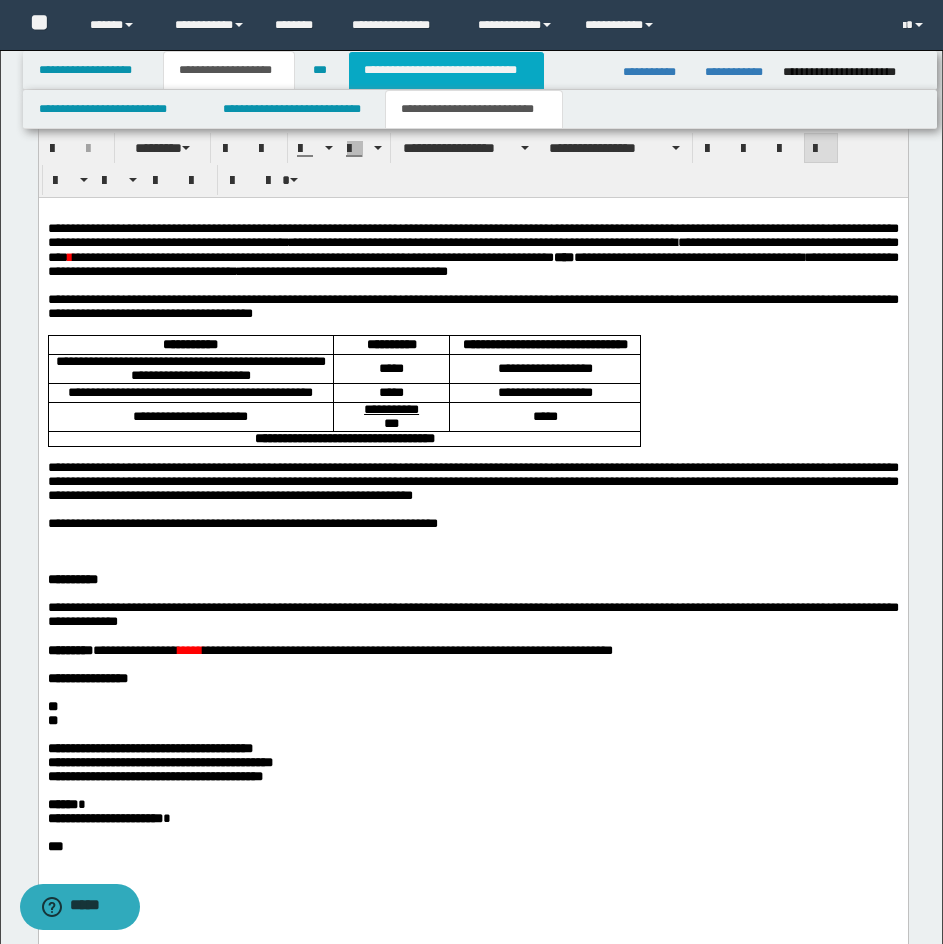 click on "**********" at bounding box center (446, 70) 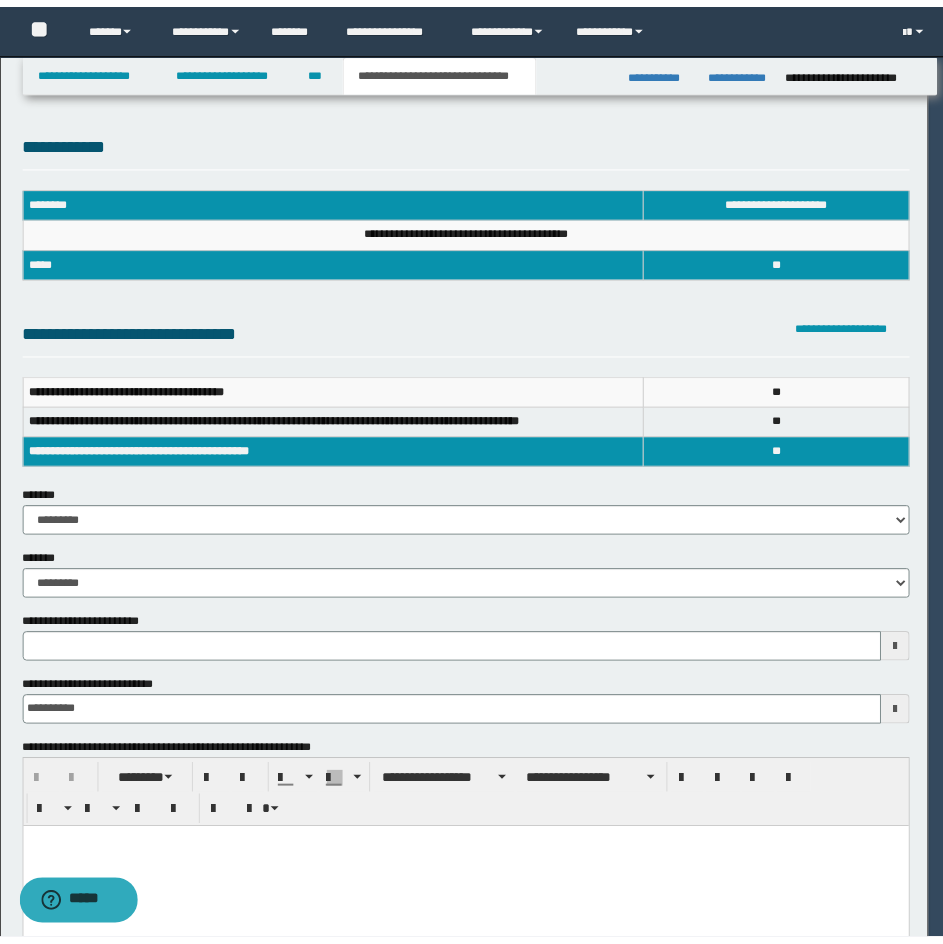 scroll, scrollTop: 0, scrollLeft: 0, axis: both 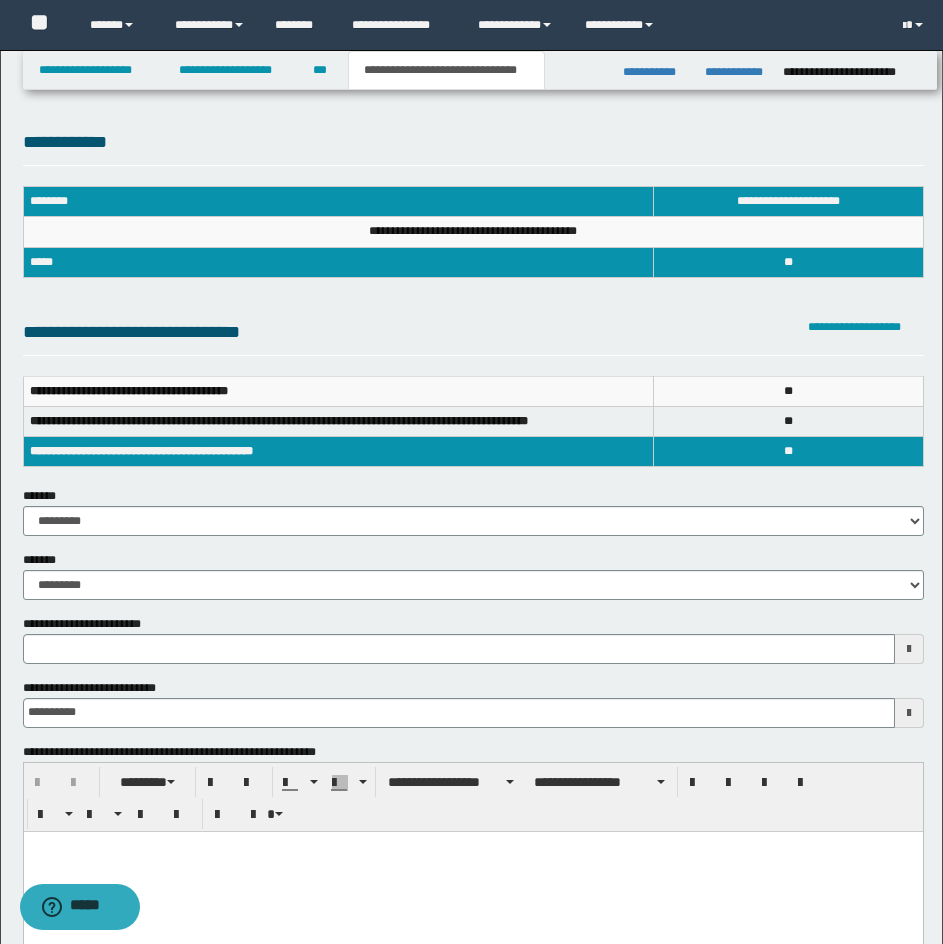 click at bounding box center [472, 846] 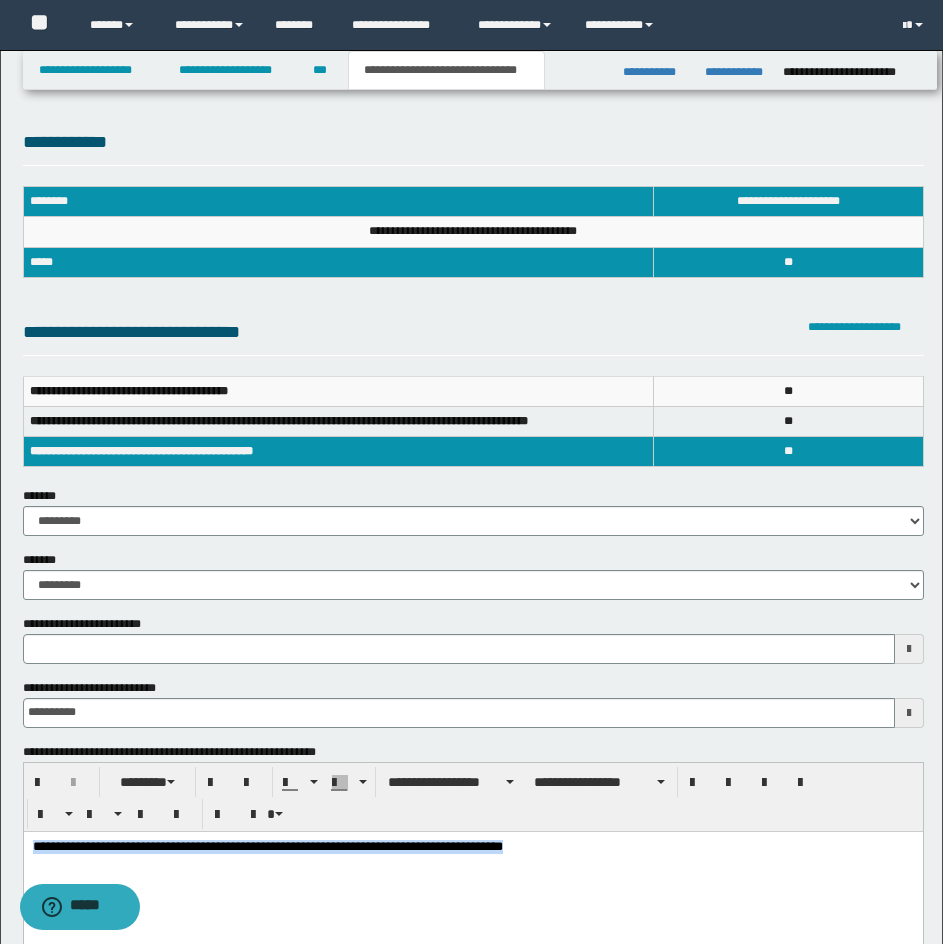 drag, startPoint x: 679, startPoint y: 851, endPoint x: 222, endPoint y: 835, distance: 457.28 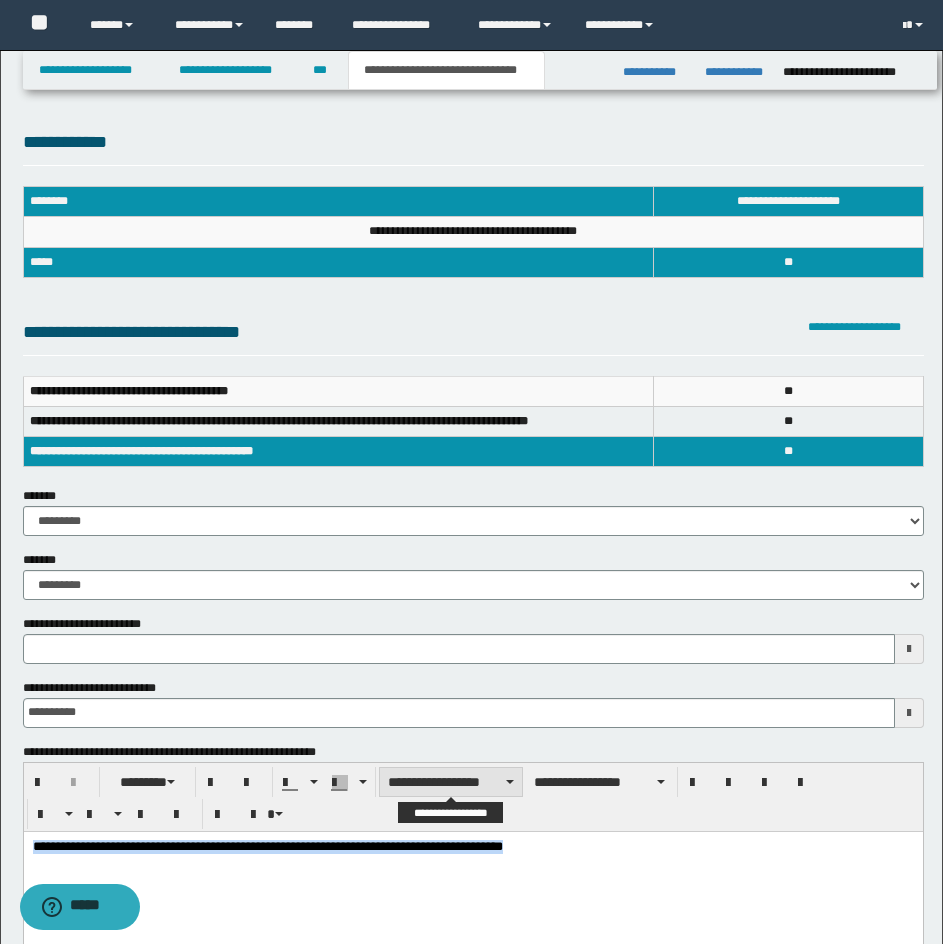 click on "**********" at bounding box center [451, 782] 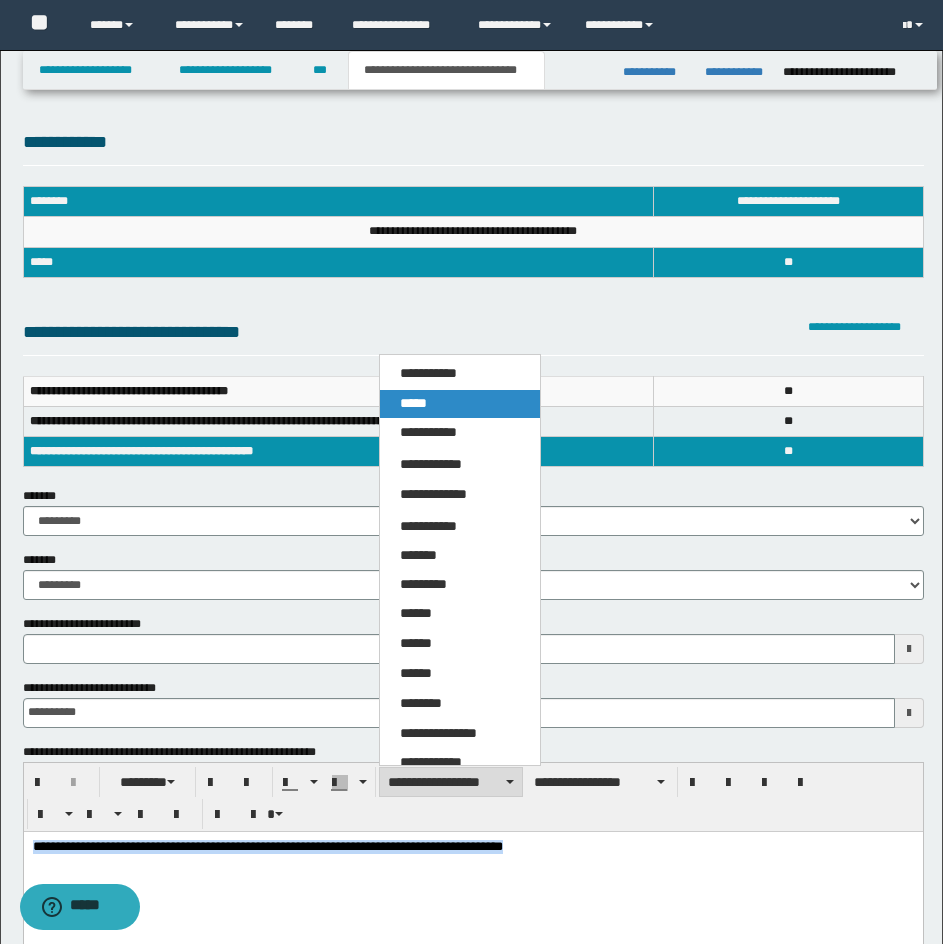 click on "*****" at bounding box center [413, 403] 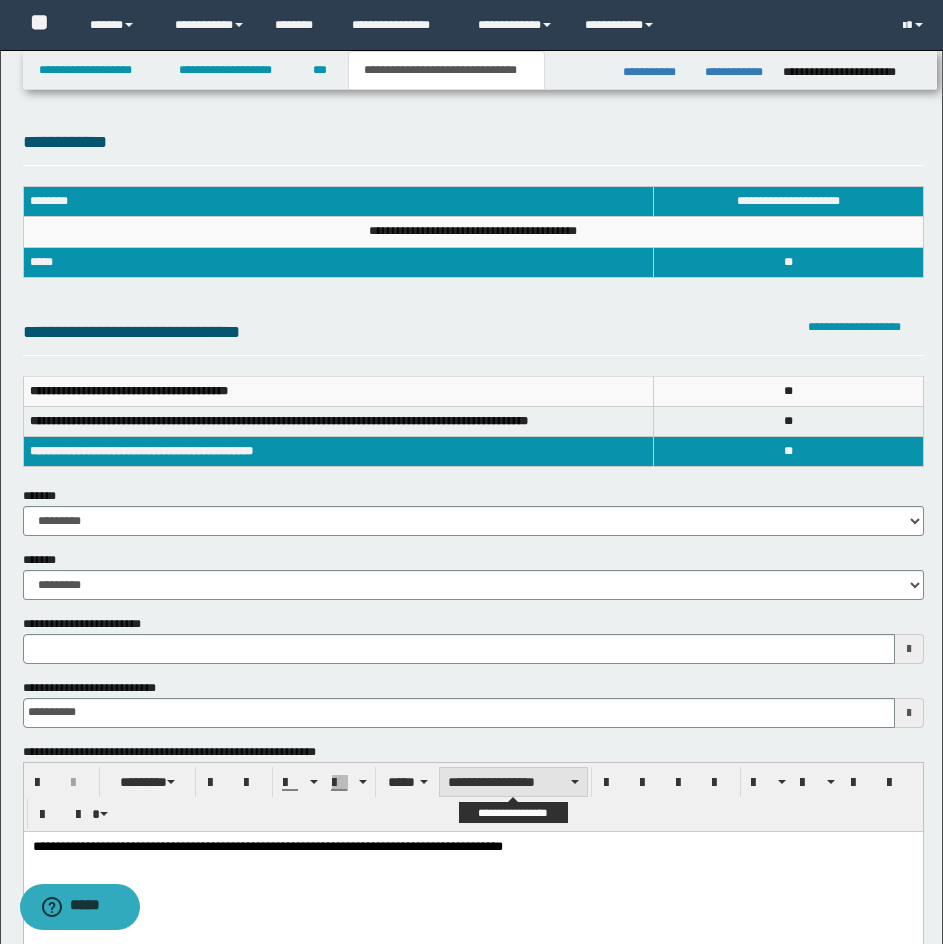 click on "**********" at bounding box center [513, 782] 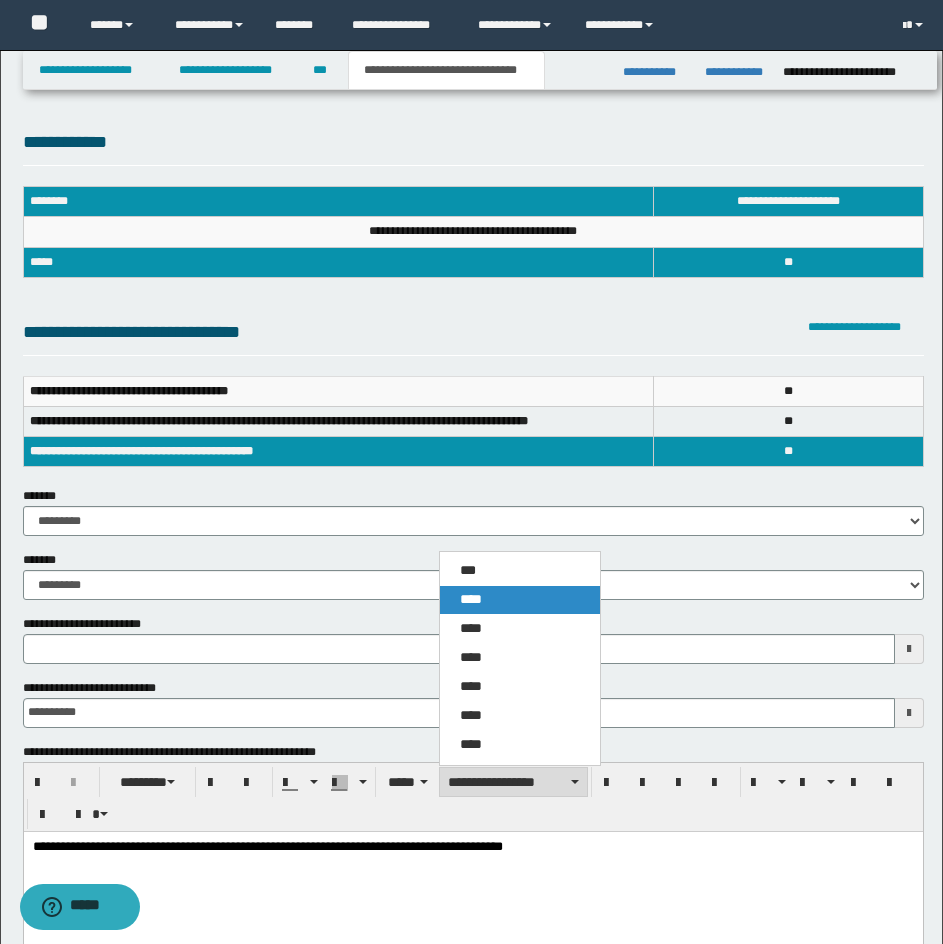 click on "****" at bounding box center [471, 599] 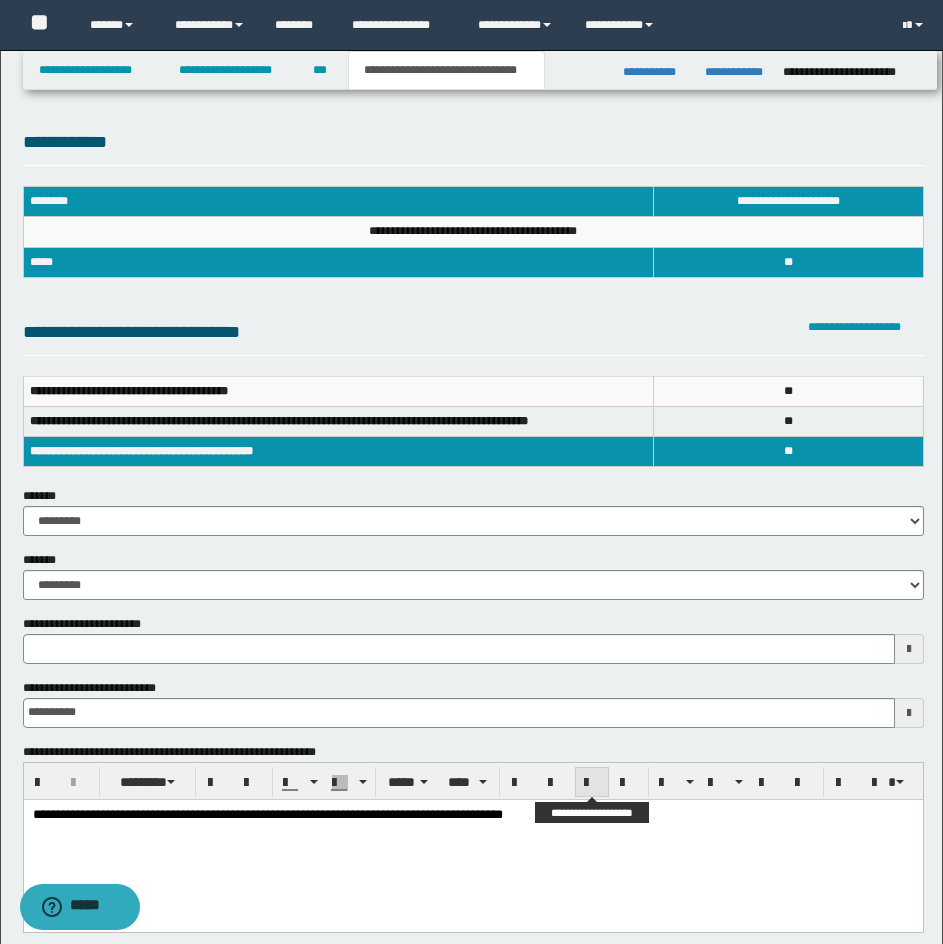 click at bounding box center (592, 783) 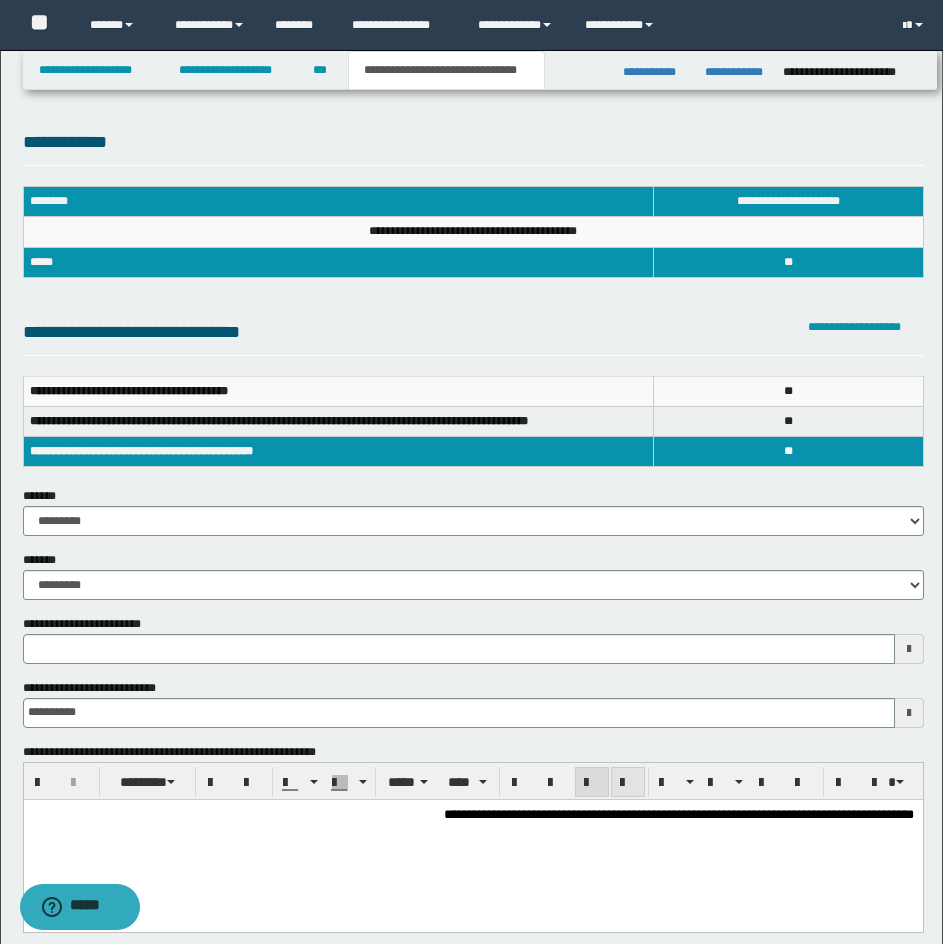 click at bounding box center (628, 783) 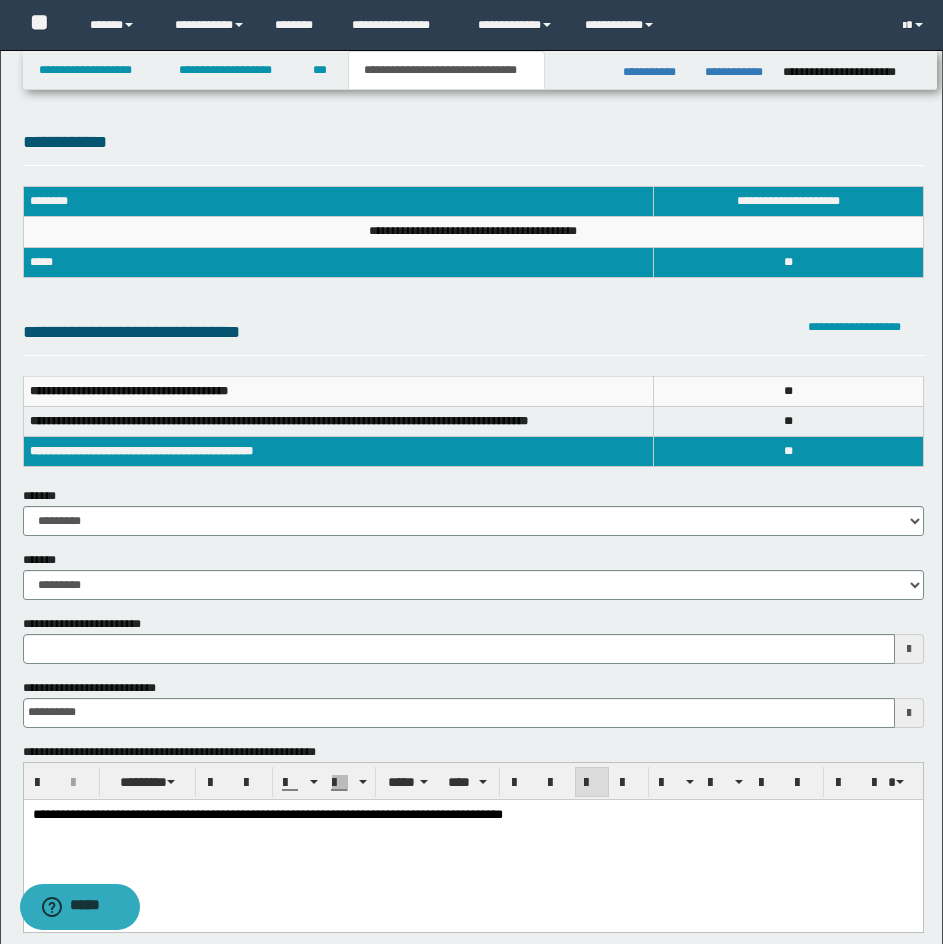 type 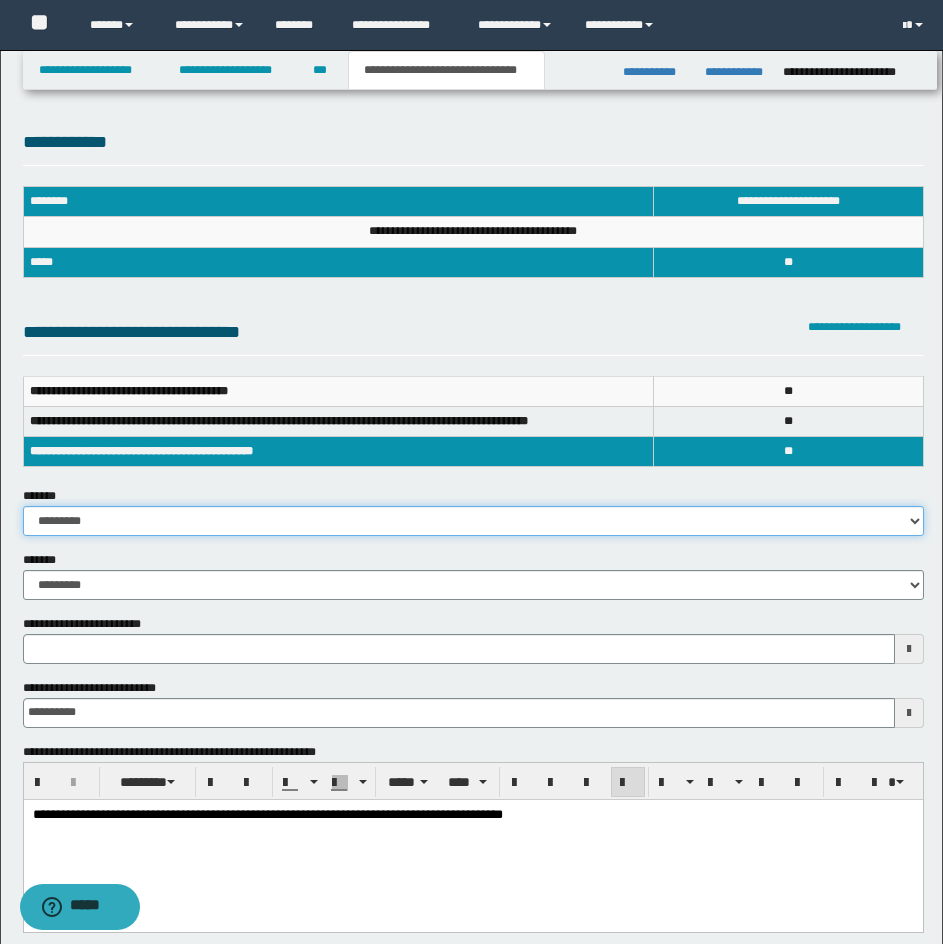 click on "**********" at bounding box center (473, 521) 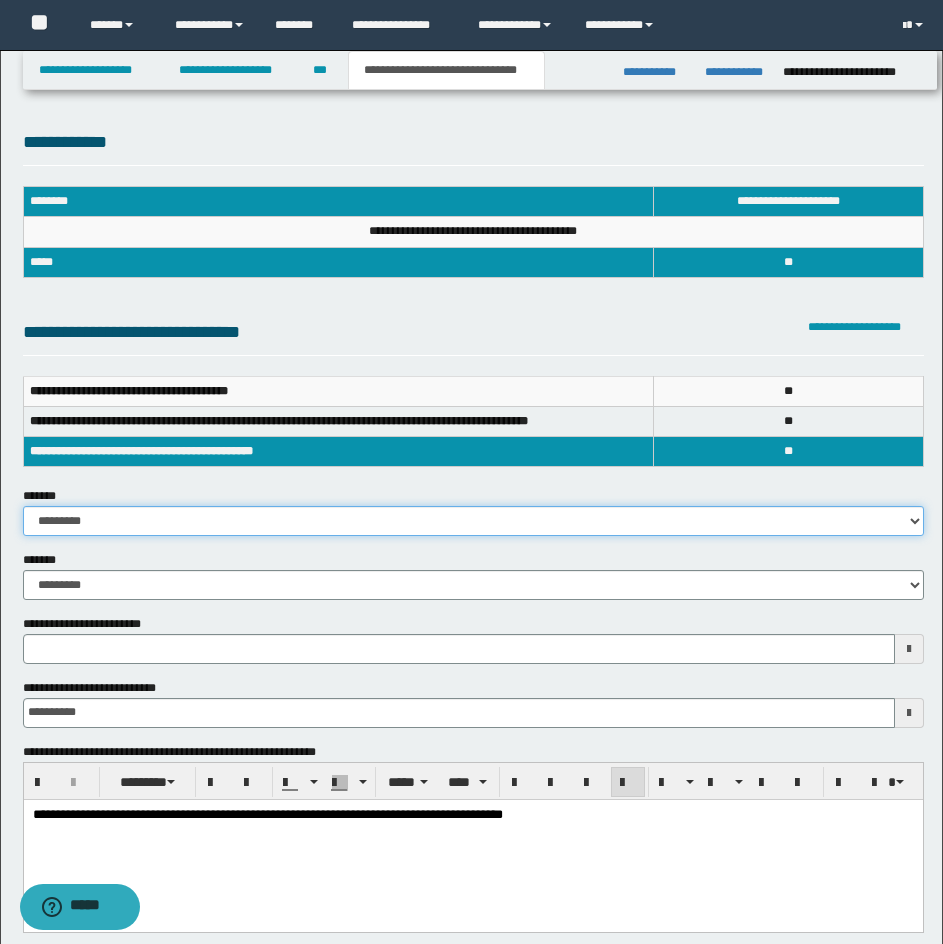 select on "*" 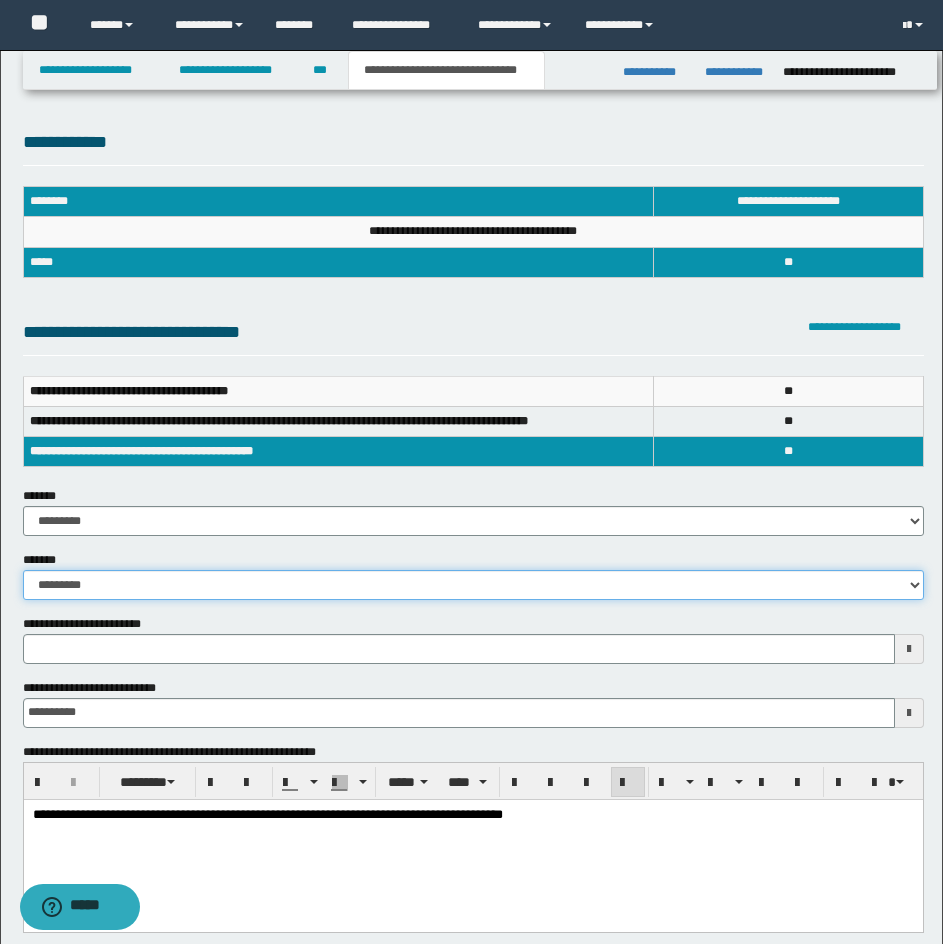 click on "**********" at bounding box center (473, 585) 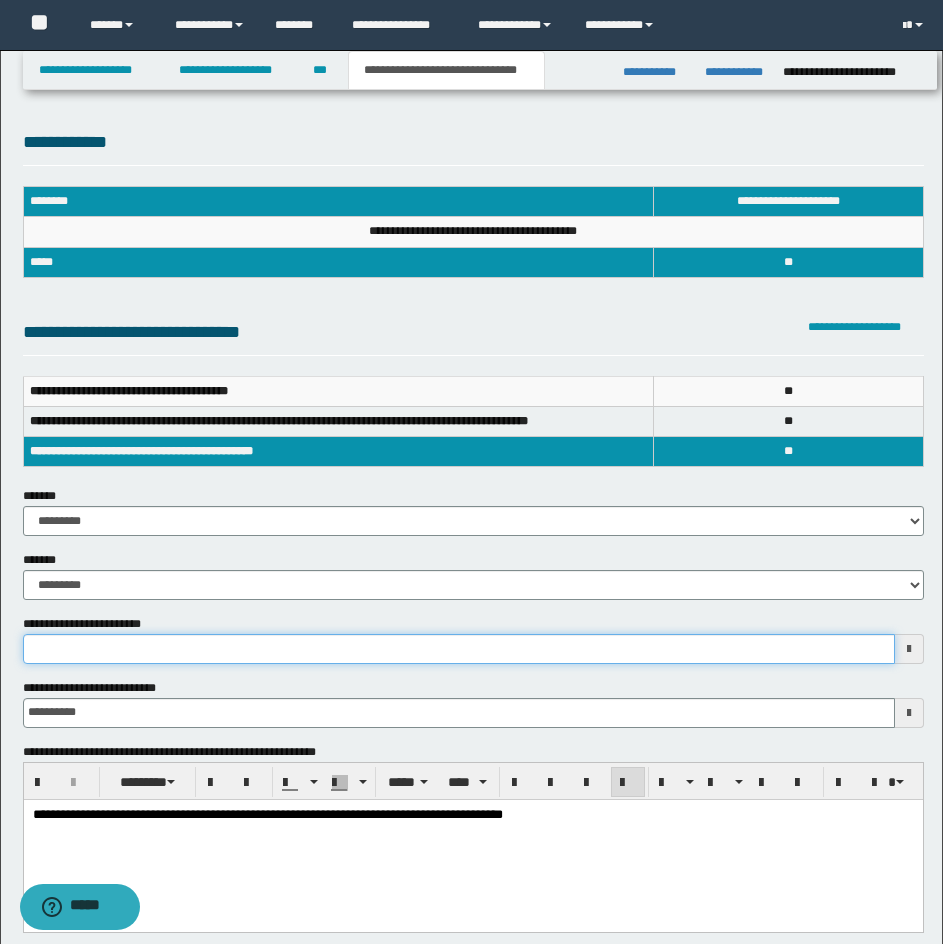 click on "**********" at bounding box center (459, 649) 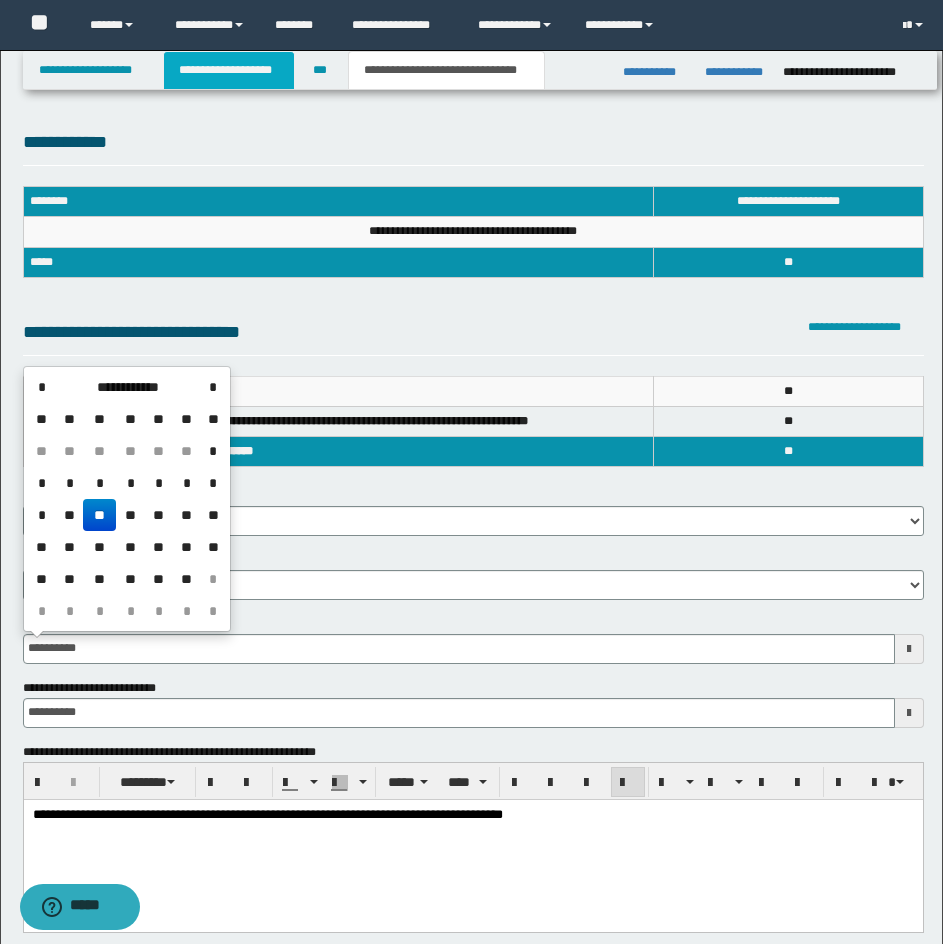 type on "**********" 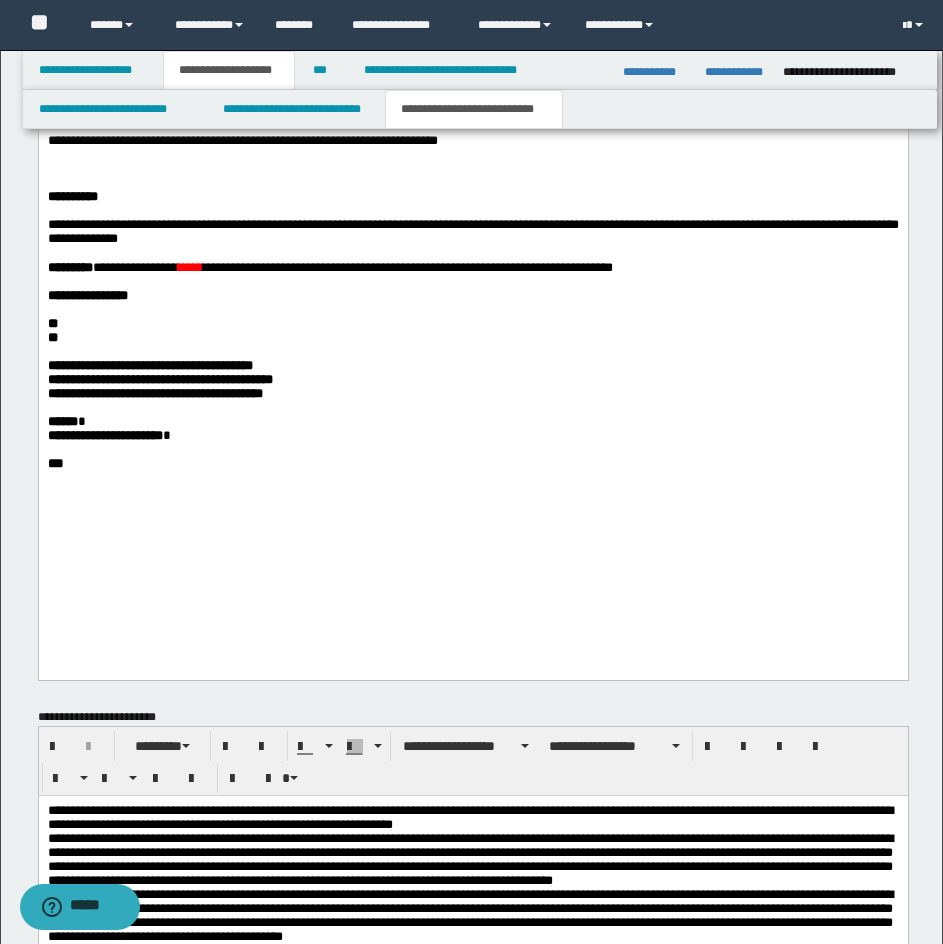 scroll, scrollTop: 1306, scrollLeft: 0, axis: vertical 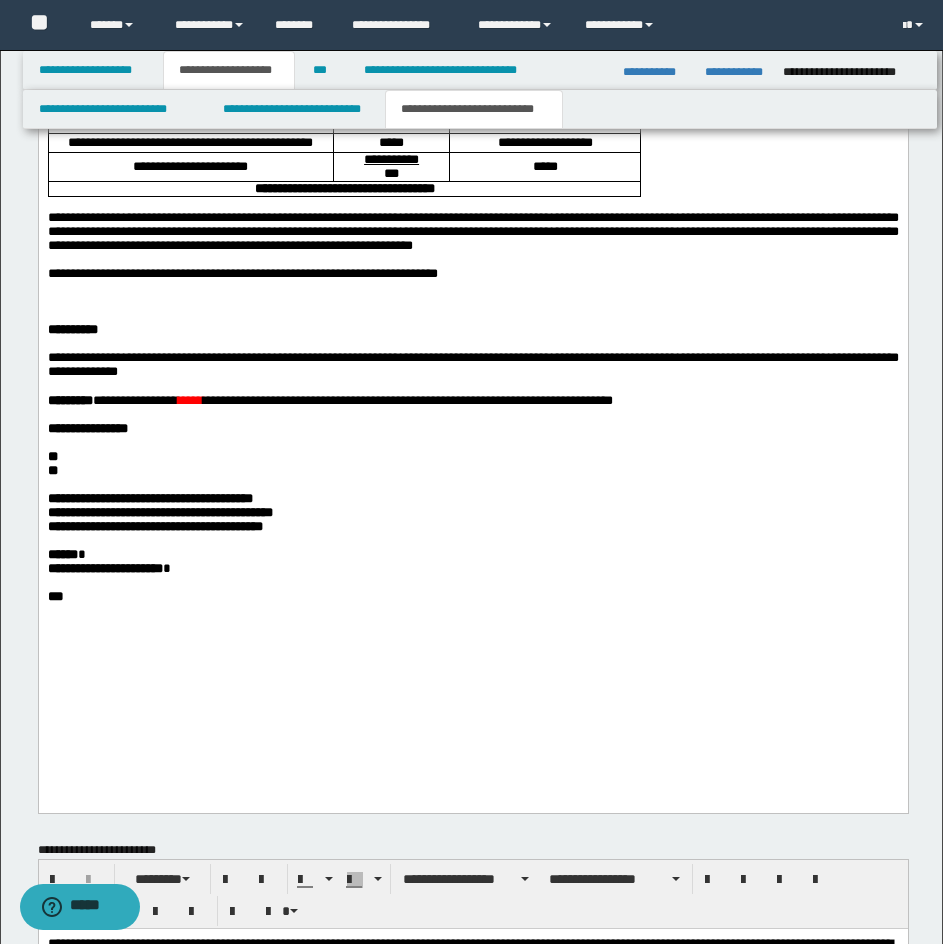 drag, startPoint x: 950, startPoint y: 143, endPoint x: 705, endPoint y: 543, distance: 469.06824 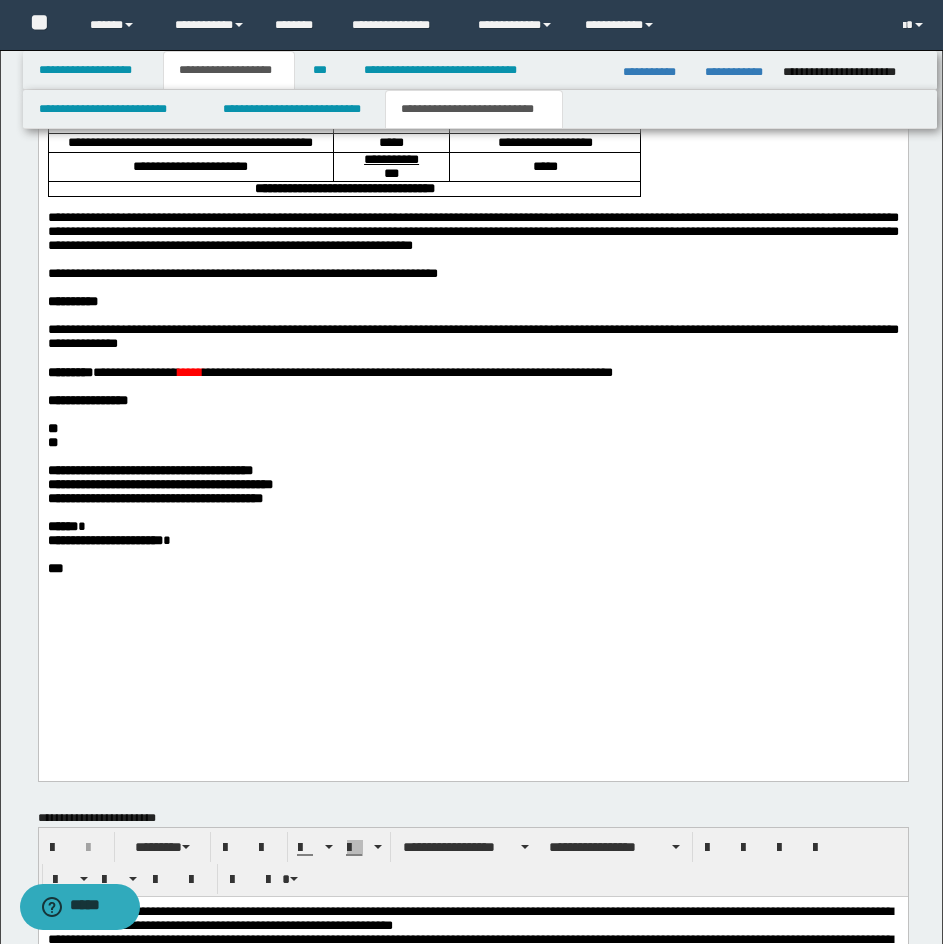 click on "*****" at bounding box center [189, 372] 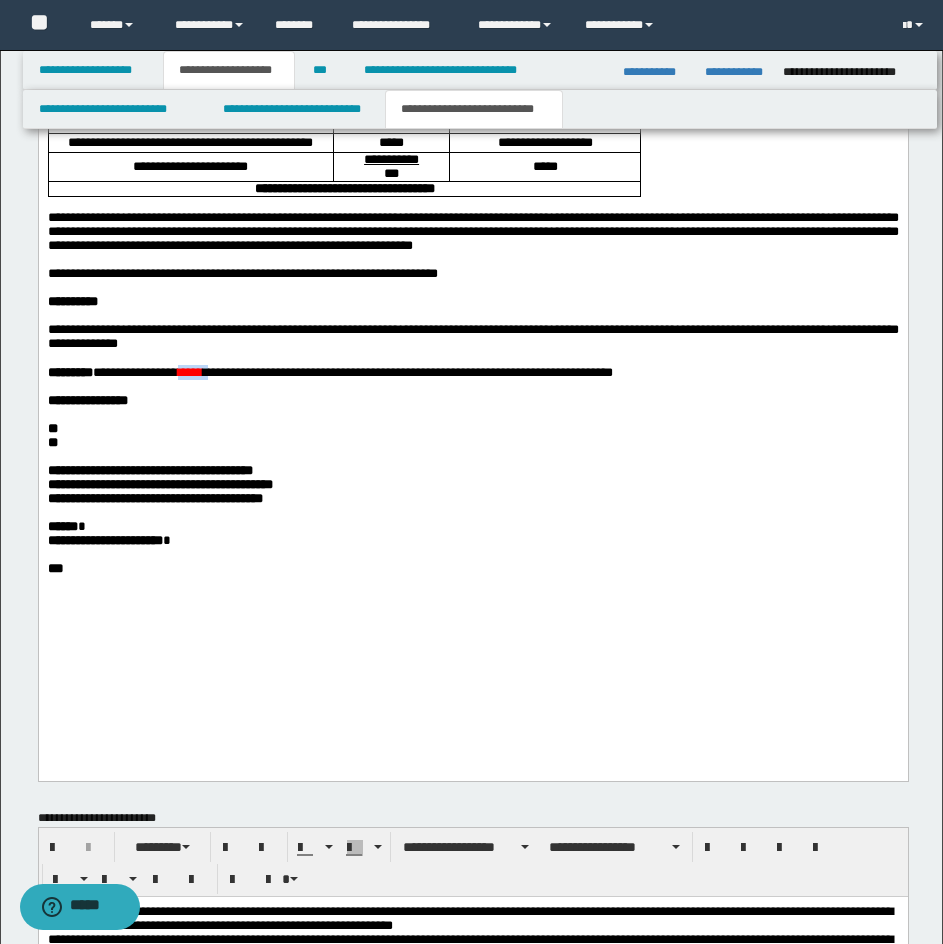click on "*****" at bounding box center [189, 372] 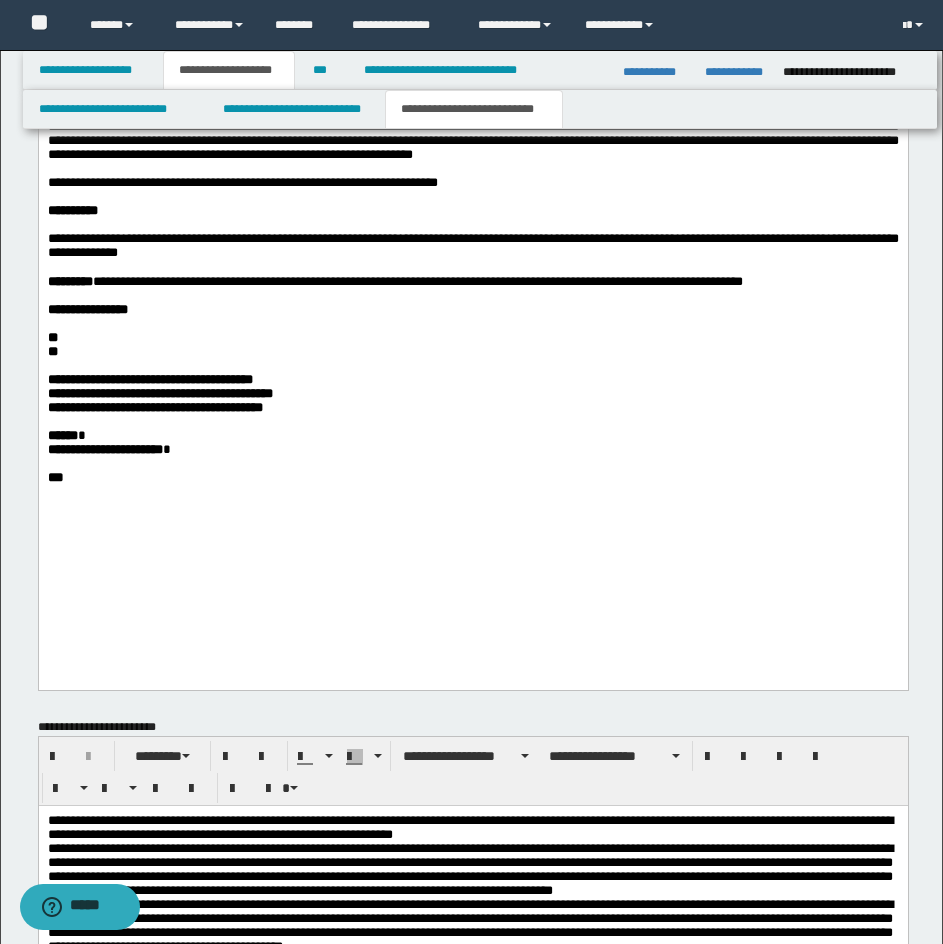 scroll, scrollTop: 1401, scrollLeft: 0, axis: vertical 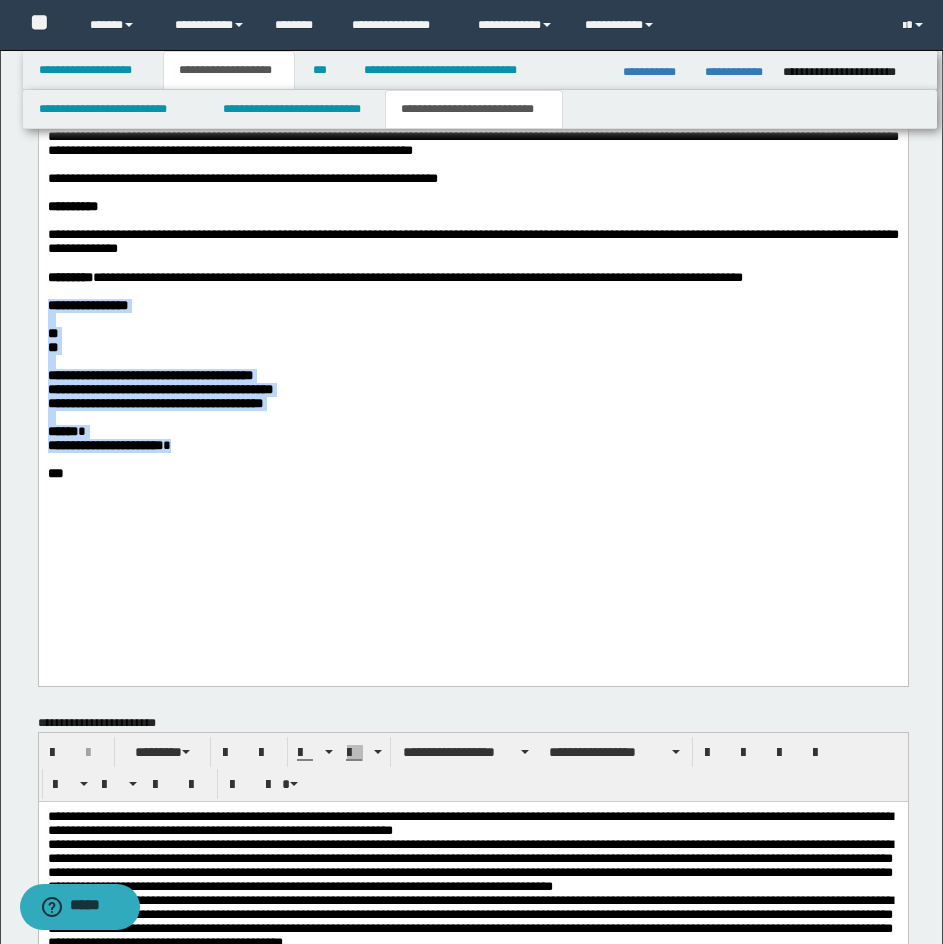 drag, startPoint x: 46, startPoint y: 376, endPoint x: 222, endPoint y: 533, distance: 235.84953 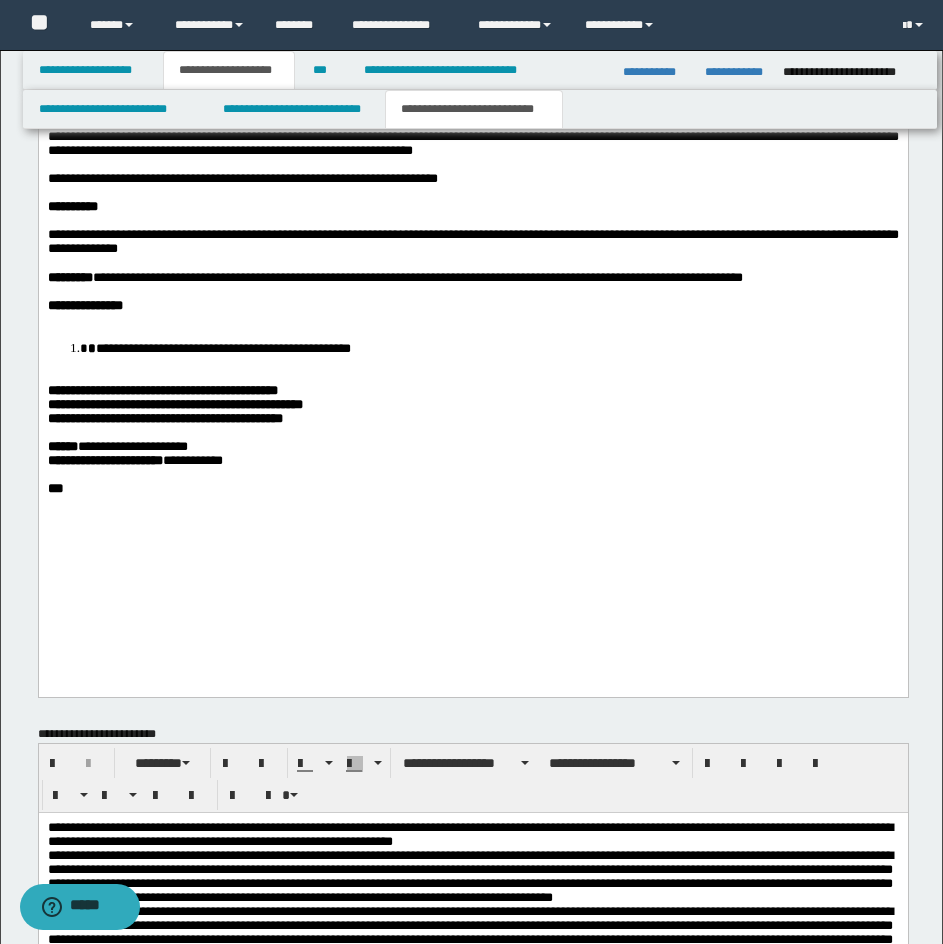 click on "**********" at bounding box center (472, 348) 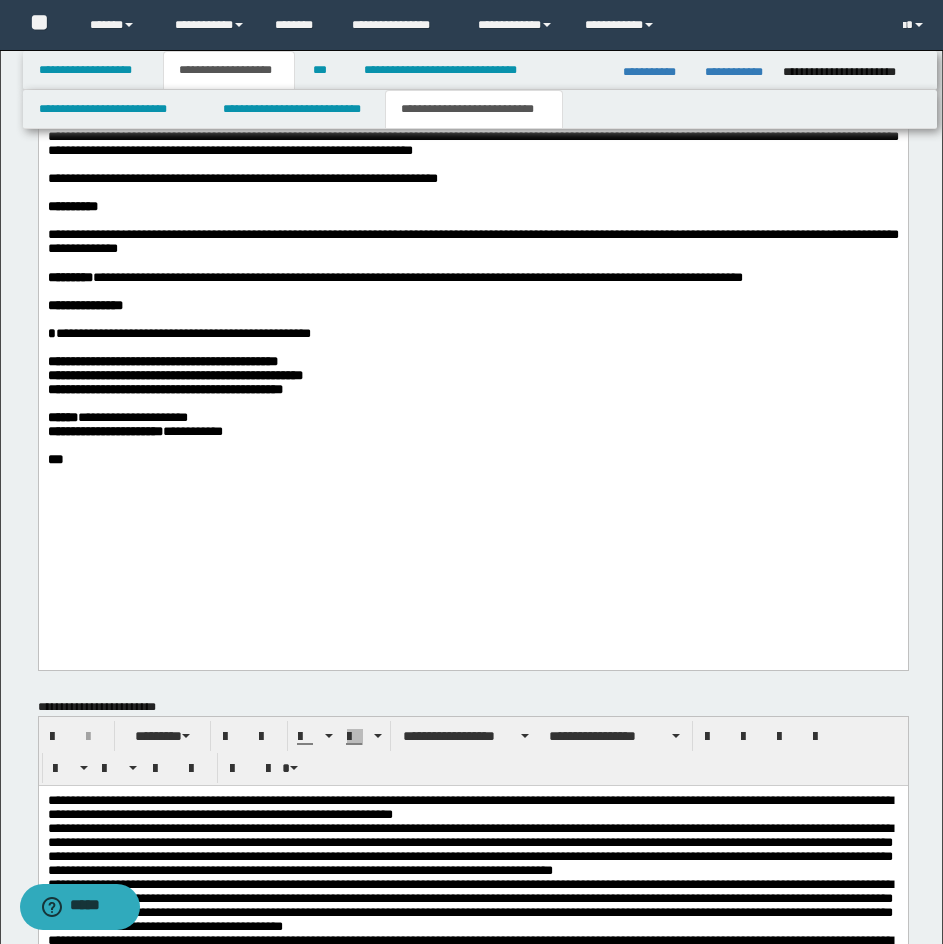 scroll, scrollTop: 1295, scrollLeft: 0, axis: vertical 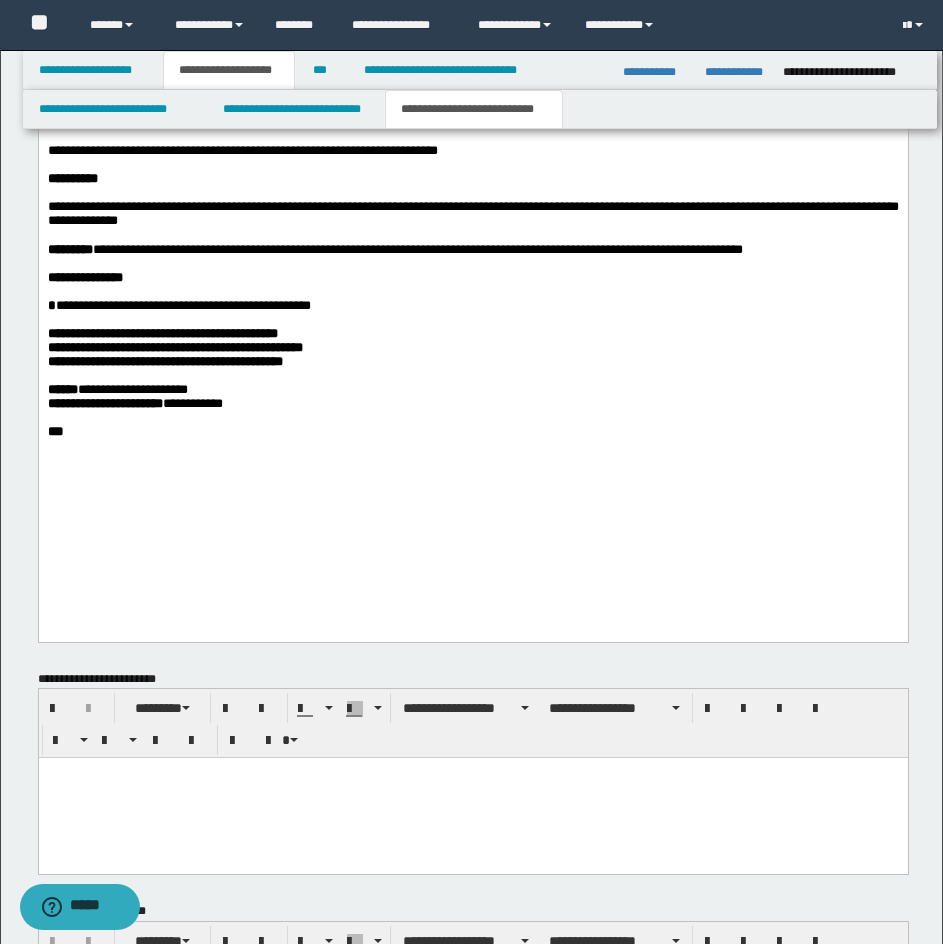 click on "**********" at bounding box center [472, 151] 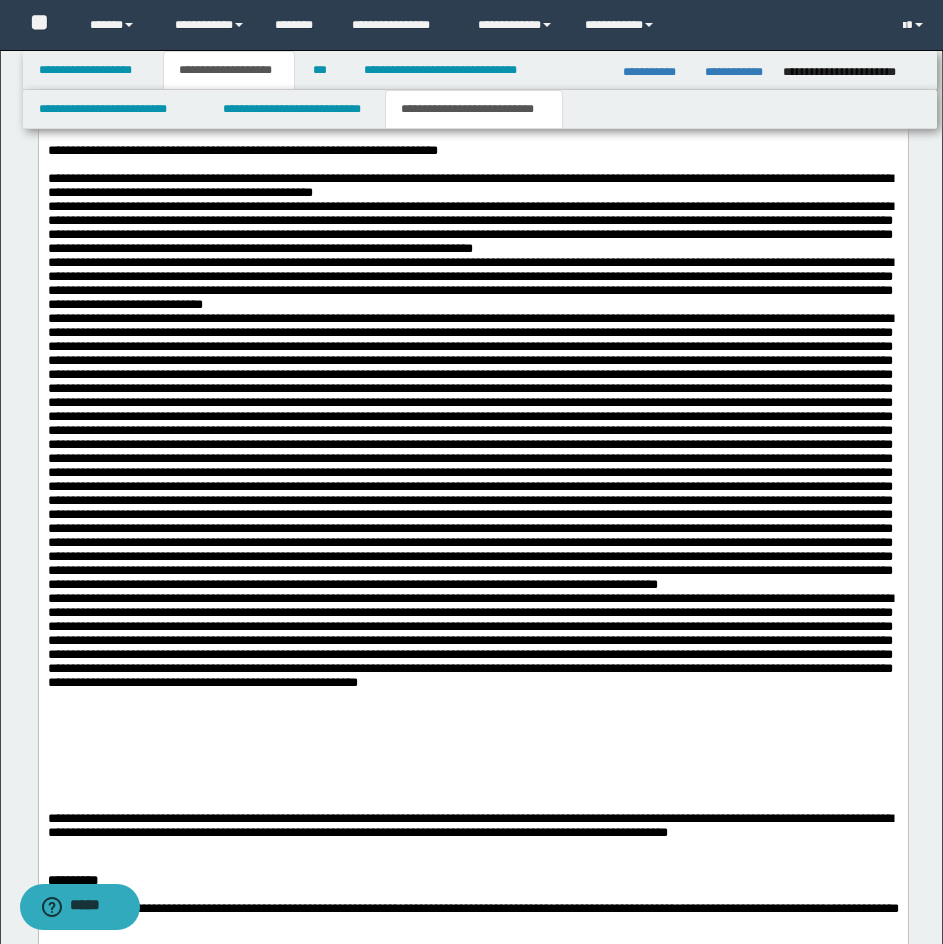click on "**********" at bounding box center [472, 512] 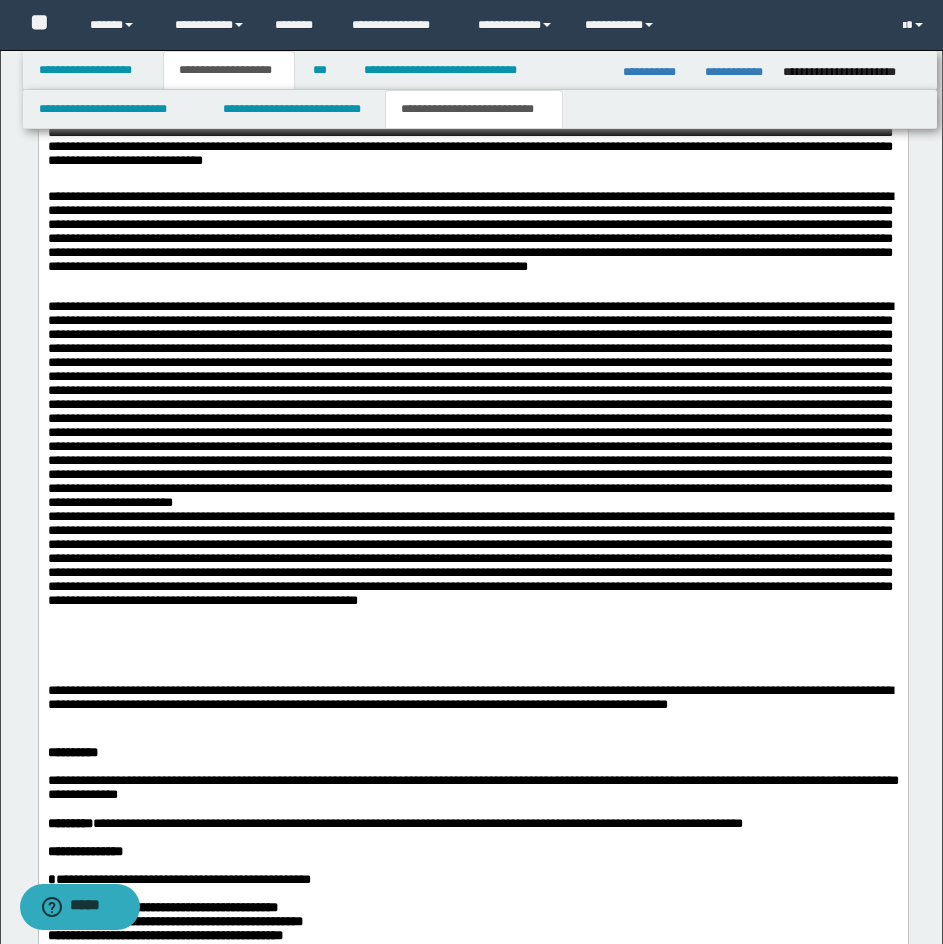 scroll, scrollTop: 1616, scrollLeft: 0, axis: vertical 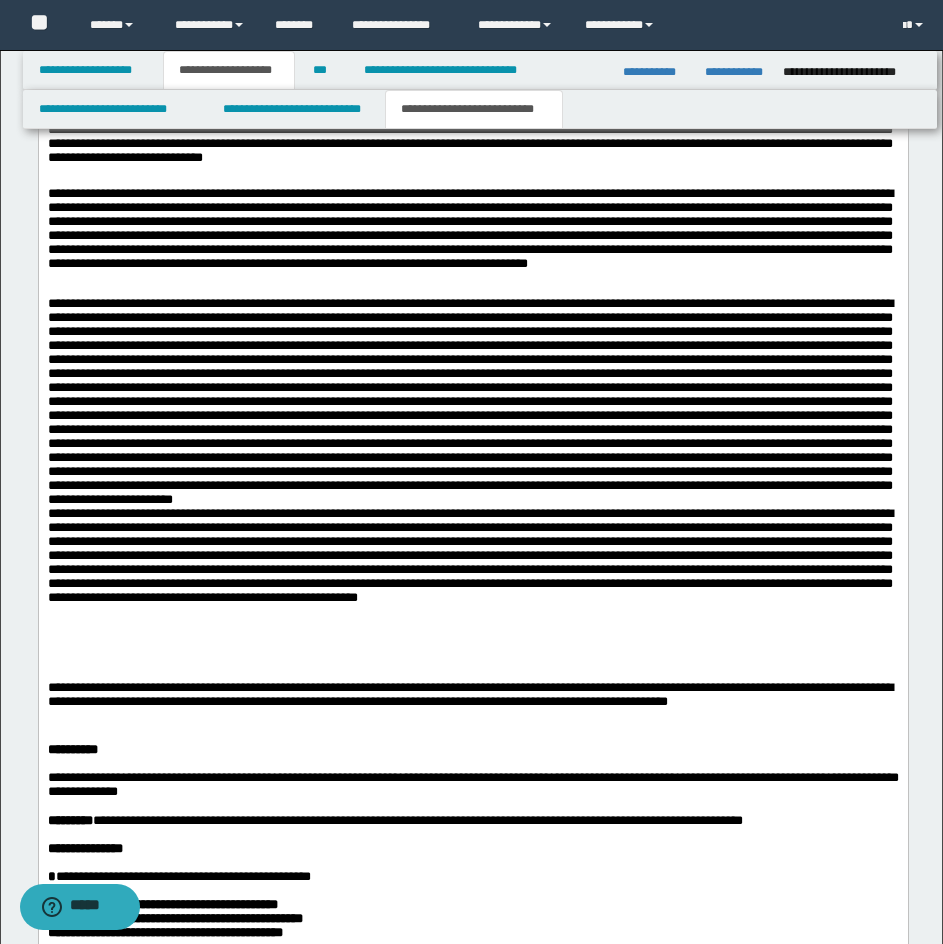 click at bounding box center (472, 481) 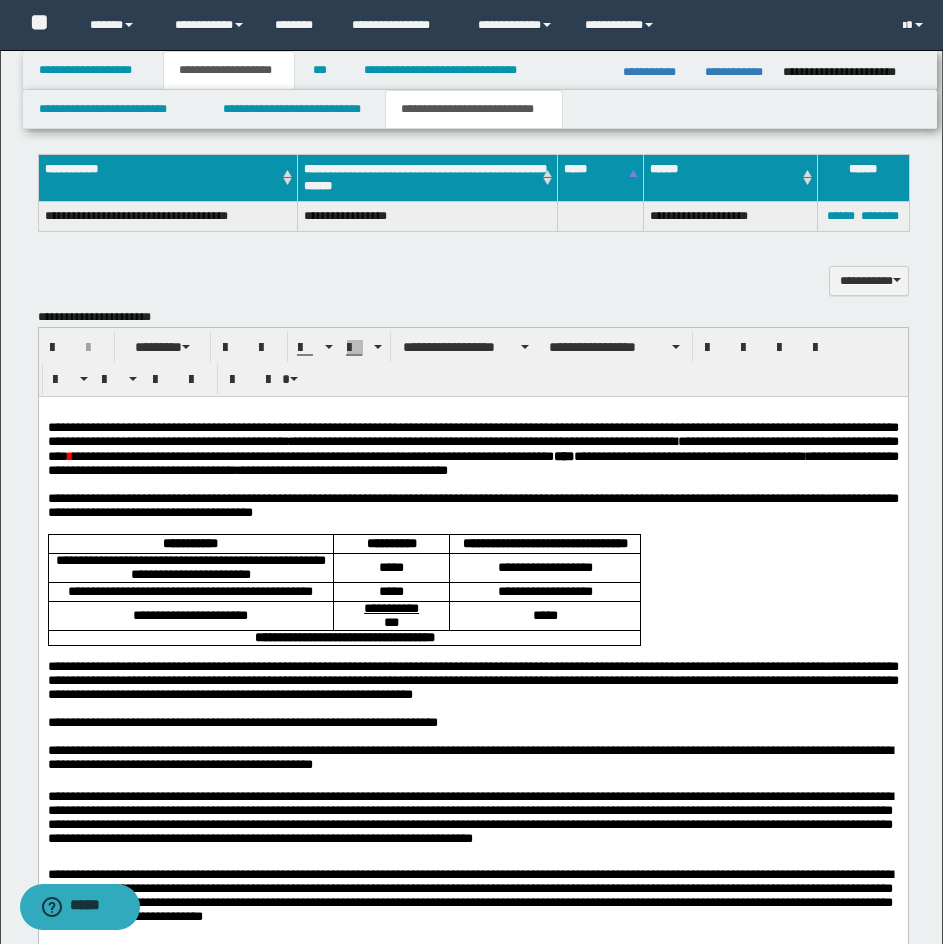 scroll, scrollTop: 865, scrollLeft: 0, axis: vertical 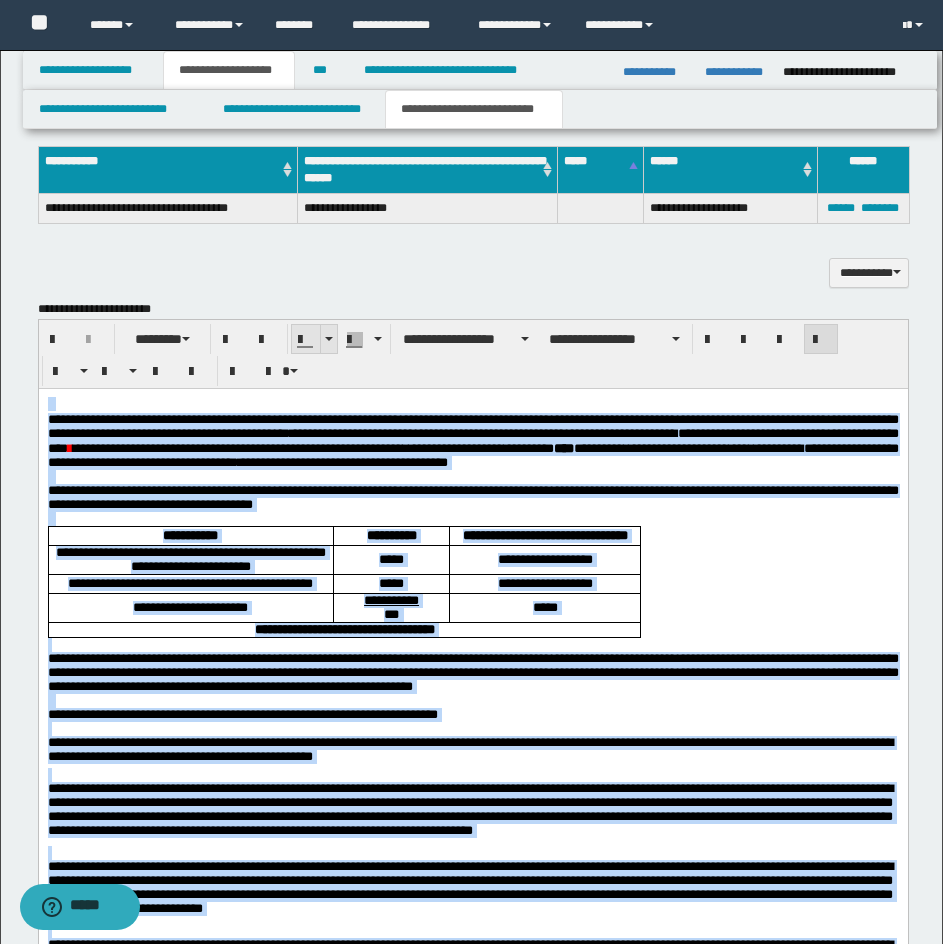 click at bounding box center [328, 339] 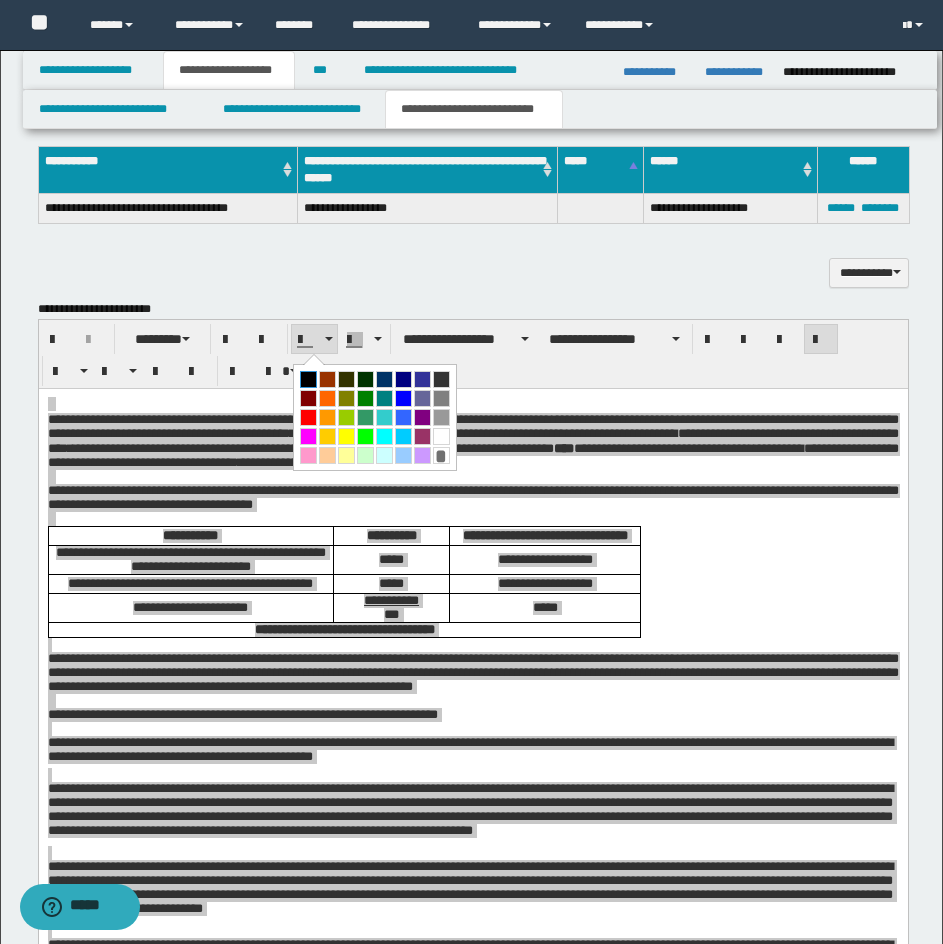 click at bounding box center [308, 379] 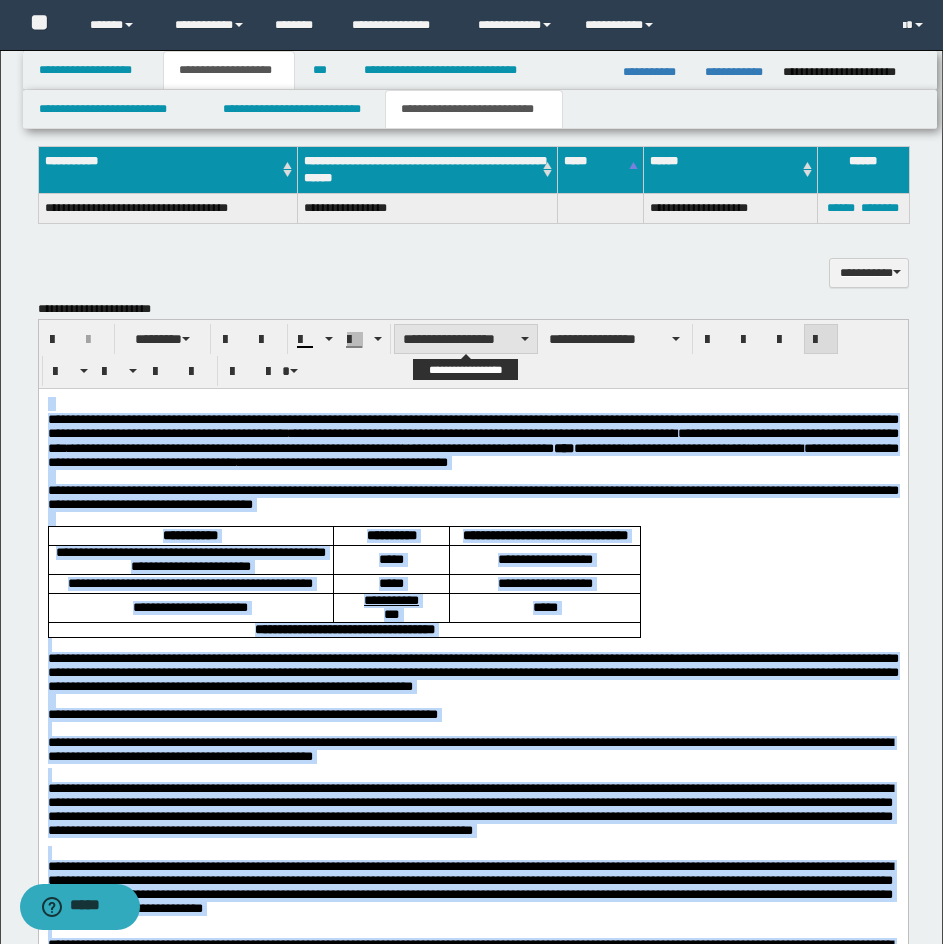 click on "**********" at bounding box center (466, 339) 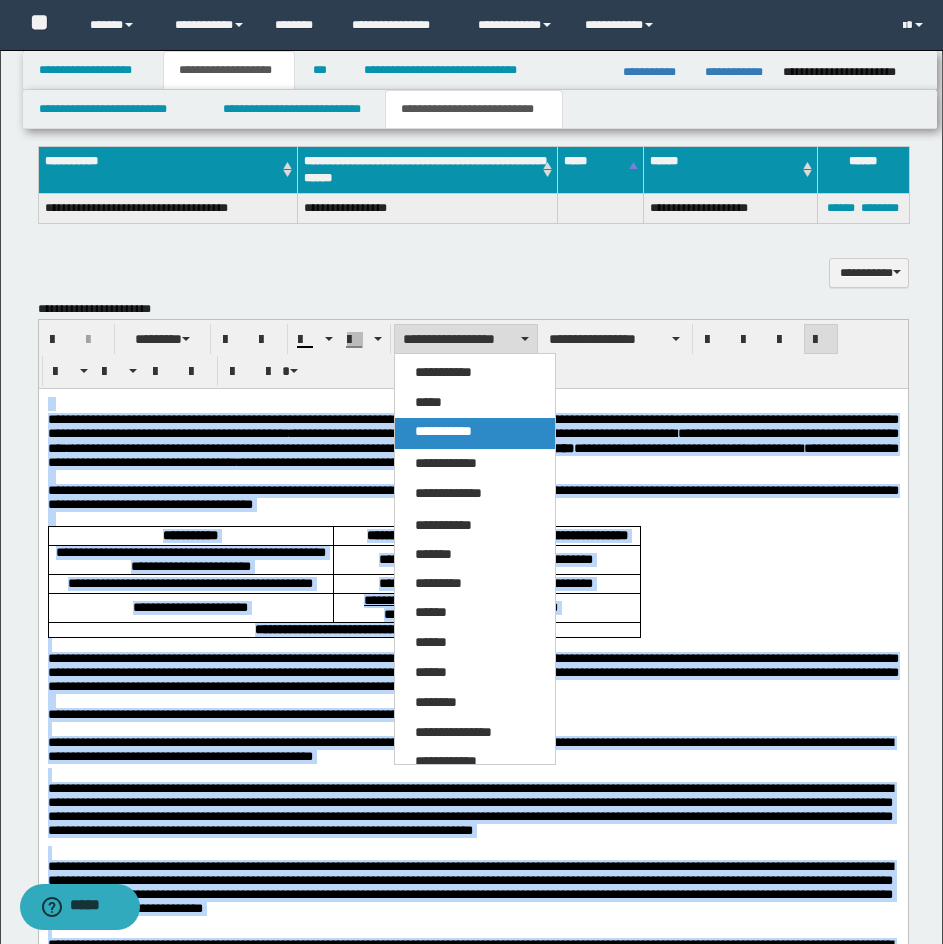 drag, startPoint x: 467, startPoint y: 420, endPoint x: 451, endPoint y: 15, distance: 405.31592 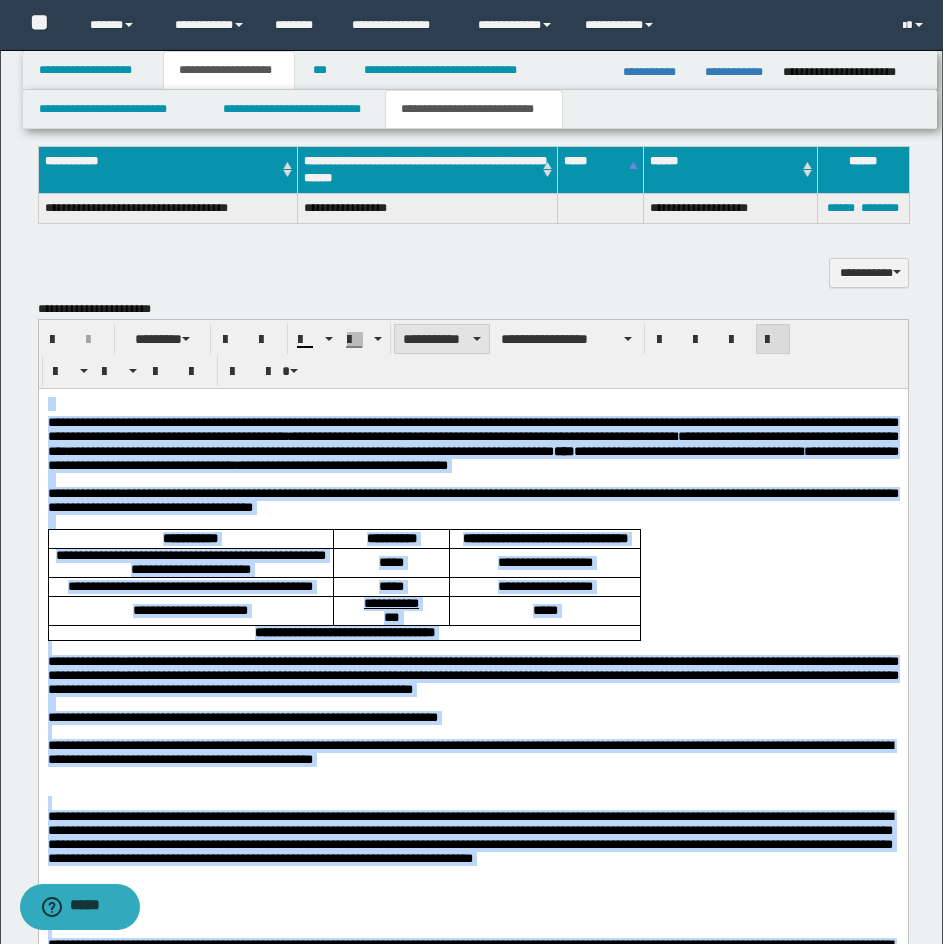 click on "**********" at bounding box center [442, 339] 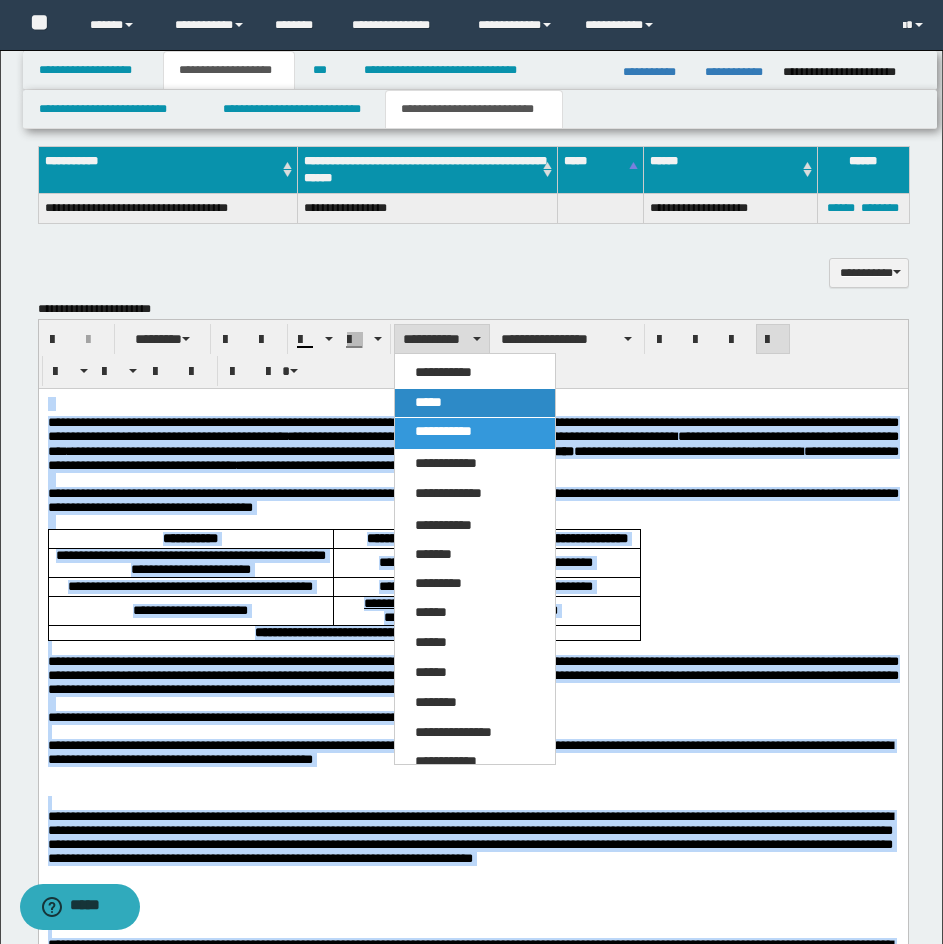 click on "*****" at bounding box center (428, 402) 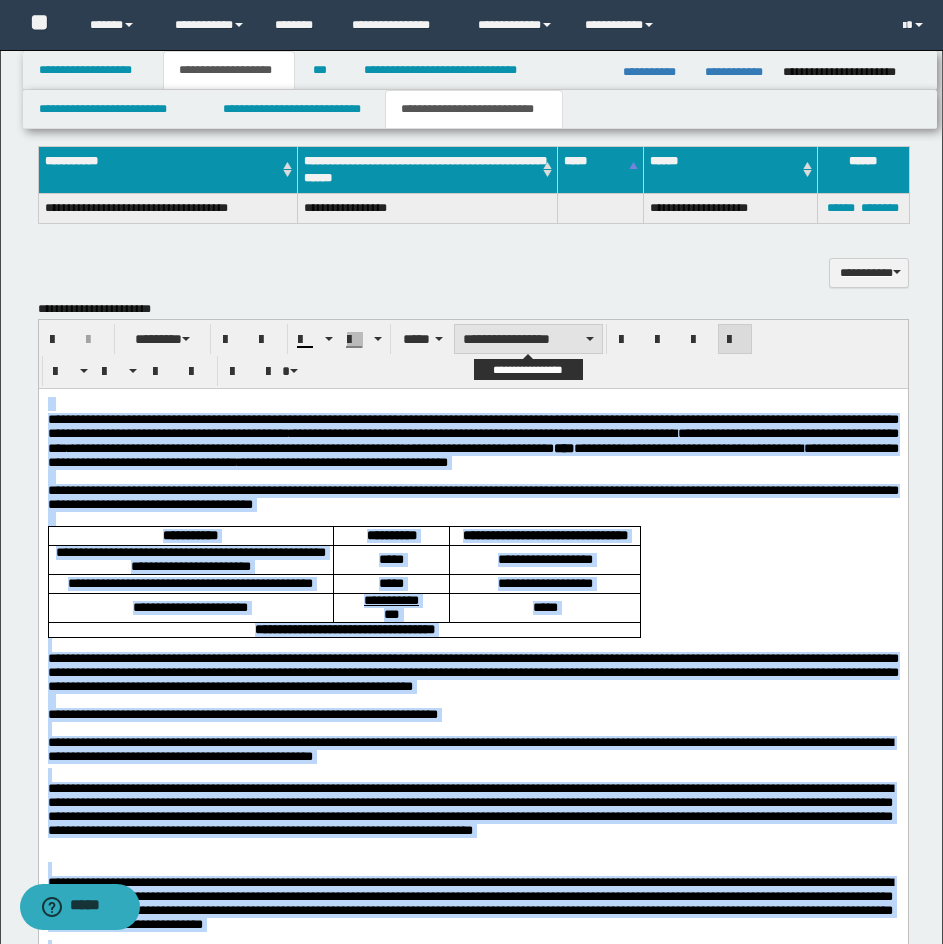 click on "**********" at bounding box center [528, 339] 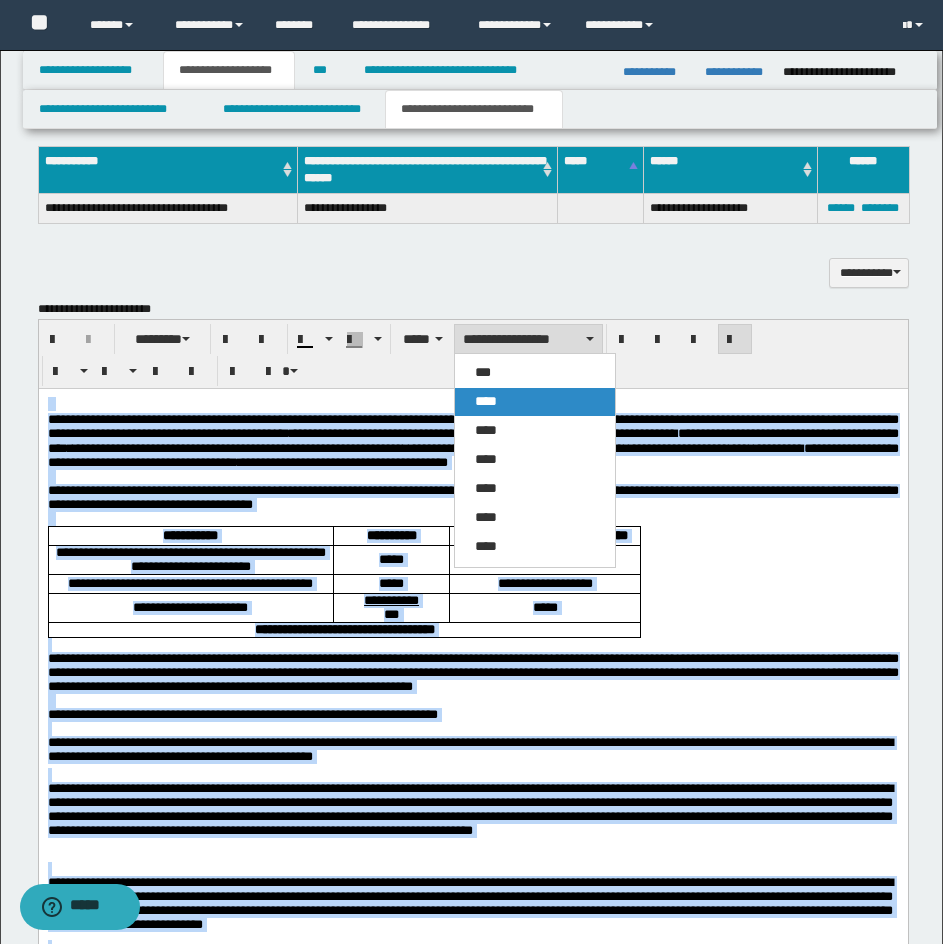 drag, startPoint x: 510, startPoint y: 398, endPoint x: 476, endPoint y: 3, distance: 396.4606 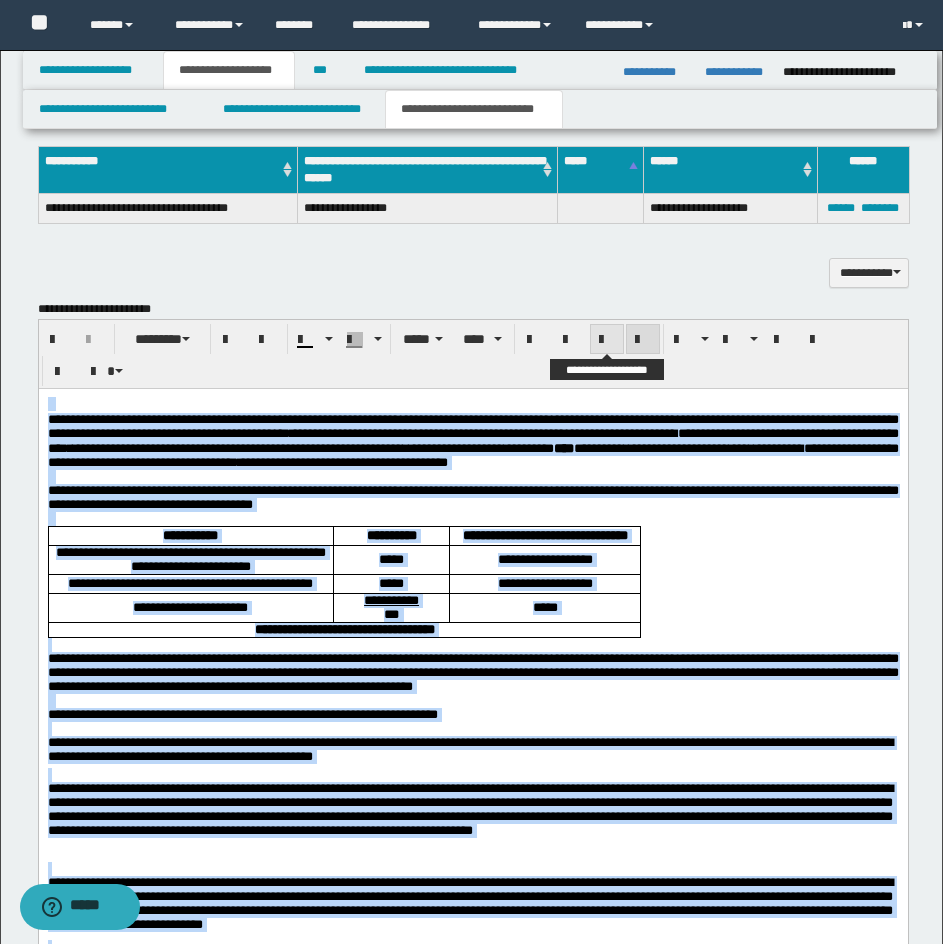 click at bounding box center [607, 340] 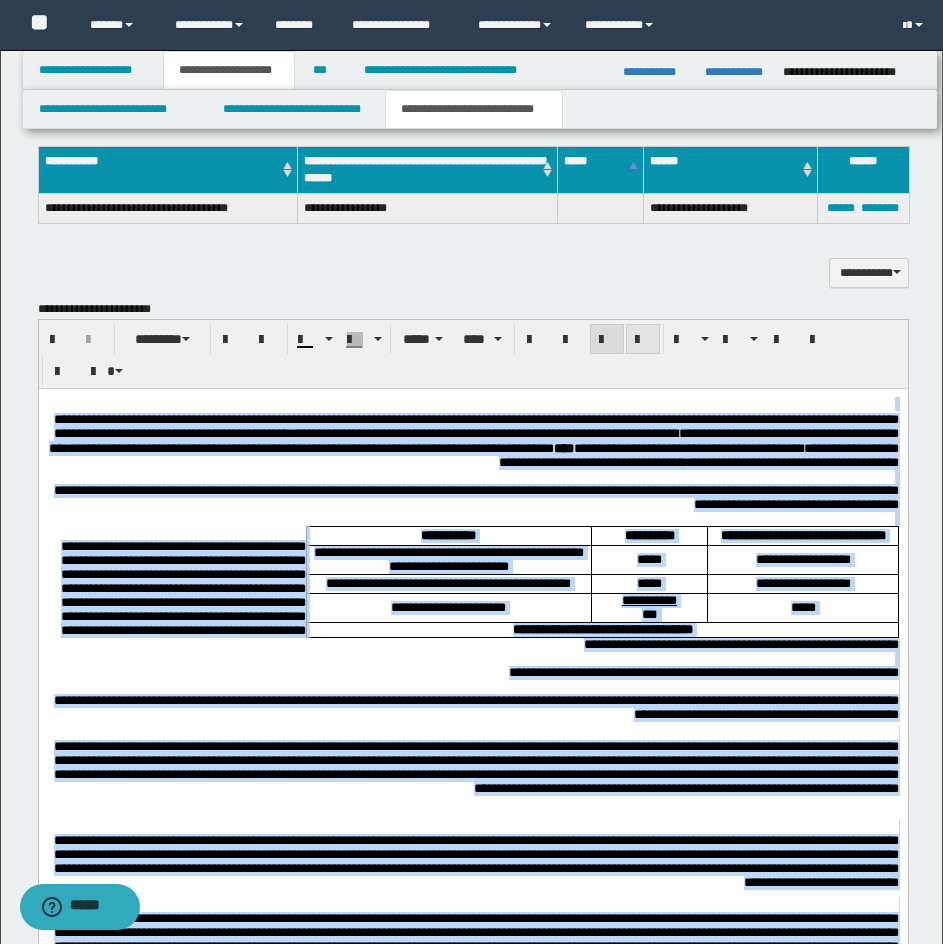 click at bounding box center (643, 339) 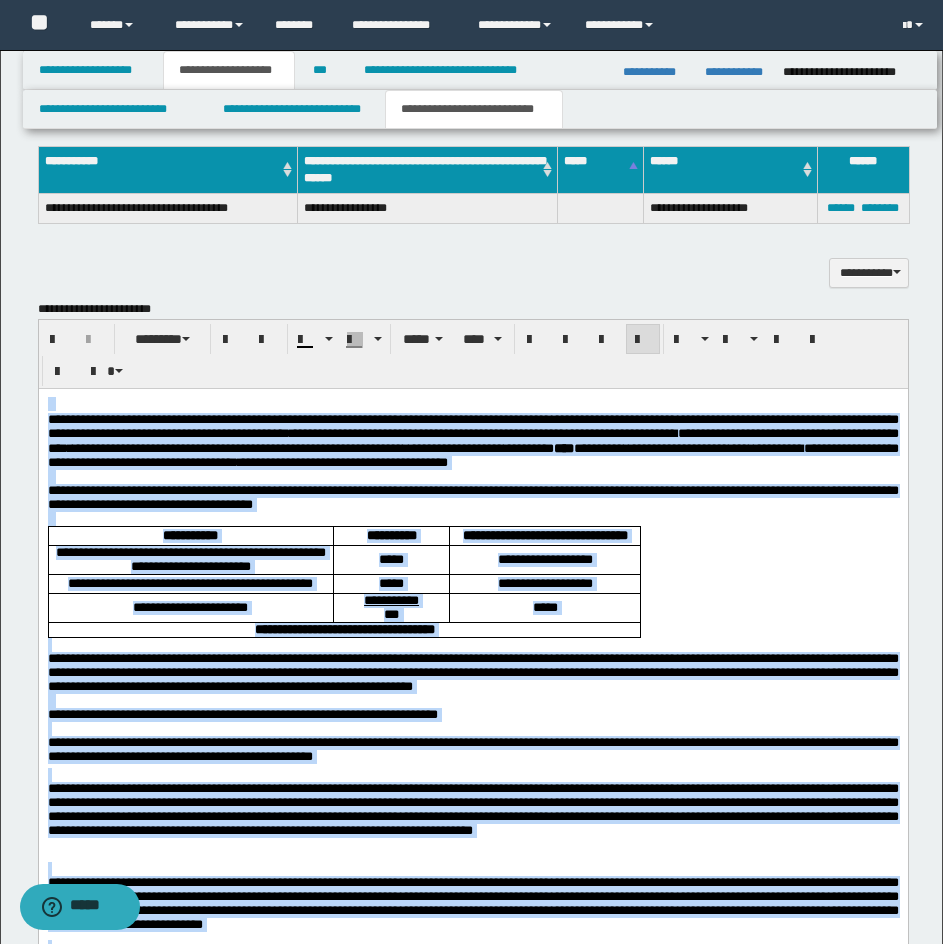 click on "**********" at bounding box center (472, 440) 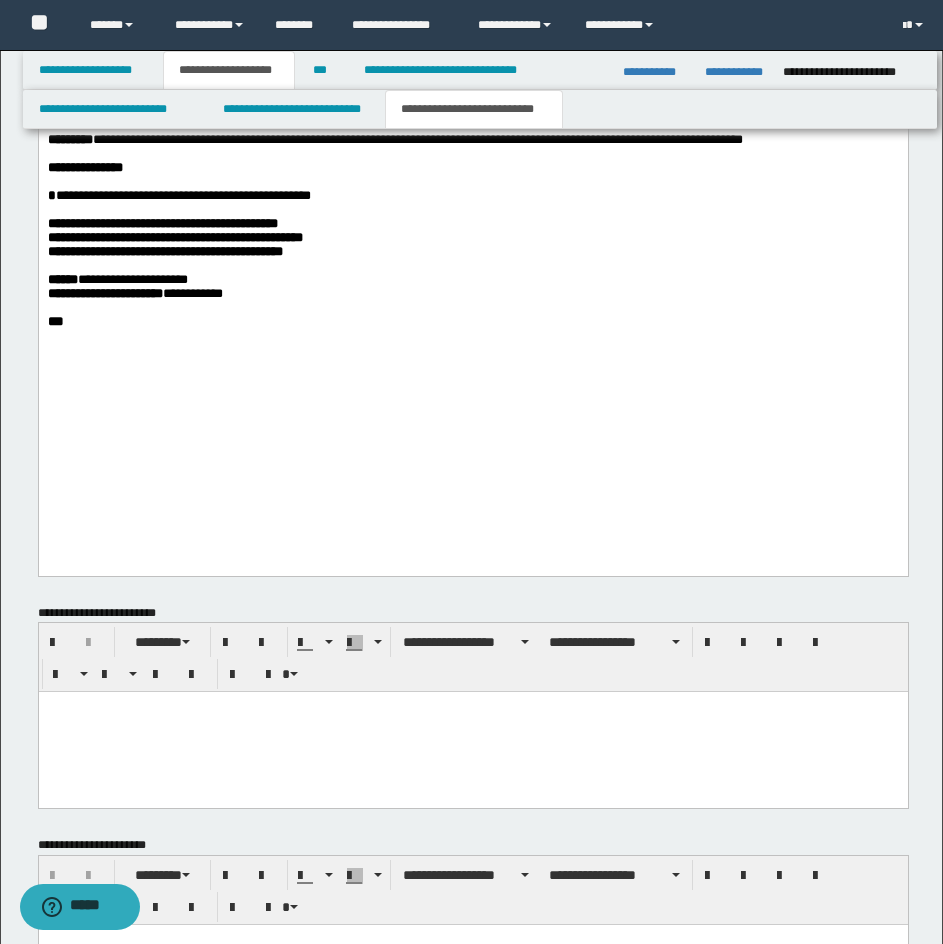 scroll, scrollTop: 2565, scrollLeft: 0, axis: vertical 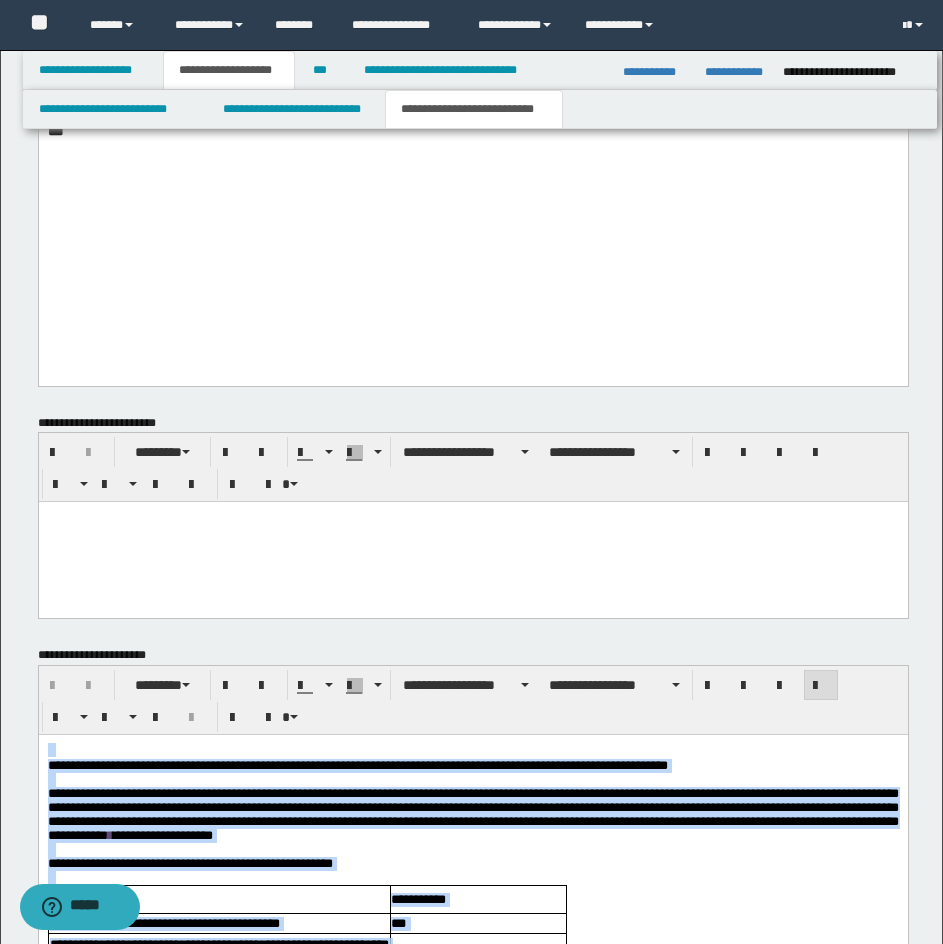 drag, startPoint x: 468, startPoint y: 696, endPoint x: 606, endPoint y: 399, distance: 327.49503 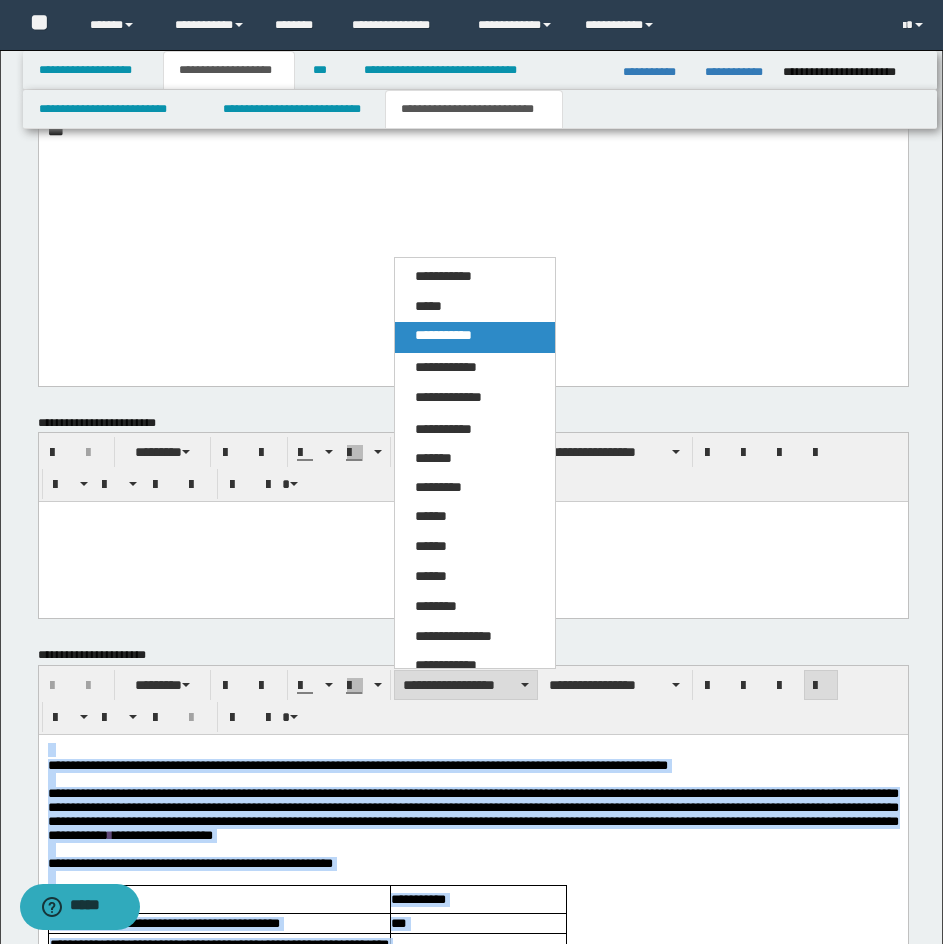 drag, startPoint x: 427, startPoint y: 326, endPoint x: 411, endPoint y: 1642, distance: 1316.0973 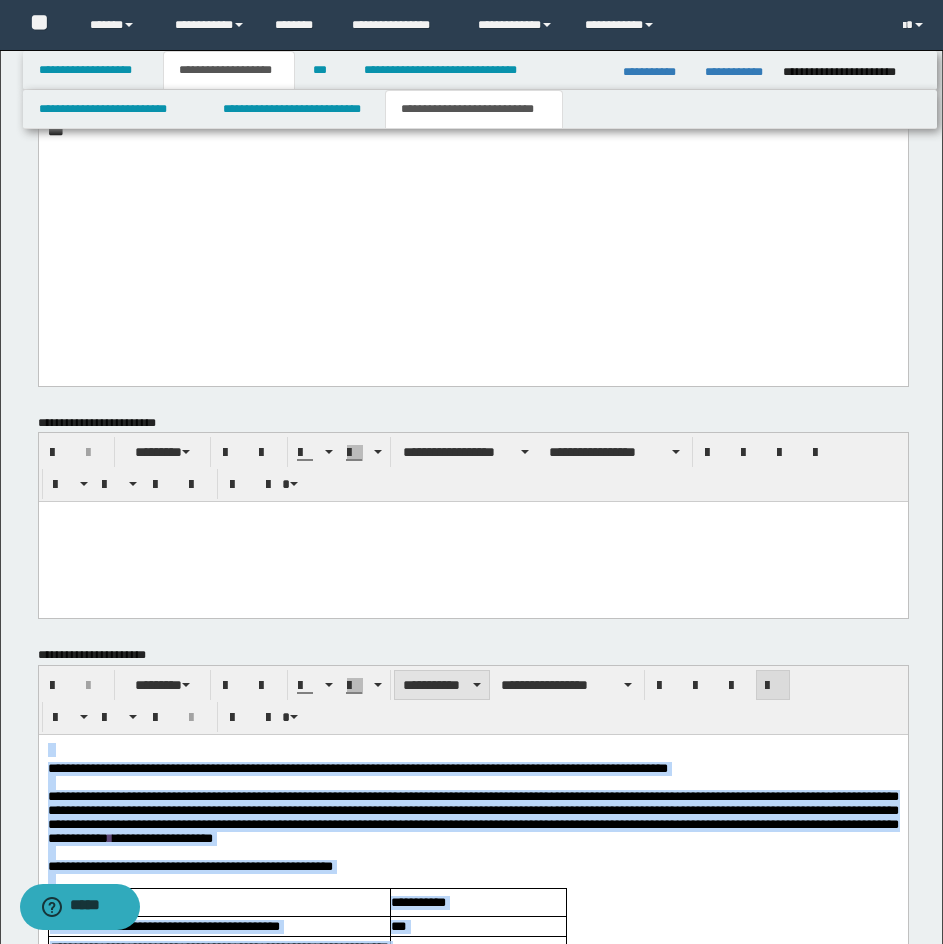 click on "**********" at bounding box center (442, 685) 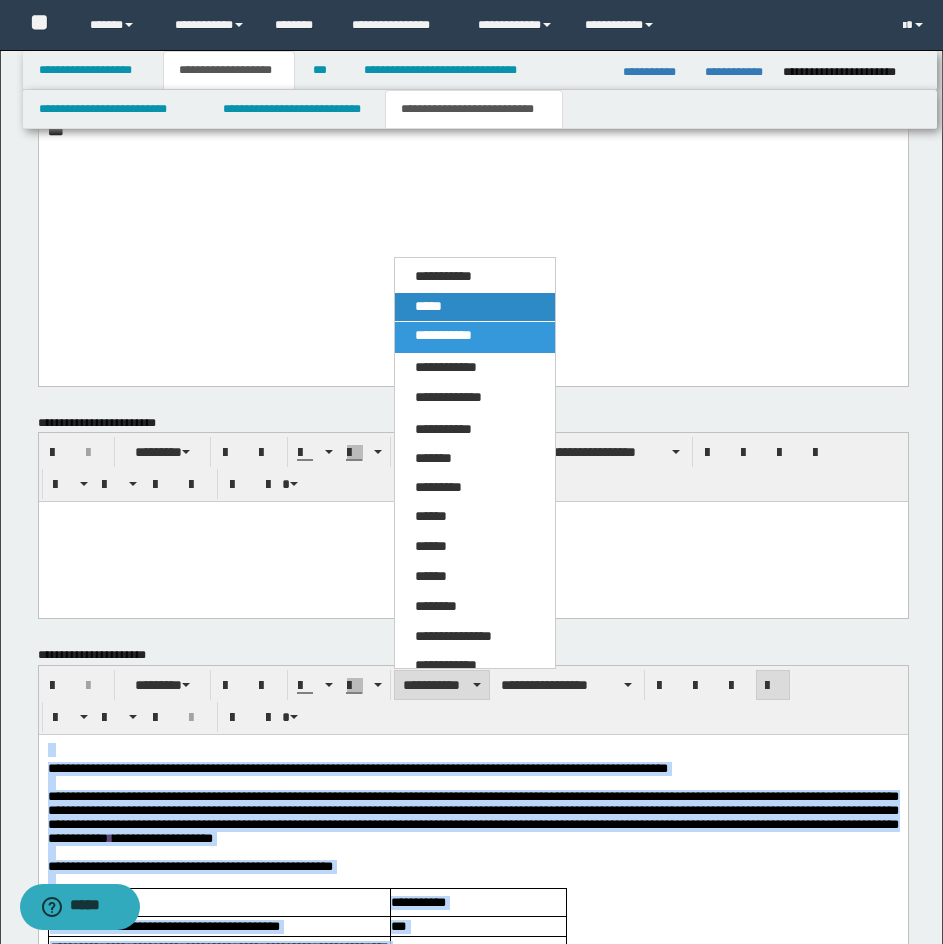 drag, startPoint x: 463, startPoint y: 303, endPoint x: 447, endPoint y: 1664, distance: 1361.094 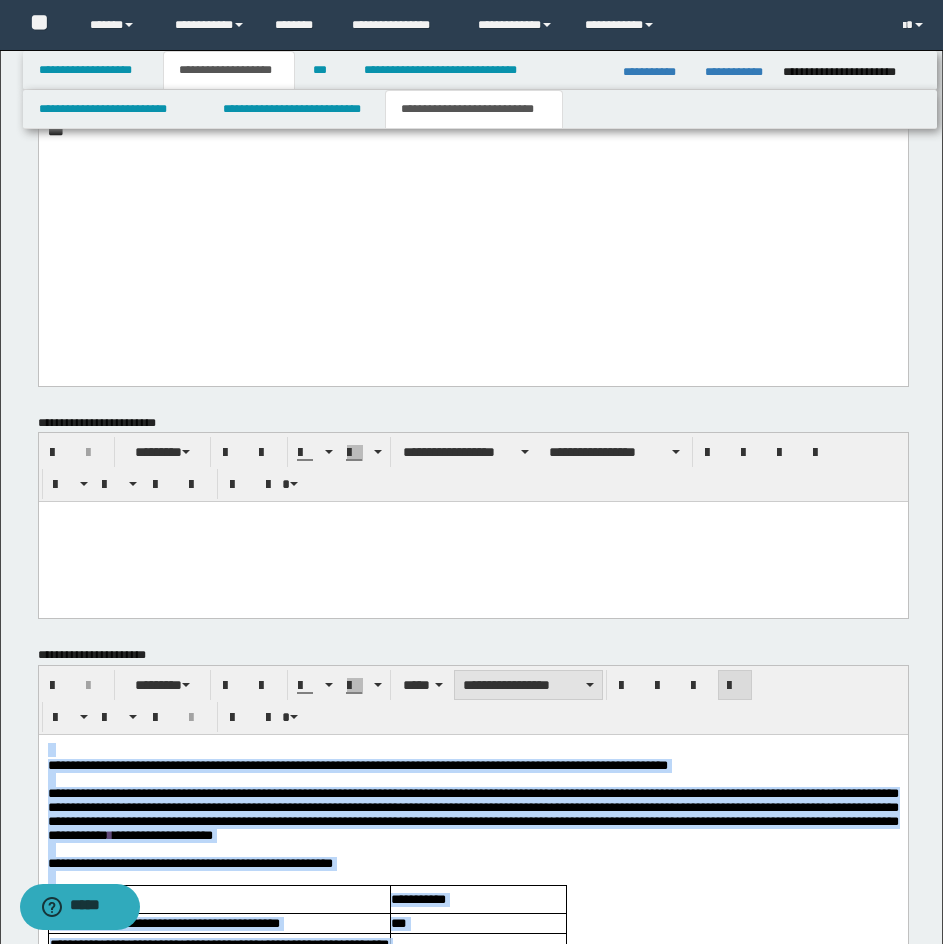 drag, startPoint x: 485, startPoint y: 673, endPoint x: 485, endPoint y: 688, distance: 15 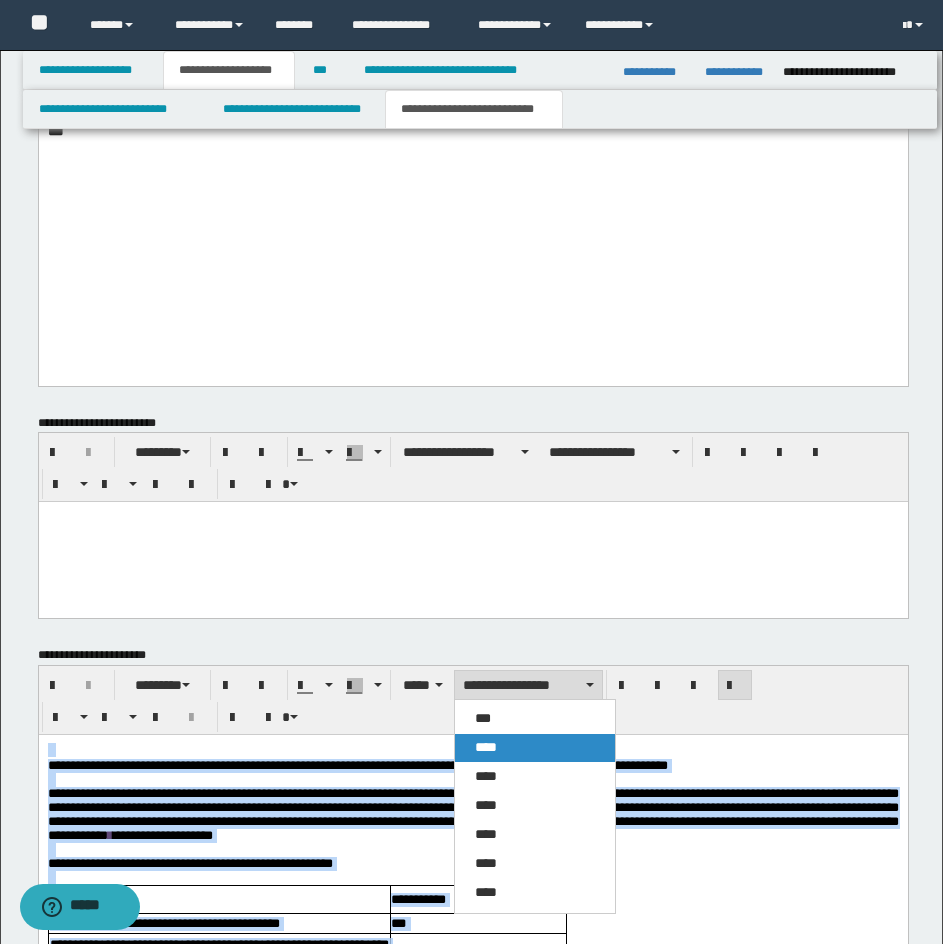 drag, startPoint x: 493, startPoint y: 748, endPoint x: 566, endPoint y: 728, distance: 75.690155 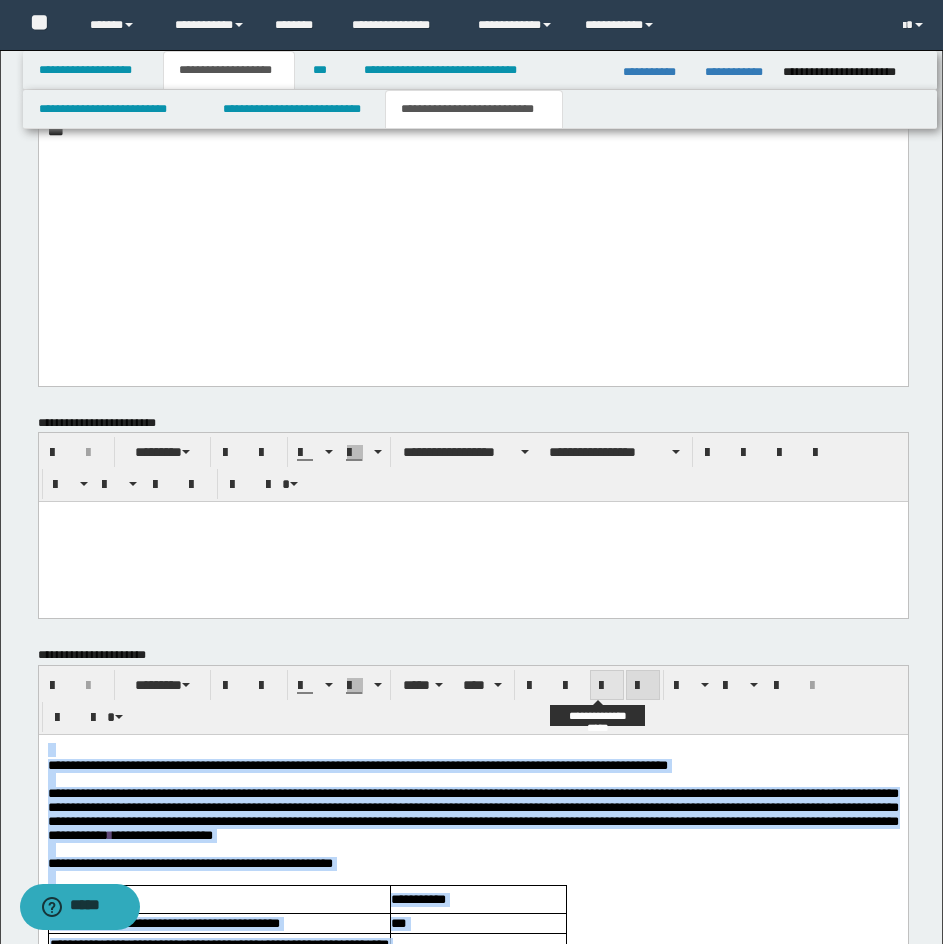 click at bounding box center [607, 686] 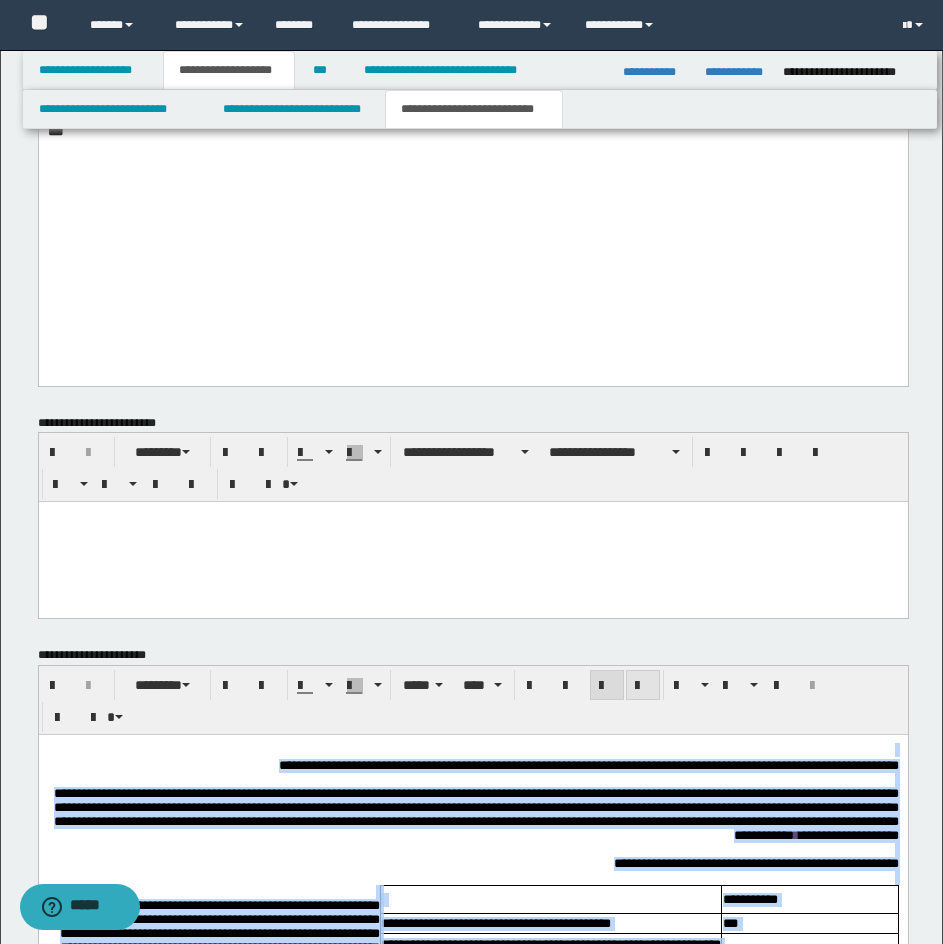 drag, startPoint x: 657, startPoint y: 680, endPoint x: 654, endPoint y: 725, distance: 45.099888 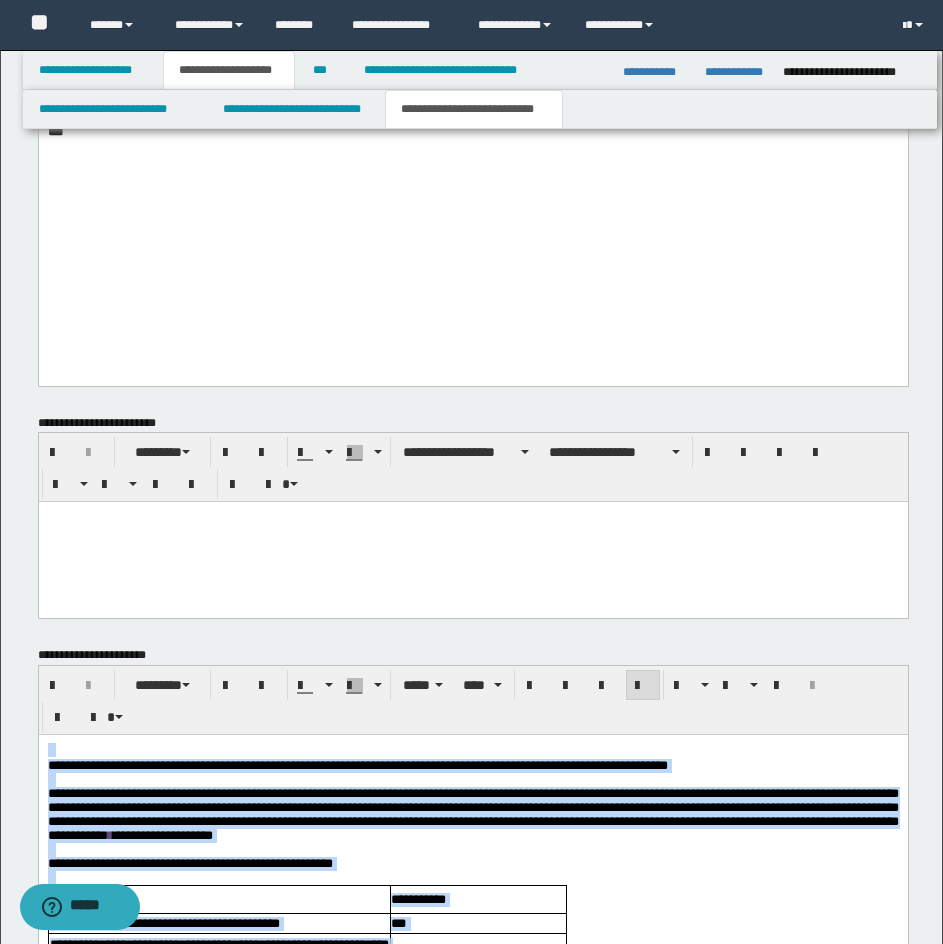 drag, startPoint x: 658, startPoint y: 823, endPoint x: 619, endPoint y: 828, distance: 39.319206 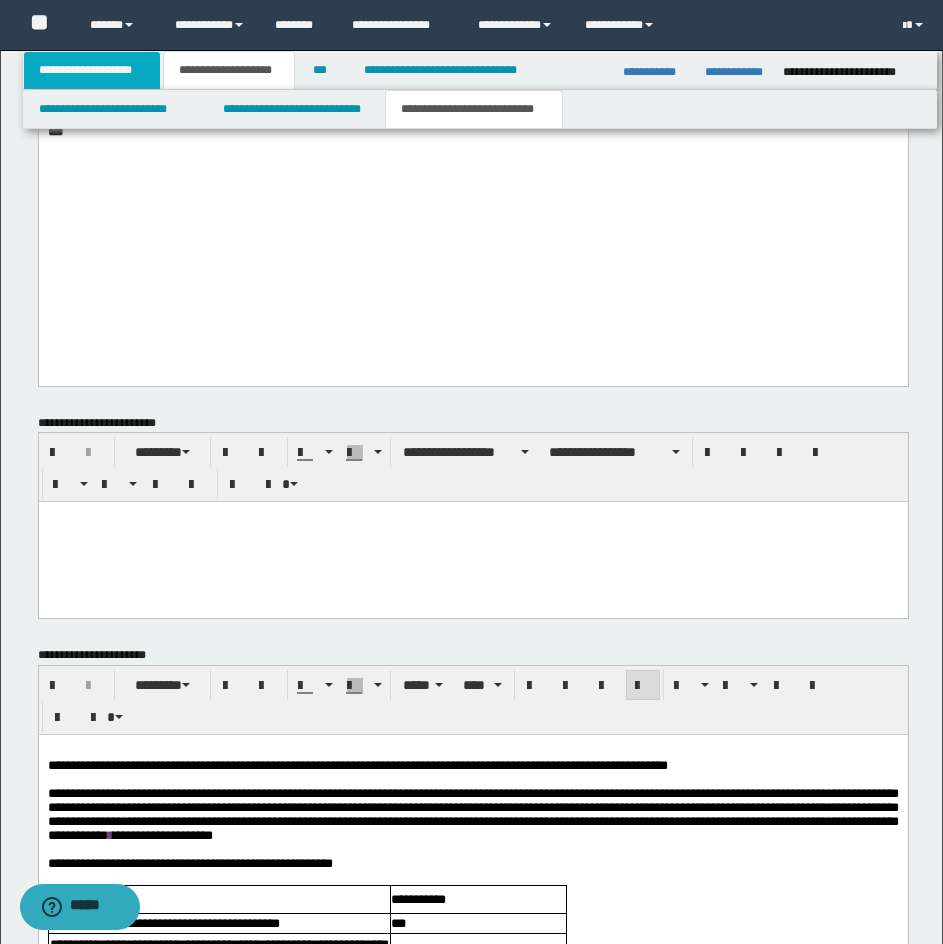 click on "**********" at bounding box center (92, 70) 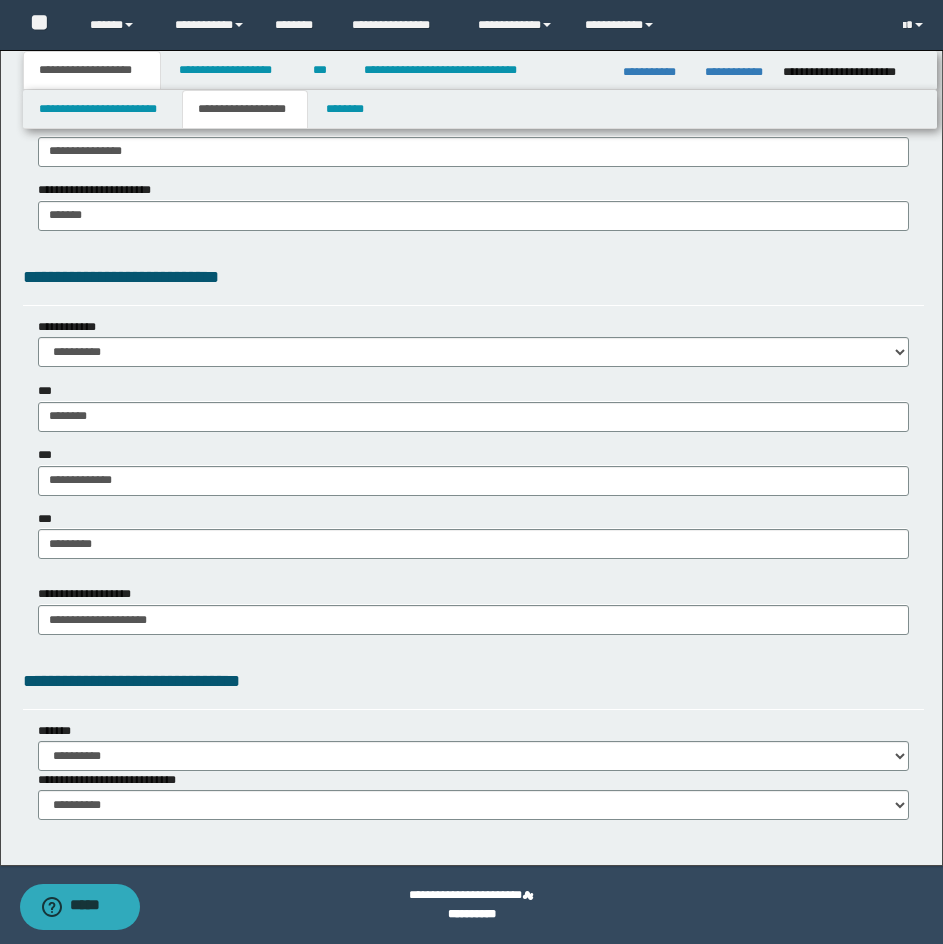scroll, scrollTop: 1425, scrollLeft: 0, axis: vertical 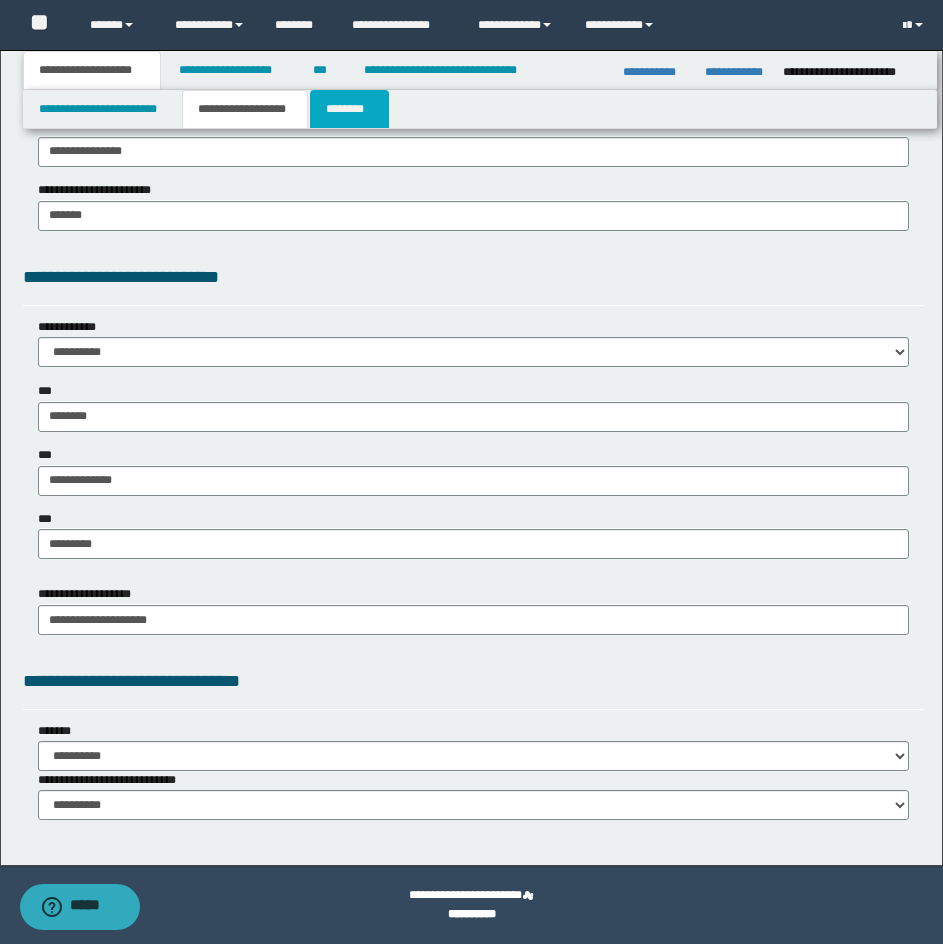 drag, startPoint x: 372, startPoint y: 103, endPoint x: 448, endPoint y: 109, distance: 76.23647 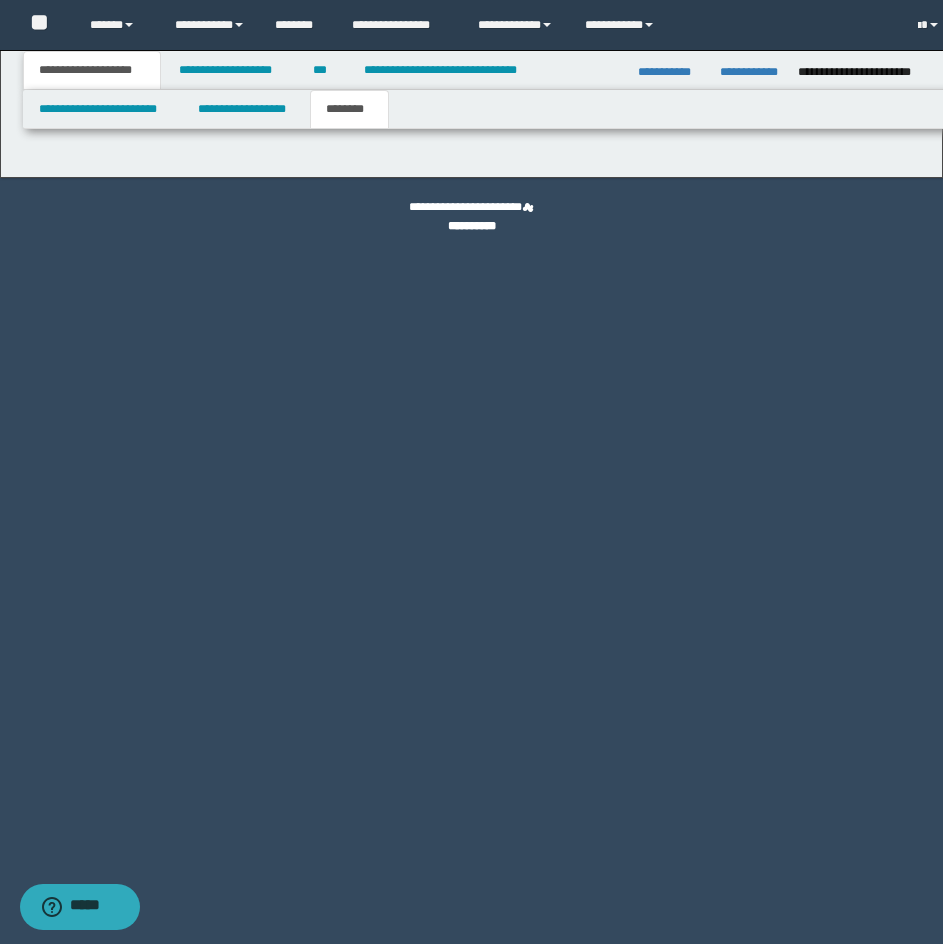 scroll, scrollTop: 0, scrollLeft: 0, axis: both 